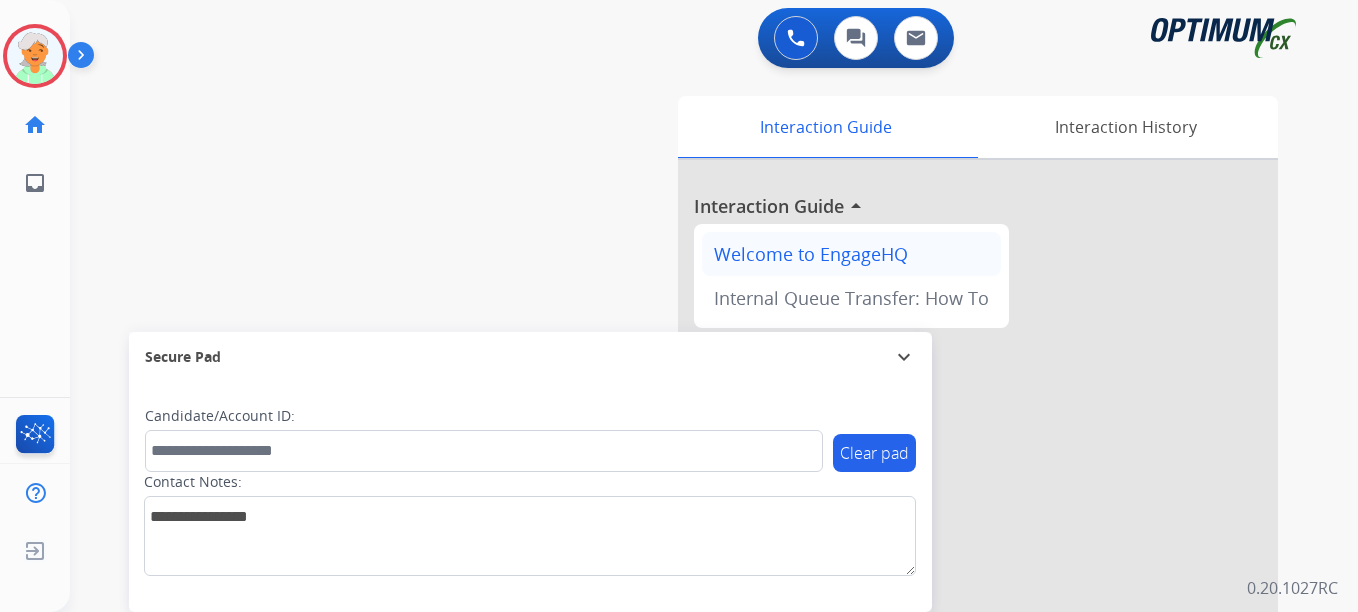 scroll, scrollTop: 0, scrollLeft: 0, axis: both 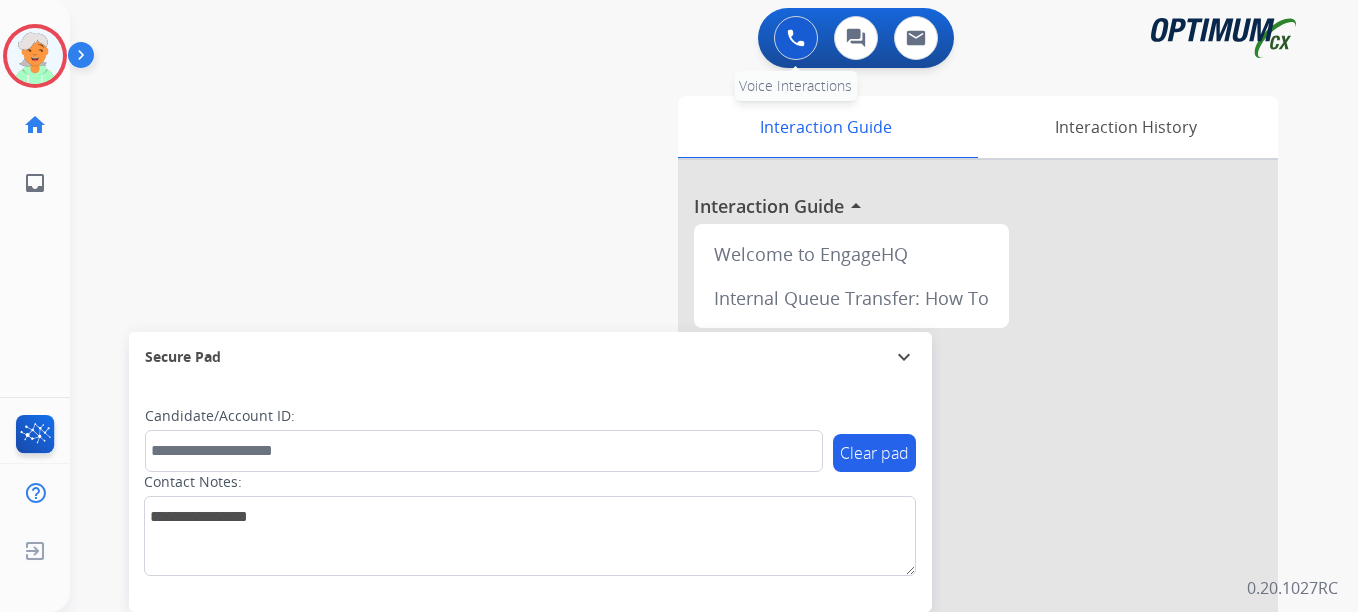 click at bounding box center [796, 38] 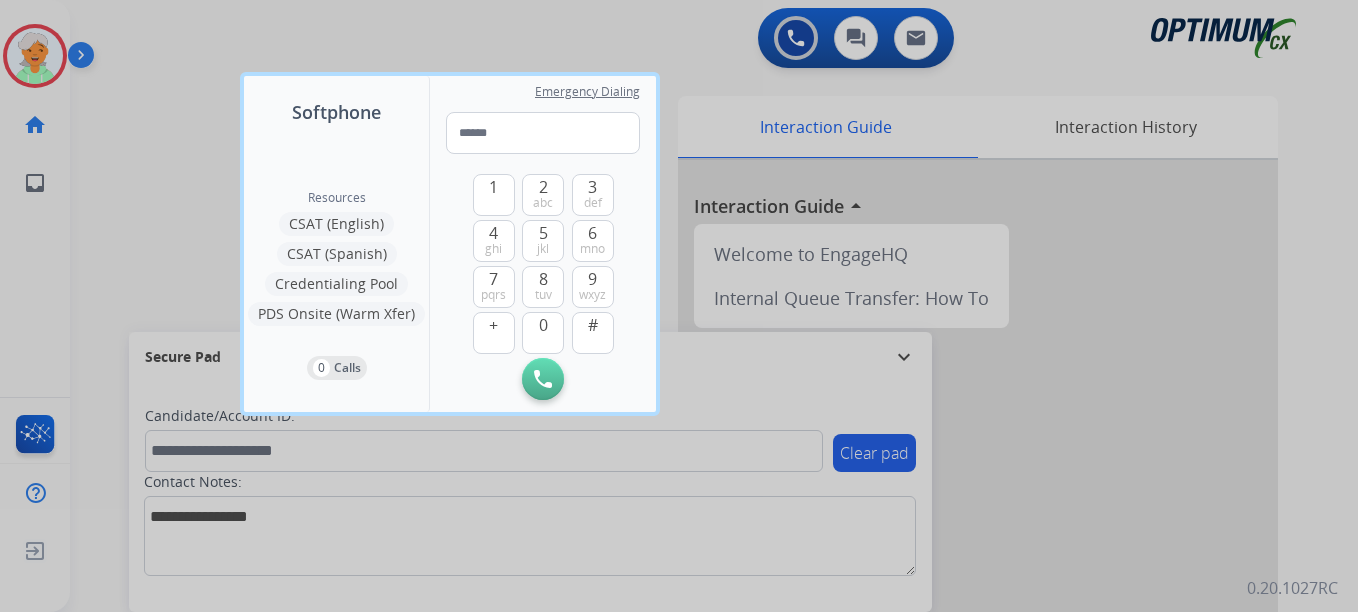 click at bounding box center [679, 306] 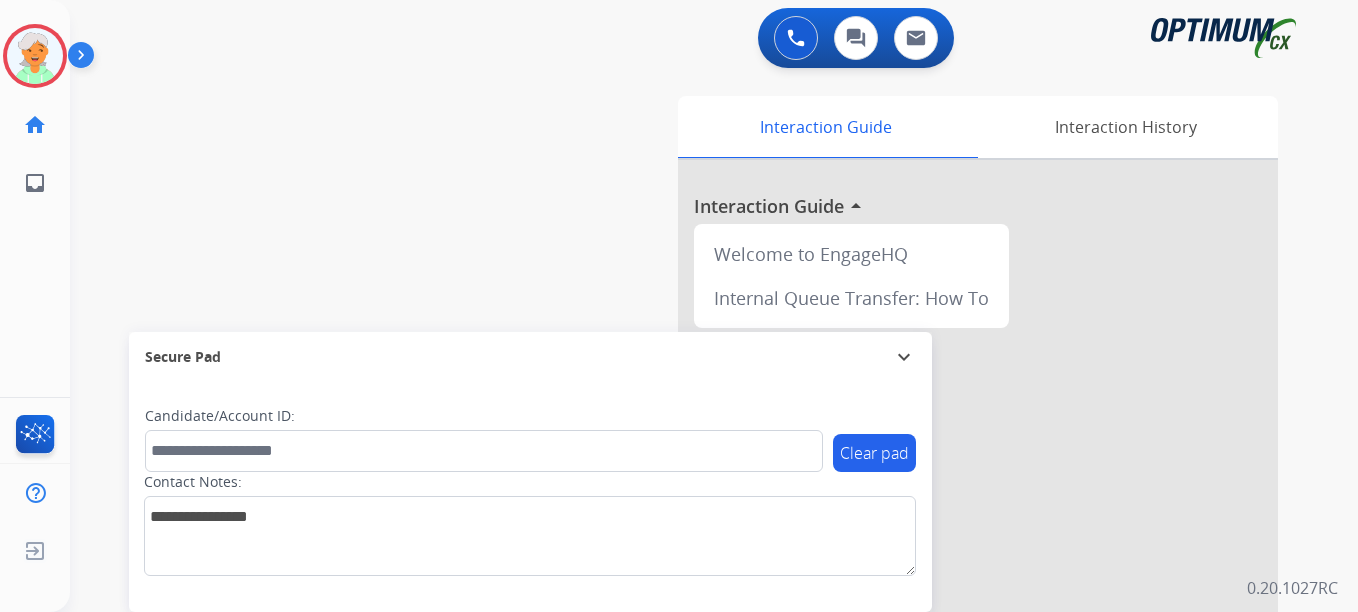 click at bounding box center [85, 59] 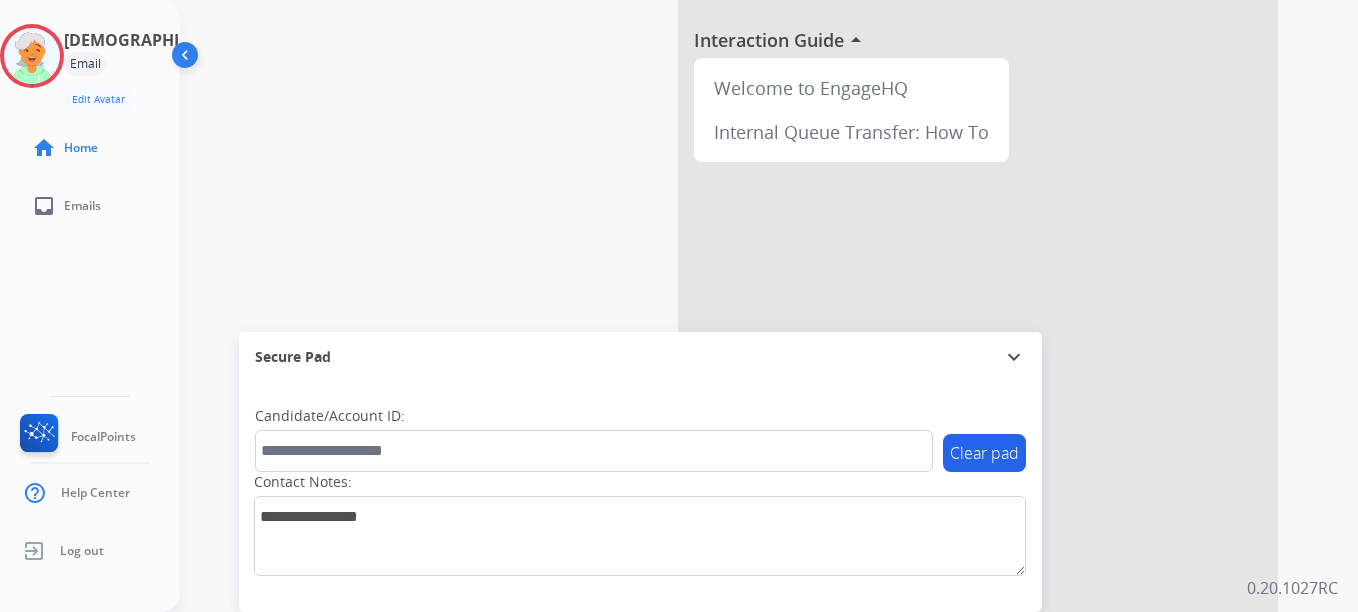 scroll, scrollTop: 200, scrollLeft: 0, axis: vertical 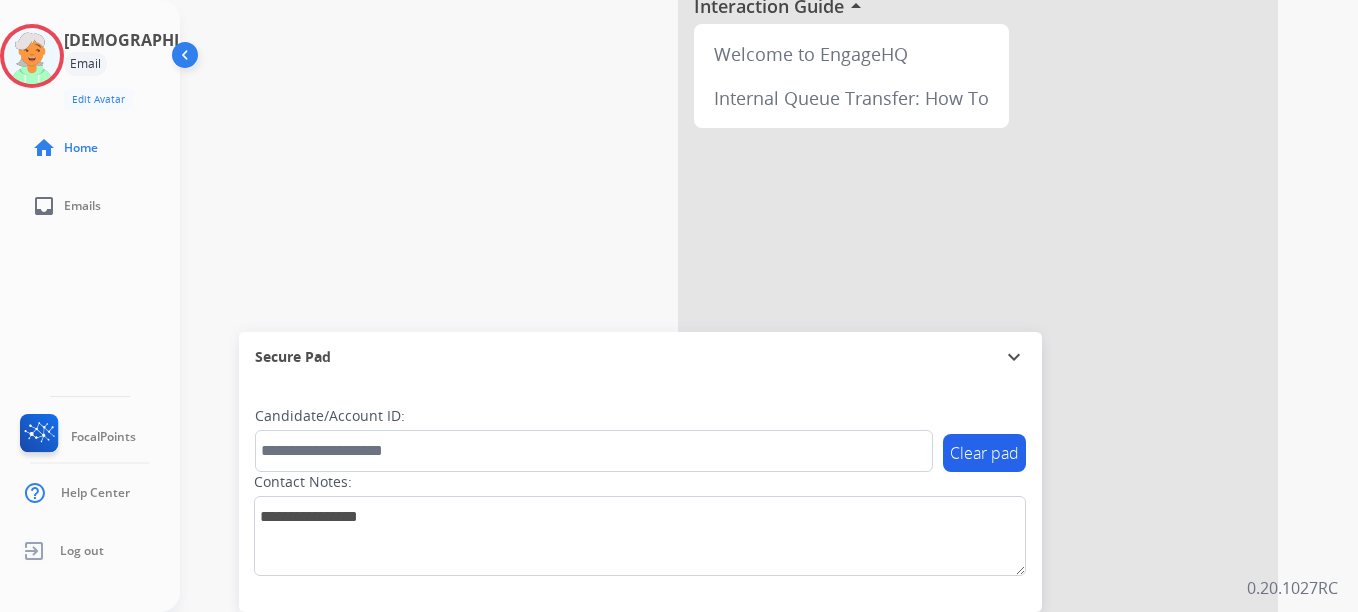 click on "Candidate/Account ID:" at bounding box center [330, 416] 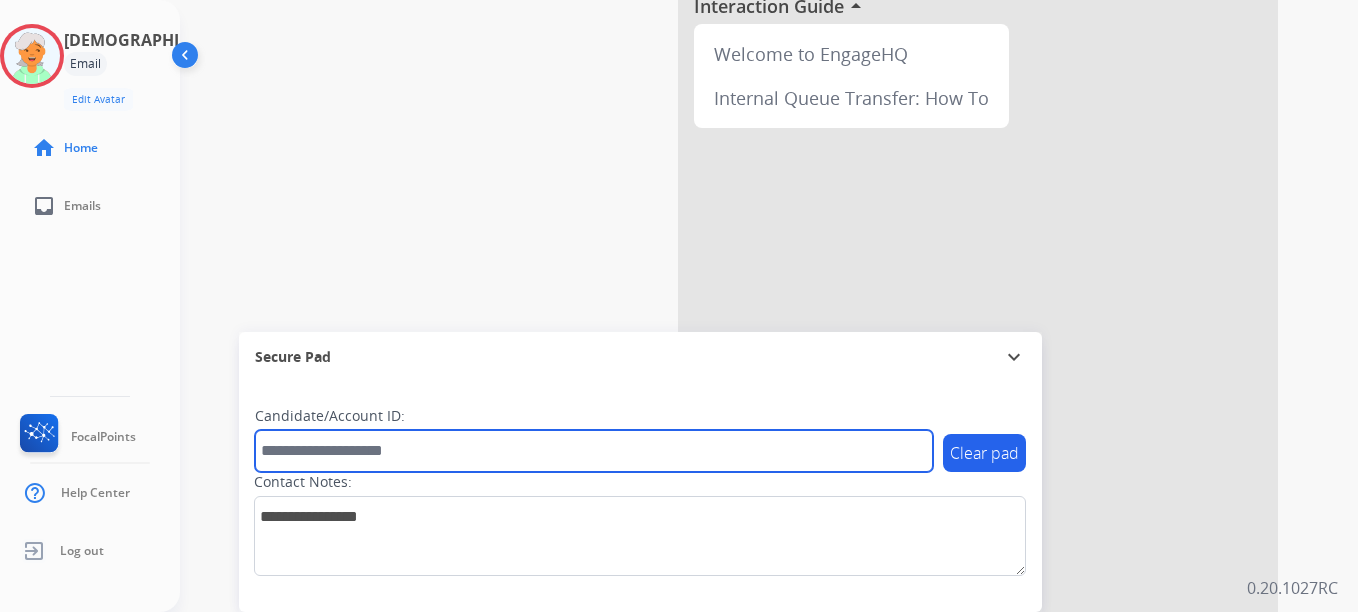 click at bounding box center [594, 451] 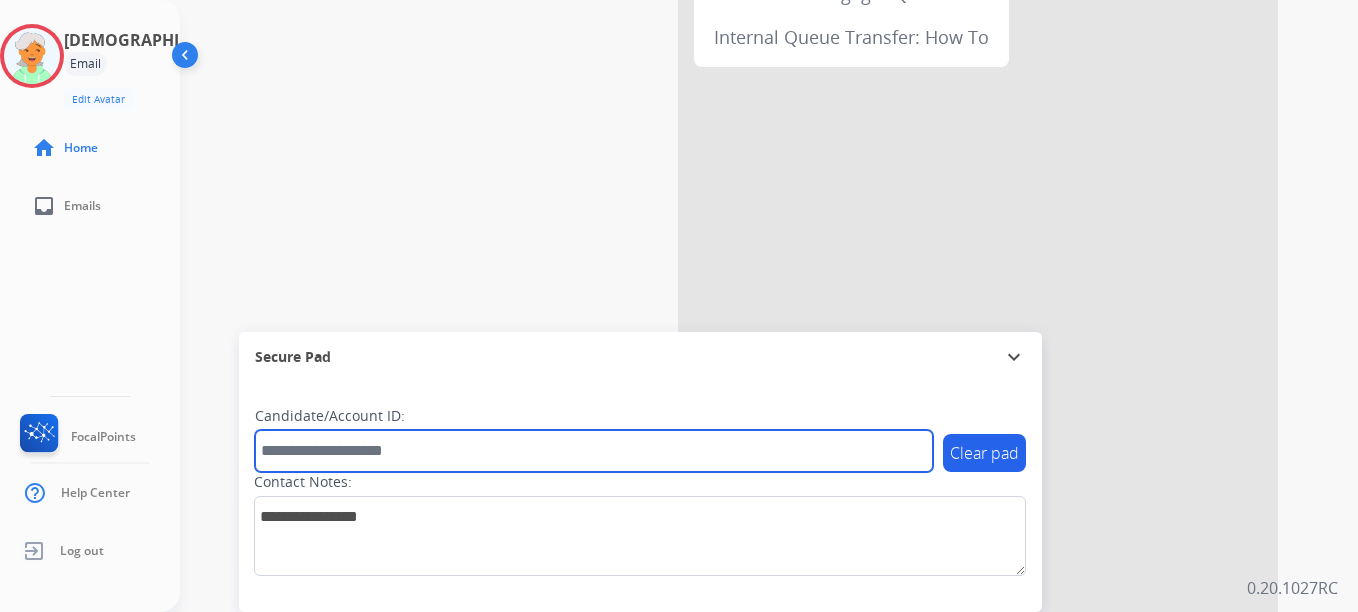 scroll, scrollTop: 294, scrollLeft: 0, axis: vertical 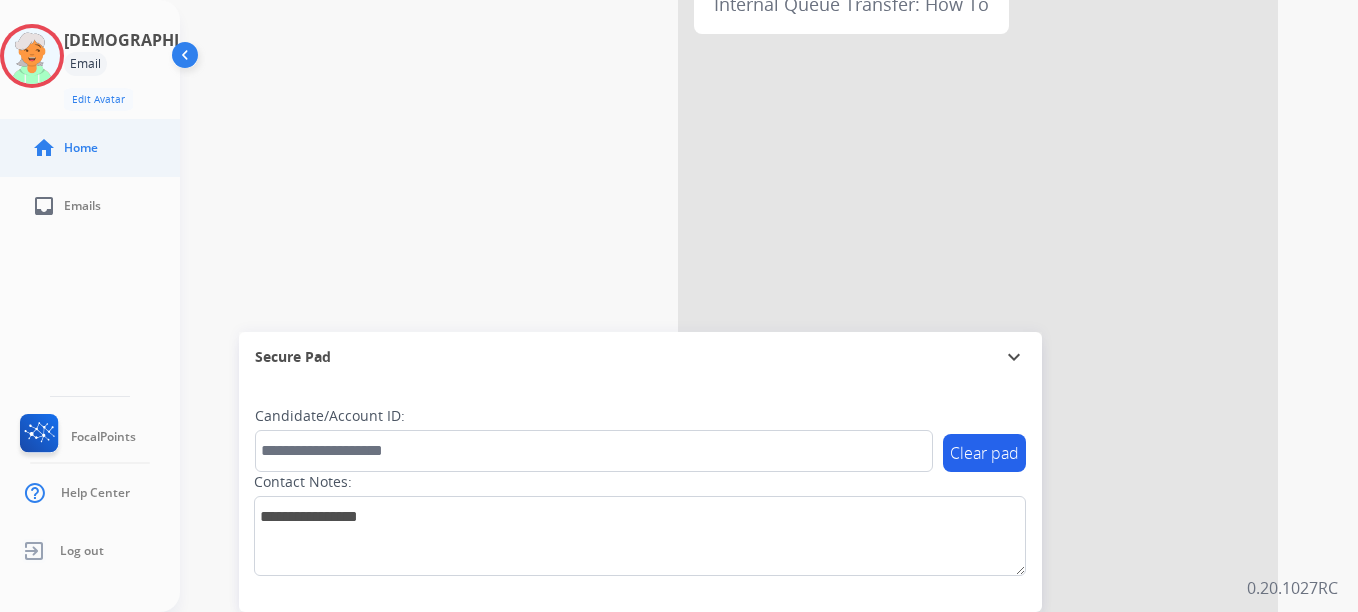 click on "Home" 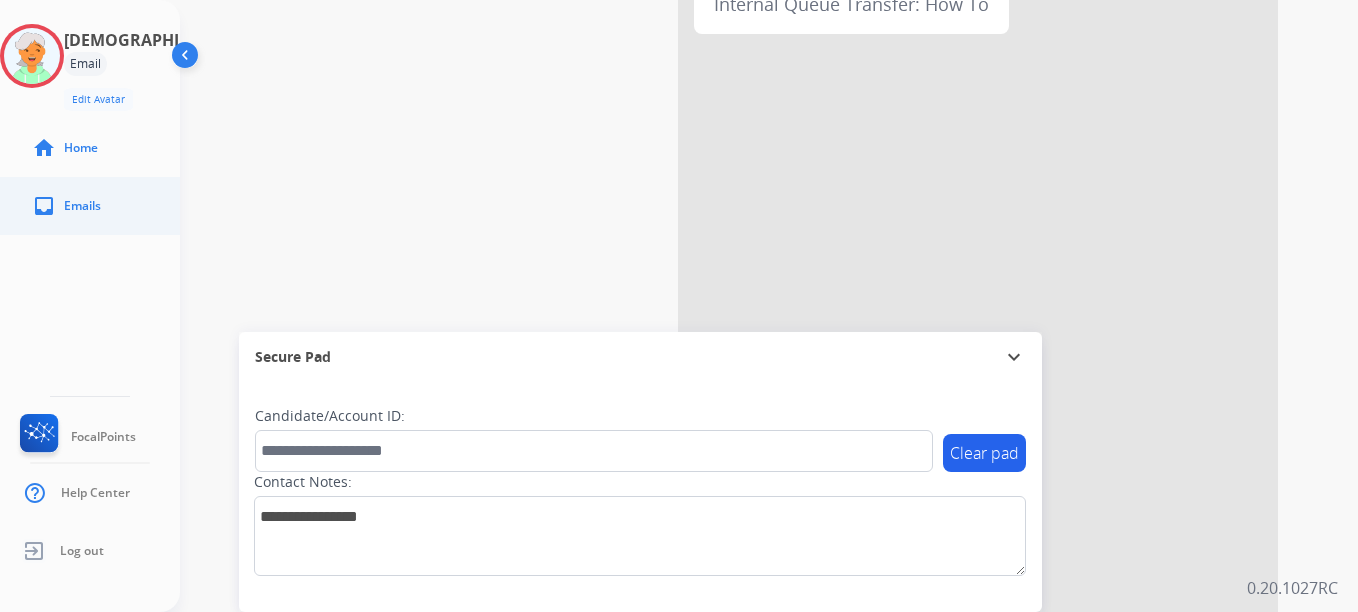 click on "Emails" 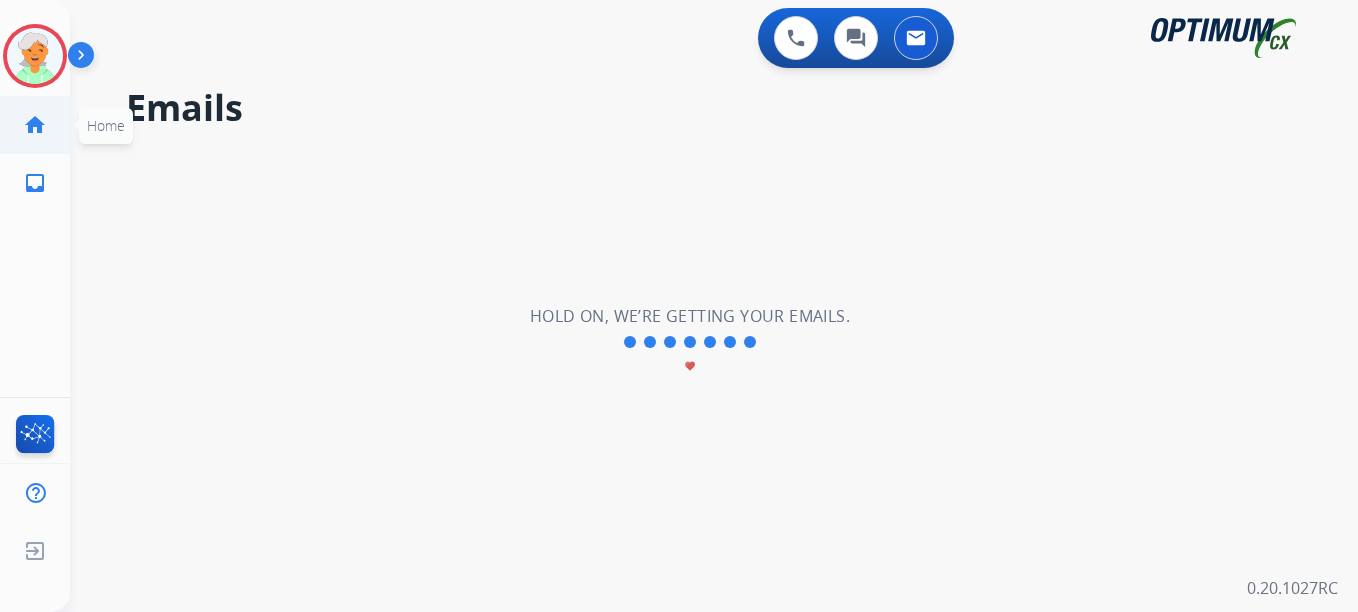 click on "home" 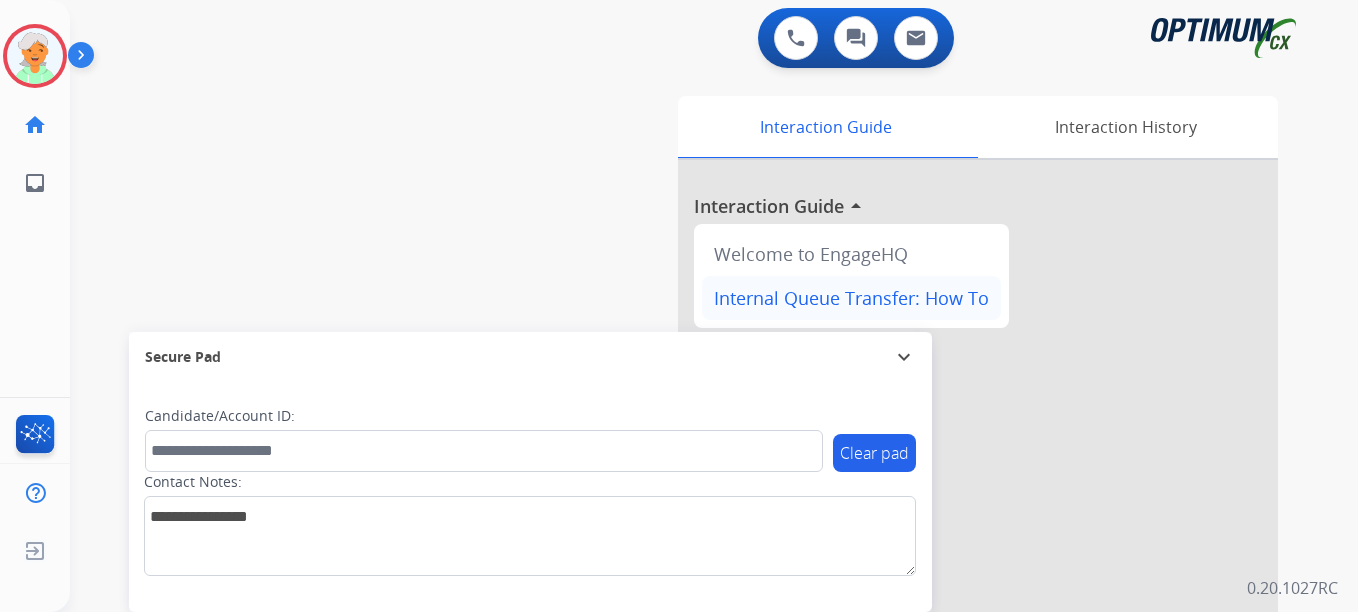 click on "Internal Queue Transfer: How To" at bounding box center (851, 298) 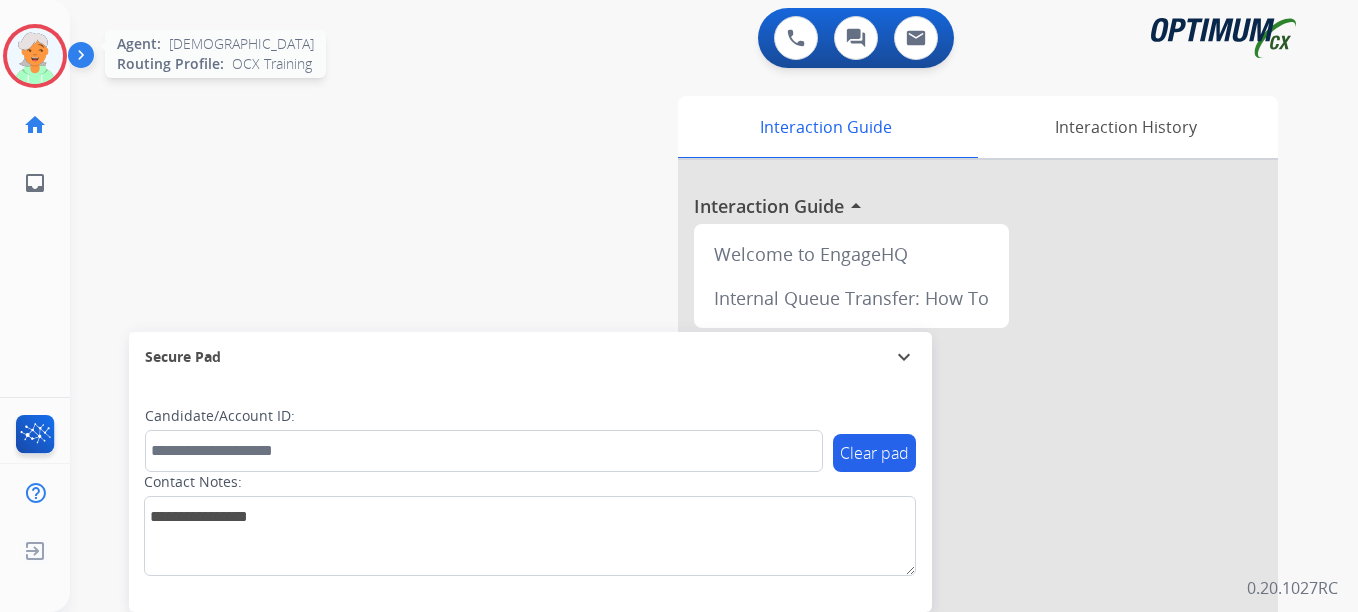 click at bounding box center (35, 56) 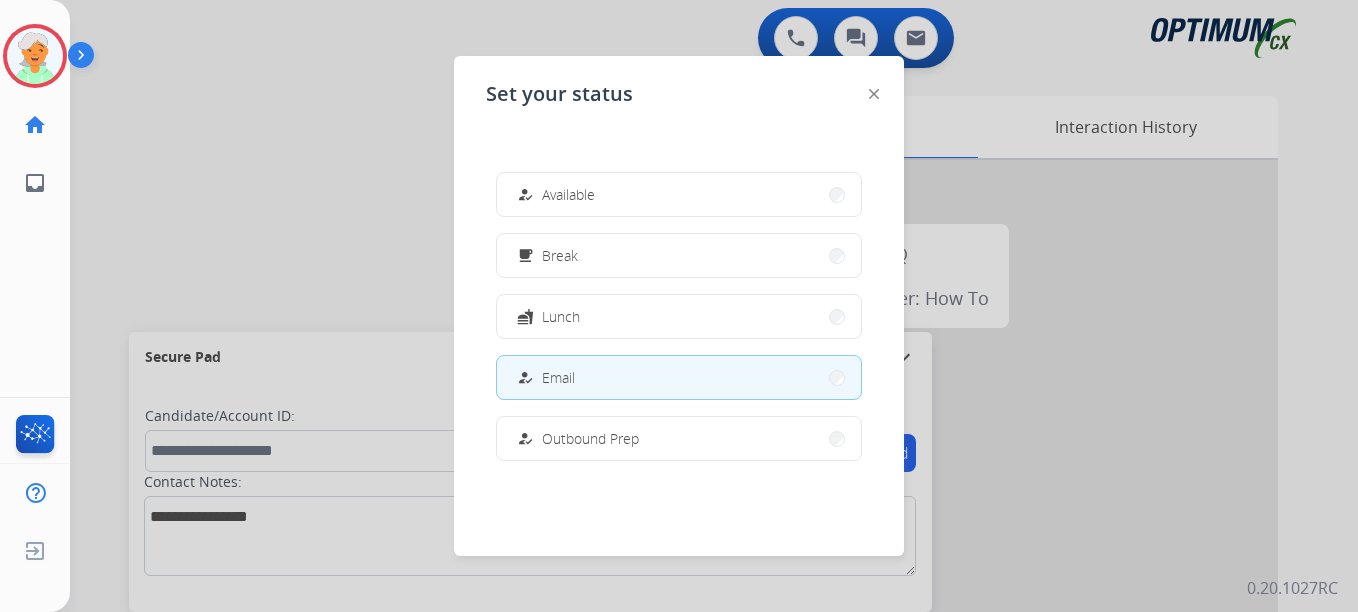 click at bounding box center [679, 306] 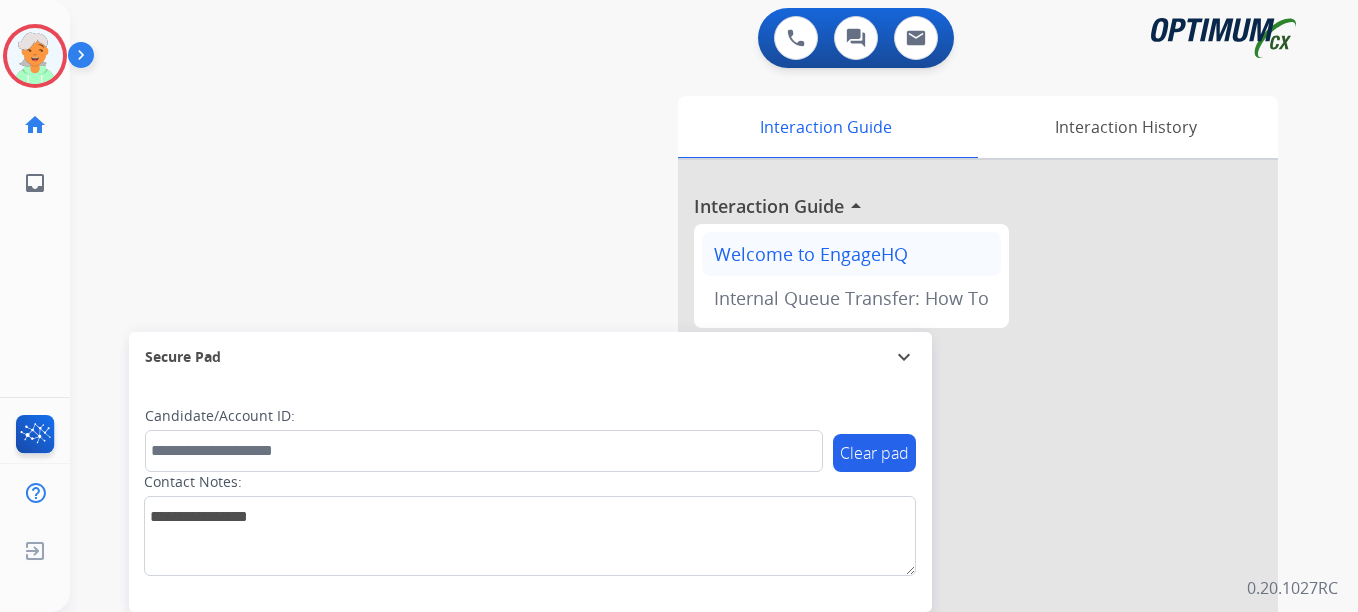 click on "Welcome to EngageHQ" at bounding box center (851, 254) 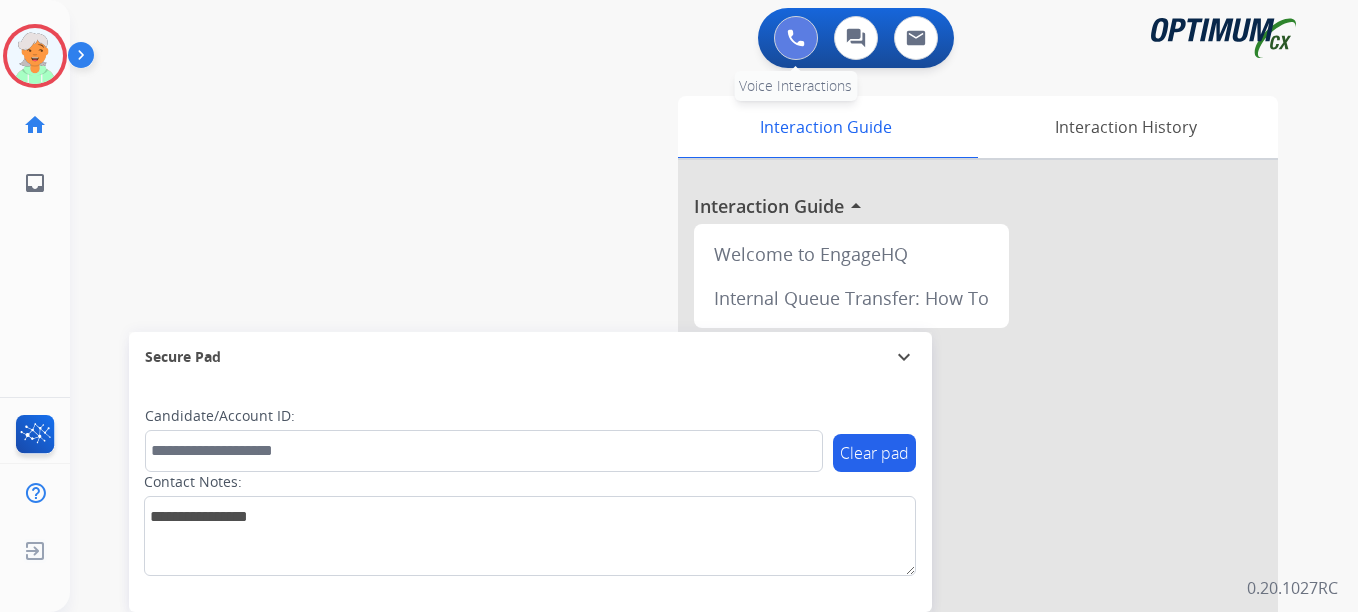 click at bounding box center (796, 38) 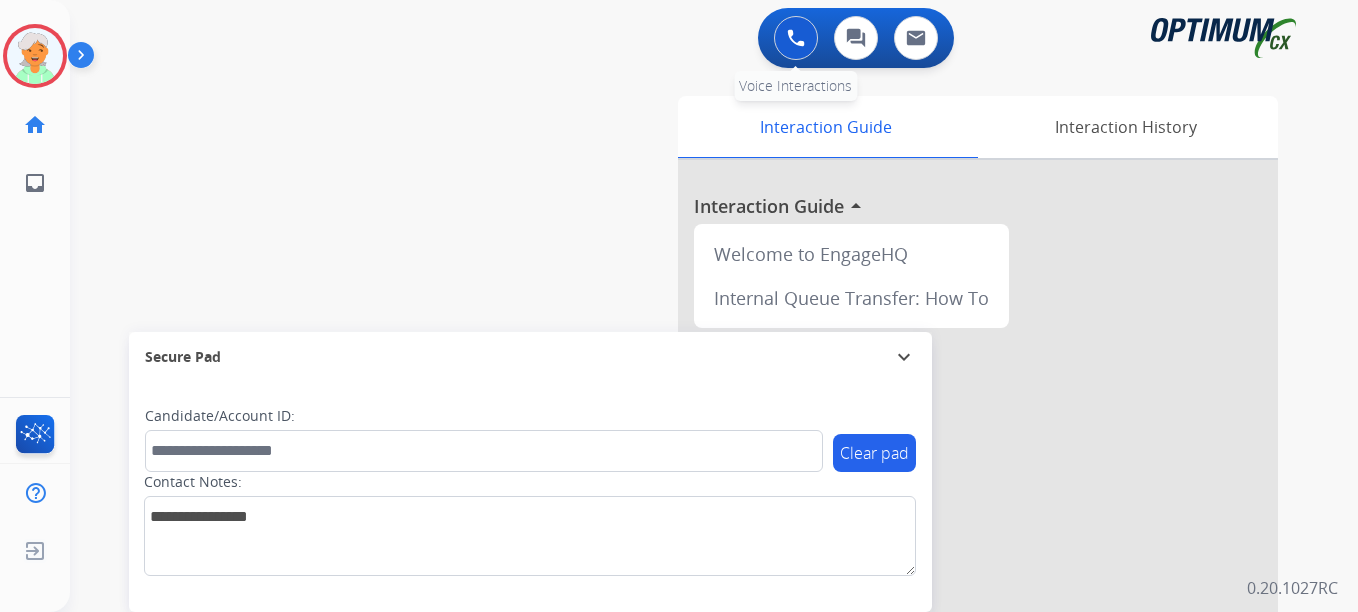 click at bounding box center (796, 38) 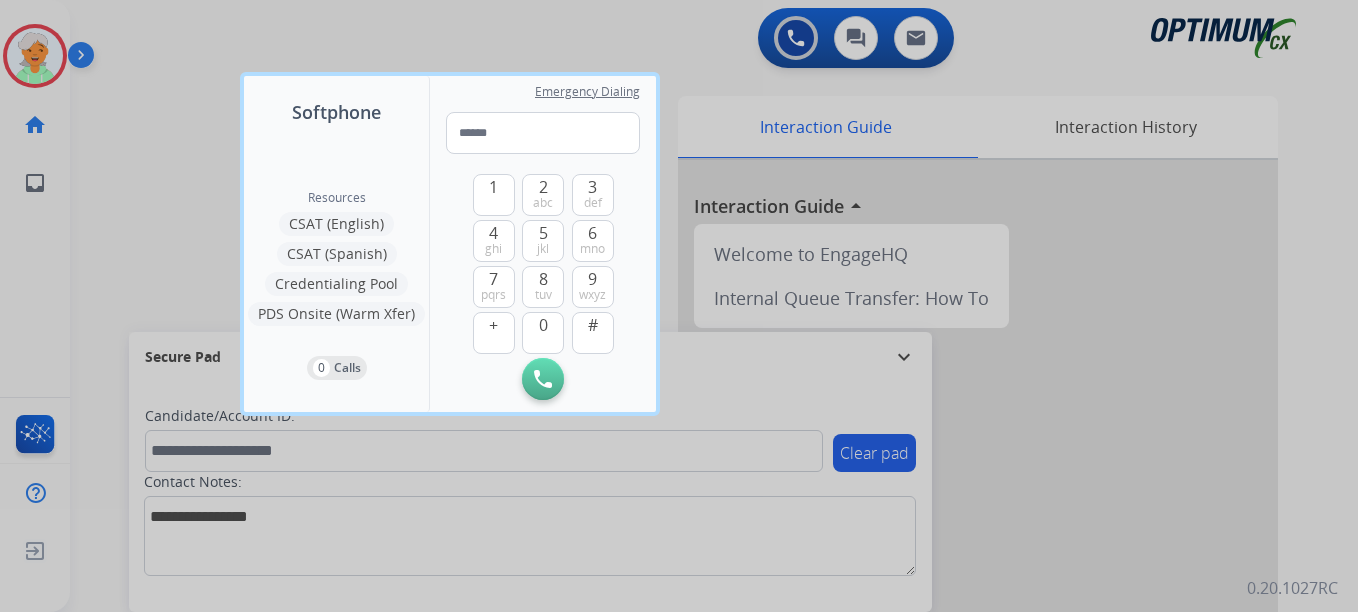 click at bounding box center (679, 306) 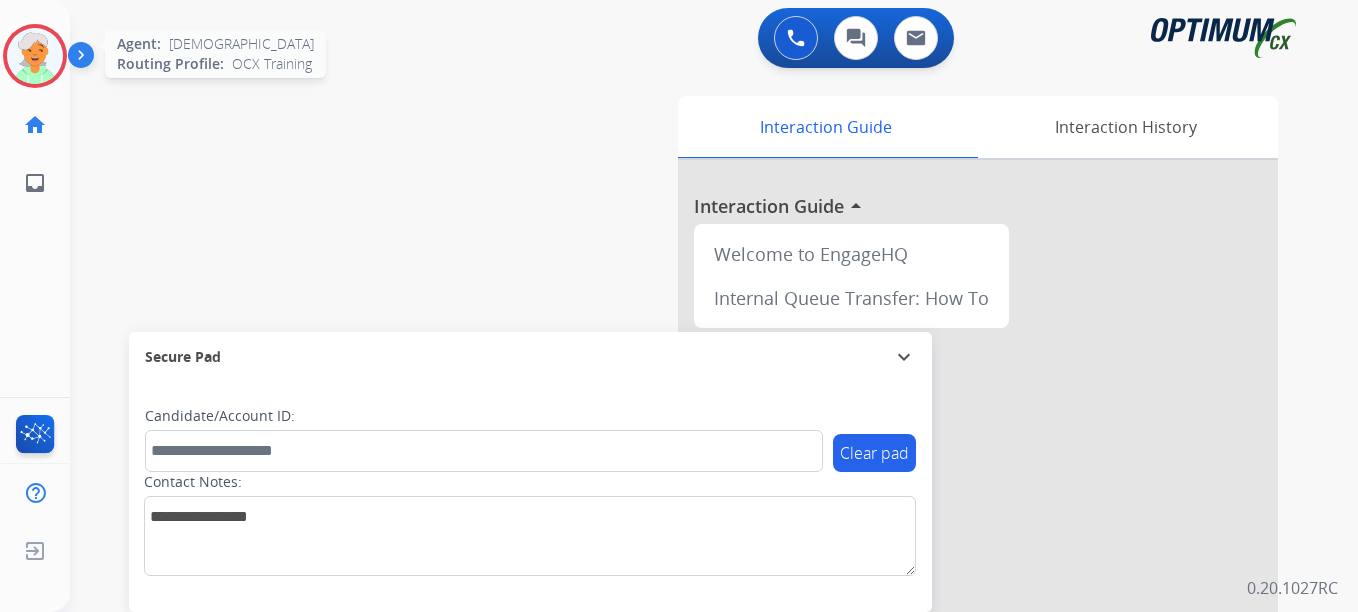 click at bounding box center (35, 56) 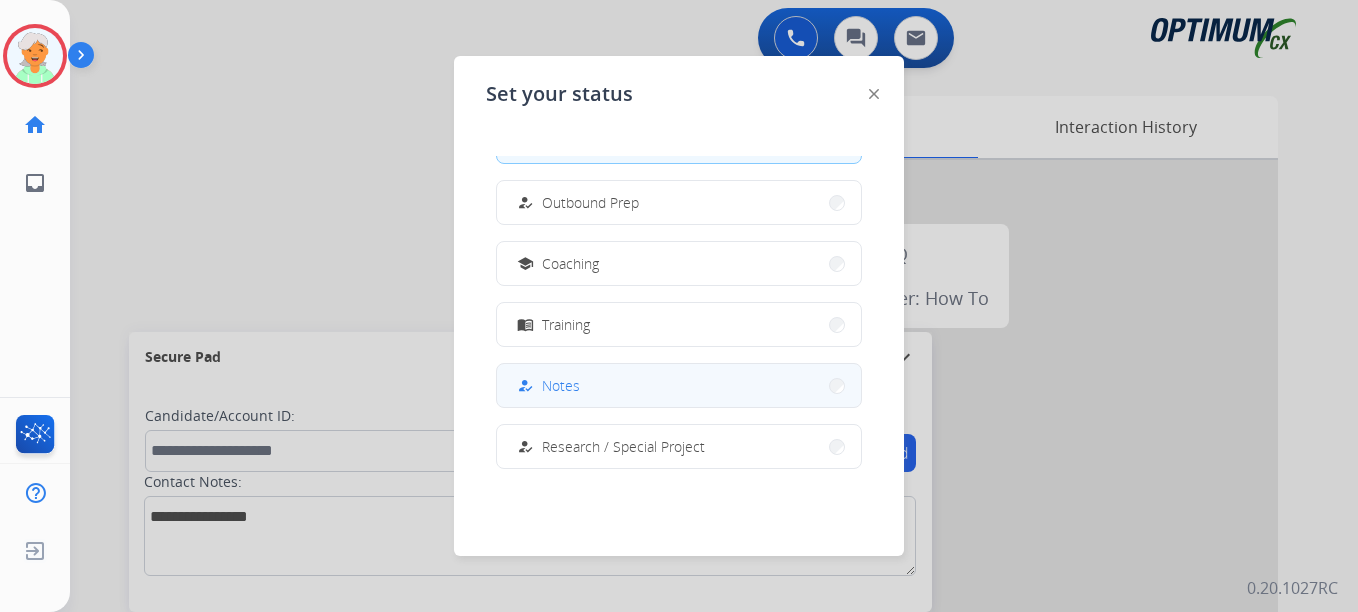 scroll, scrollTop: 300, scrollLeft: 0, axis: vertical 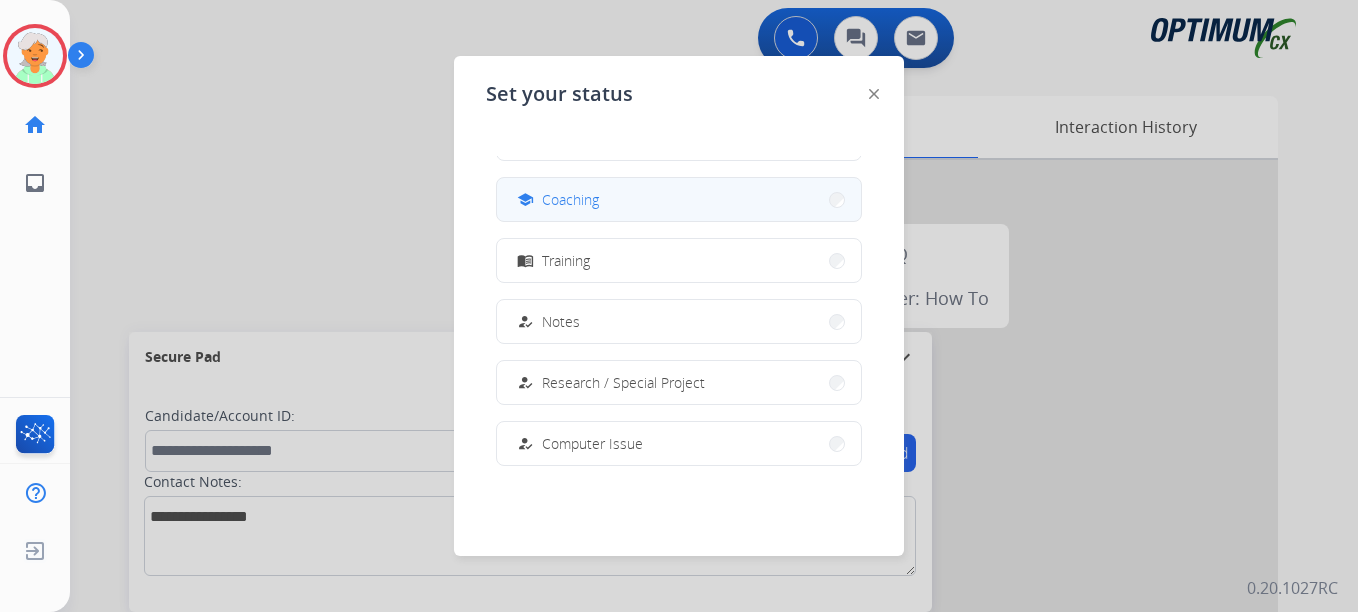 click on "Coaching" at bounding box center [570, 199] 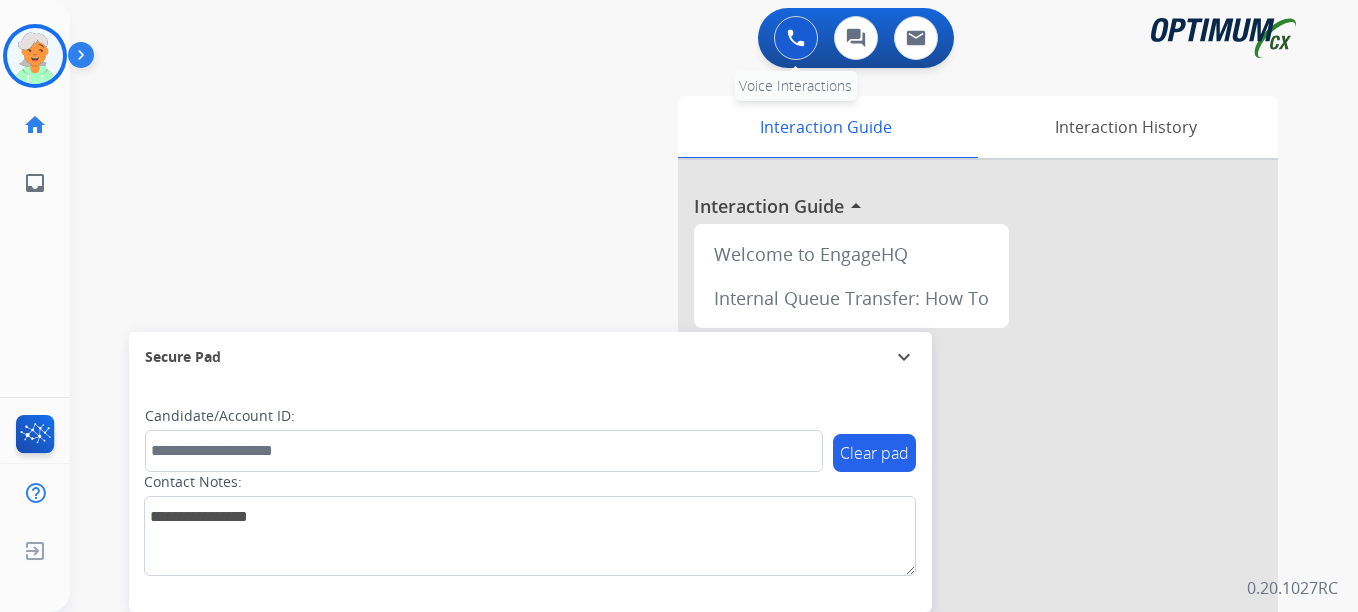 click at bounding box center (796, 38) 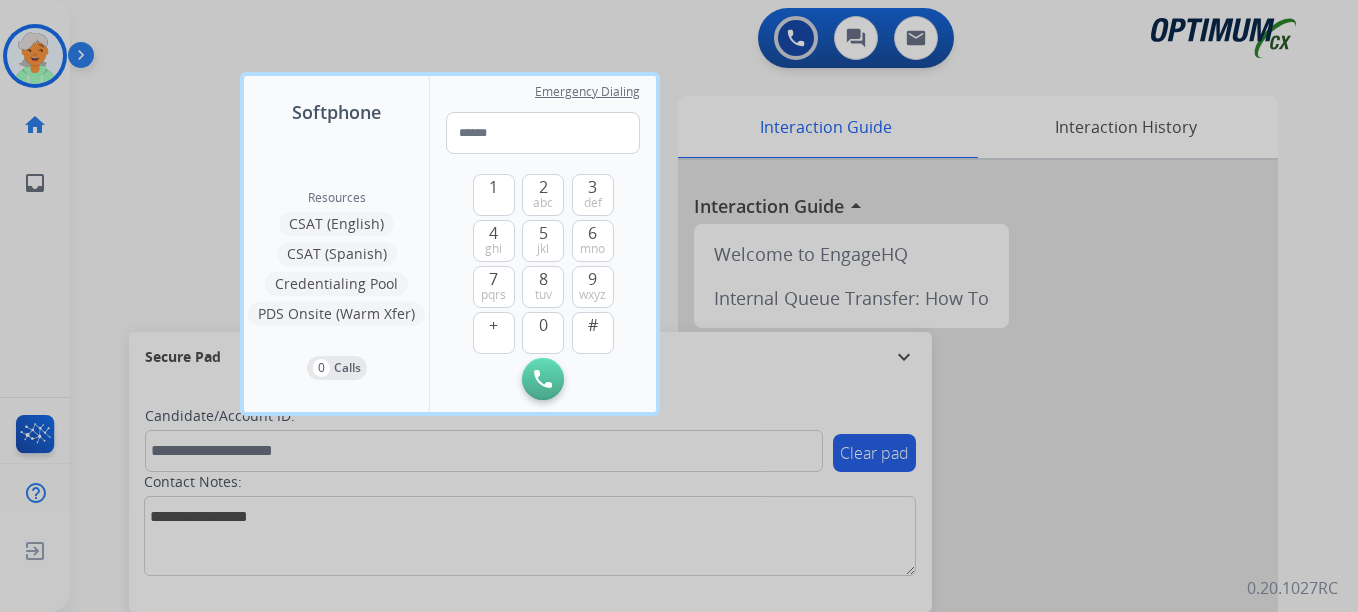click at bounding box center (679, 306) 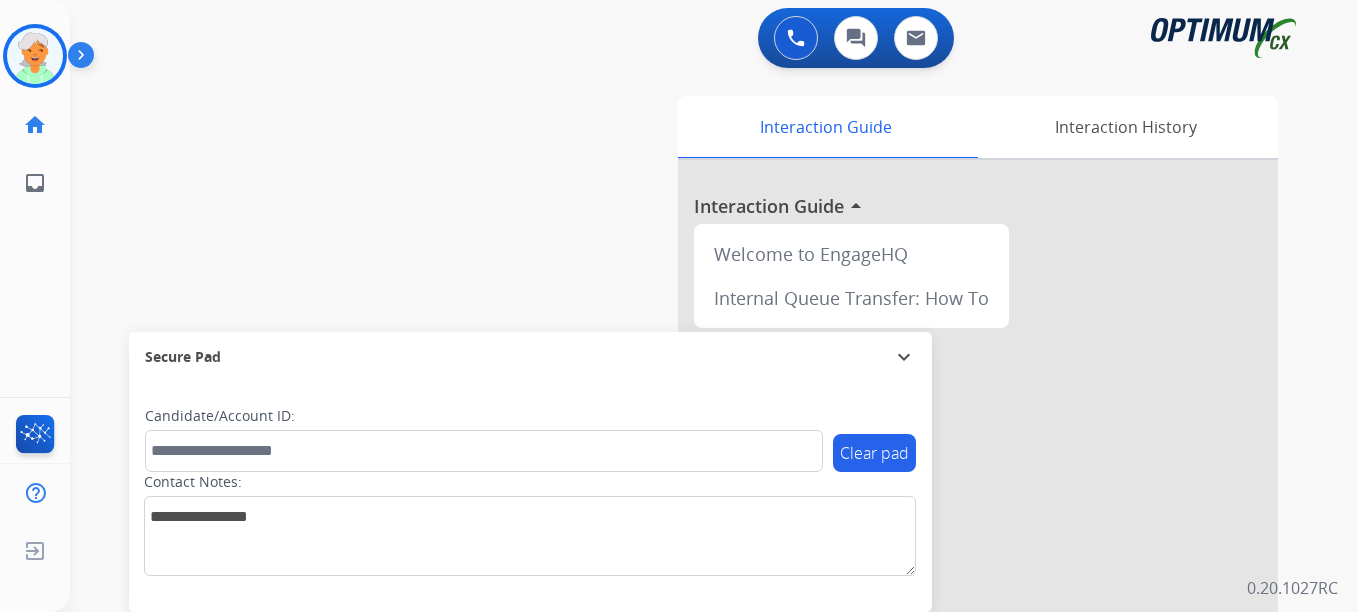 click at bounding box center (796, 38) 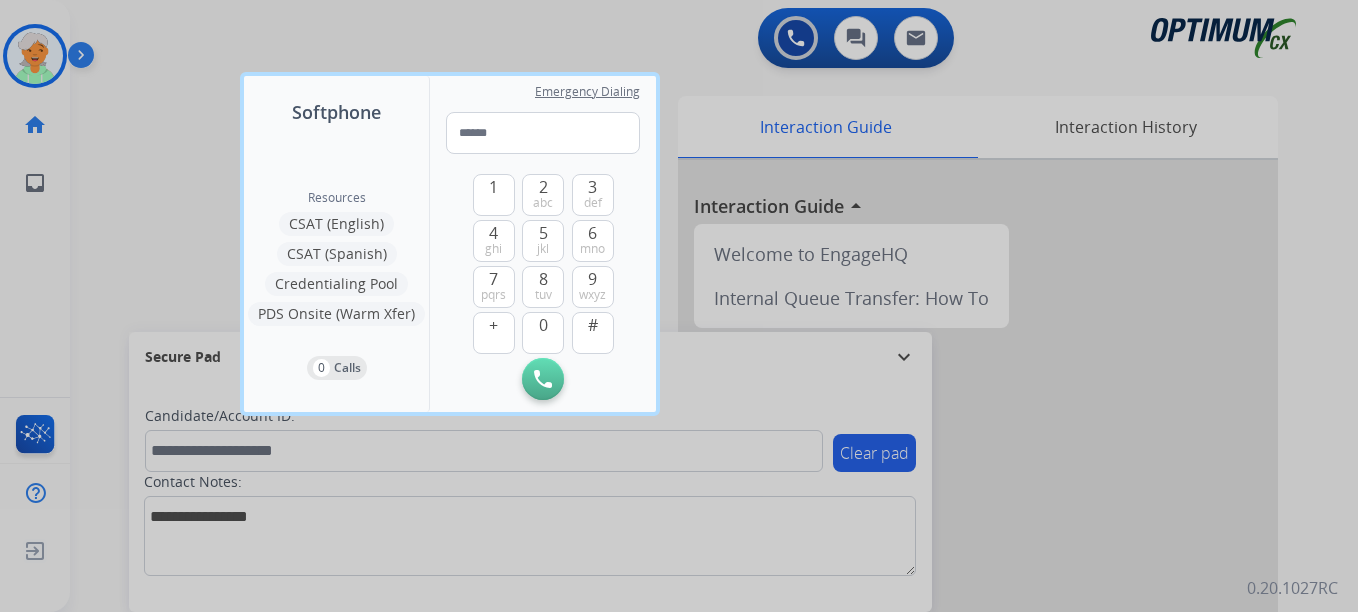 click at bounding box center (679, 306) 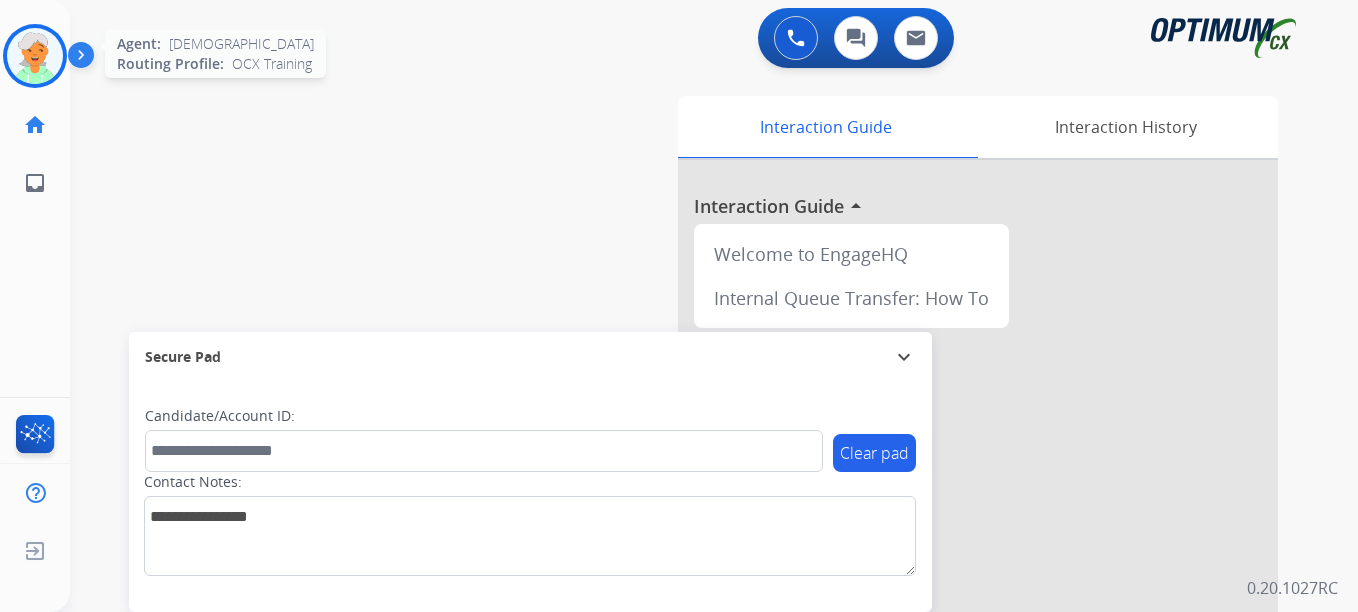 click at bounding box center (35, 56) 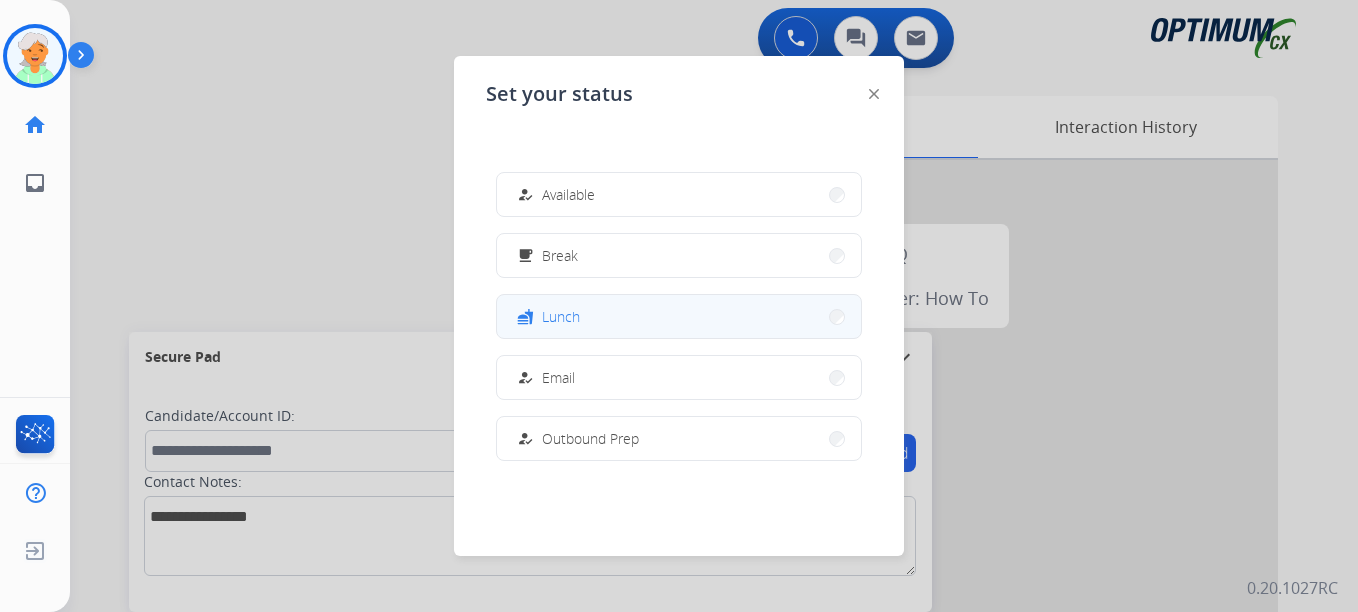 click on "fastfood Lunch" at bounding box center [679, 316] 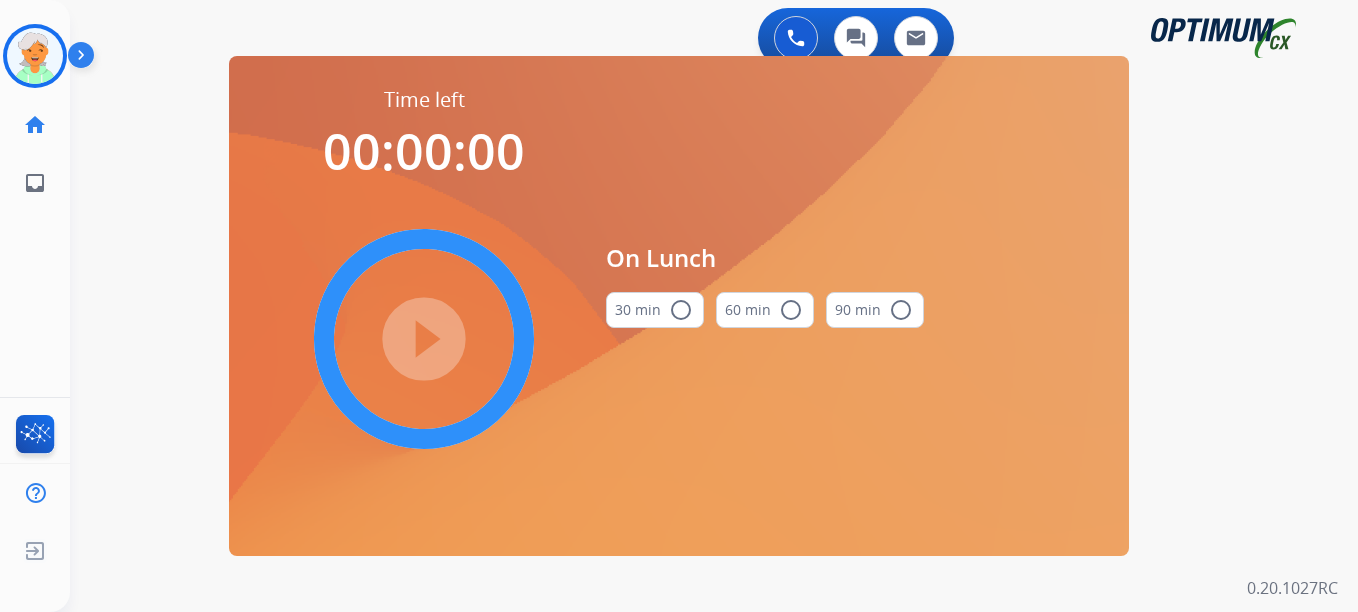 click on "radio_button_unchecked" at bounding box center [681, 310] 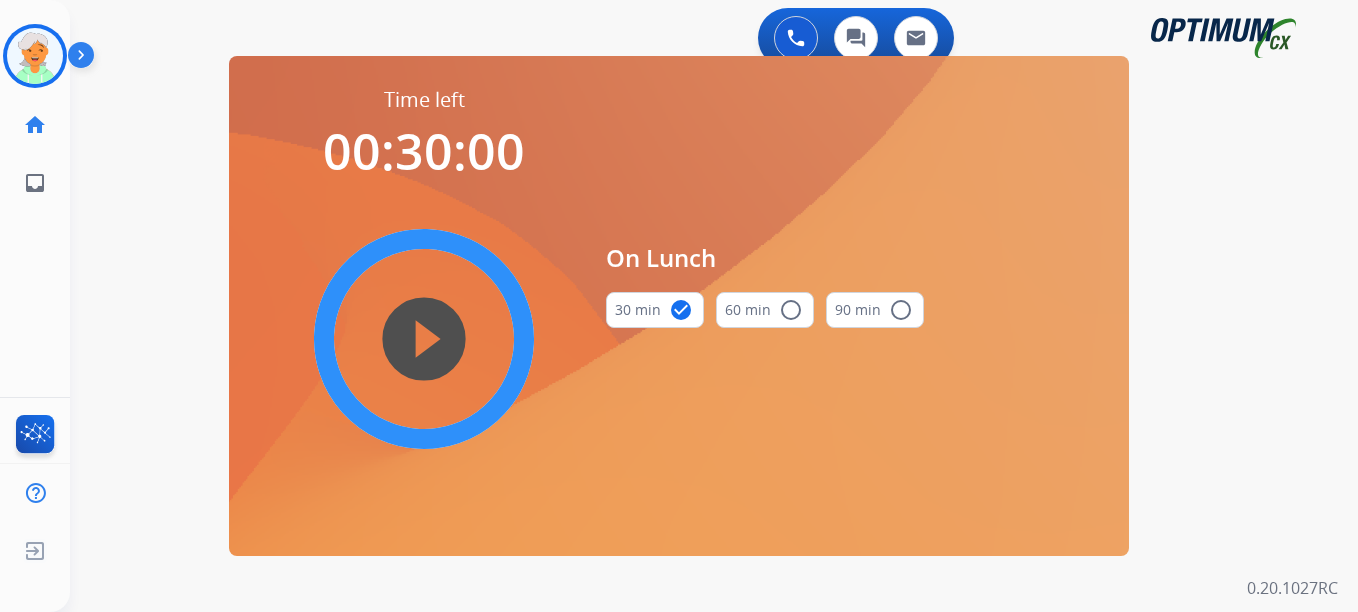 click on "play_circle_filled" at bounding box center (424, 339) 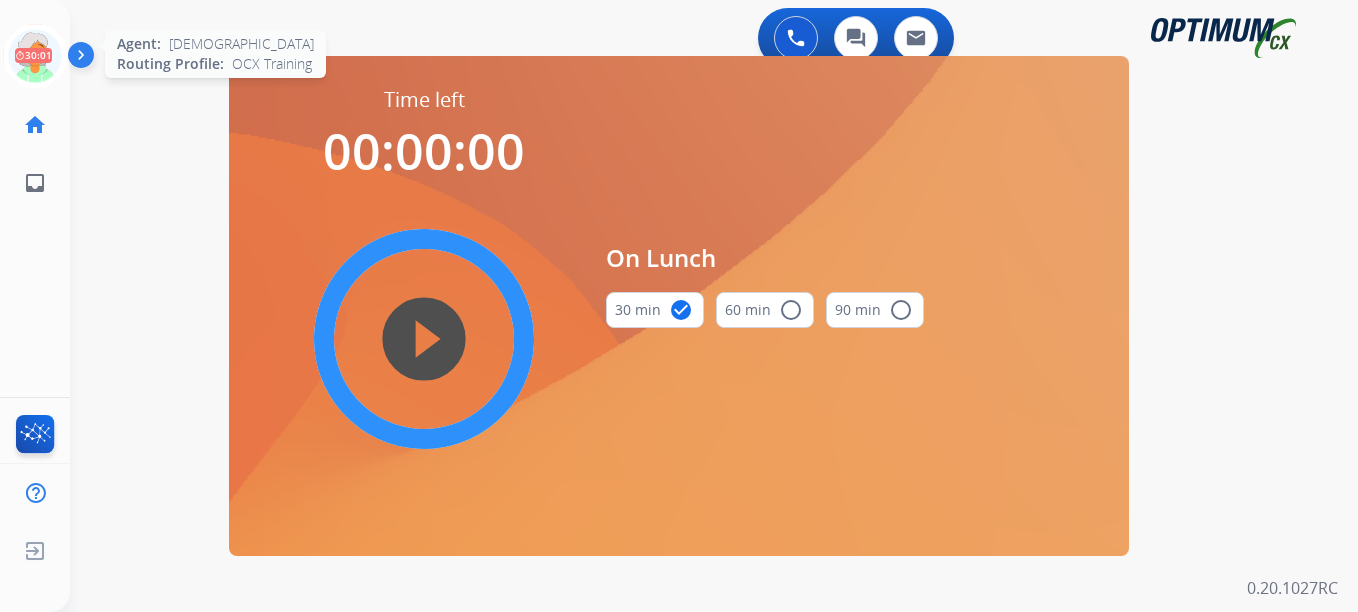 click 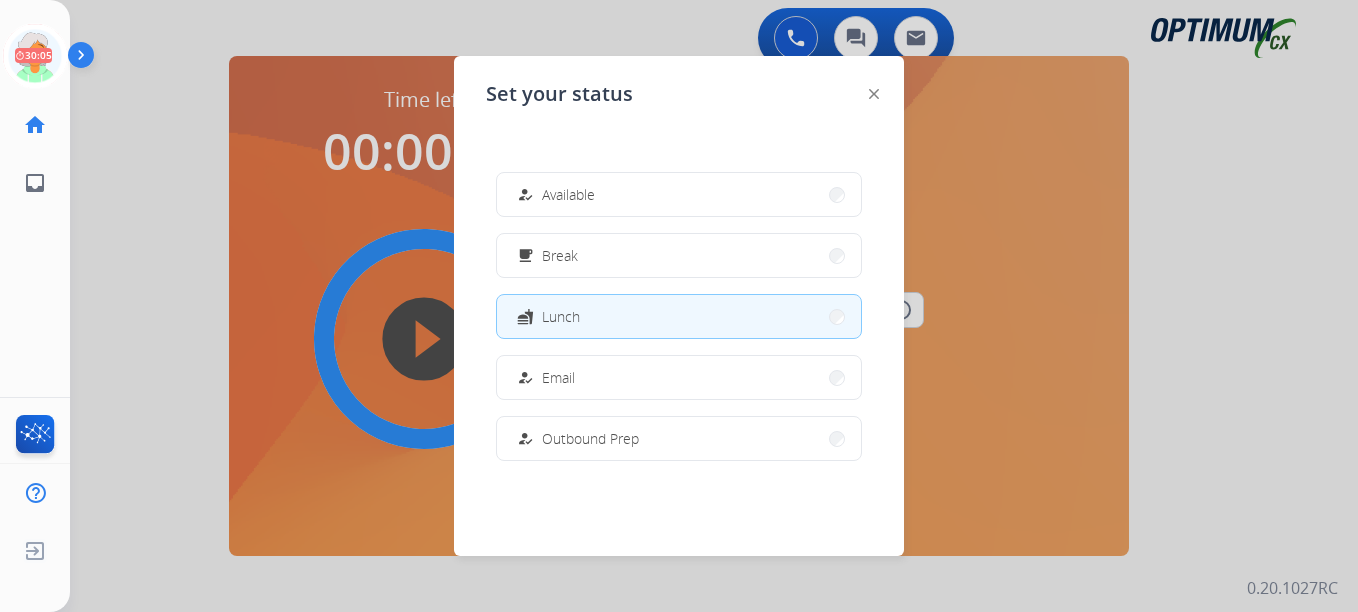 click on "how_to_reg Available" at bounding box center [554, 195] 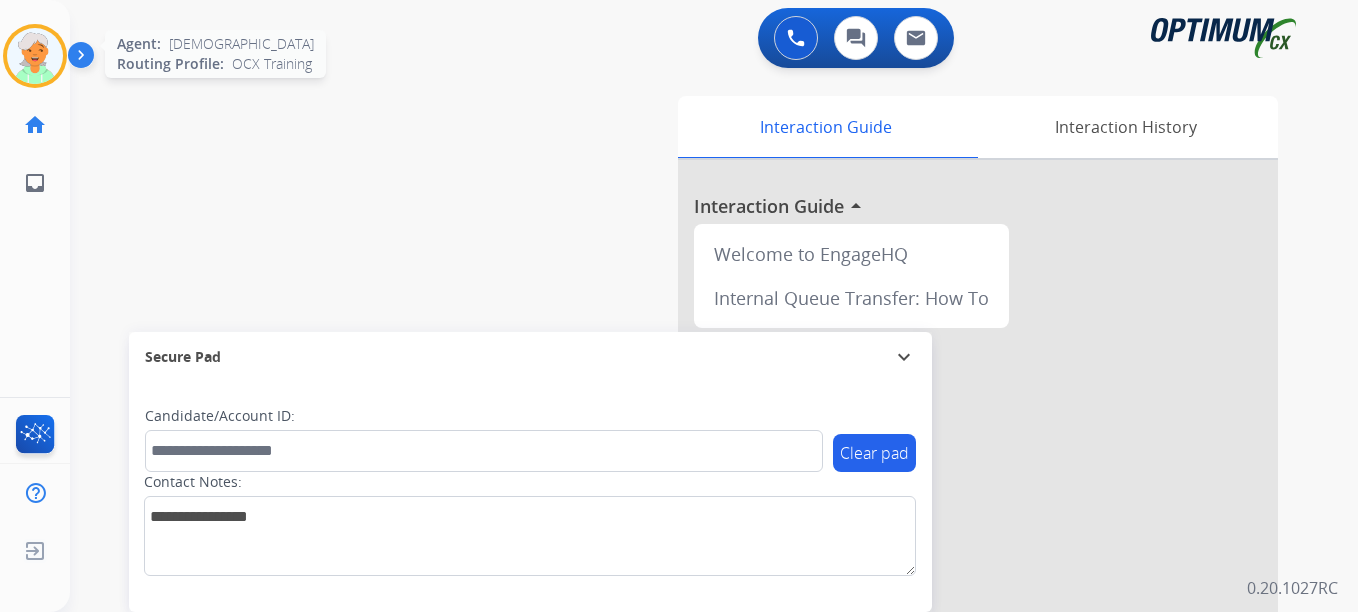 click at bounding box center (35, 56) 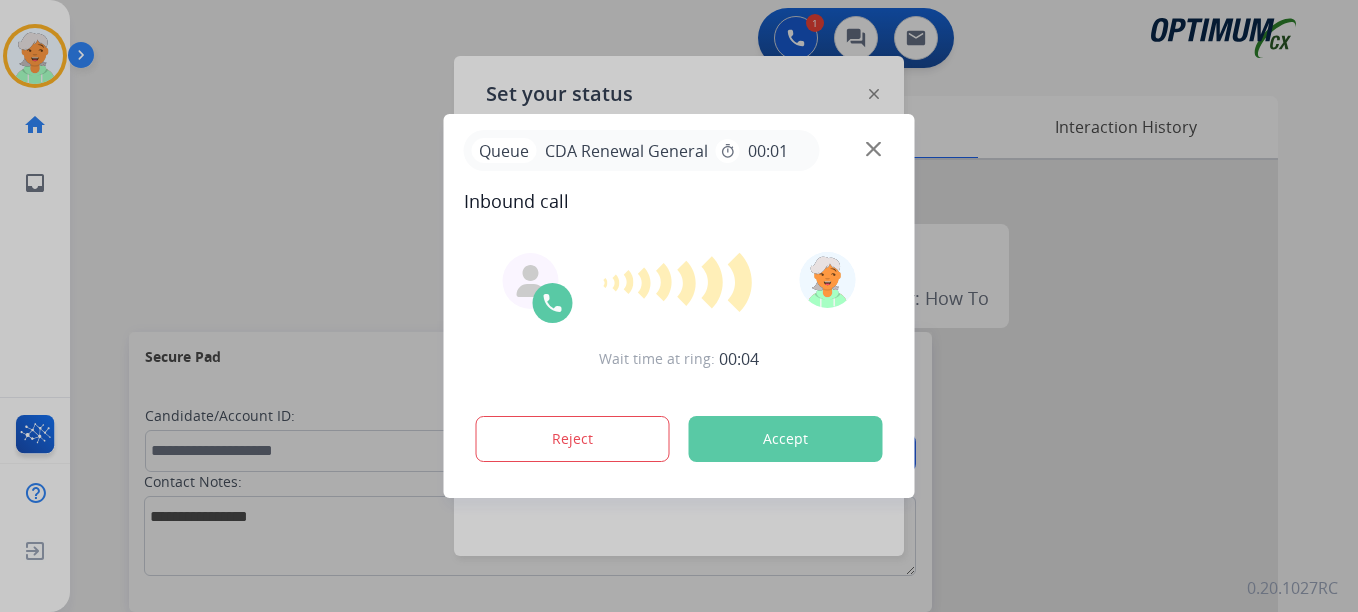 click on "Accept" at bounding box center [786, 439] 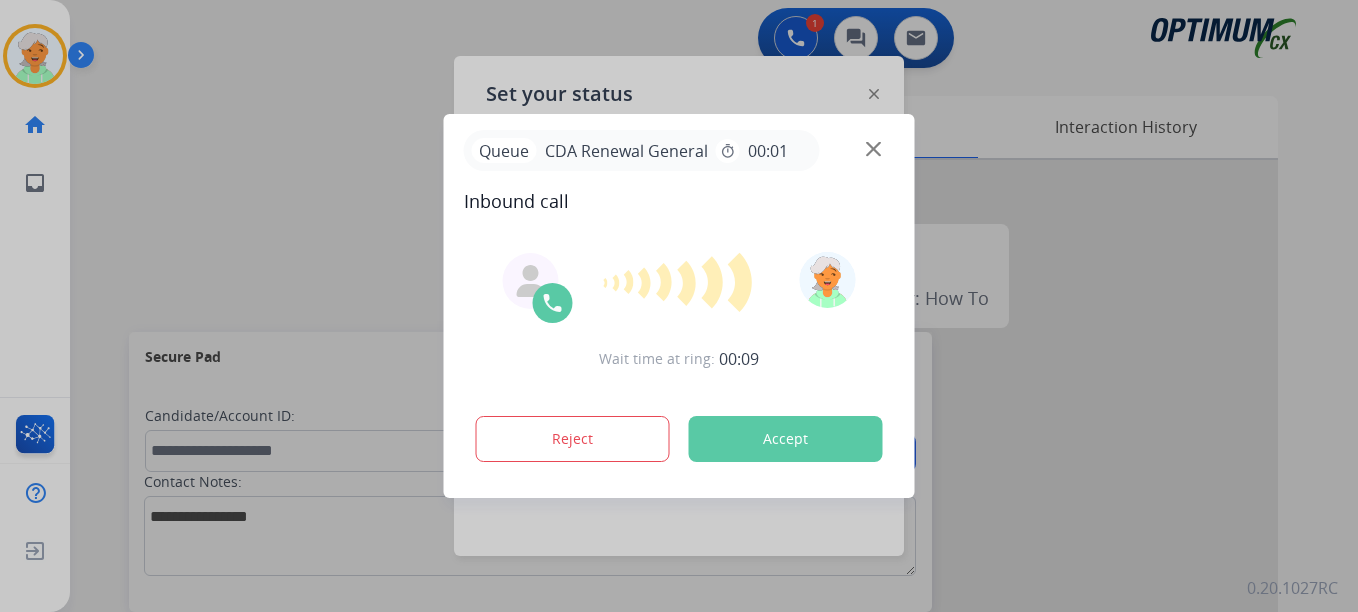 click on "Accept" at bounding box center [786, 439] 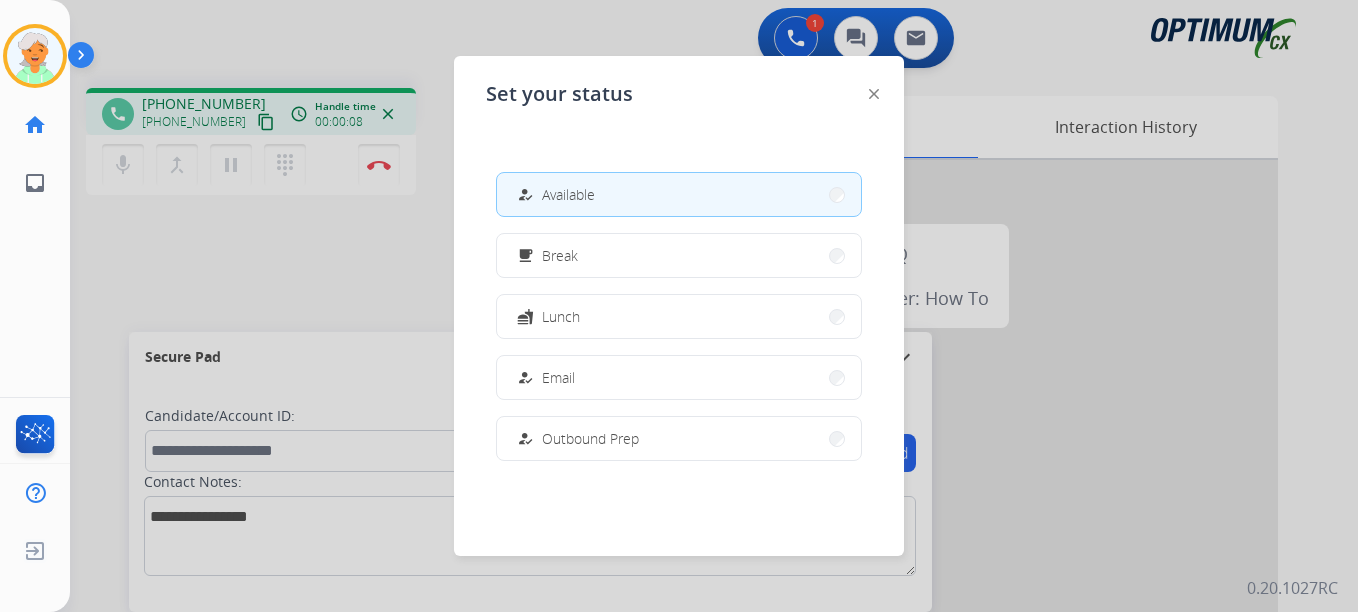 click at bounding box center [679, 306] 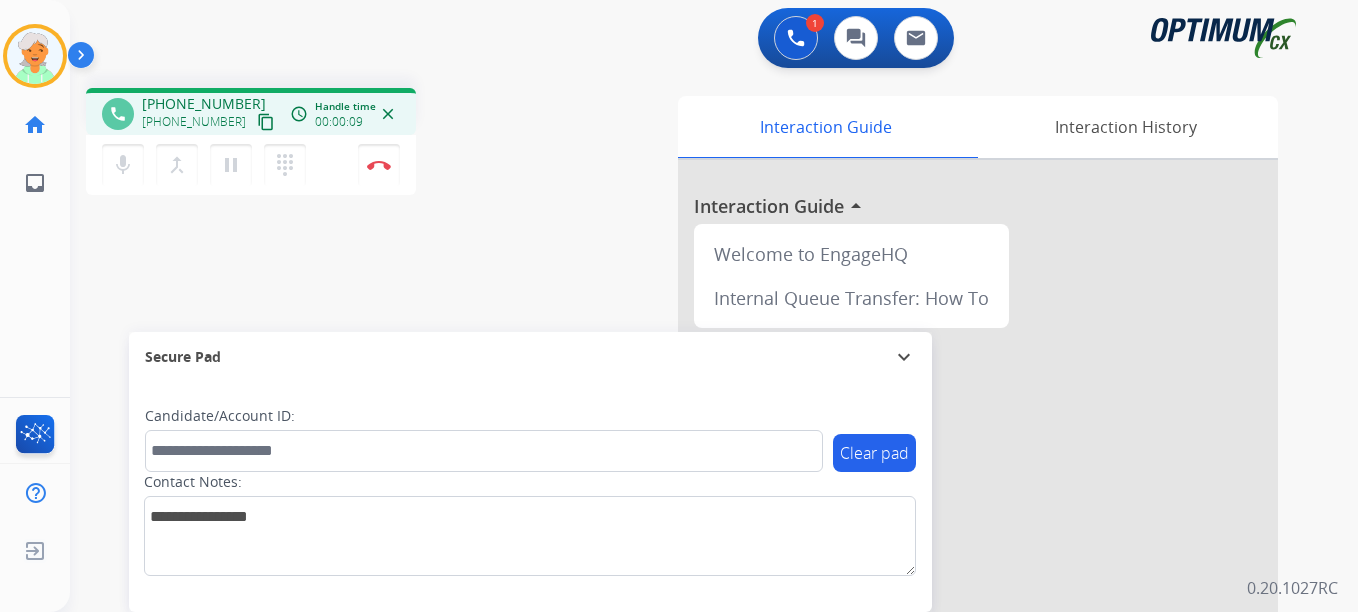 click on "content_copy" at bounding box center [266, 122] 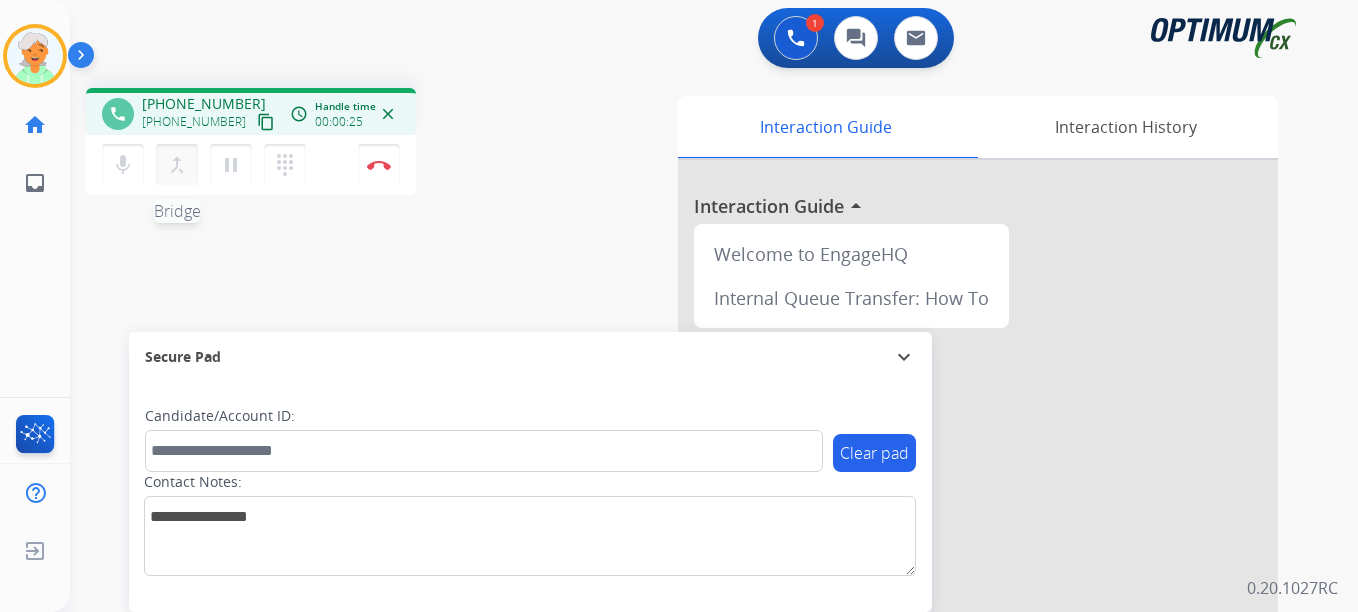 click on "merge_type Bridge" at bounding box center [177, 165] 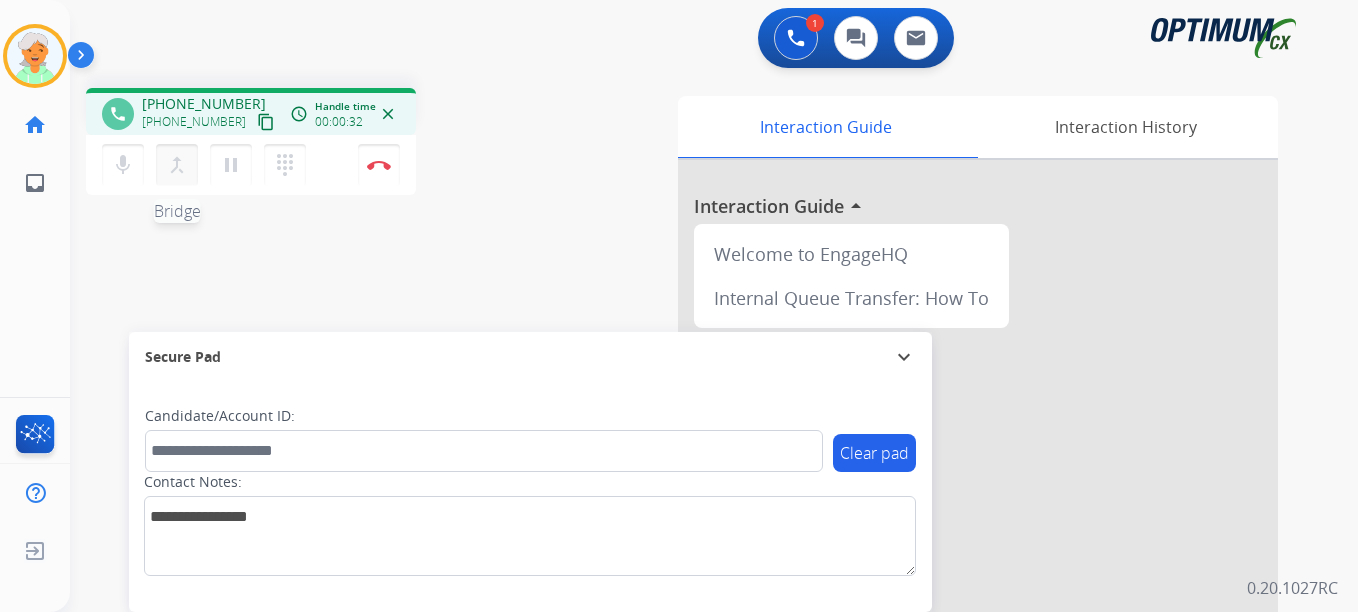 click on "merge_type" at bounding box center [177, 165] 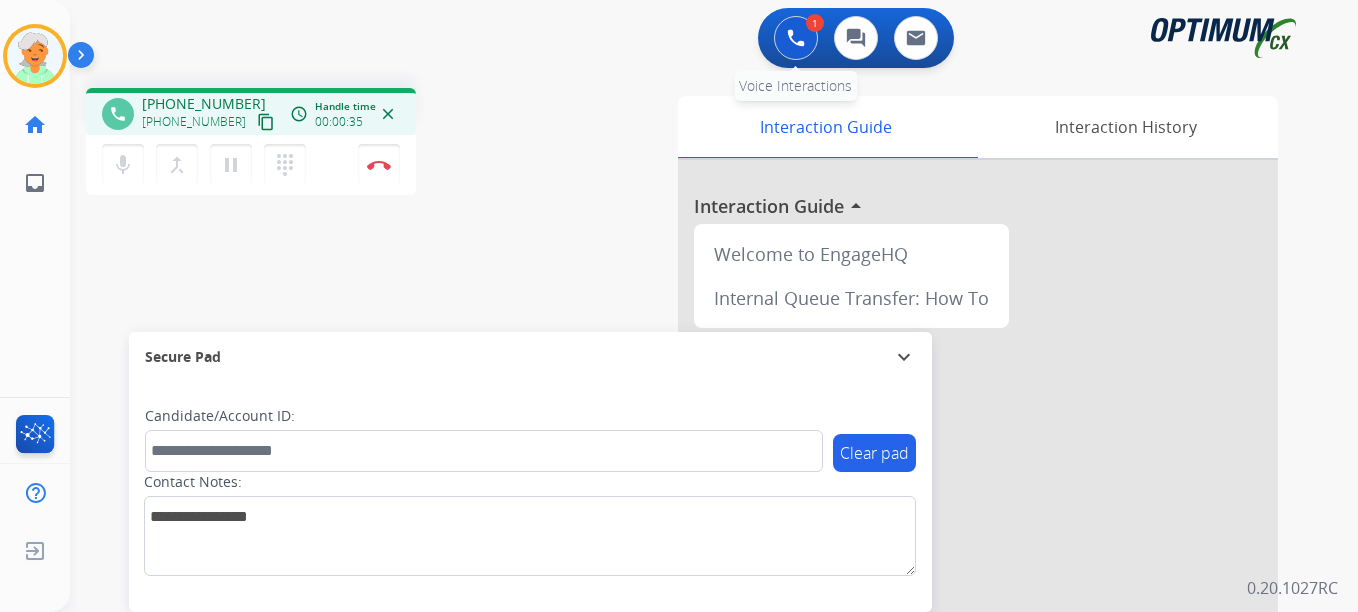 click at bounding box center [796, 38] 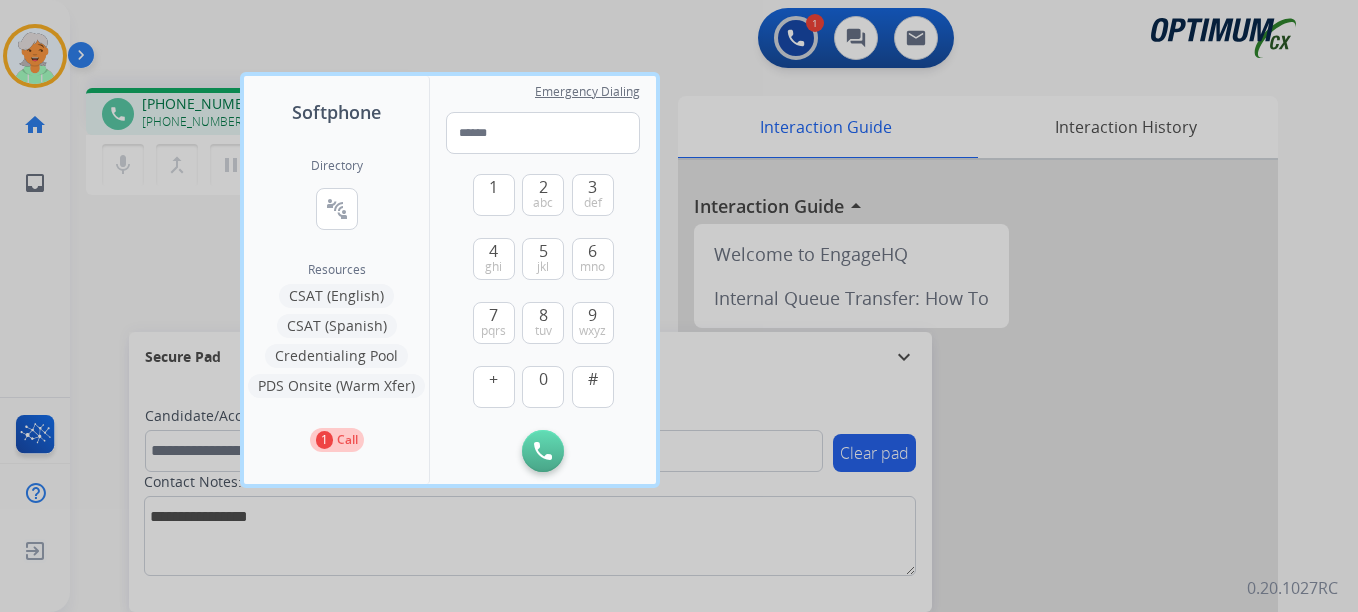 click at bounding box center (679, 306) 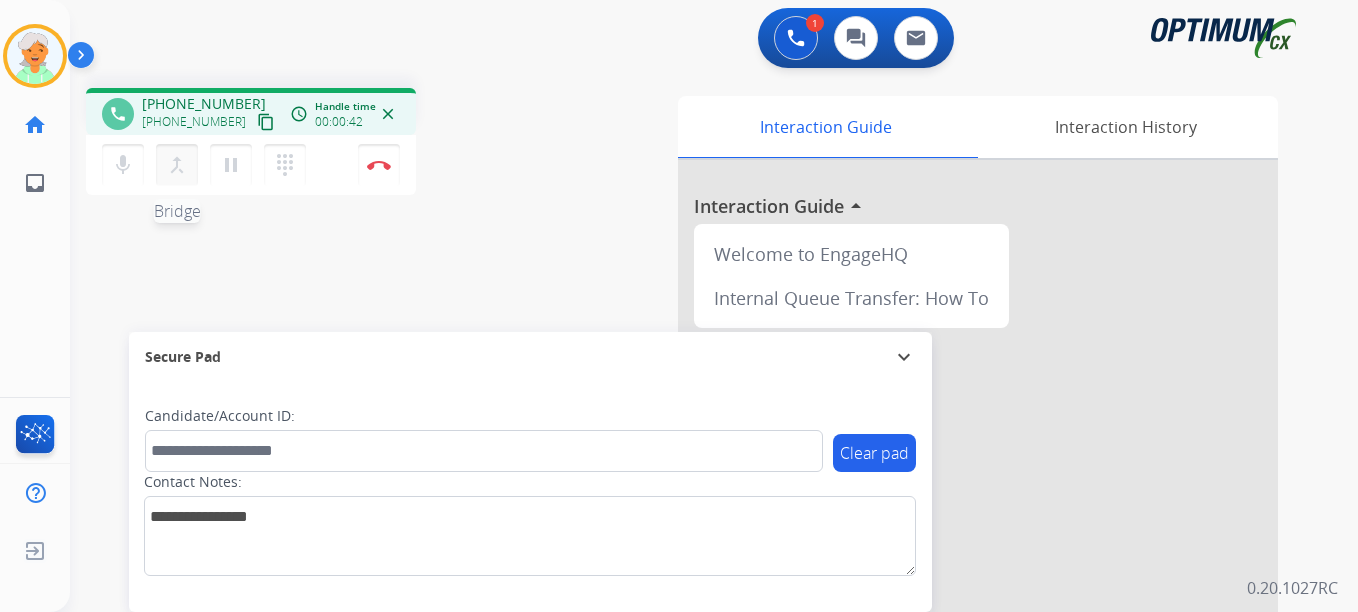 click on "merge_type" at bounding box center [177, 165] 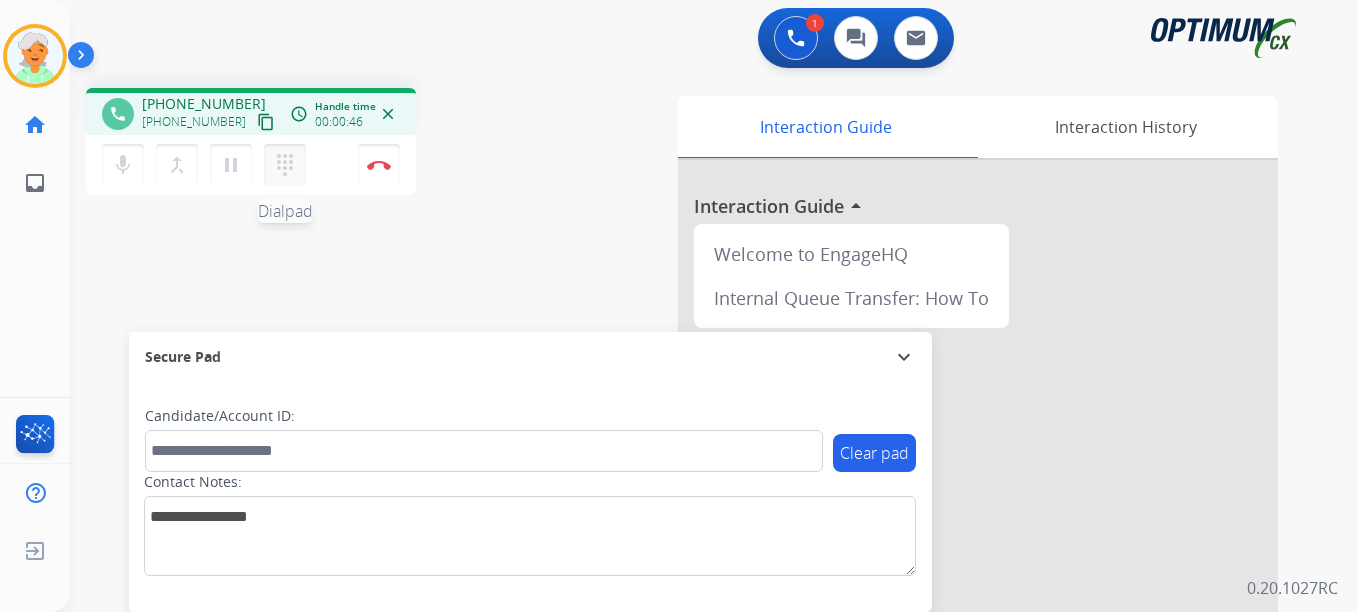 click on "dialpad" at bounding box center [285, 165] 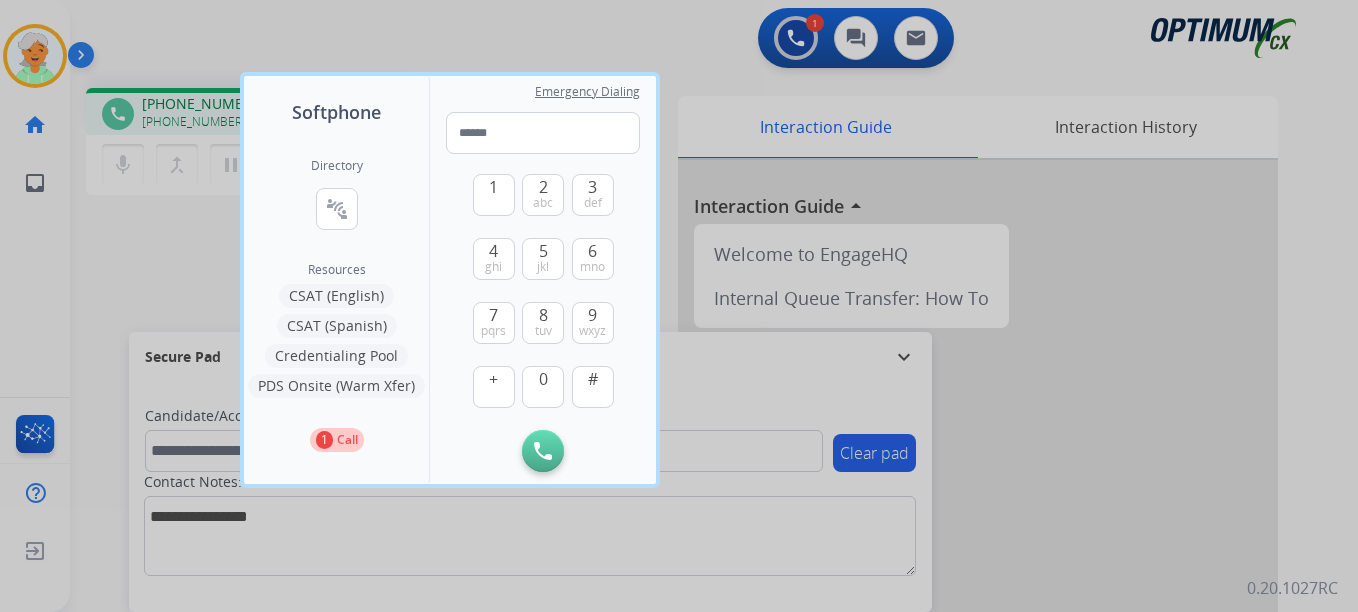 click at bounding box center [679, 306] 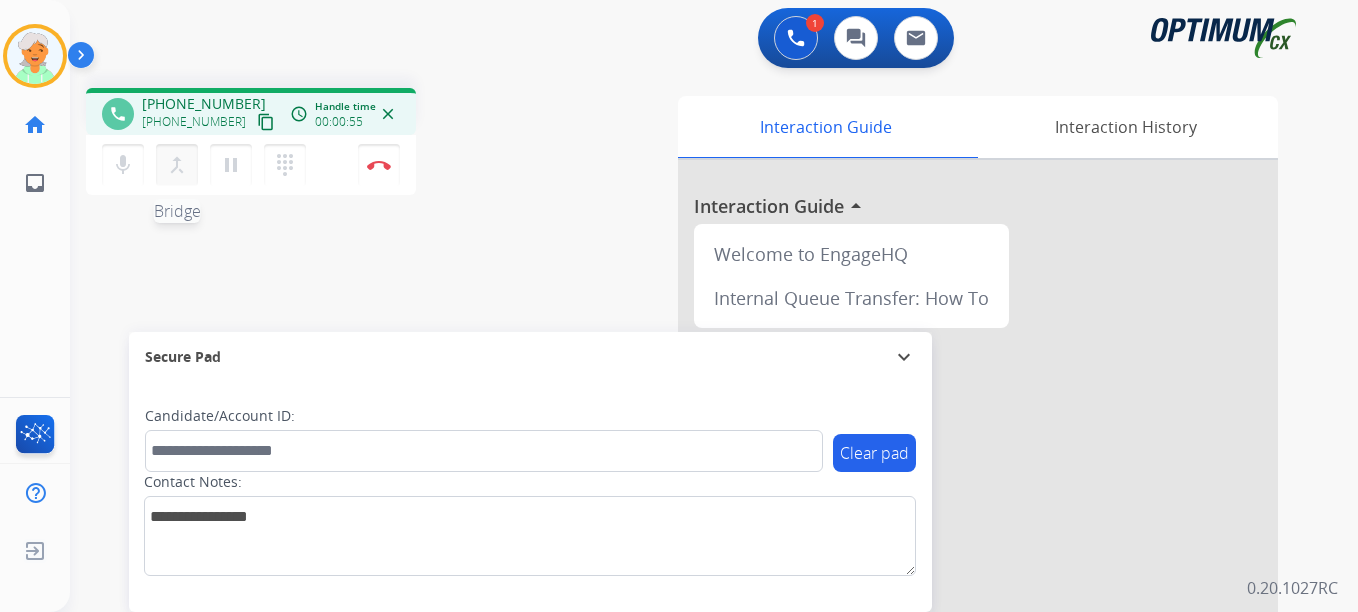 click on "merge_type Bridge" at bounding box center [177, 165] 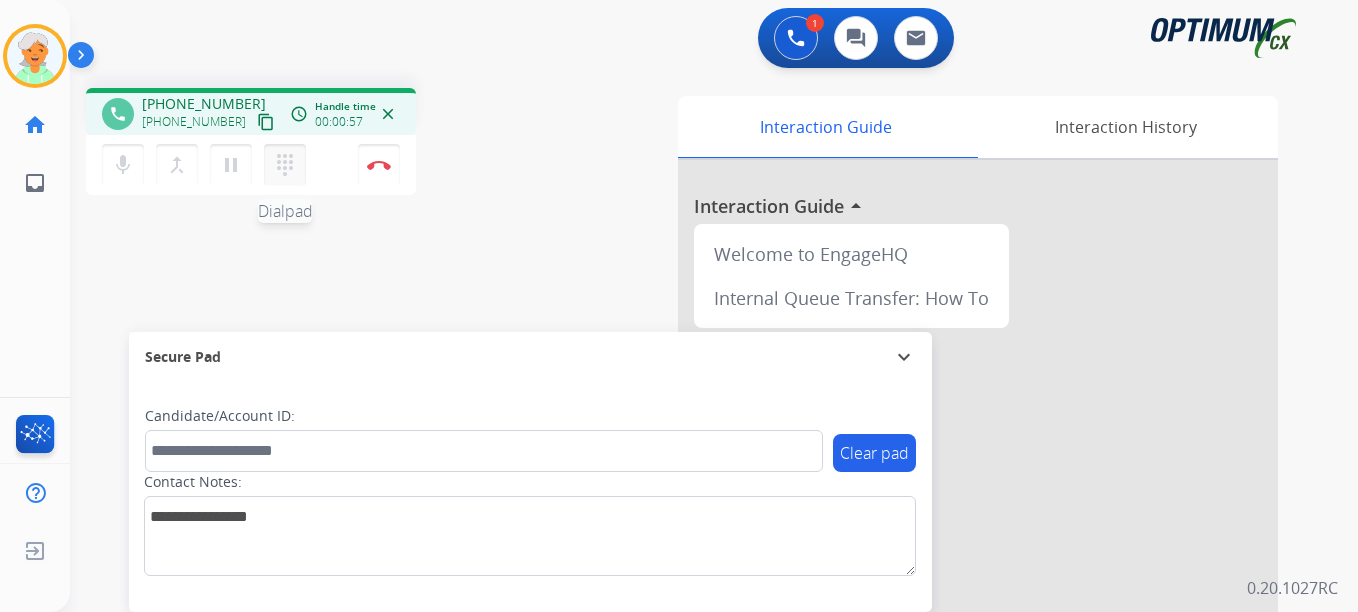 click on "dialpad" at bounding box center [285, 165] 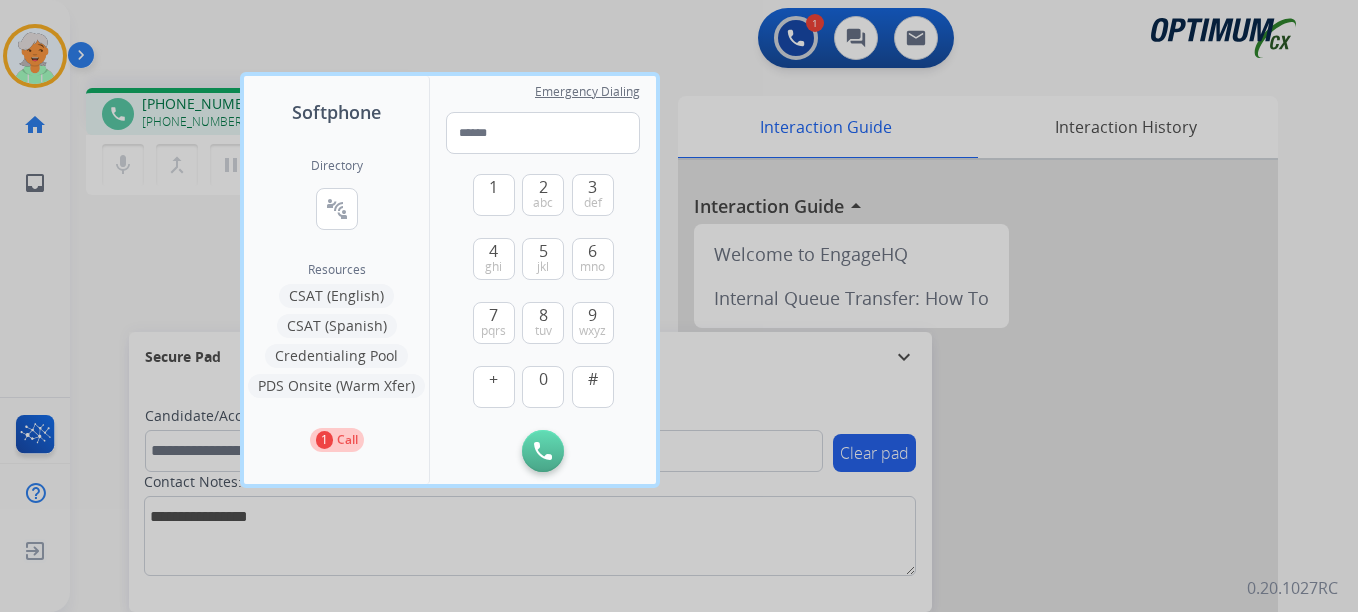 click on "CSAT (Spanish)" at bounding box center (337, 326) 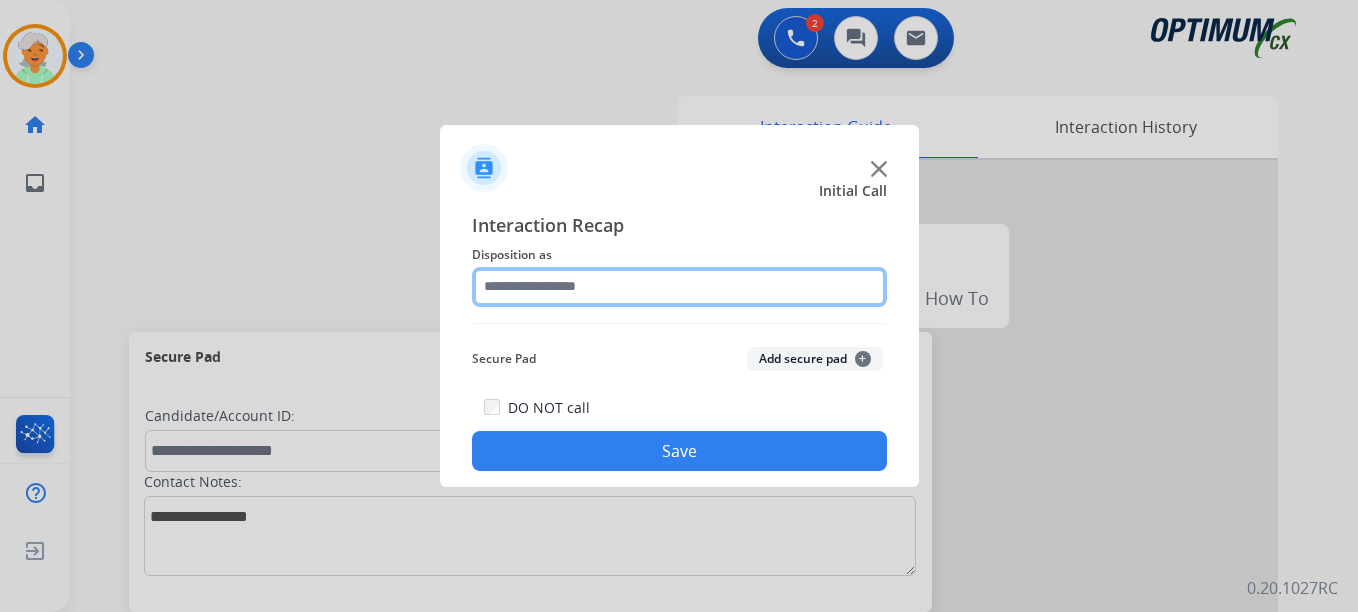 click 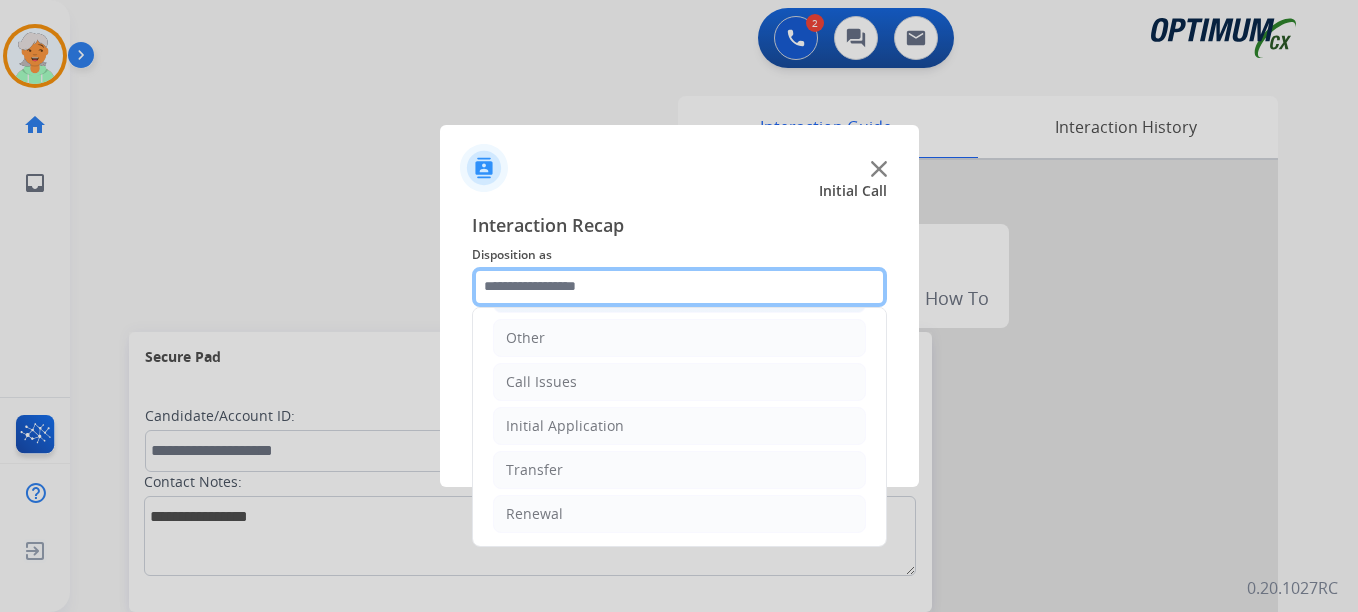 scroll, scrollTop: 136, scrollLeft: 0, axis: vertical 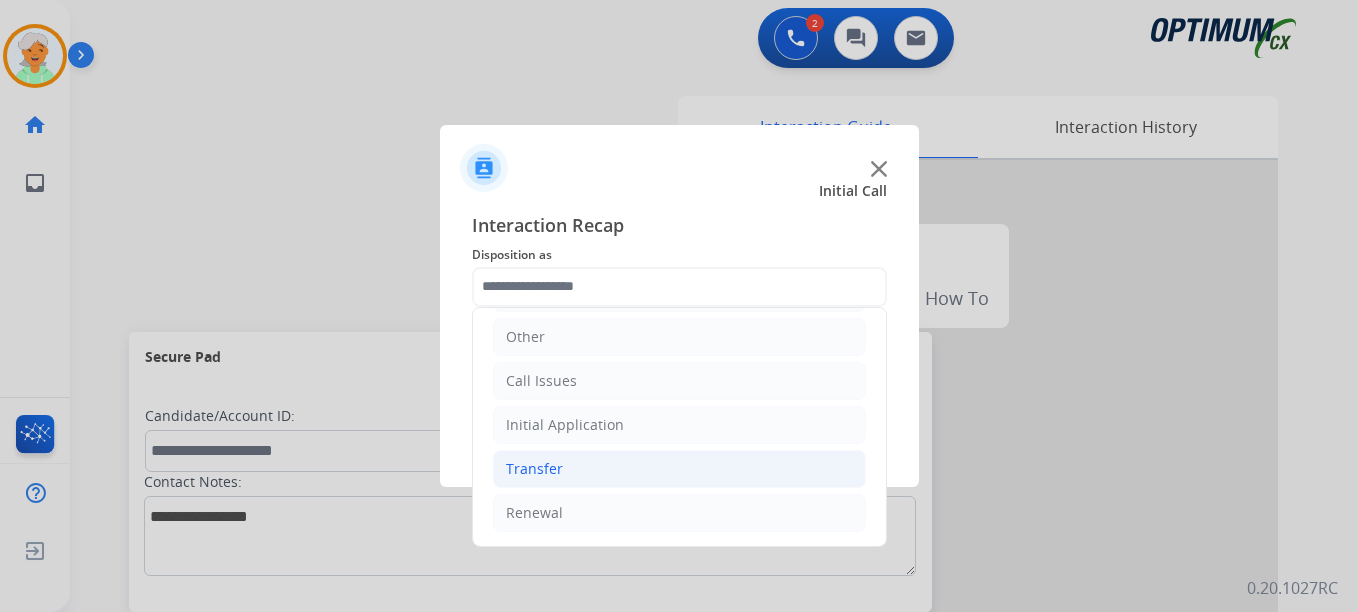 click on "Transfer" 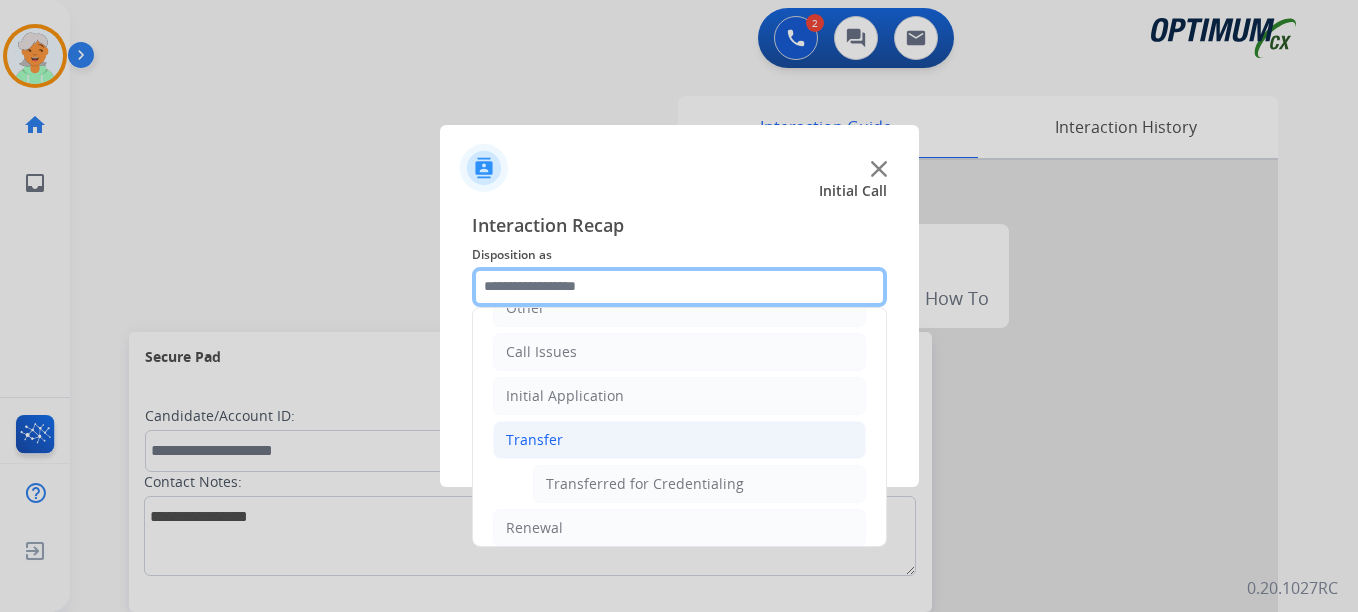 scroll, scrollTop: 180, scrollLeft: 0, axis: vertical 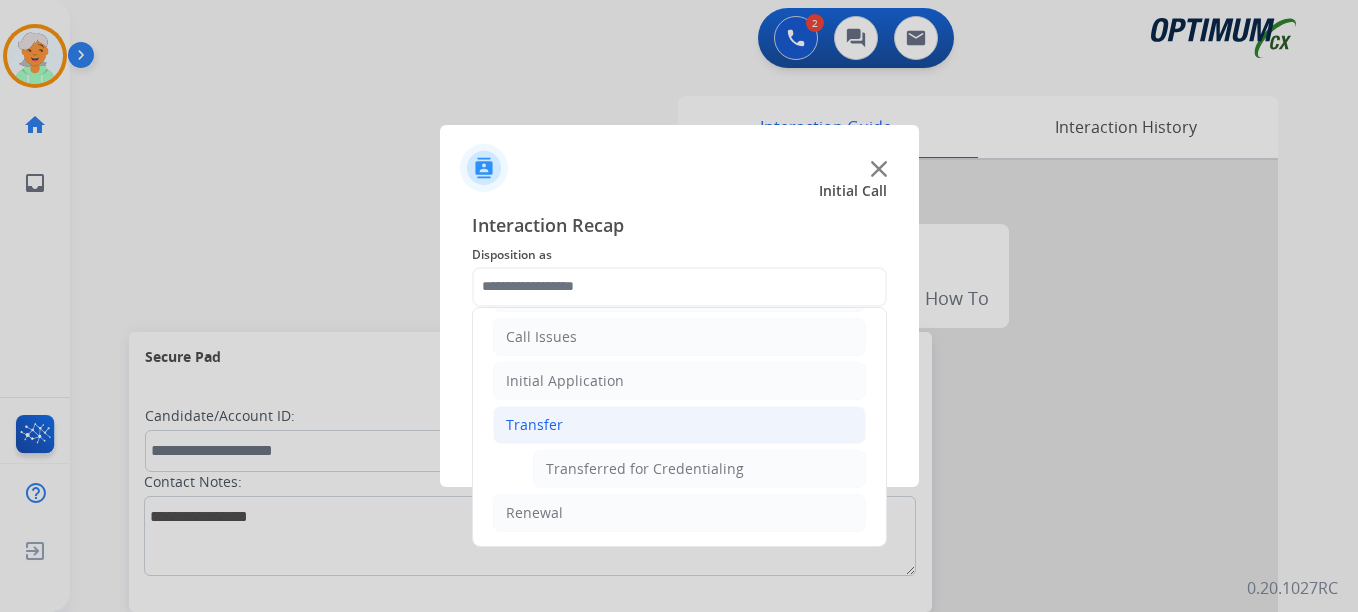 click on "Transfer" 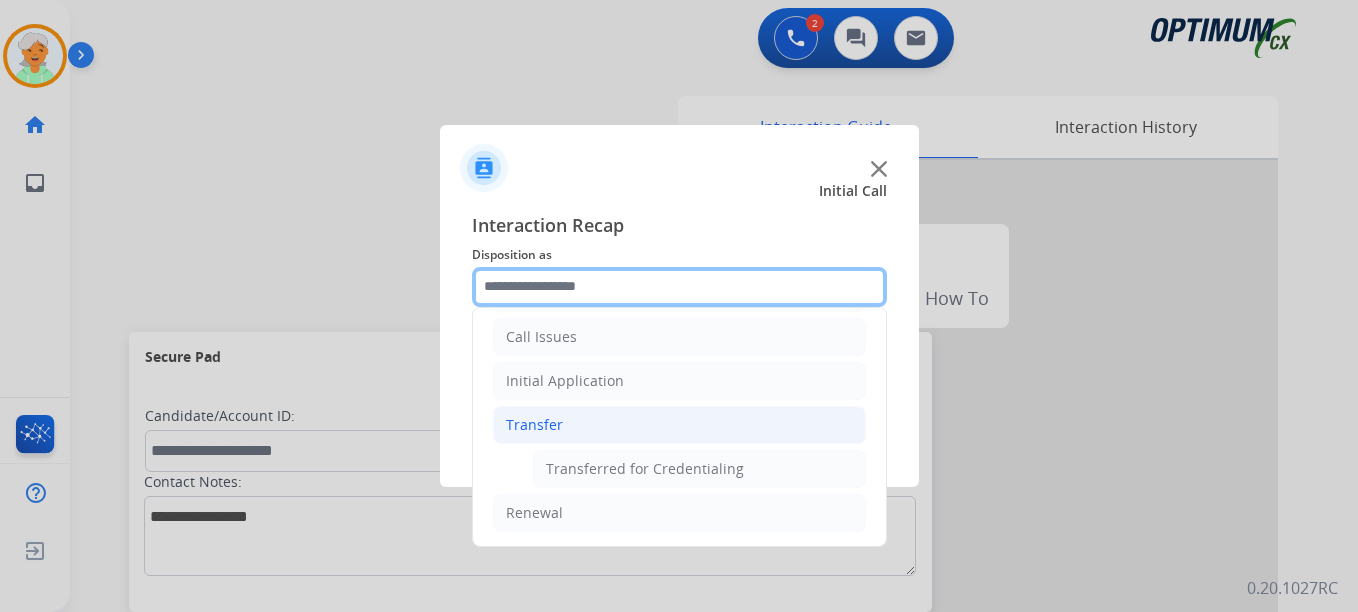 scroll, scrollTop: 136, scrollLeft: 0, axis: vertical 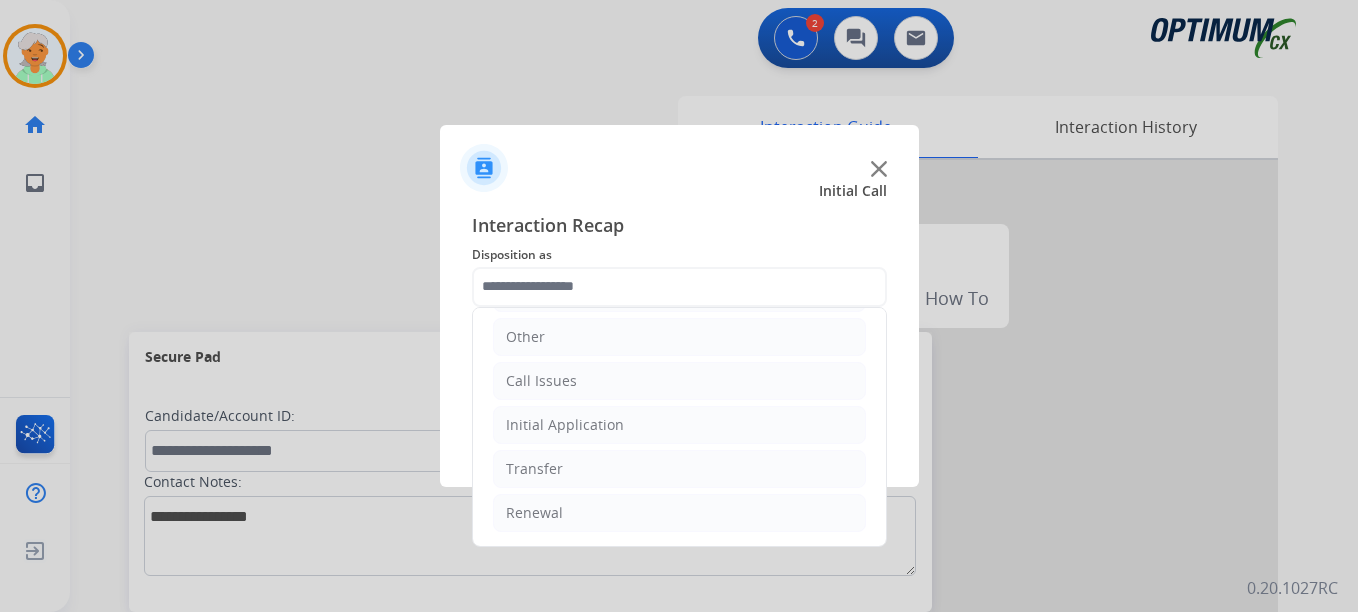 click on "Interaction Recap Disposition as     Bookstore   Finance   PDS   Other   Call Issues   Initial Application   Transfer   Renewal  Secure Pad  Add secure pad  +  DO NOT call  Save" 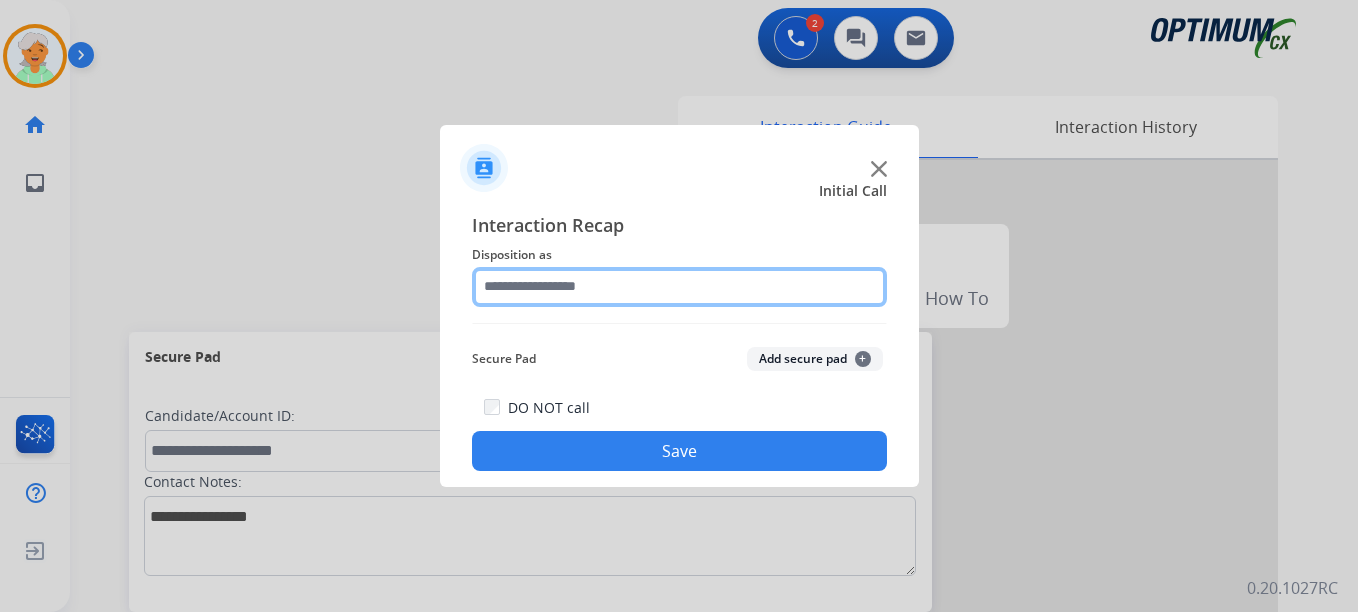 click 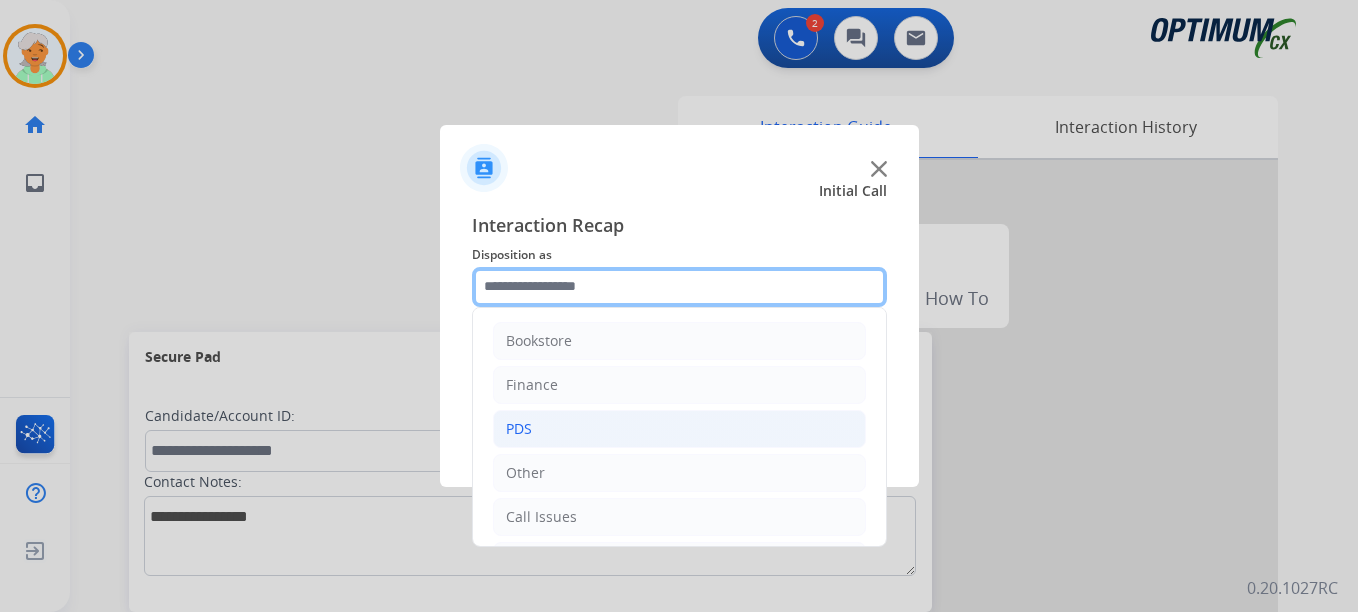 scroll, scrollTop: 136, scrollLeft: 0, axis: vertical 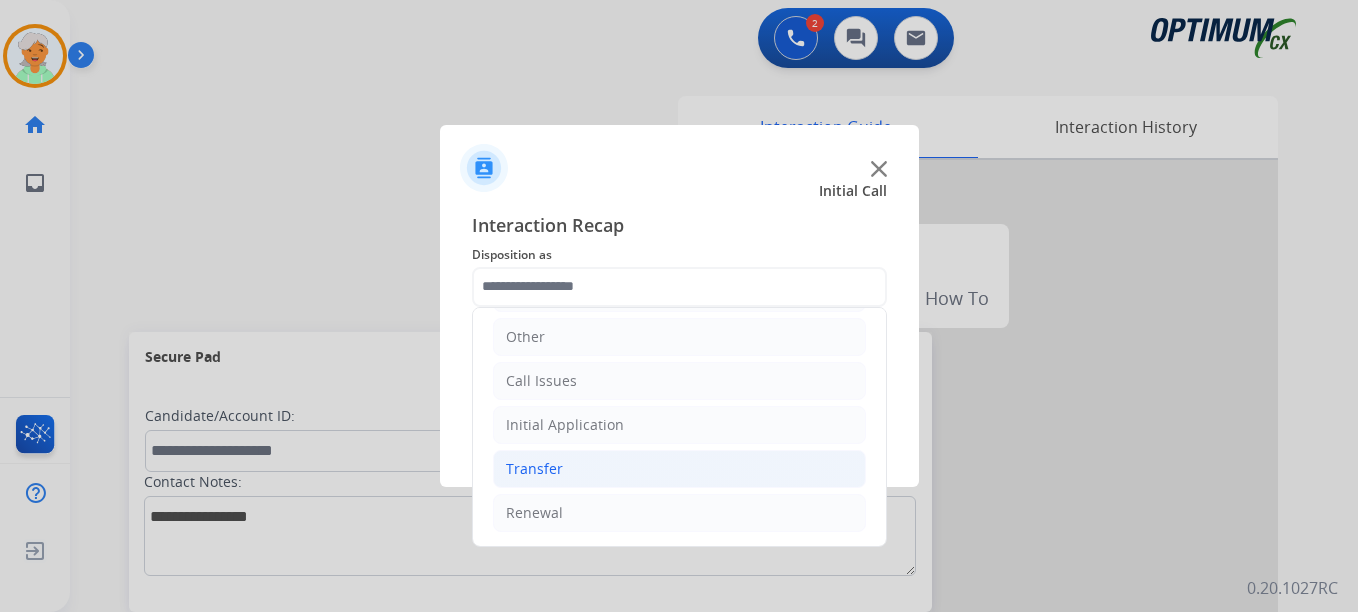 click on "Transfer" 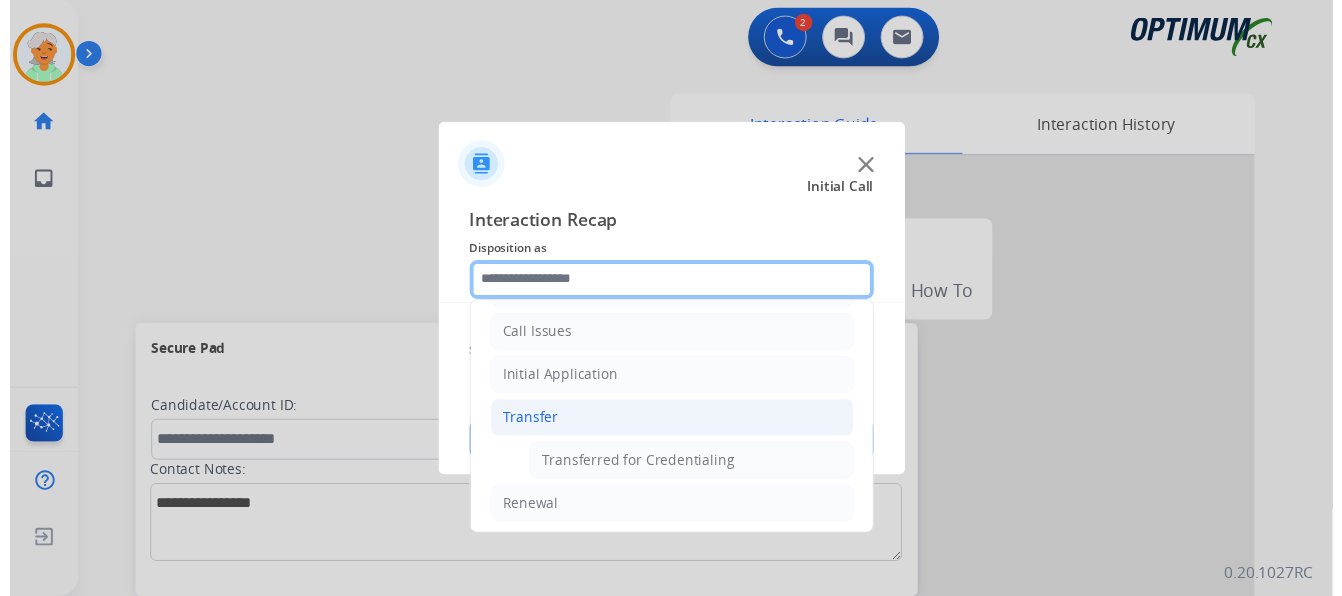 scroll, scrollTop: 180, scrollLeft: 0, axis: vertical 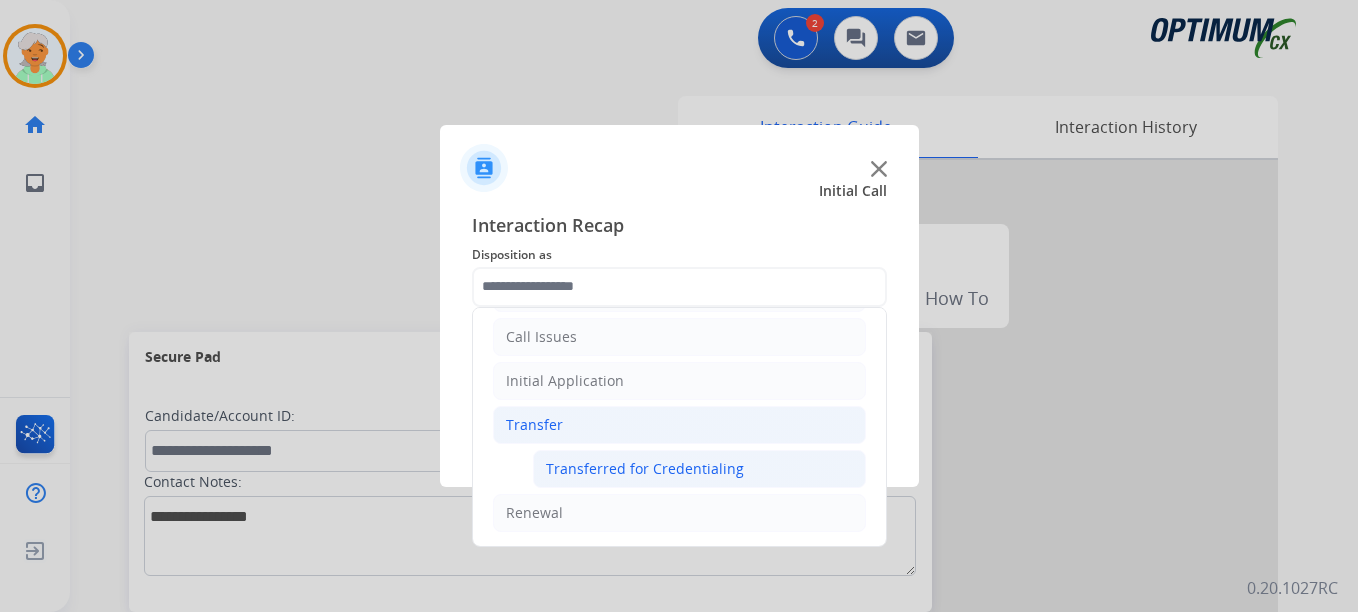 click on "Transferred for Credentialing" 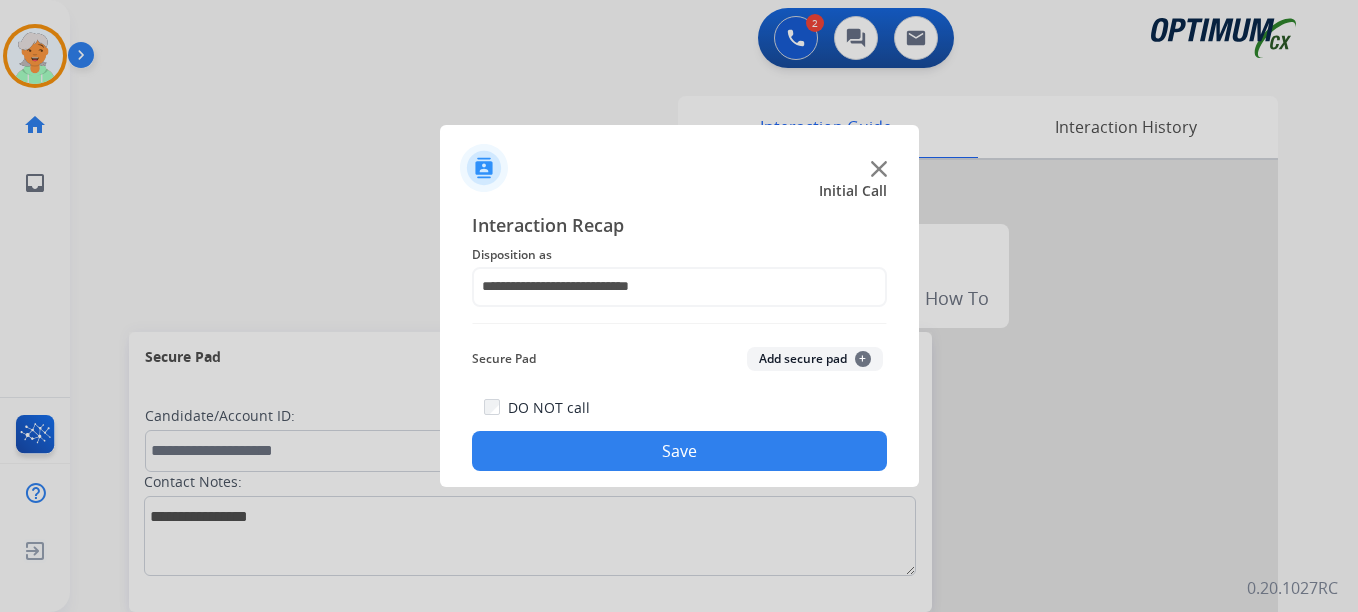 click on "Add secure pad  +" 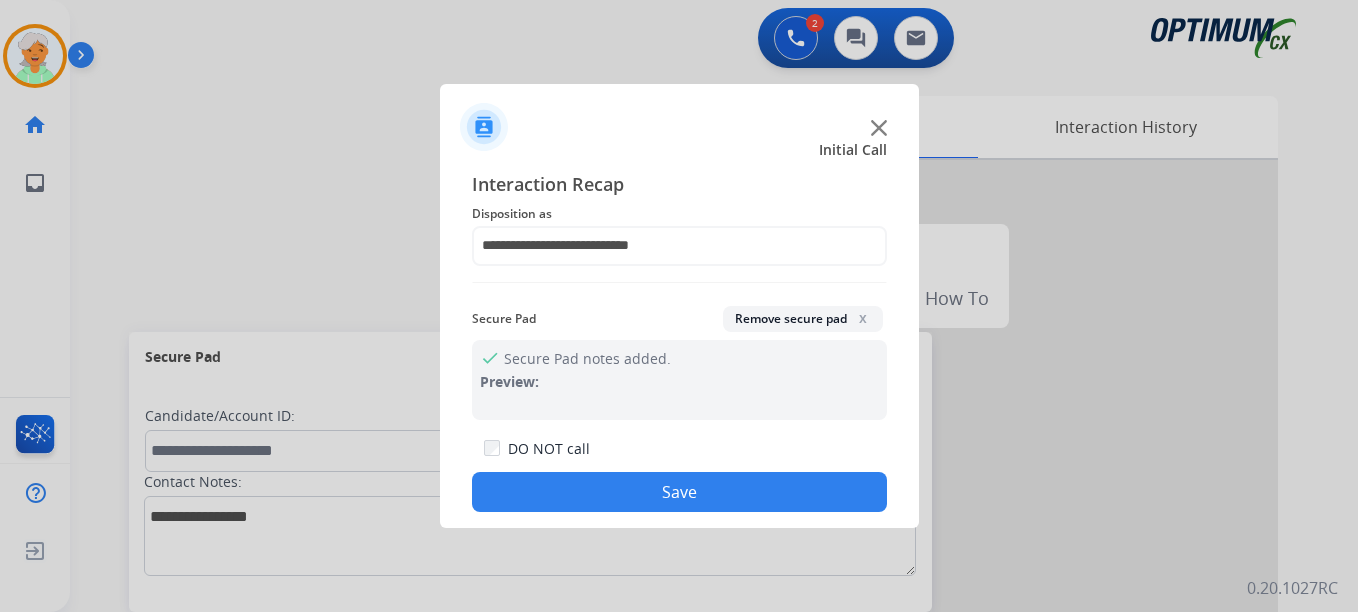 click on "Save" 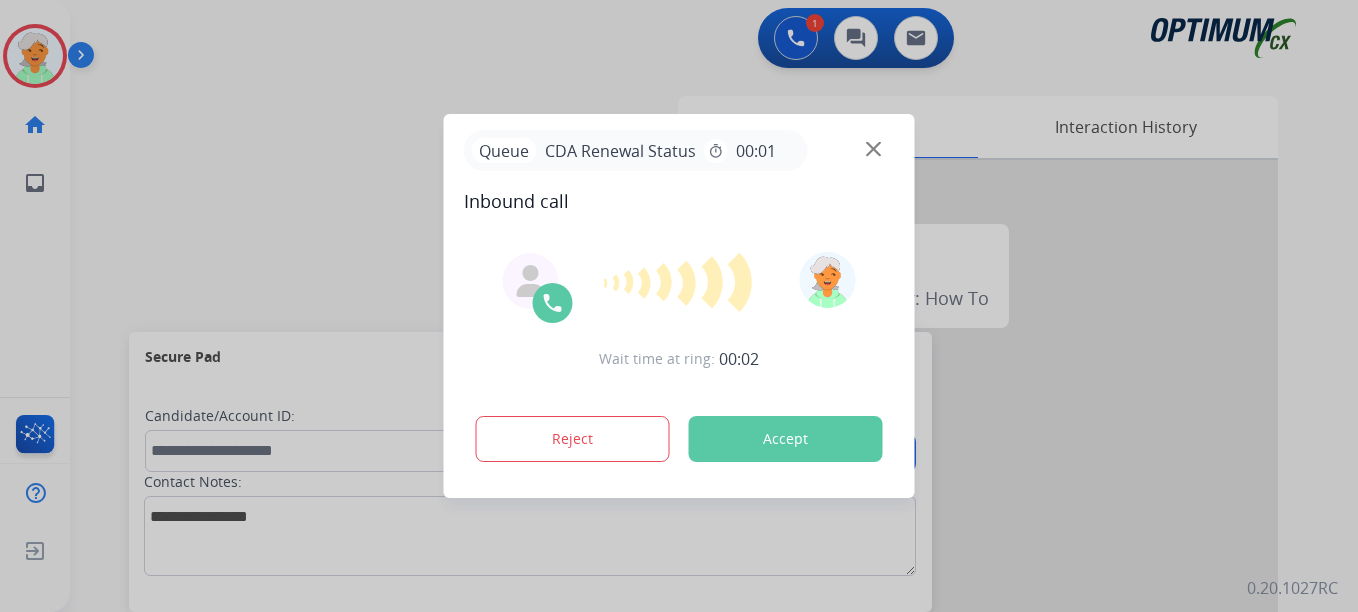 click on "Accept" at bounding box center (786, 439) 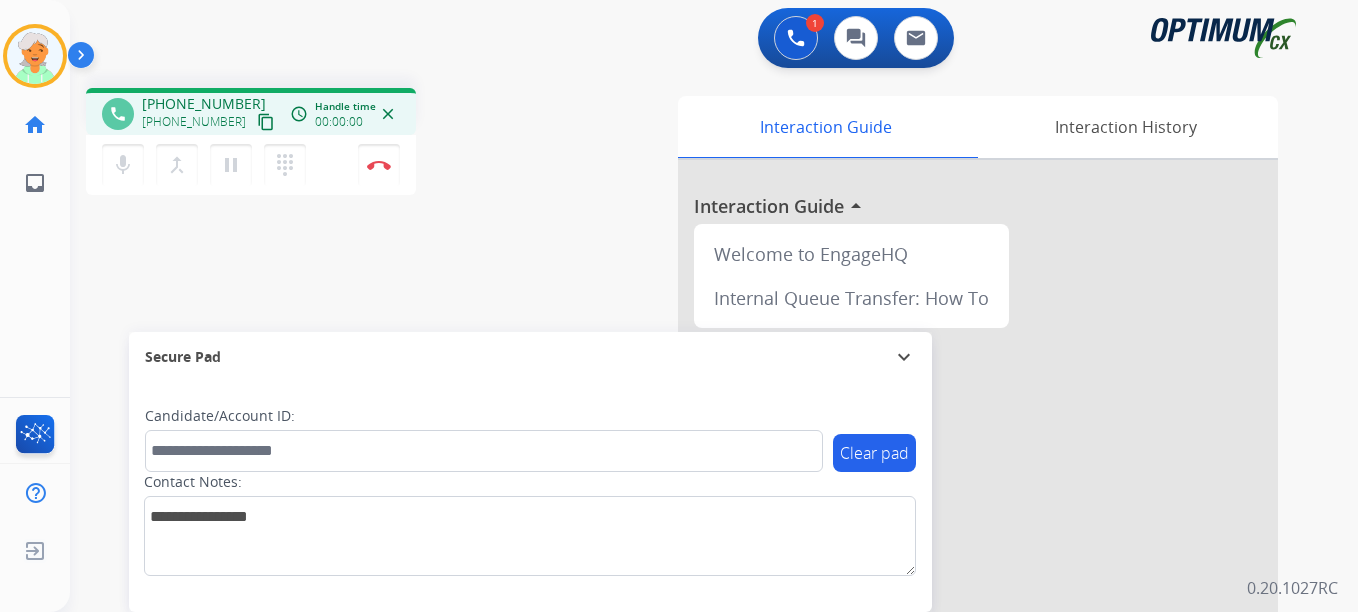 click on "content_copy" at bounding box center (266, 122) 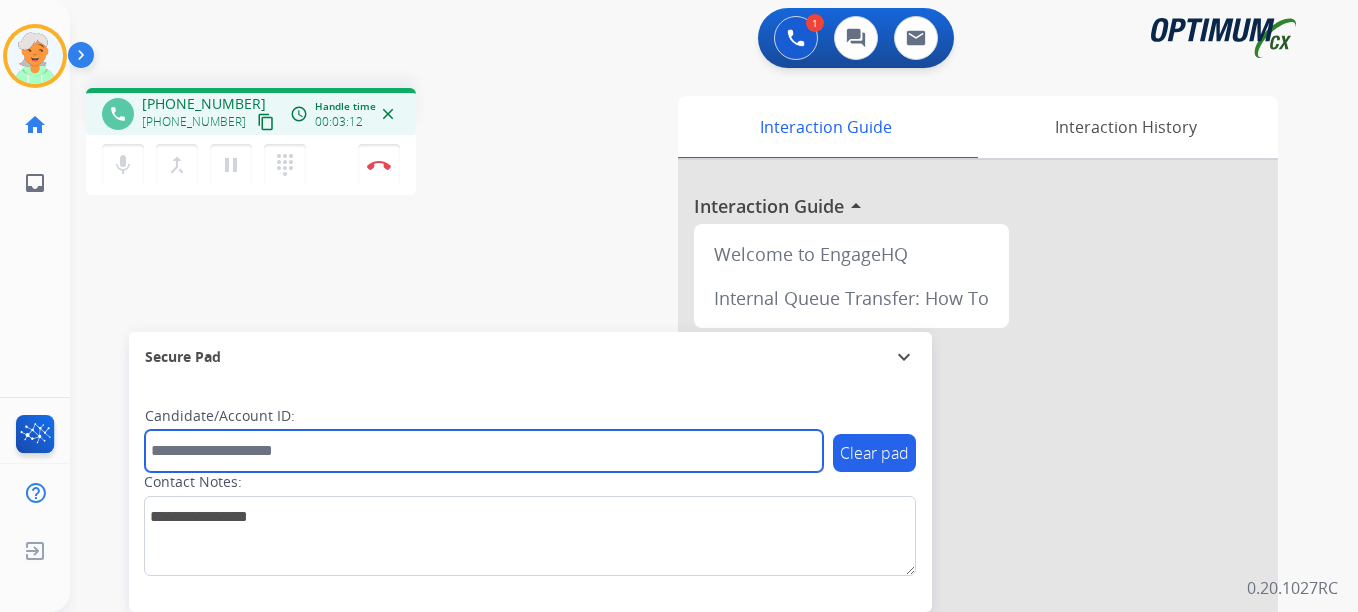 click at bounding box center (484, 451) 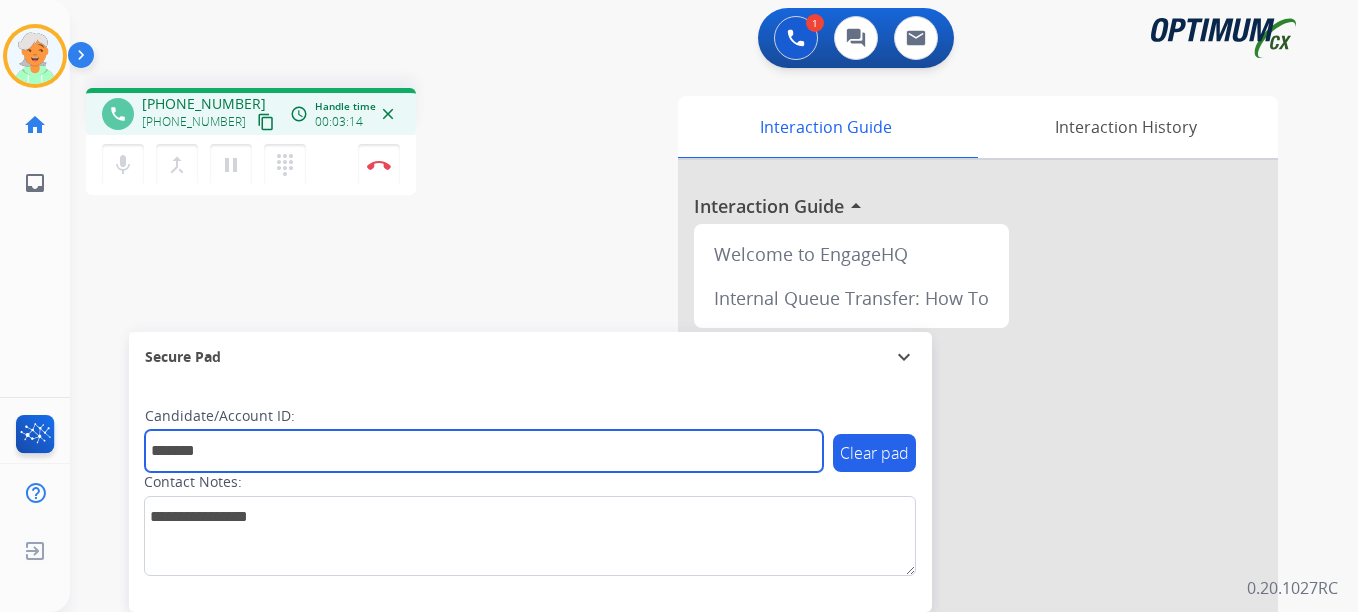 type on "*******" 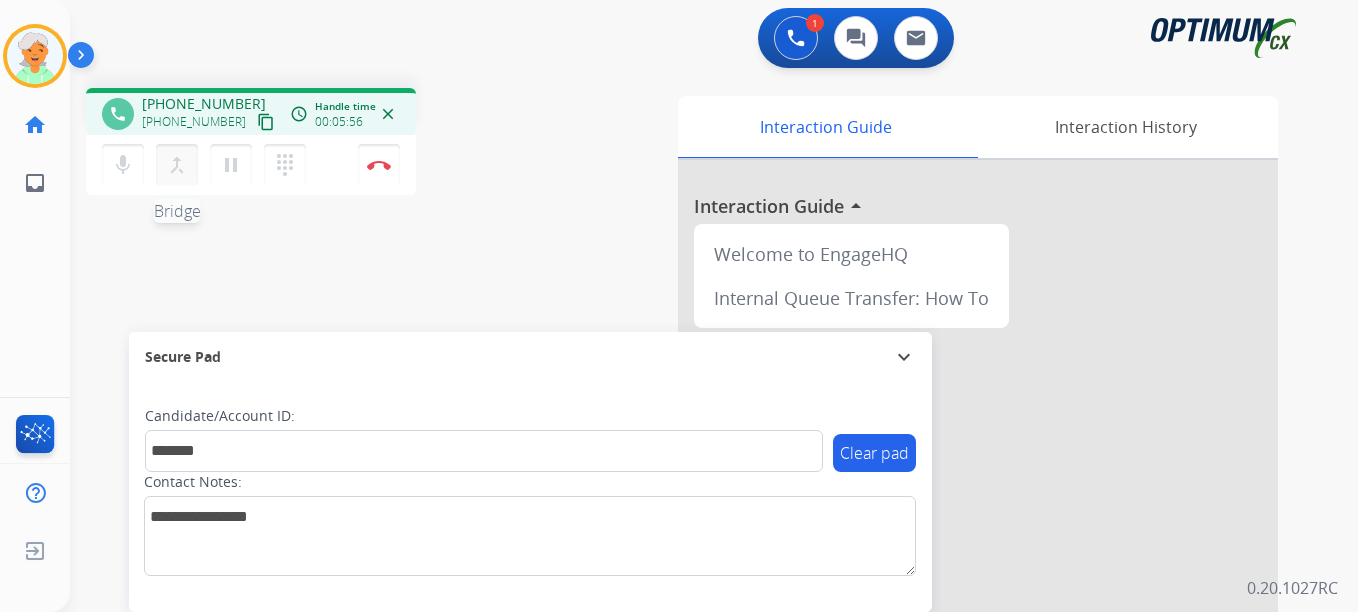 click on "merge_type" at bounding box center [177, 165] 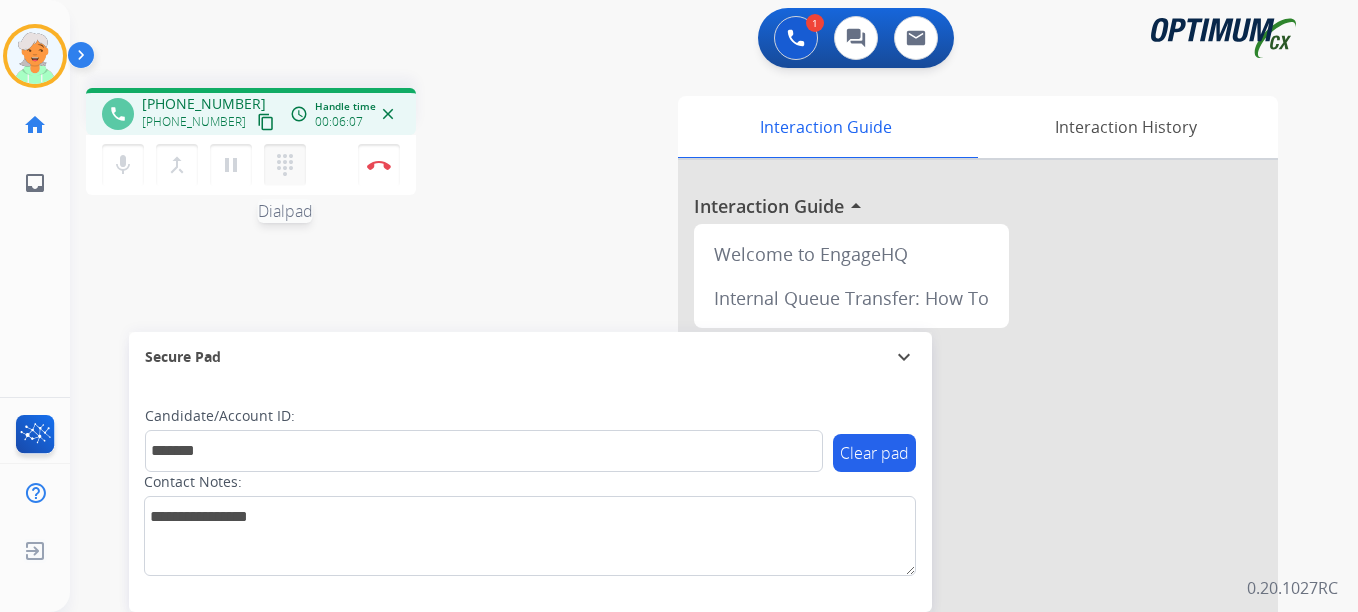 click on "dialpad" at bounding box center [285, 165] 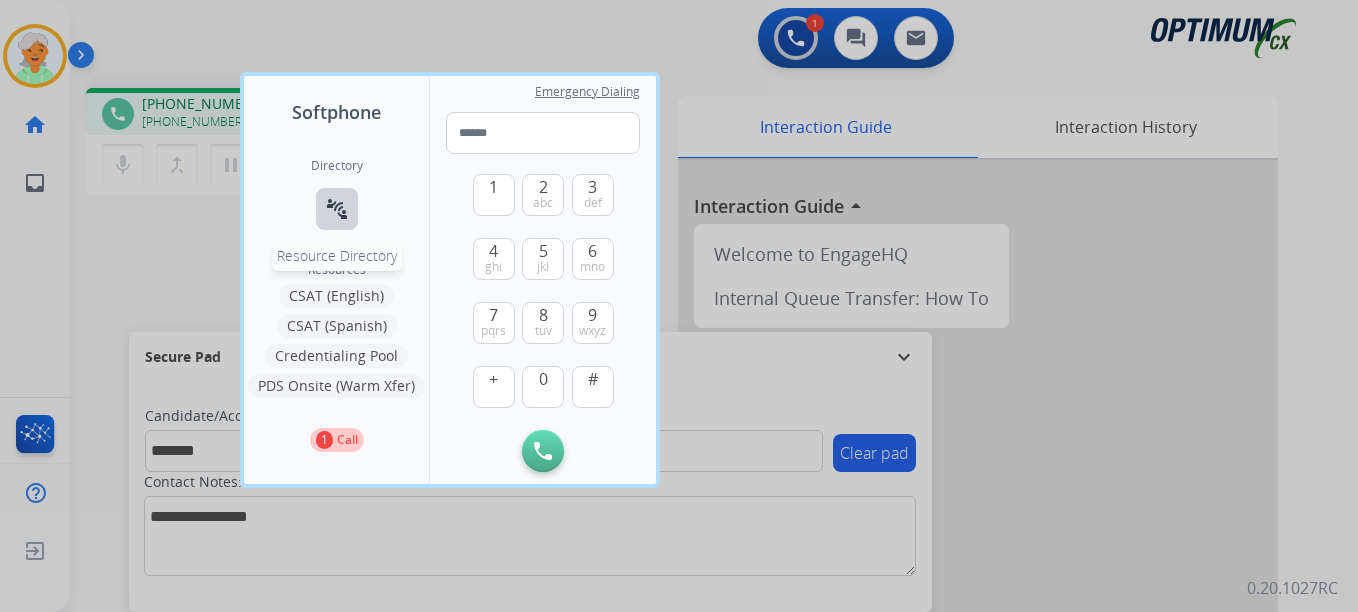 click on "connect_without_contact Resource Directory" at bounding box center [337, 209] 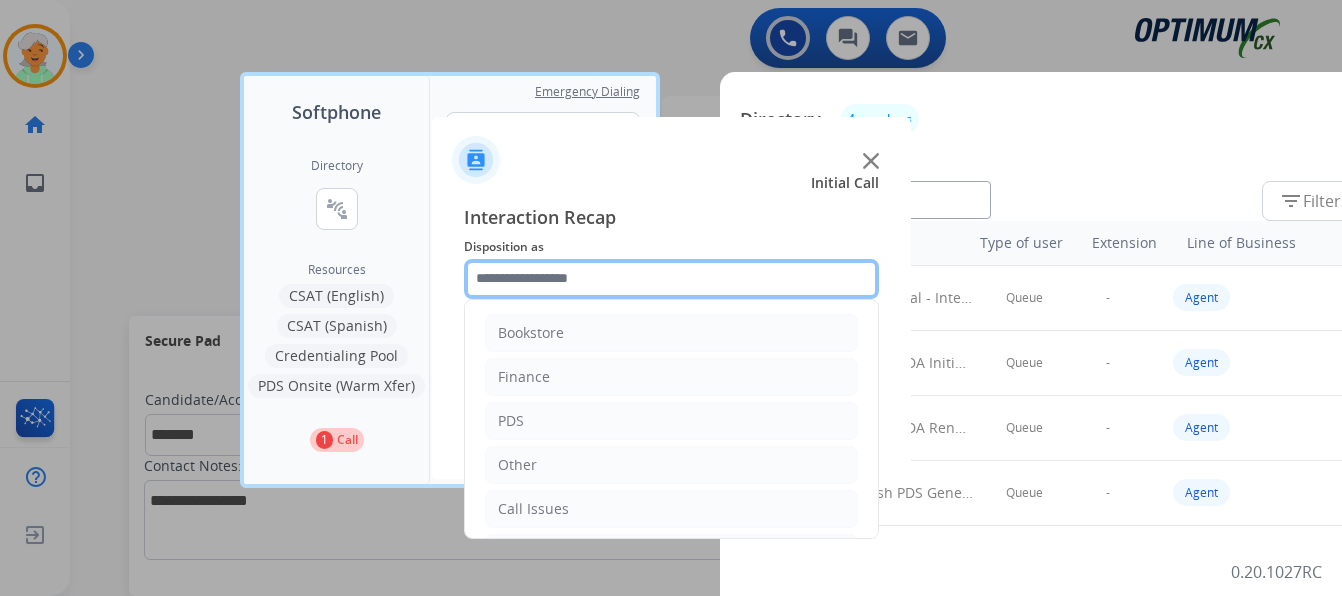 click 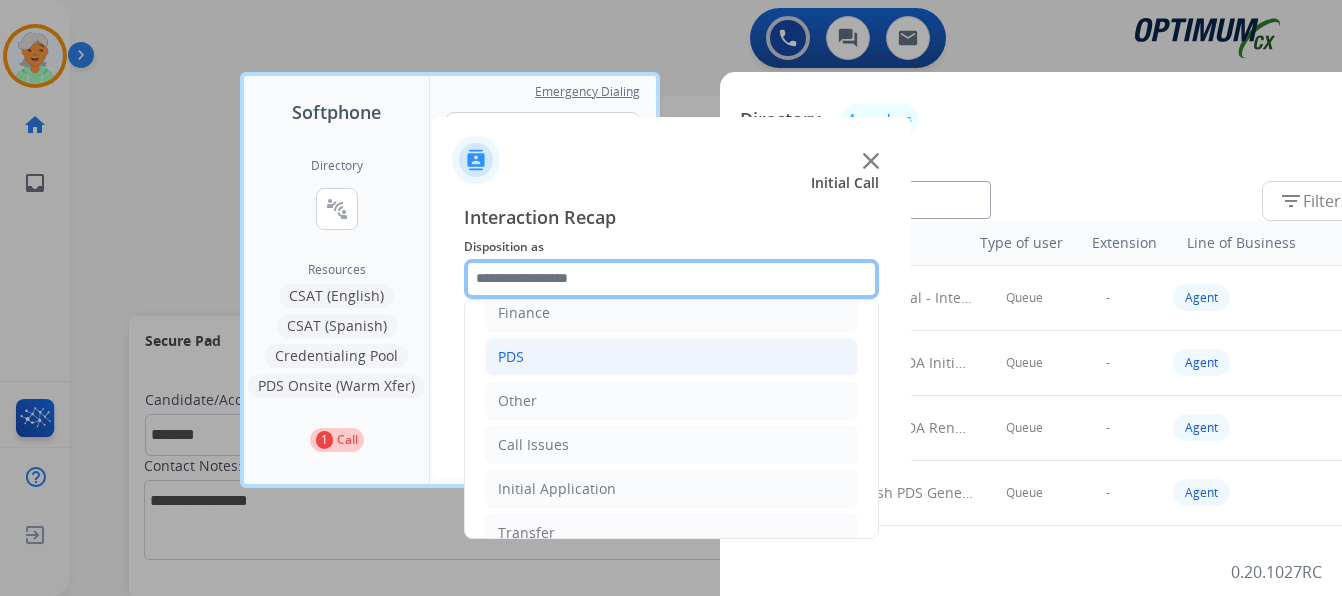 scroll, scrollTop: 136, scrollLeft: 0, axis: vertical 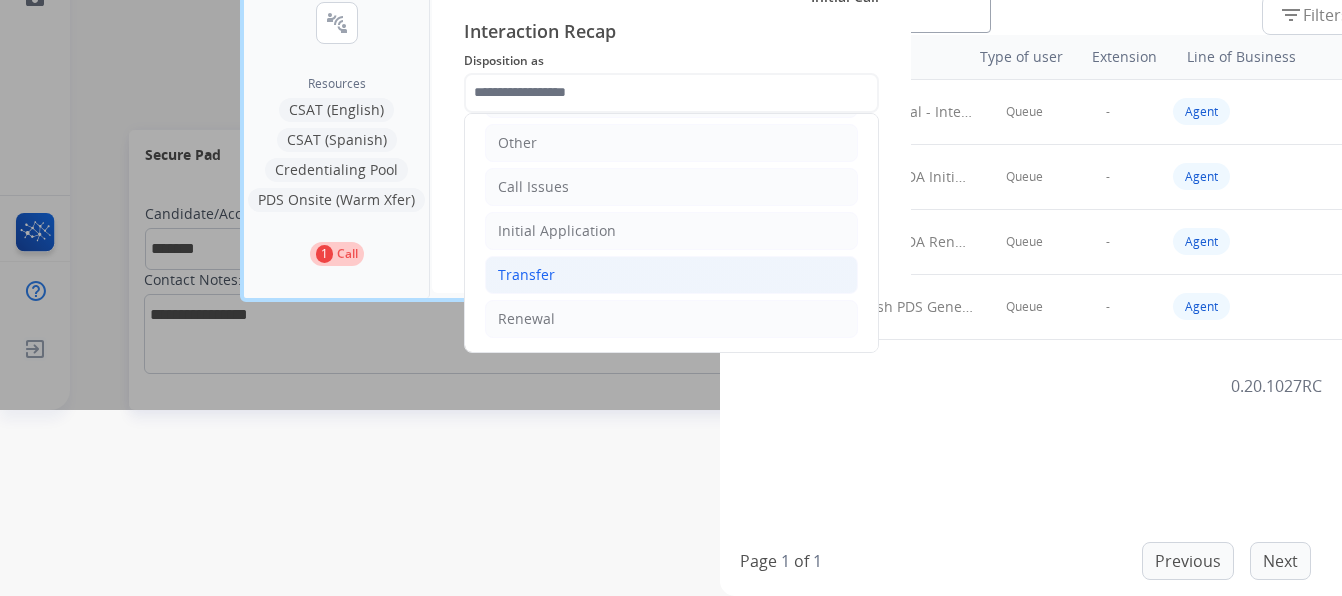 click on "Transfer" 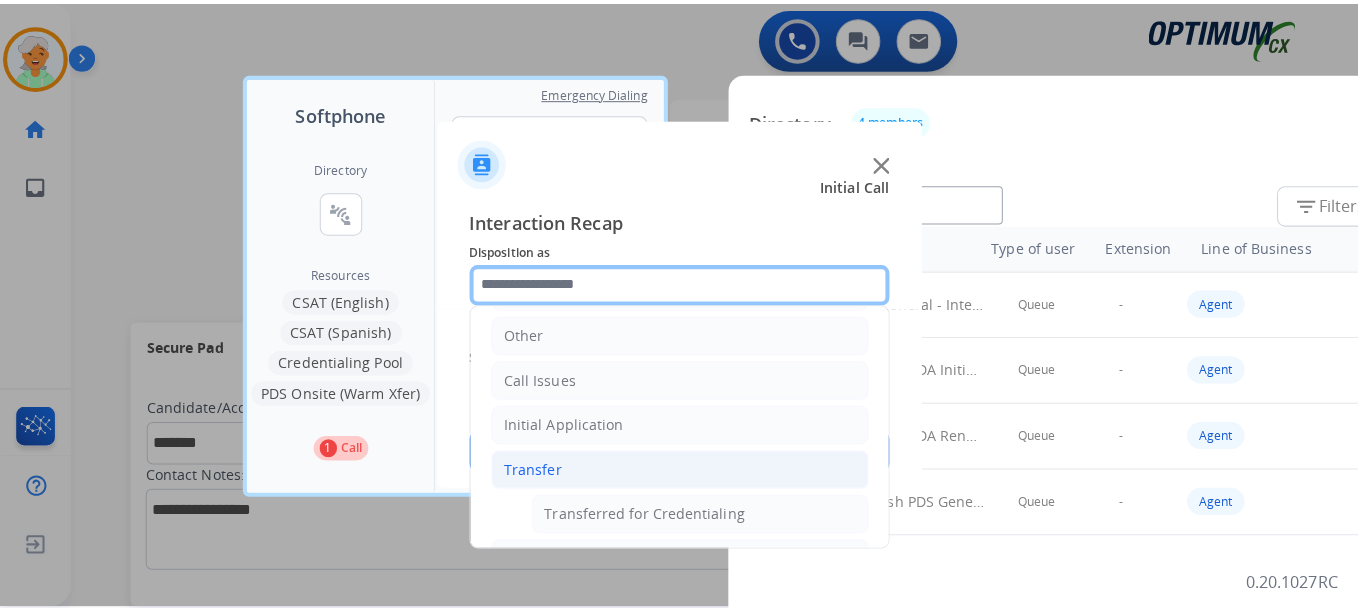 scroll, scrollTop: 0, scrollLeft: 0, axis: both 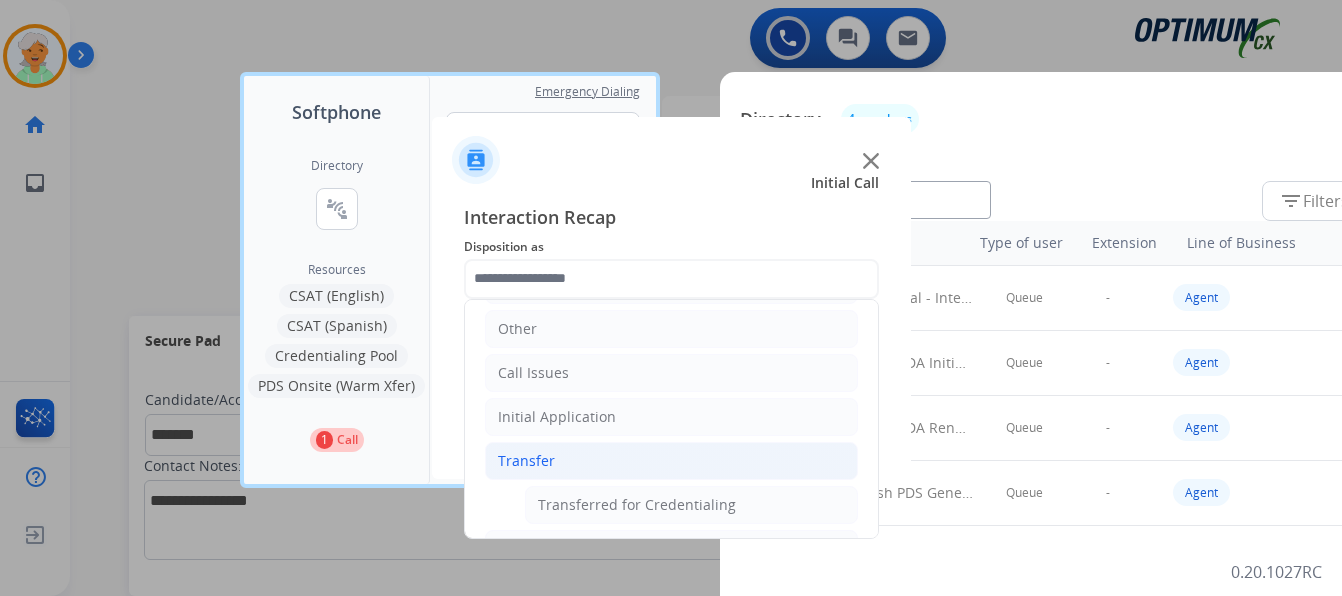 click 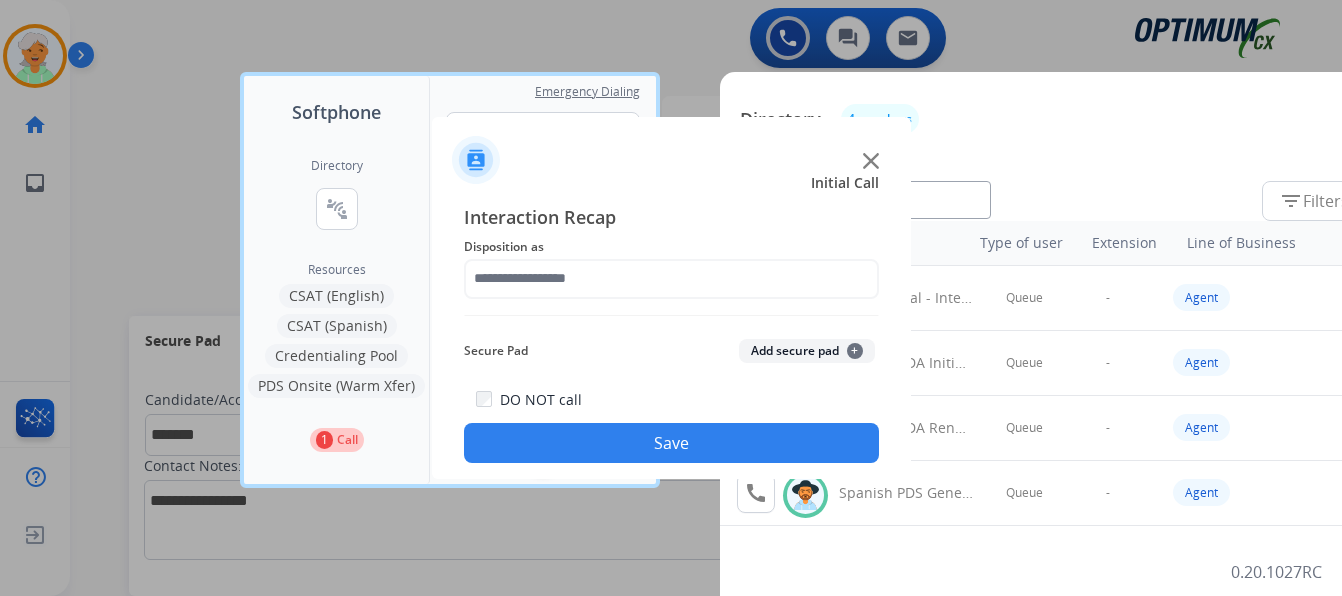 click 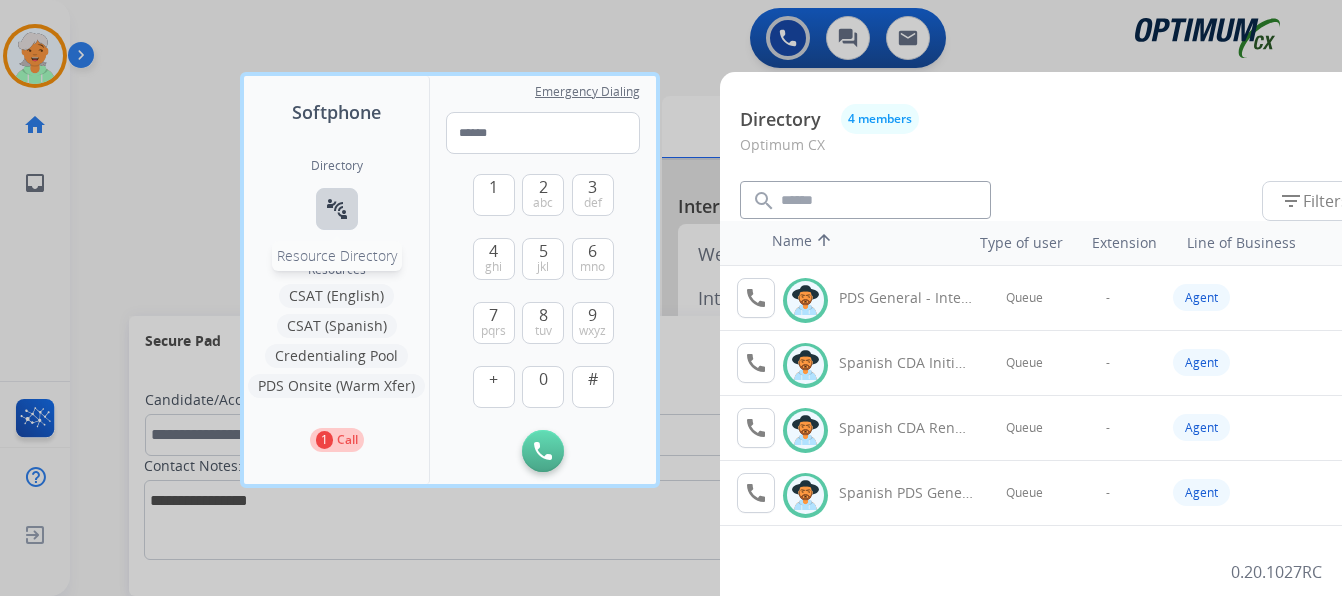 click on "connect_without_contact Resource Directory" at bounding box center [337, 209] 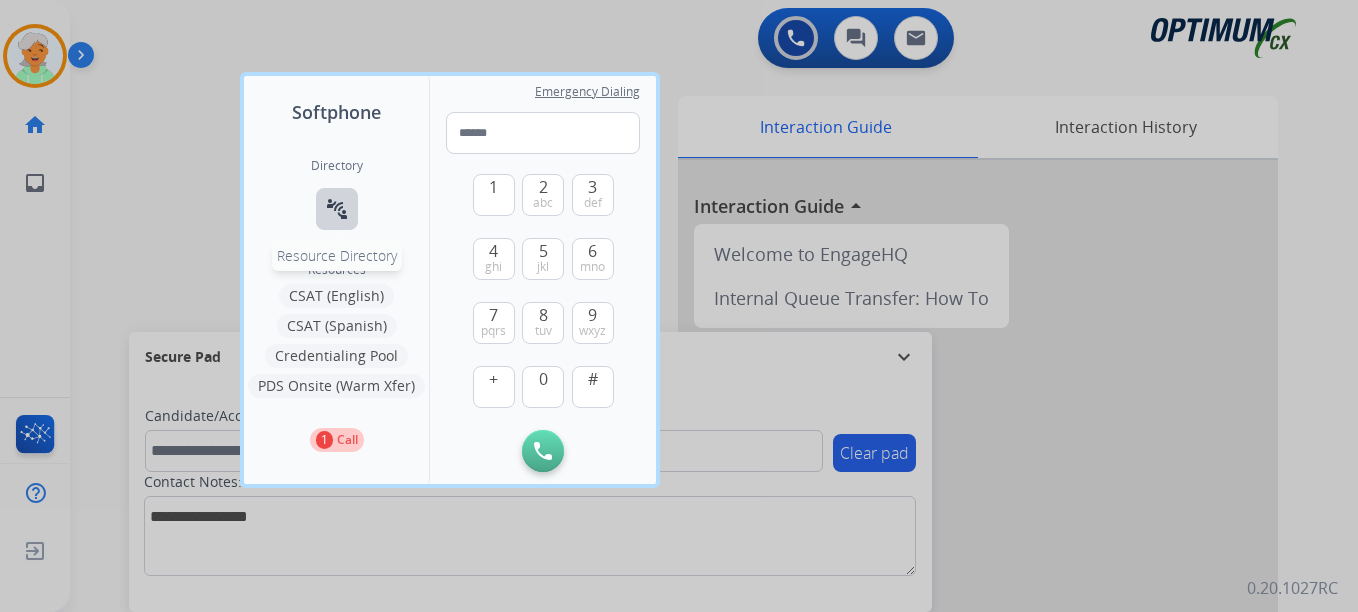 click on "connect_without_contact" at bounding box center [337, 209] 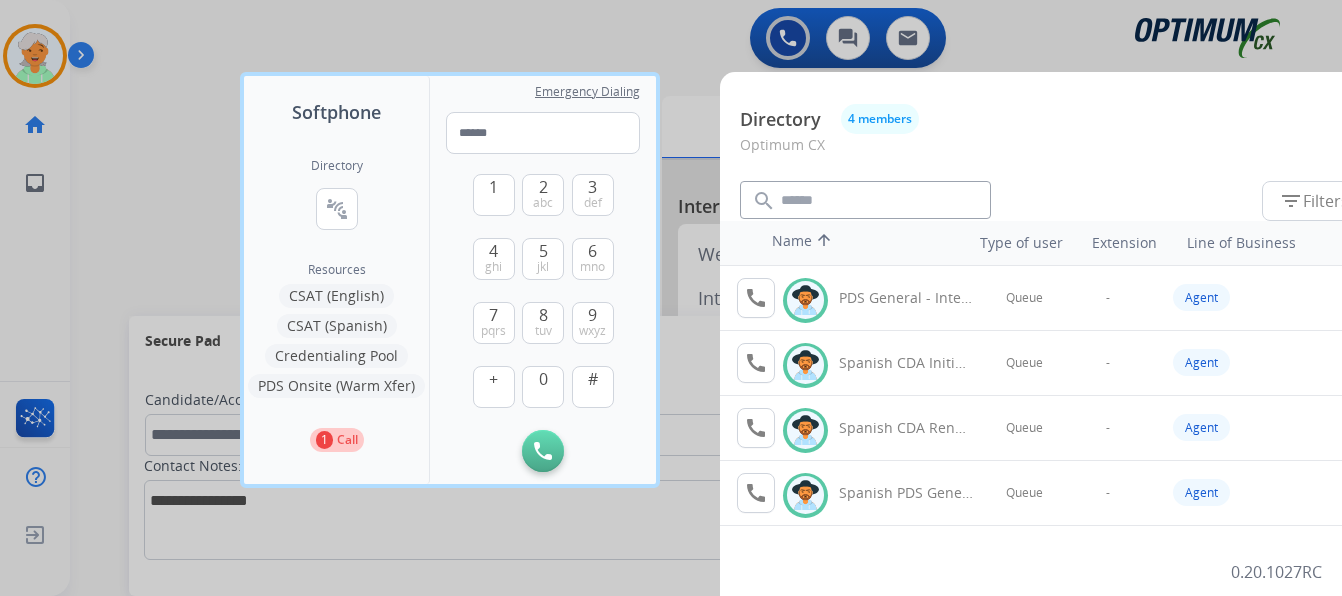 click at bounding box center [671, 298] 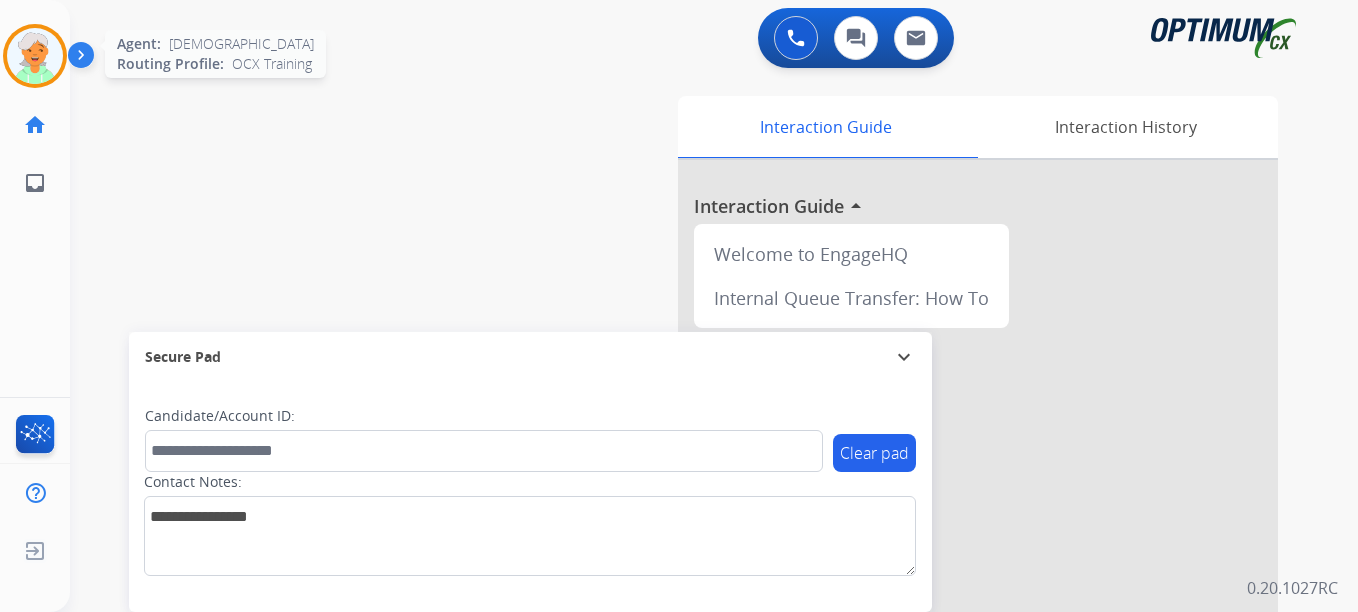 click at bounding box center [35, 56] 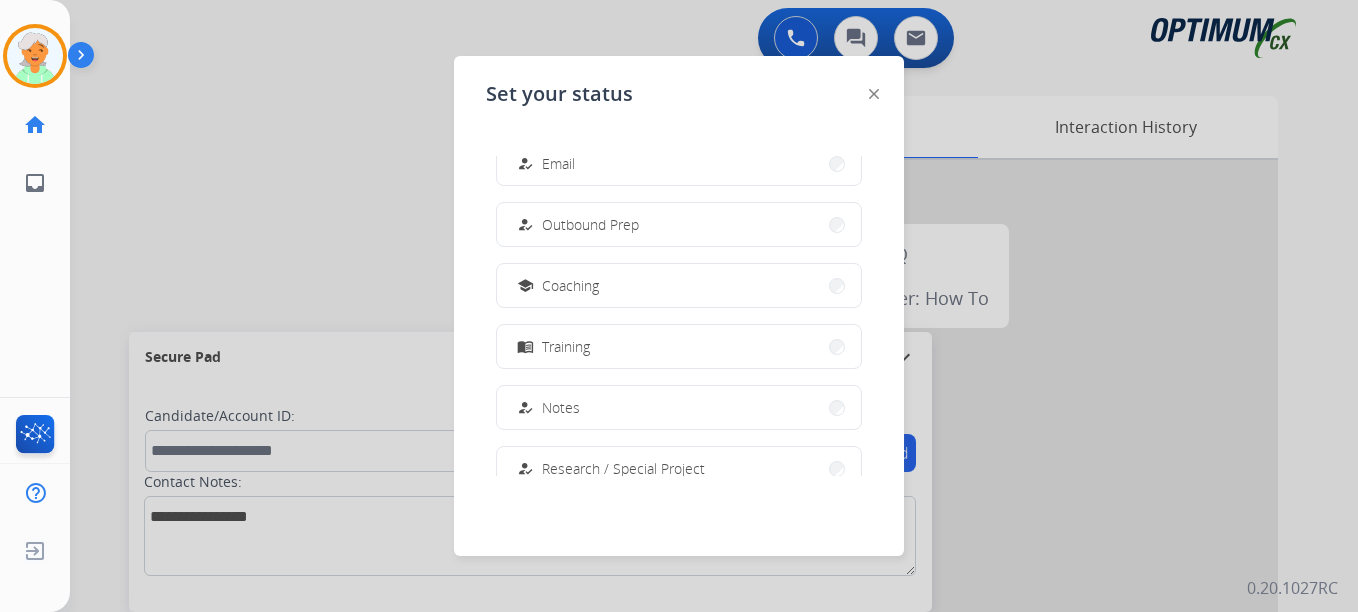 scroll, scrollTop: 199, scrollLeft: 0, axis: vertical 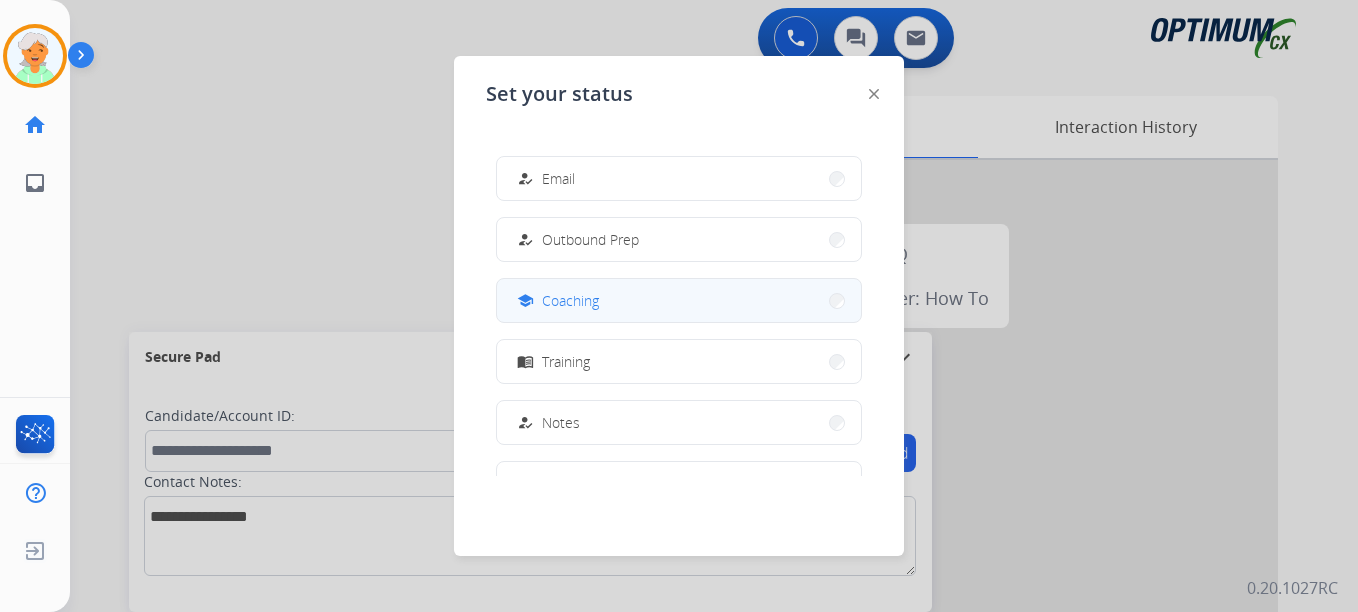 click on "Coaching" at bounding box center (570, 300) 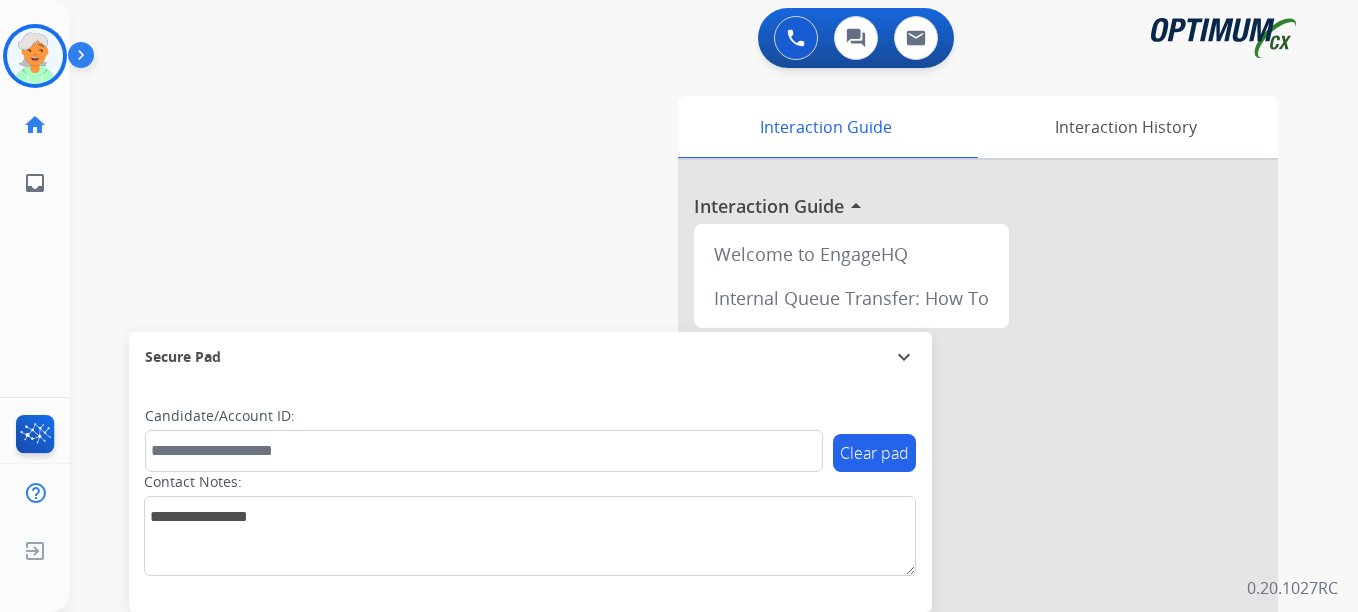 click on "Outbound call Quit Outbound call Quit Schedule interaction + Add to my list  Customer   Date   Duration  ****** ****** ****** ****** ****** ****** Availability  Morning Mid Day Afternoon Customer information Default Phone Default Email Add new + Cancel Schedule  Christi   Coaching  Edit Avatar  Agent:   Christi  Routing Profile:  OCX Training home  Home  Home inbox  Emails  Emails  FocalPoints  Help Center  Help Center  Log out  Log out  0 Voice Interactions  0  Chat Interactions   0  Email Interactions swap_horiz Break voice bridge close_fullscreen Connect 3-Way Call merge_type Separate 3-Way Call  Interaction Guide   Interaction History  Interaction Guide arrow_drop_up  Welcome to EngageHQ   Internal Queue Transfer: How To  Secure Pad expand_more Clear pad Candidate/Account ID: Contact Notes:                  0.20.1027RC" at bounding box center (679, 306) 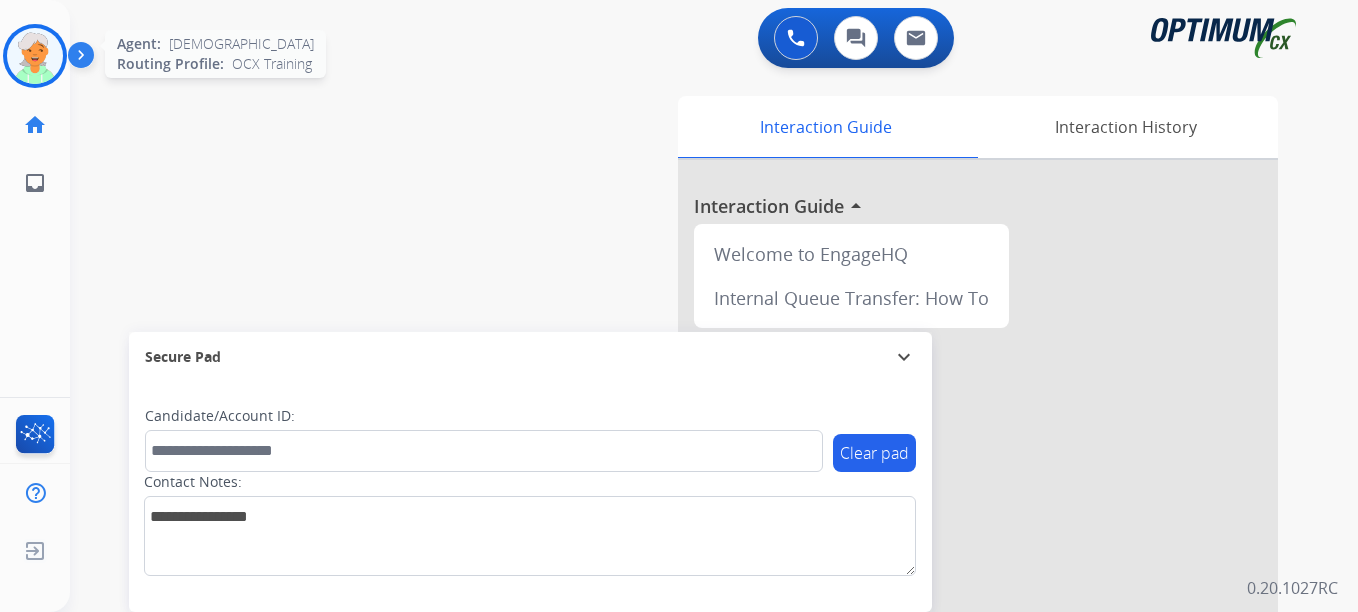 click at bounding box center [35, 56] 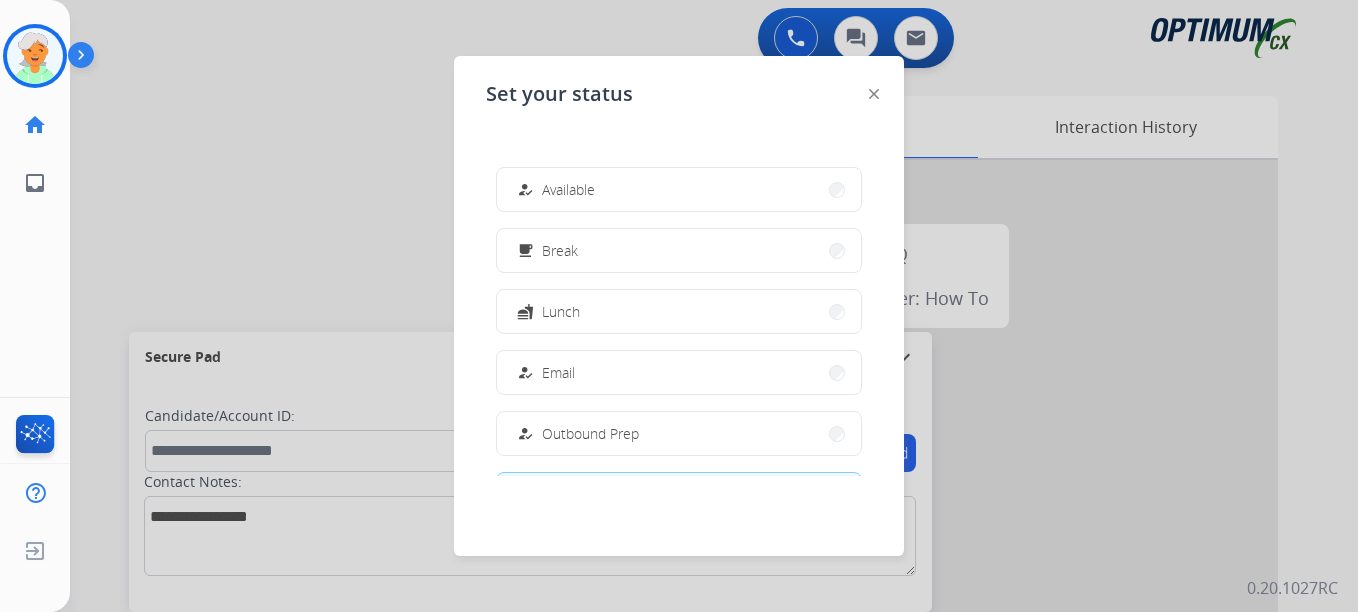 scroll, scrollTop: 0, scrollLeft: 0, axis: both 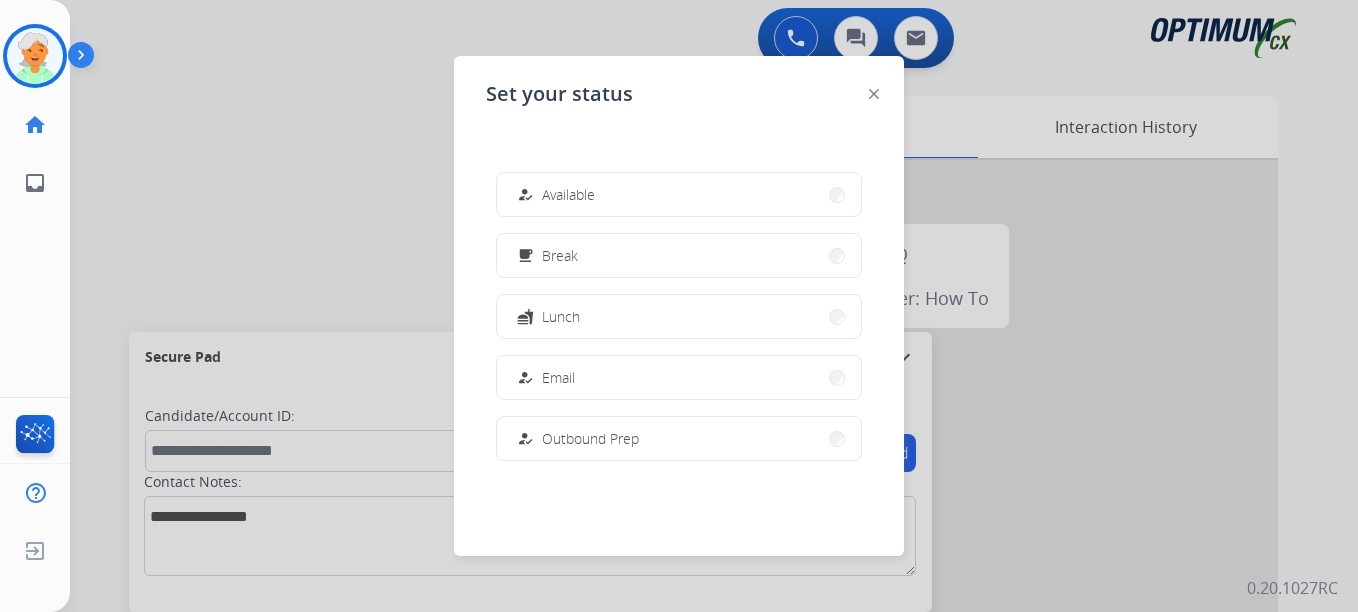 click 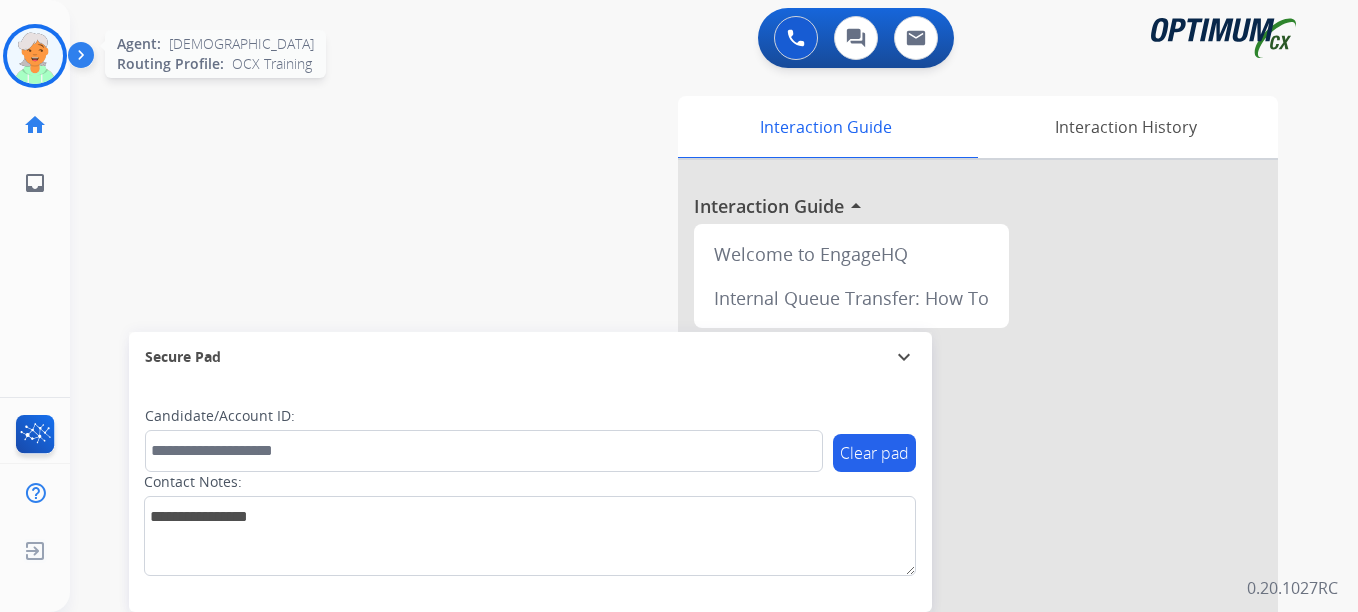 click at bounding box center [35, 56] 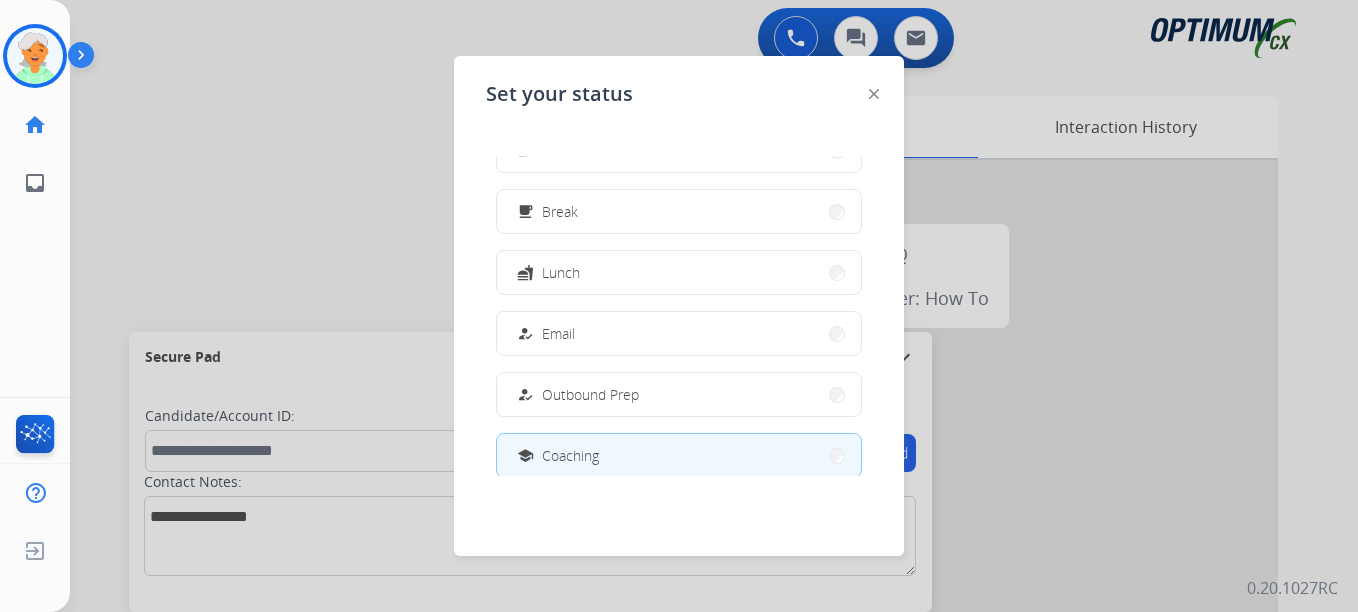 scroll, scrollTop: 0, scrollLeft: 0, axis: both 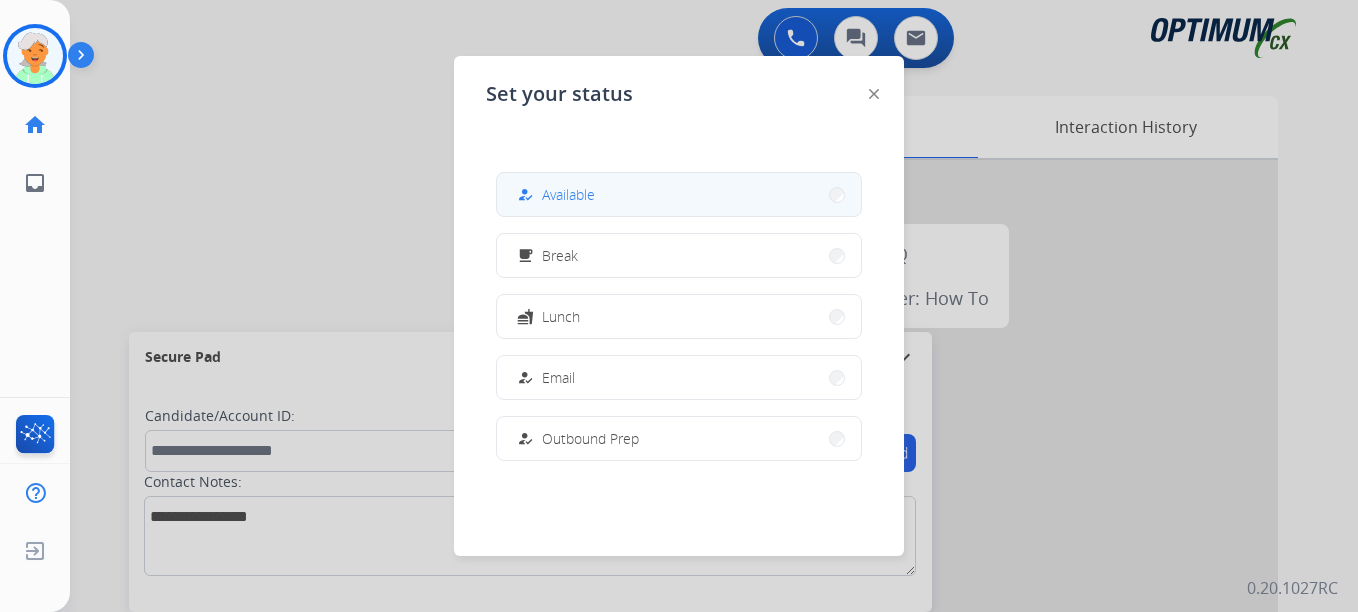 click on "how_to_reg Available" at bounding box center [679, 194] 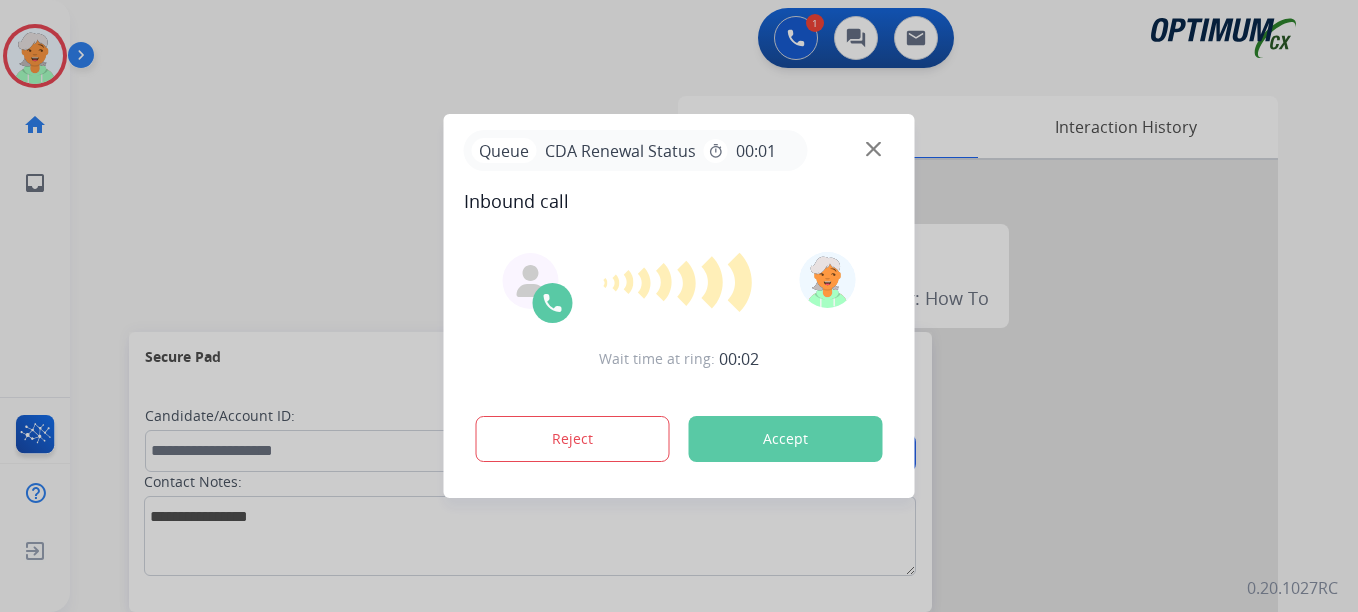 click on "Accept" at bounding box center [786, 439] 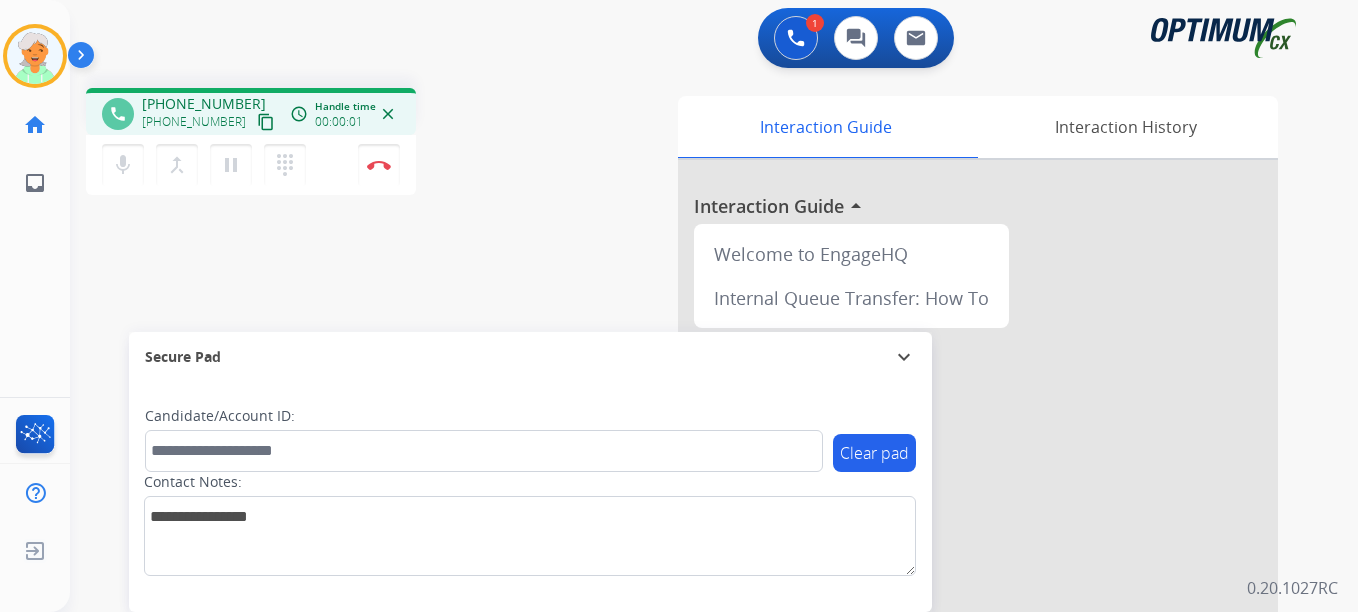 click on "content_copy" at bounding box center (266, 122) 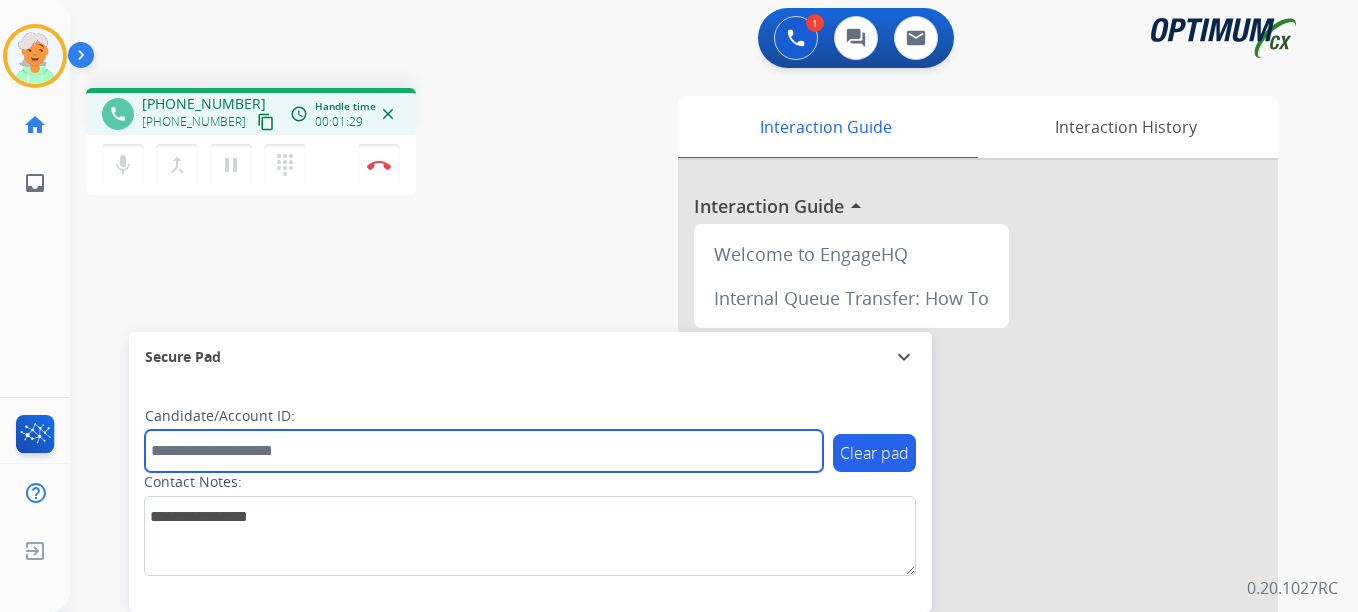 click at bounding box center [484, 451] 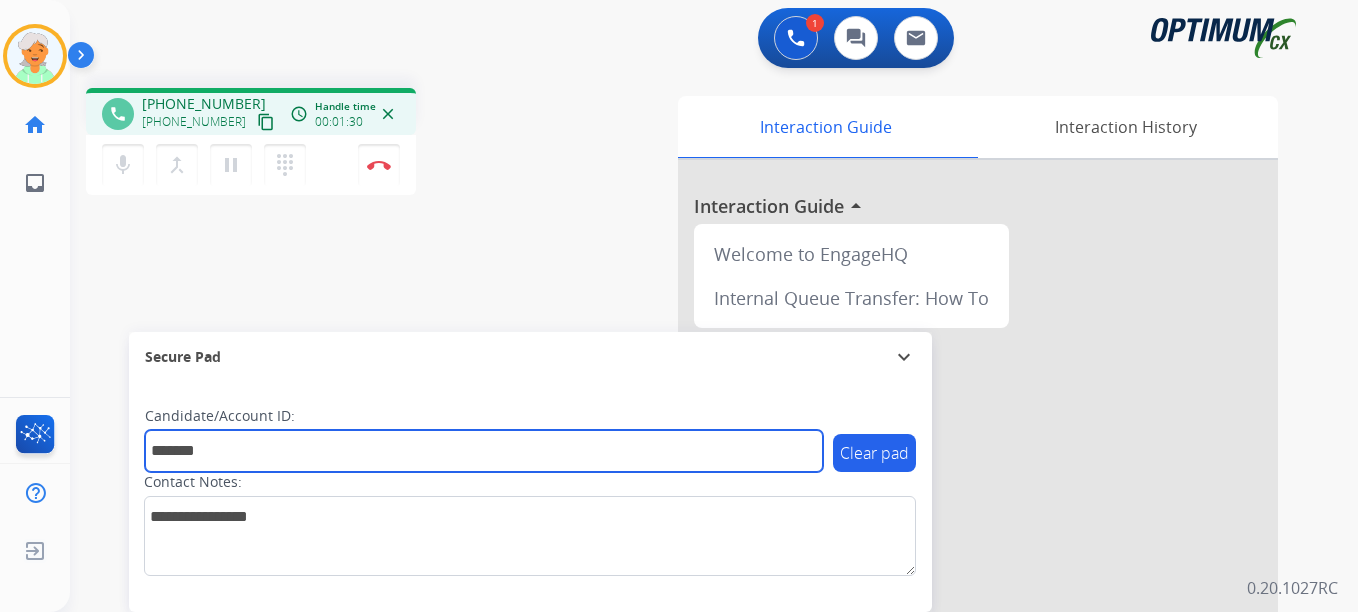 type on "*******" 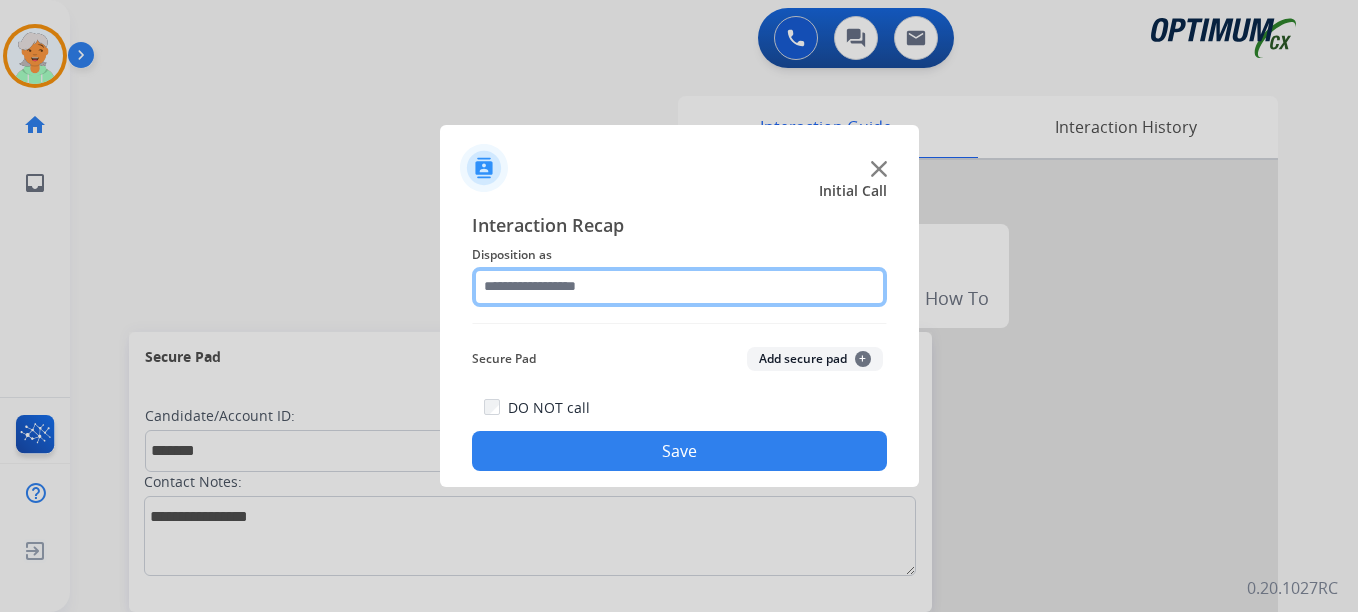 click 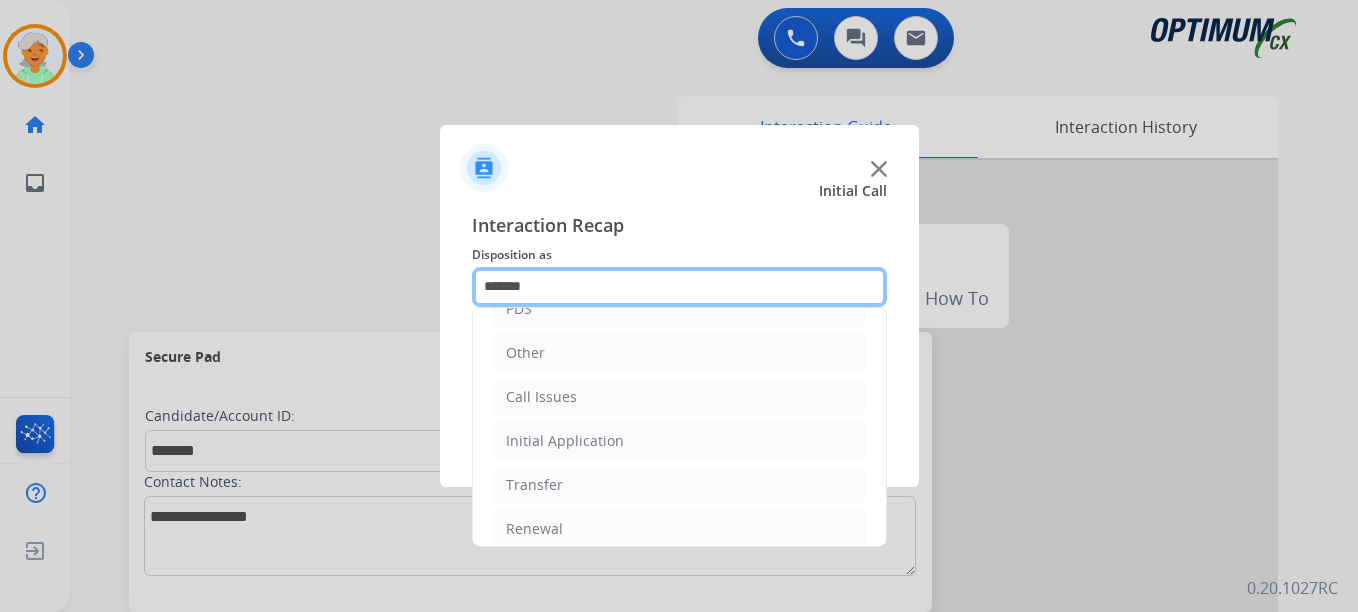 scroll, scrollTop: 136, scrollLeft: 0, axis: vertical 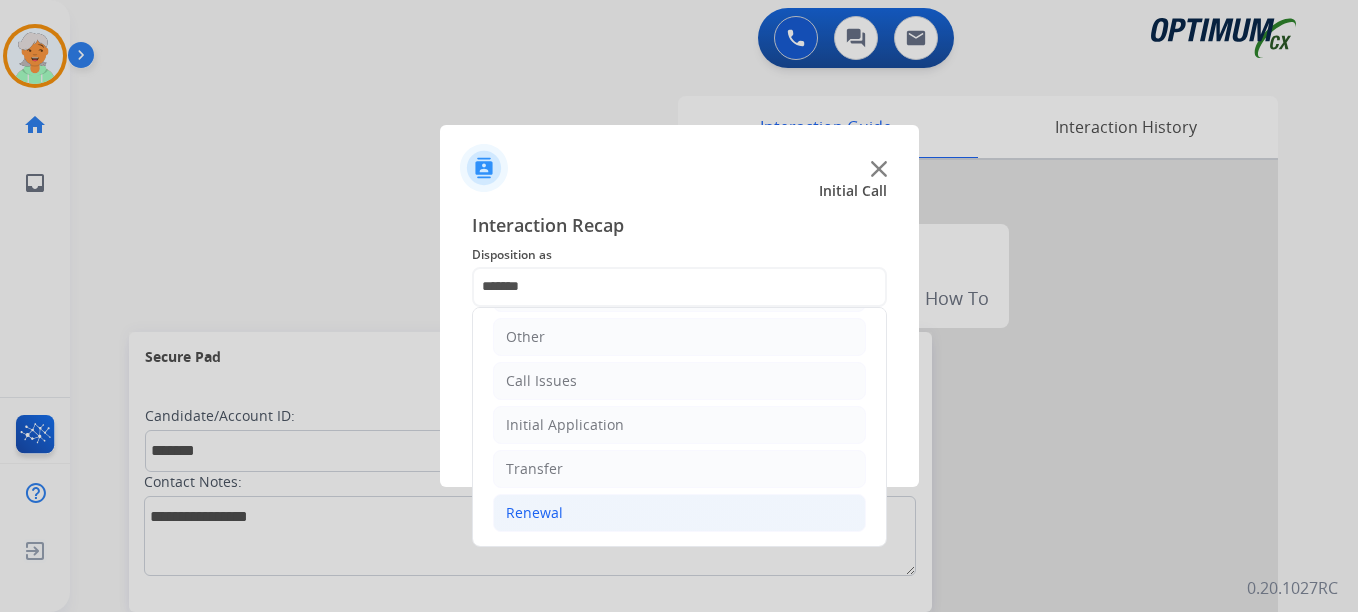 click on "Renewal" 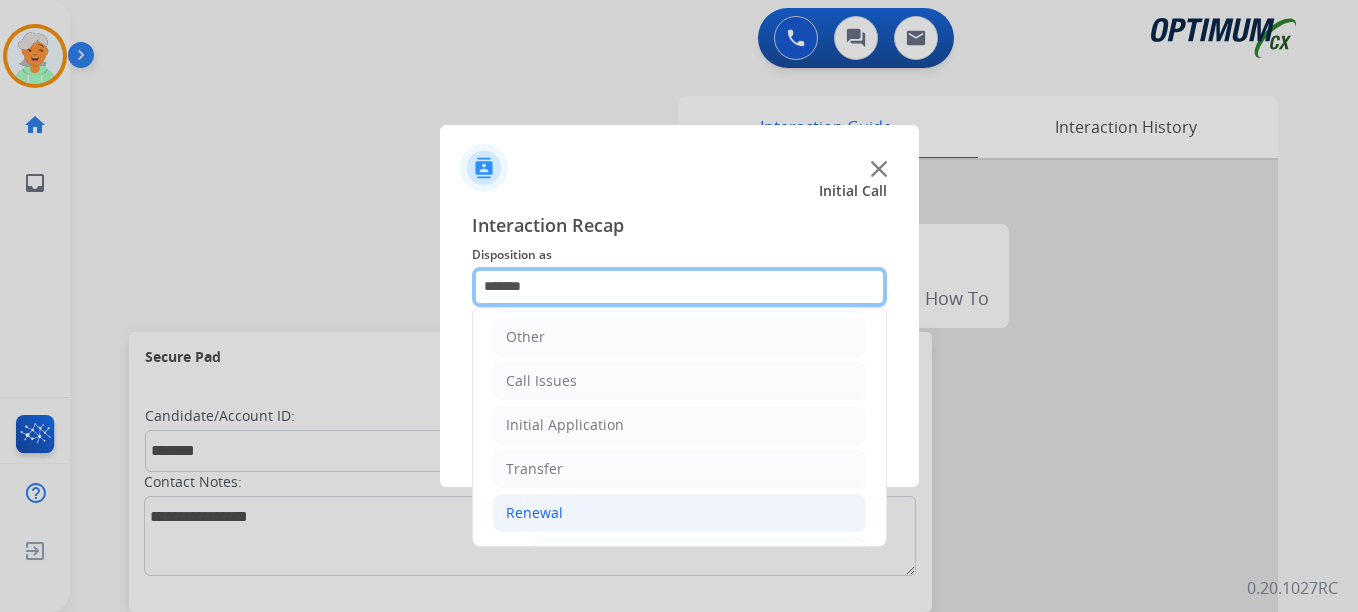 click on "*******" 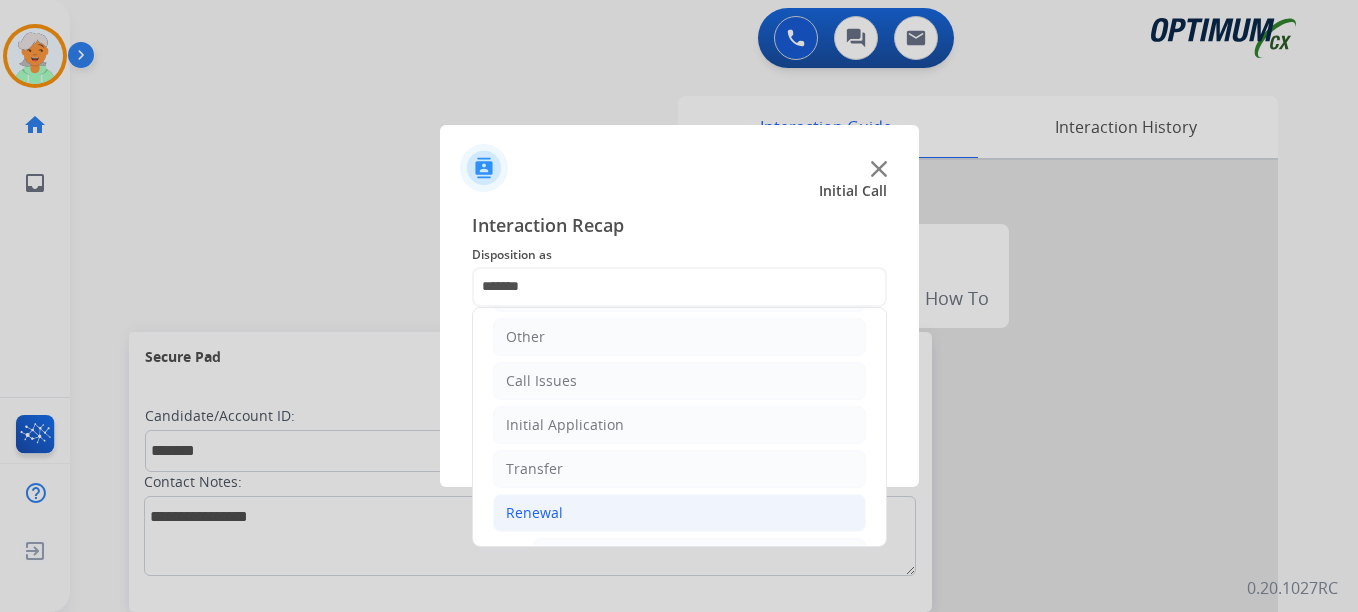 click on "Interaction Recap Disposition as    *******  Bookstore   Finance   PDS   Other   Call Issues   Initial Application   Transfer   Renewal   Names Change Questions/Assistance (Renewal)   Extend Deadline (Renewal)   Application Status (Renewal)   RenProb Questions   Fax Receipt Confirmation (Renewal)   General Questions (Renewal)   Credential Resend (Renewal)   Renewal Application Price Increase   Paper Application Status   Reviewer/Verifier Assistance   Renewal Amnesty   FA/CPR Assistance   Reinstatement Request (3 Month Rule)   Online Walk-Through (Renewal)  Secure Pad  Add secure pad  +  DO NOT call  Save" 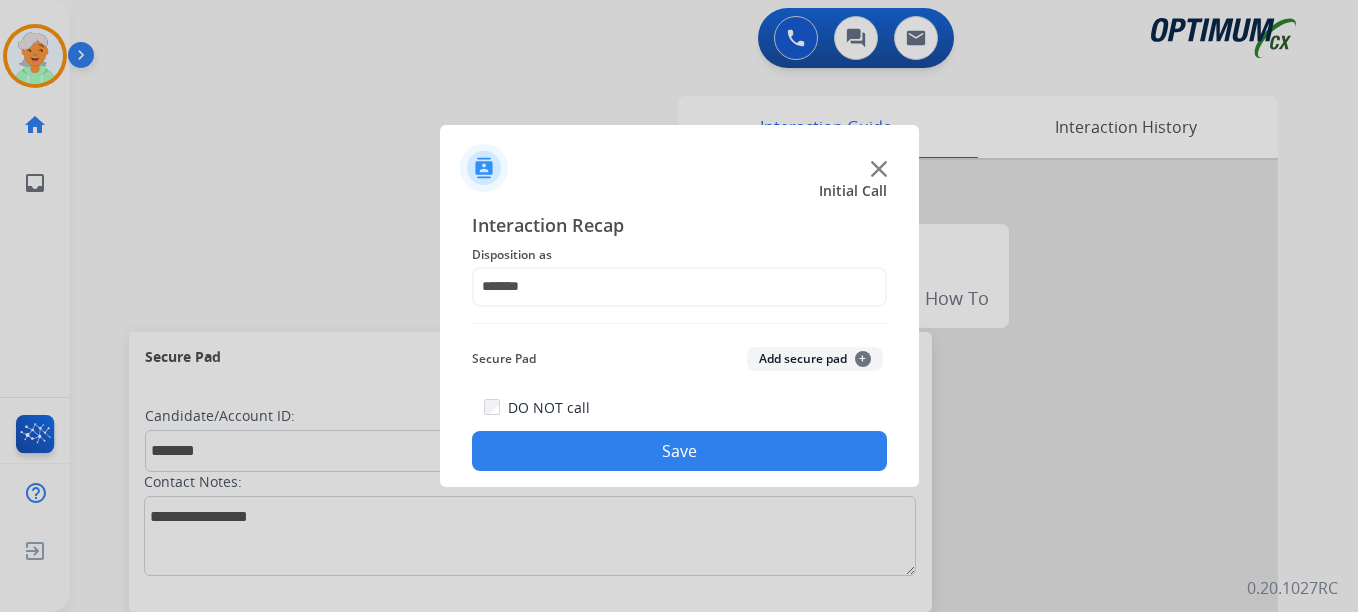 click on "Add secure pad  +" 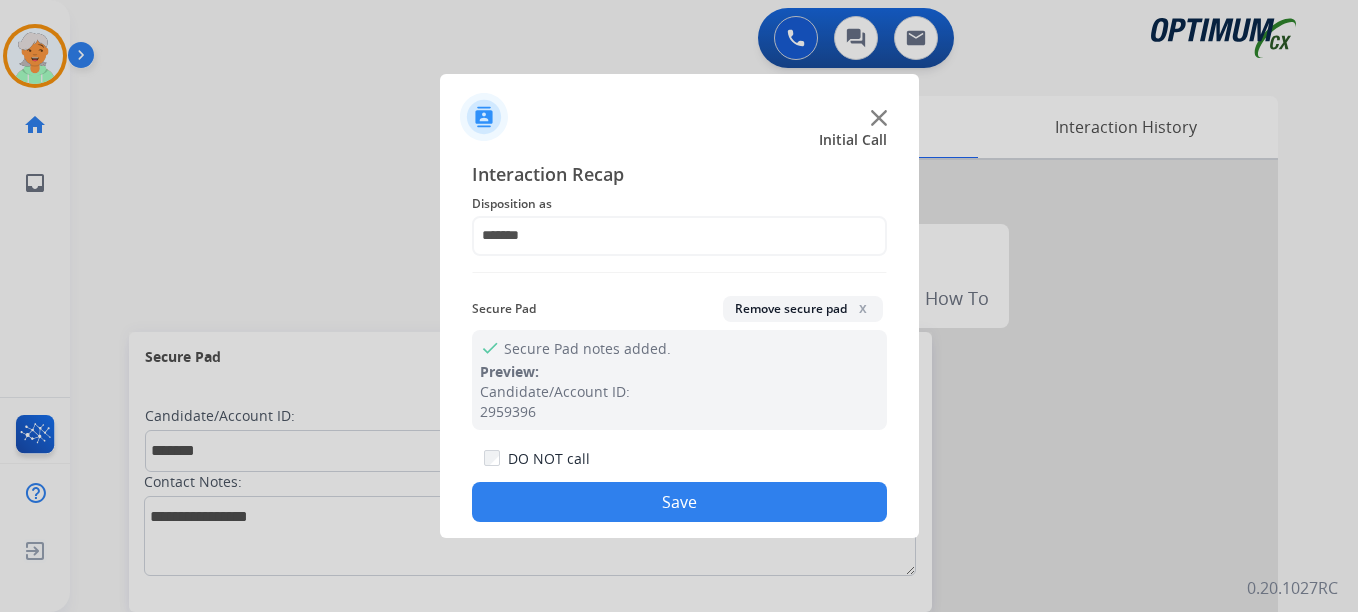 click on "Save" 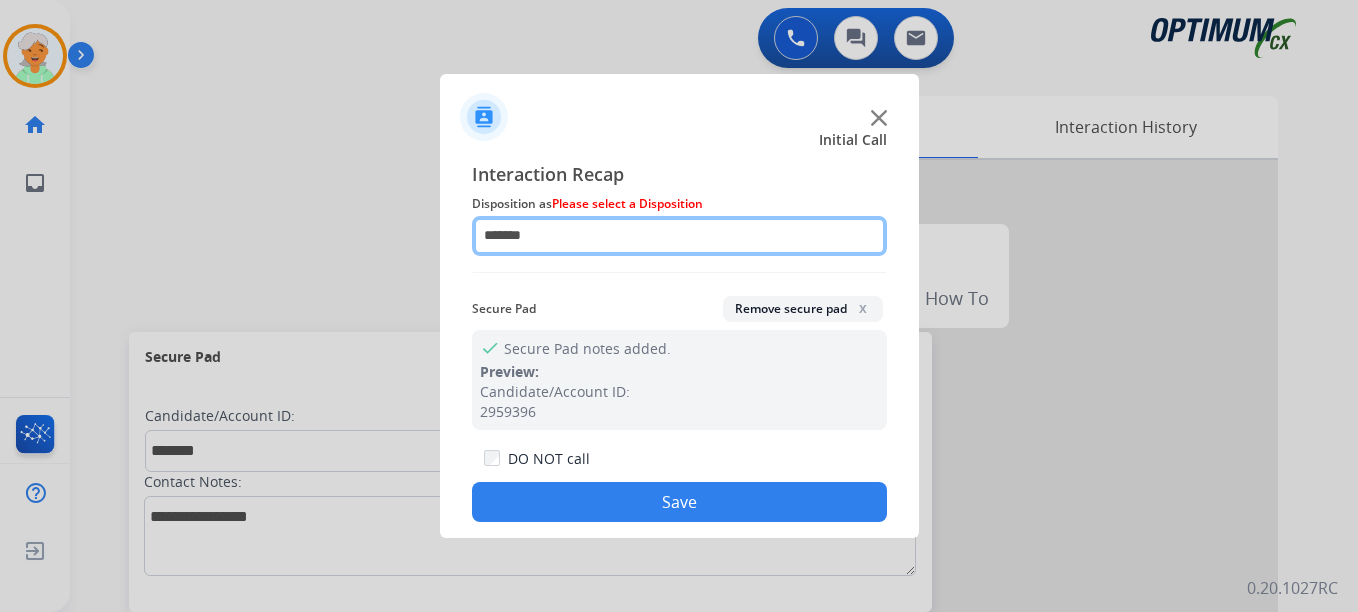 click on "*******" 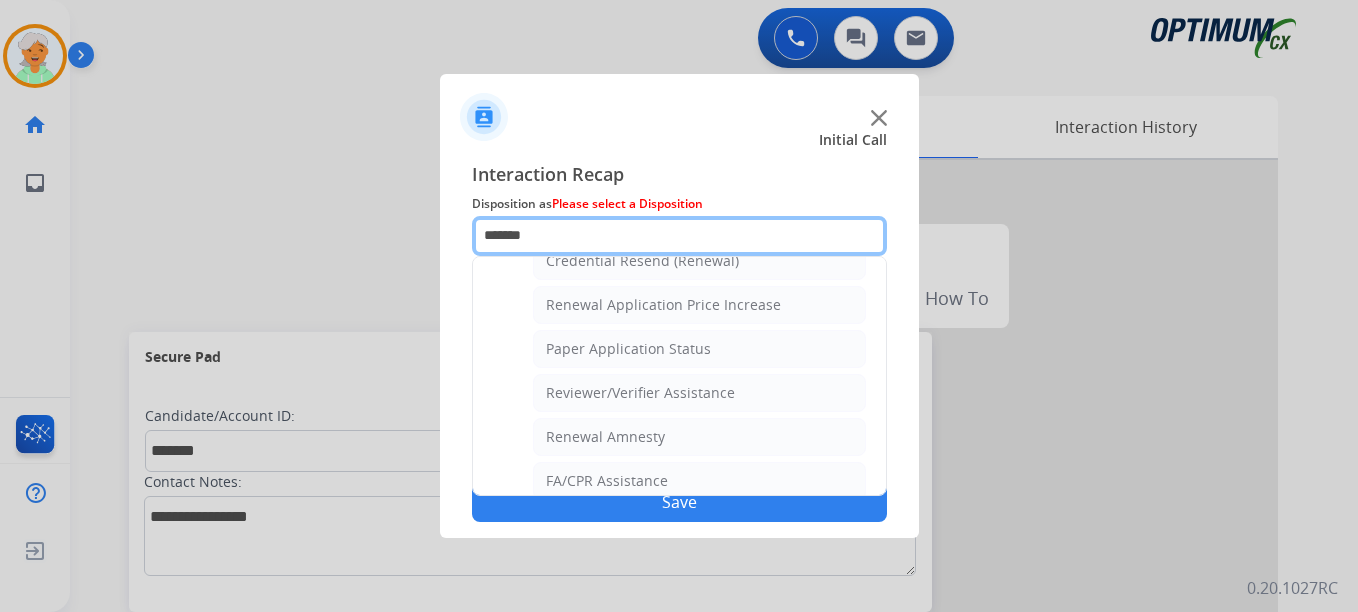 scroll, scrollTop: 700, scrollLeft: 0, axis: vertical 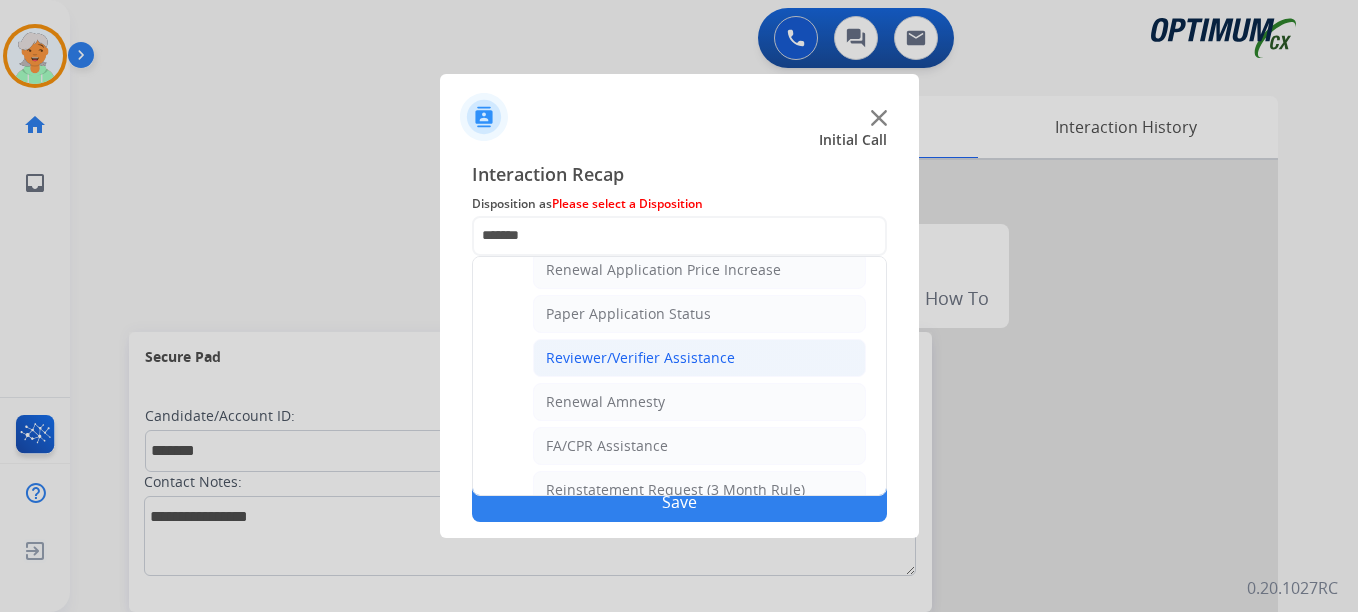 click on "Reviewer/Verifier Assistance" 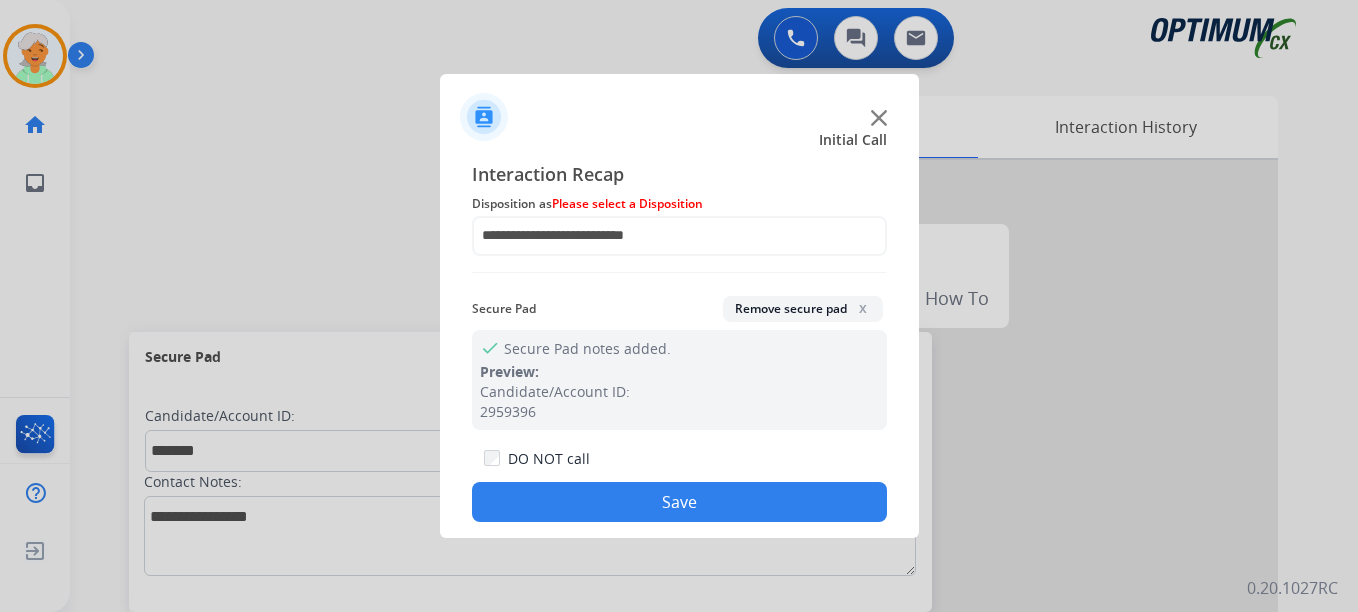click on "Save" 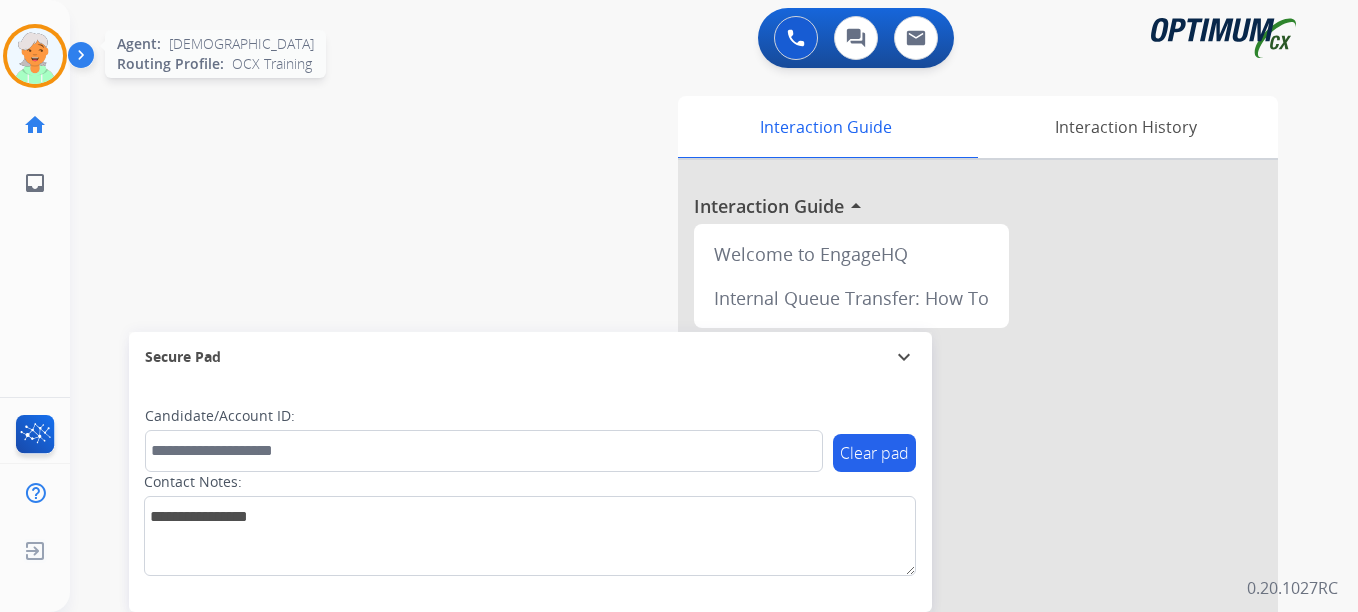 click at bounding box center [35, 56] 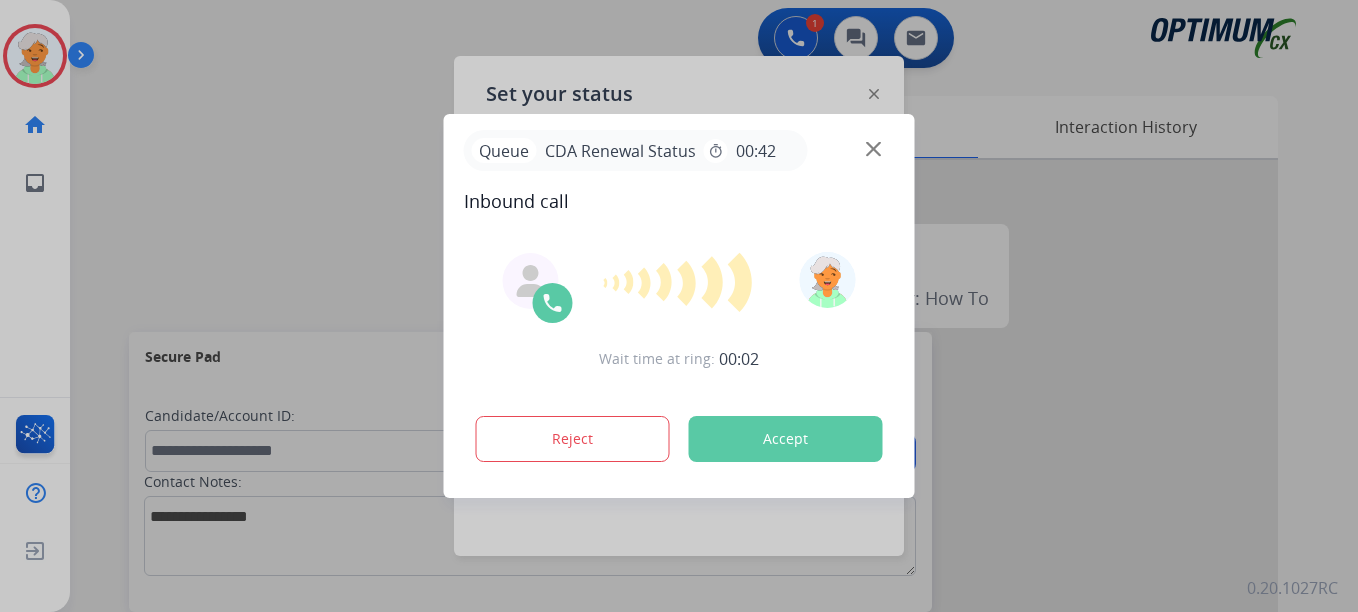 click at bounding box center (679, 306) 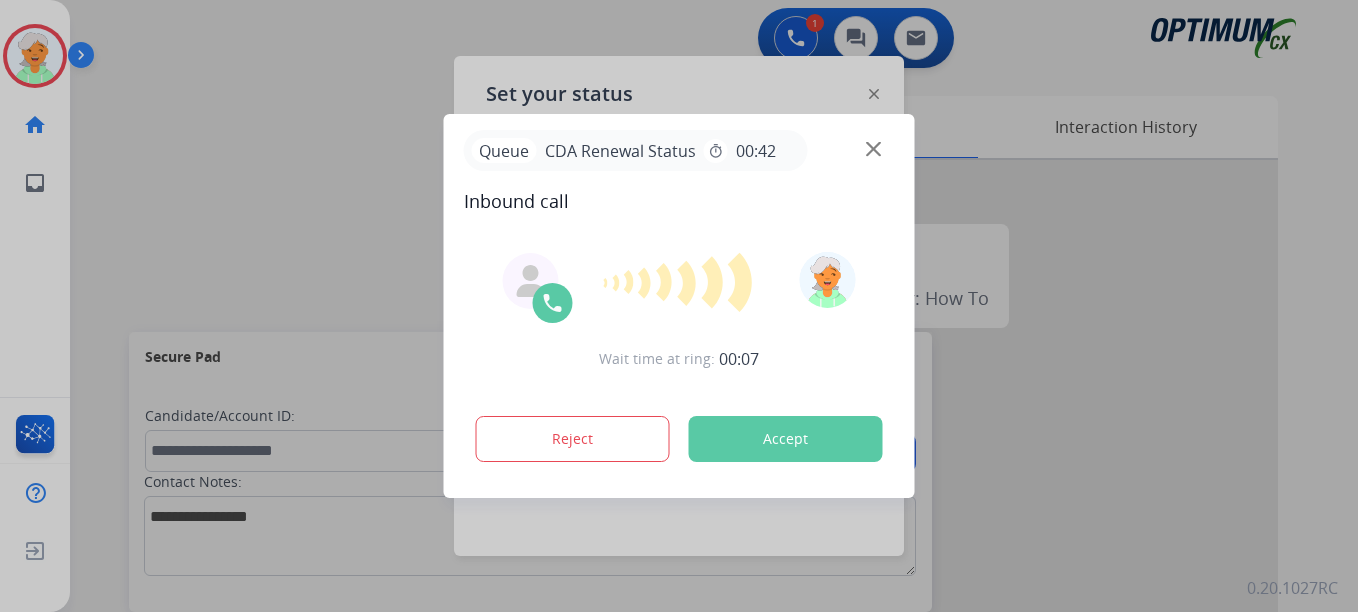 click on "Accept" at bounding box center [786, 439] 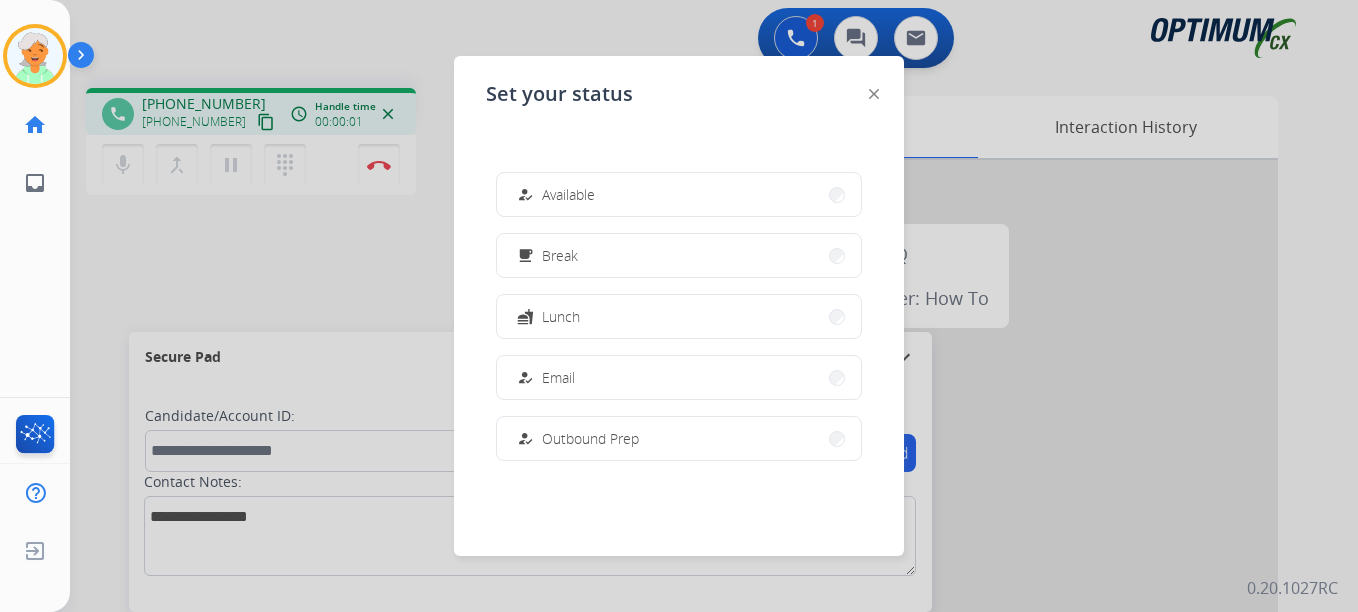 click at bounding box center [679, 306] 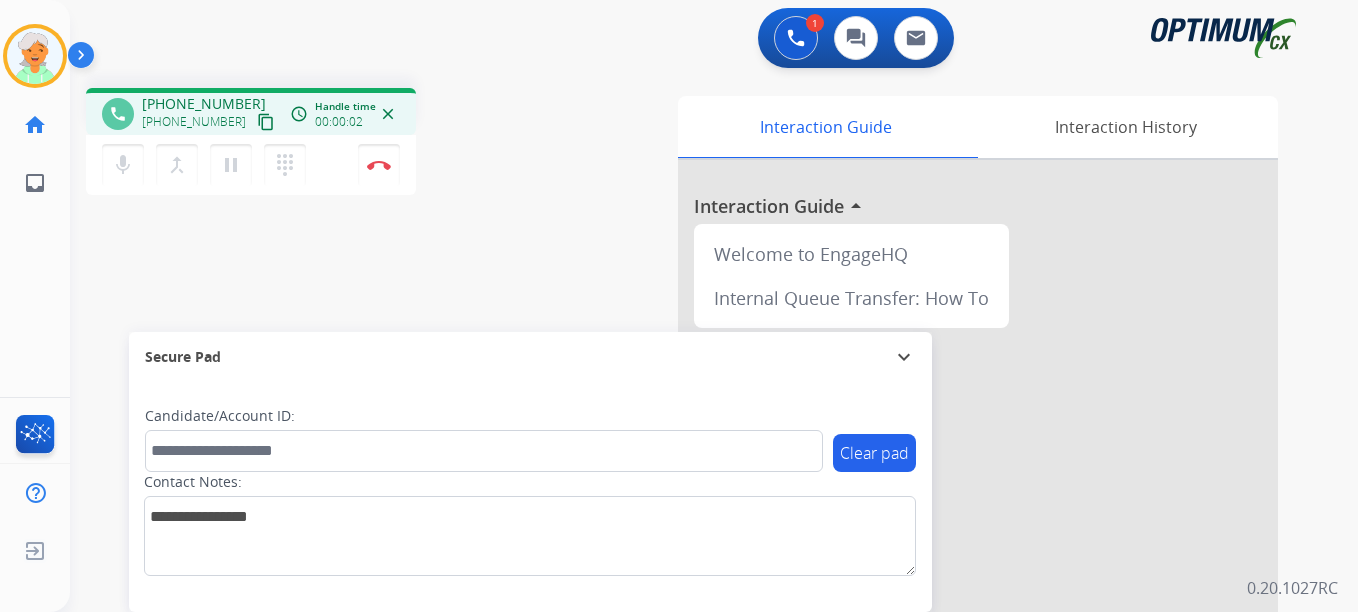 click on "content_copy" at bounding box center [266, 122] 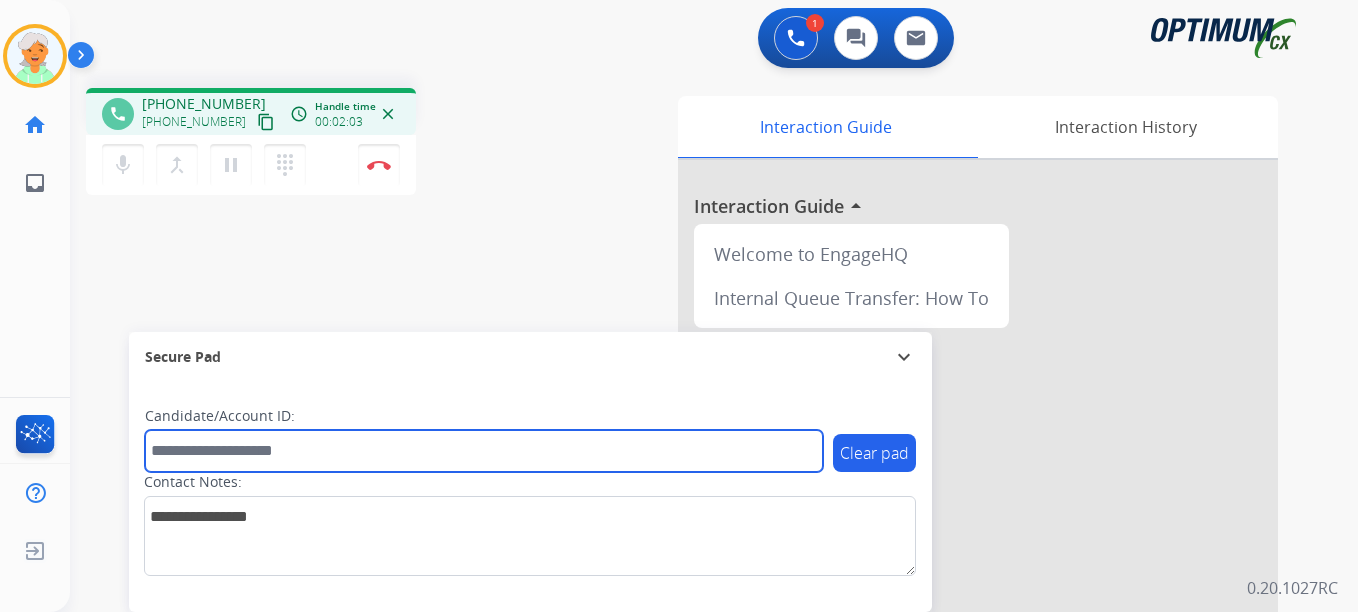 click at bounding box center [484, 451] 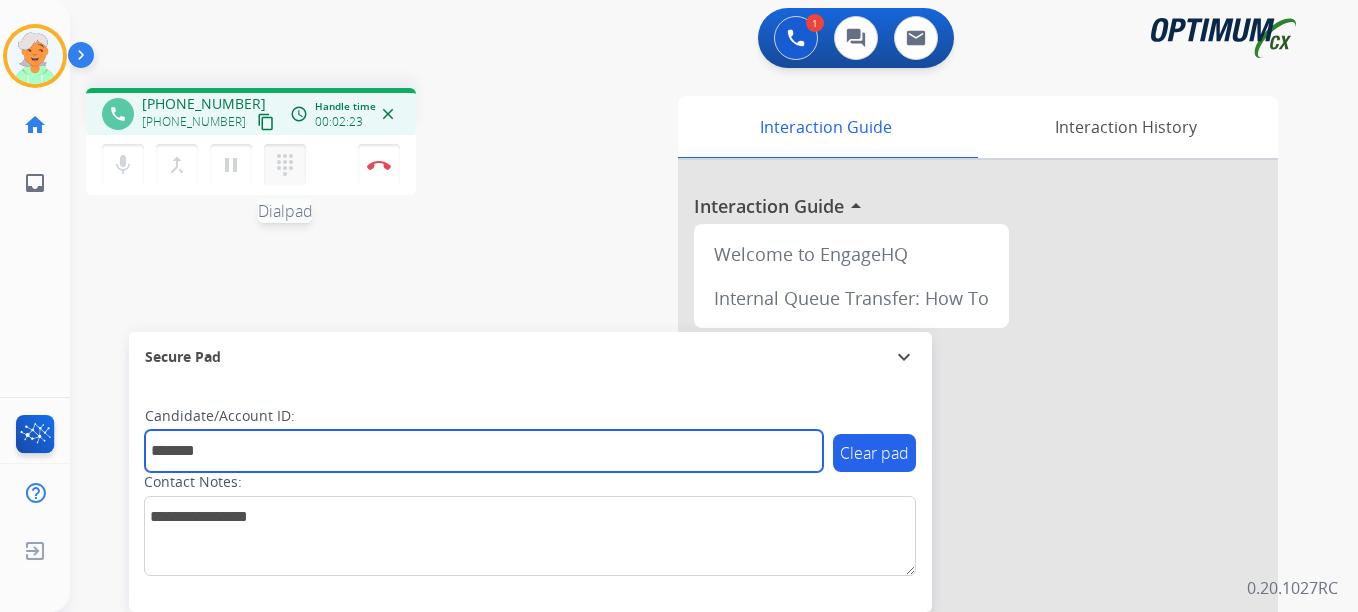 type on "*******" 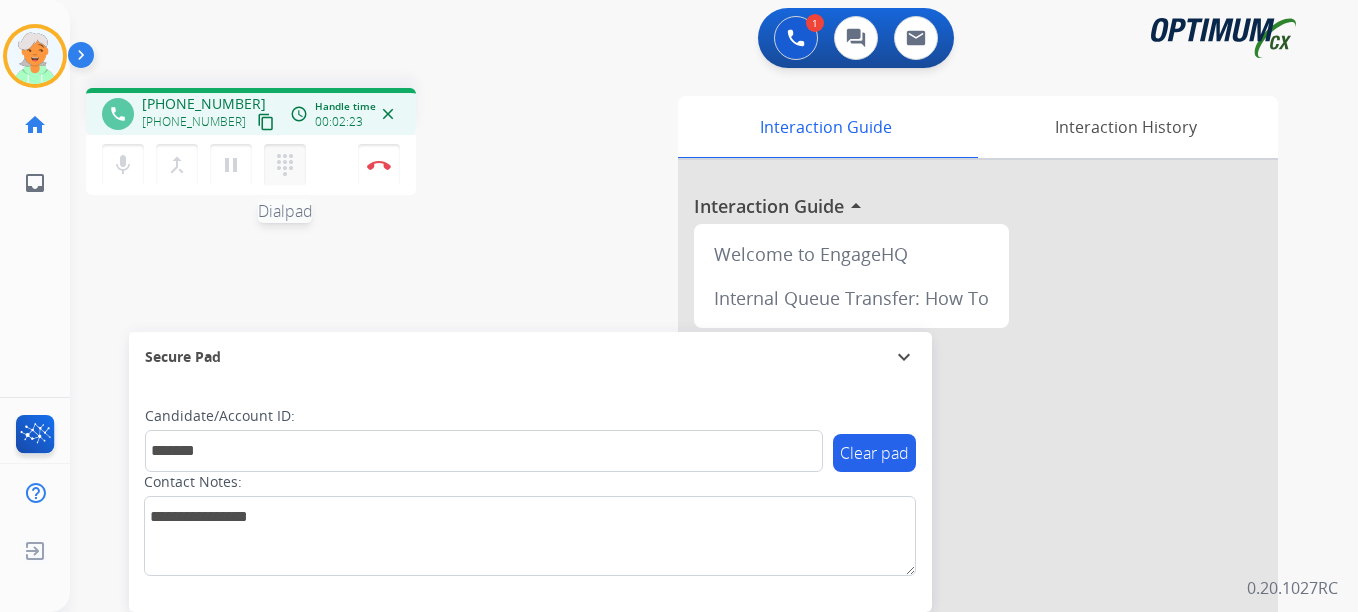 click on "dialpad" at bounding box center [285, 165] 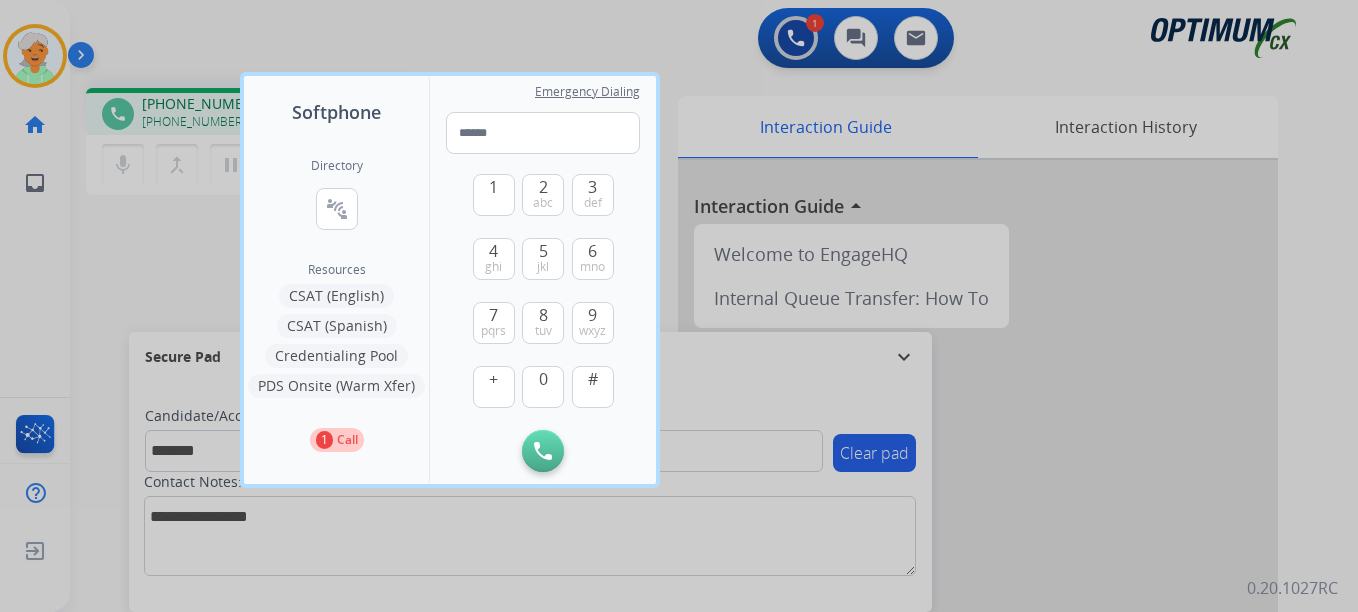 click at bounding box center [679, 306] 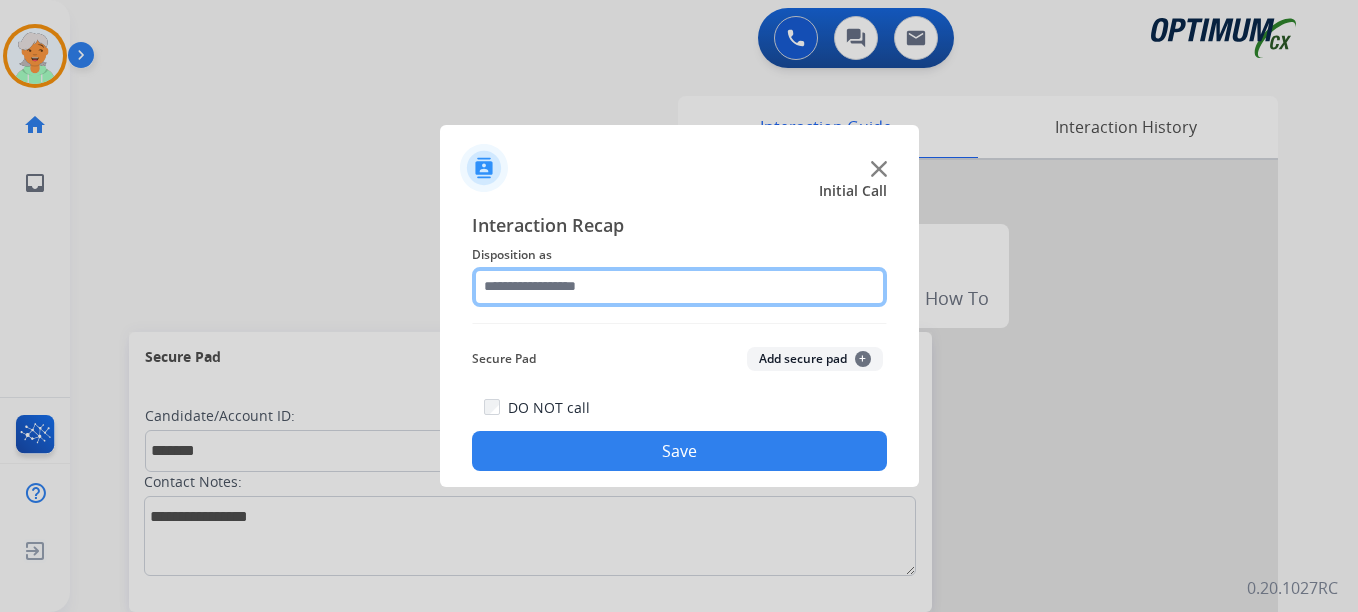 click 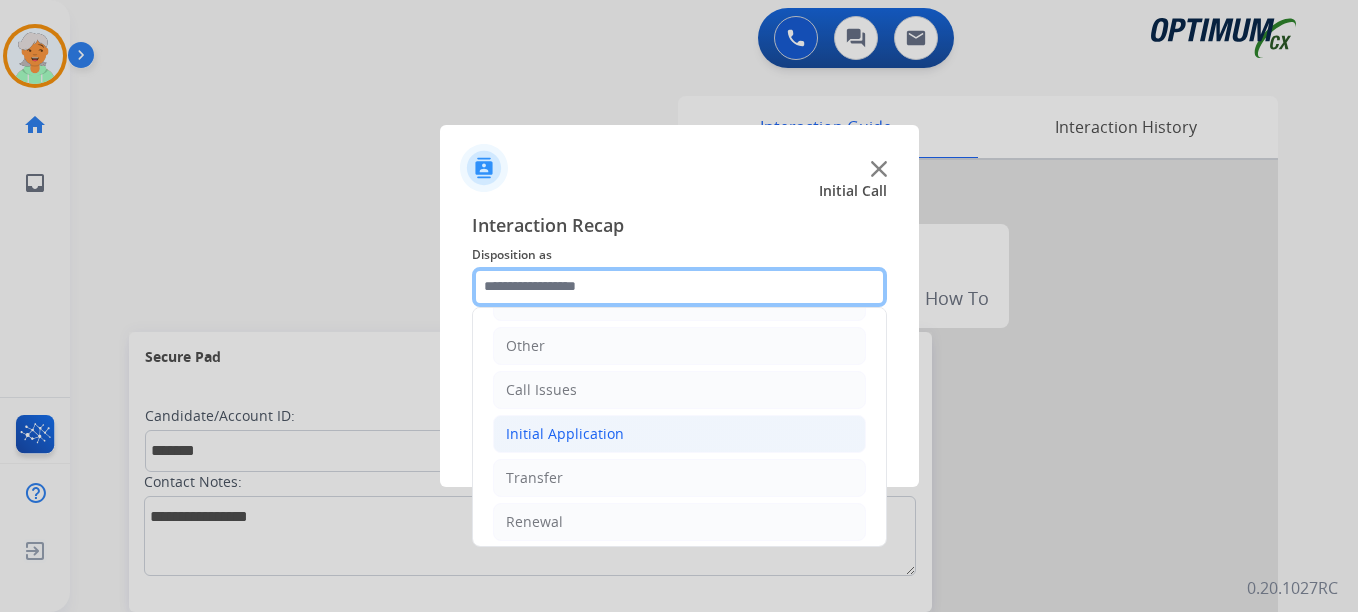 scroll, scrollTop: 136, scrollLeft: 0, axis: vertical 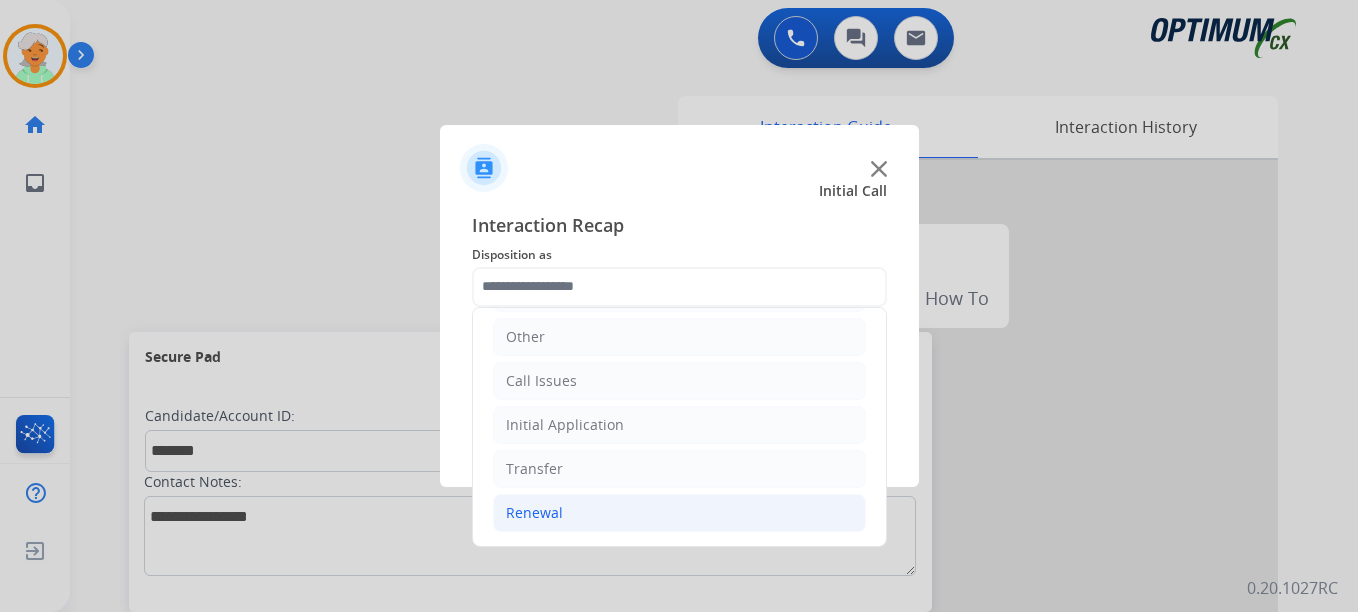 click on "Renewal" 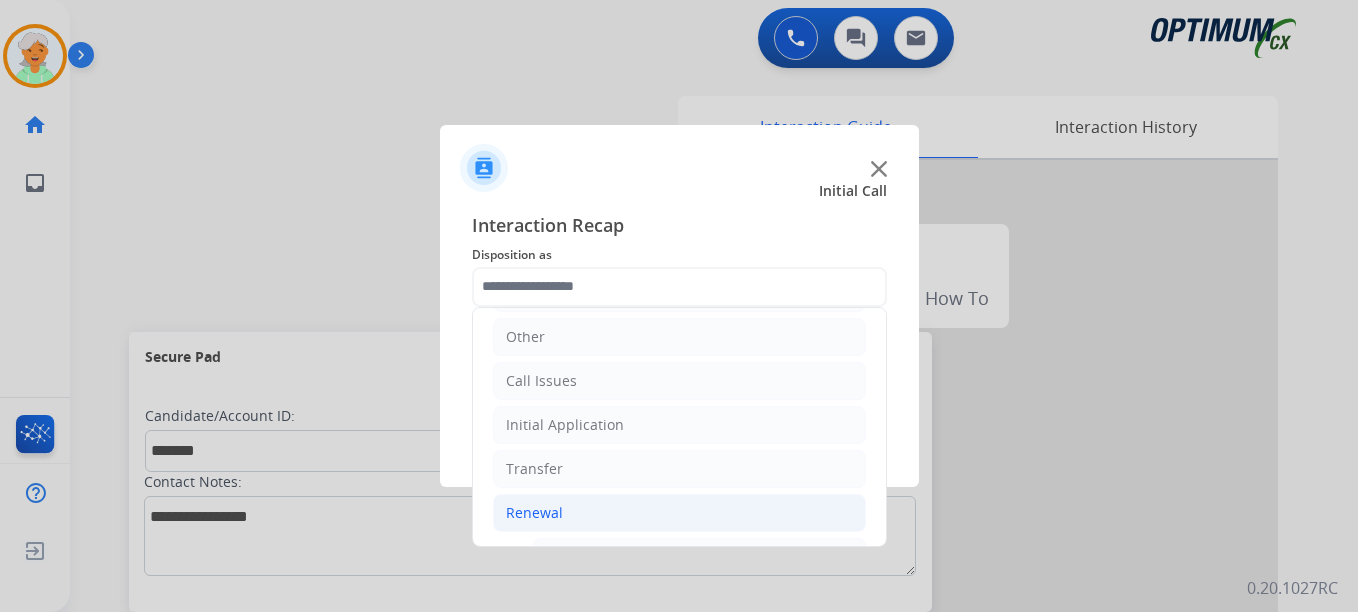 click on "Renewal" 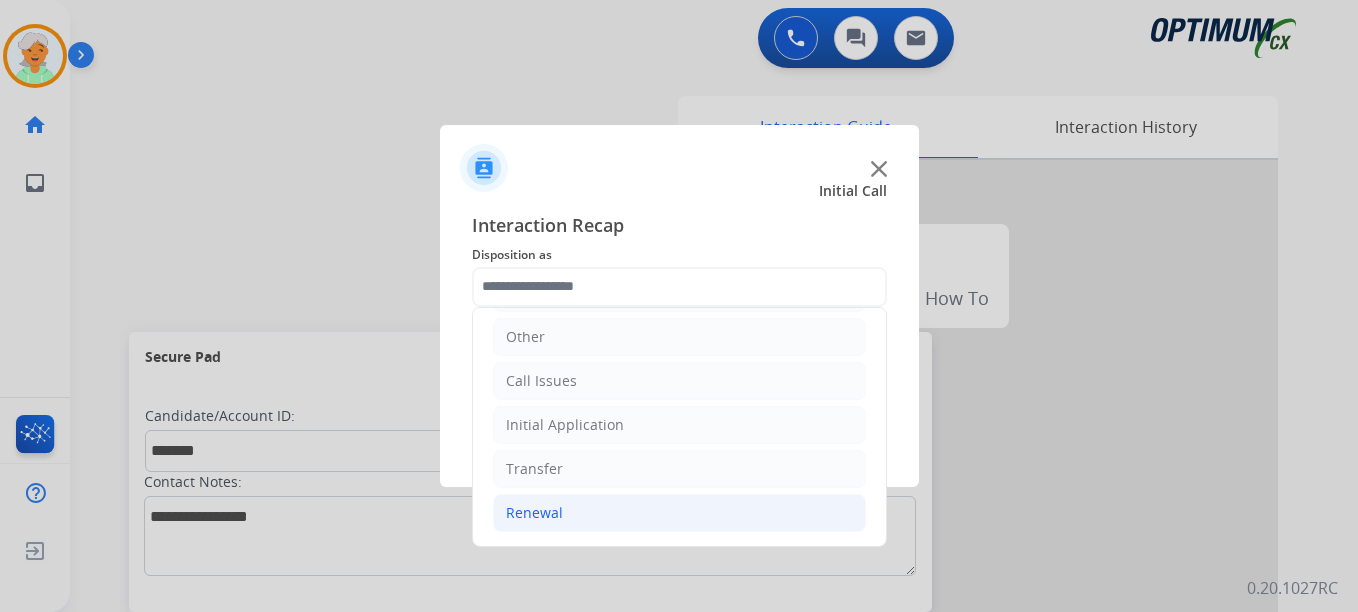 click on "Renewal" 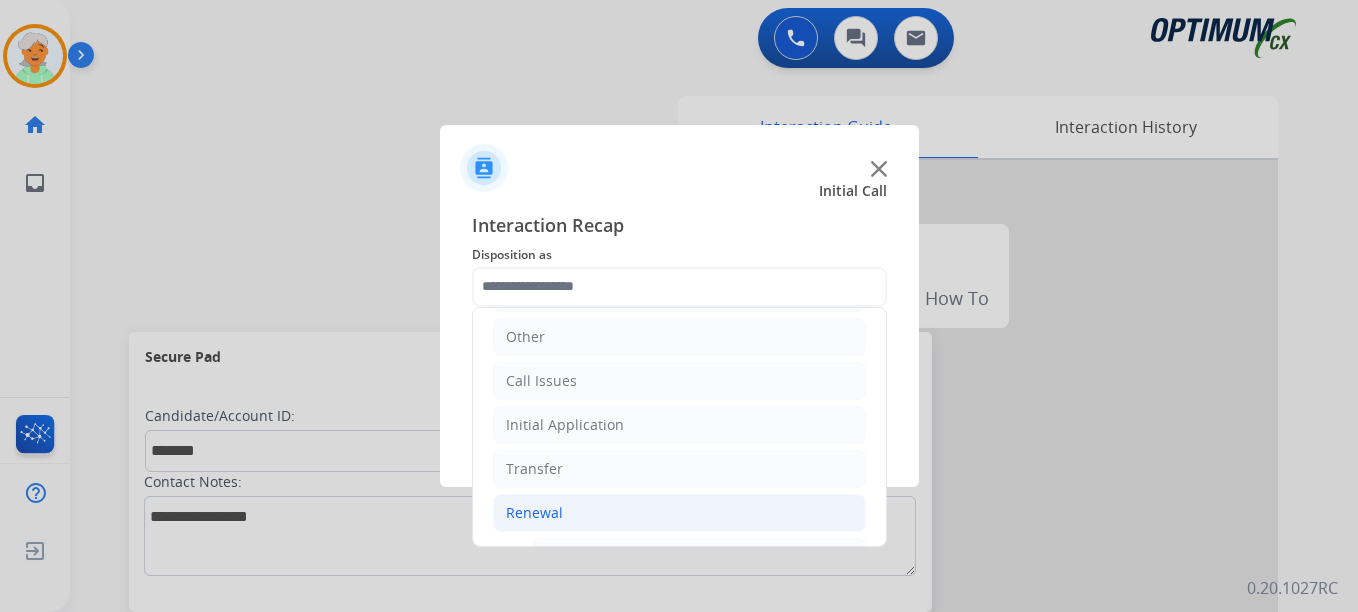 click on "Renewal" 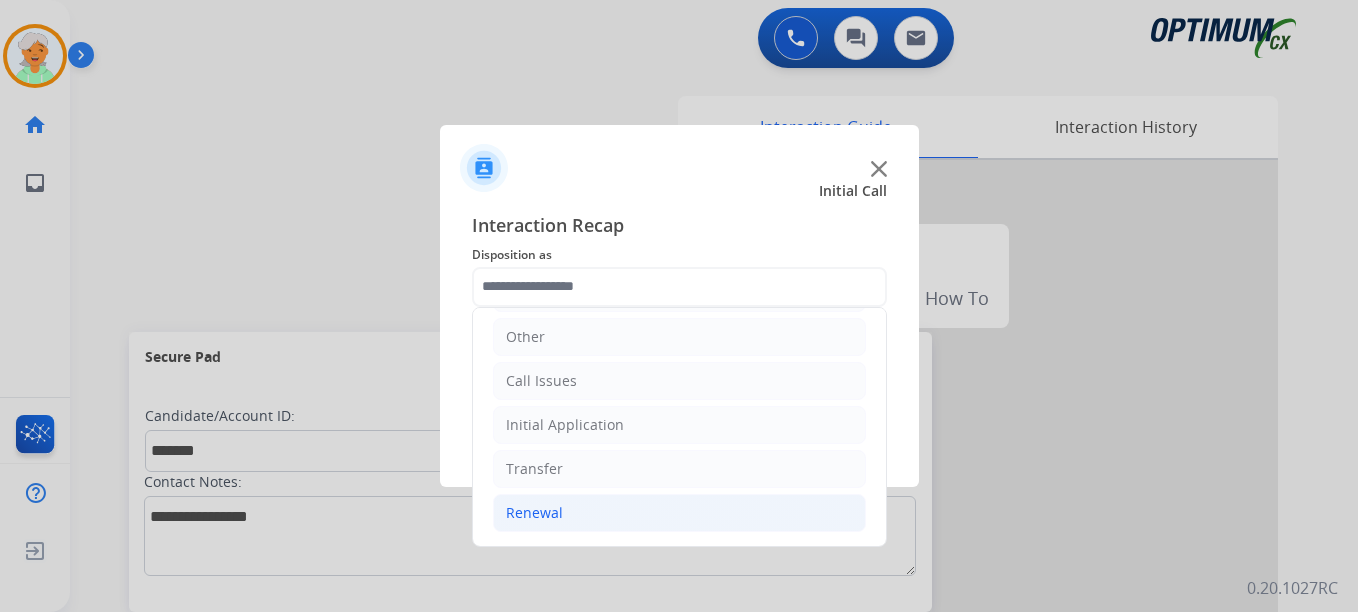click on "Renewal" 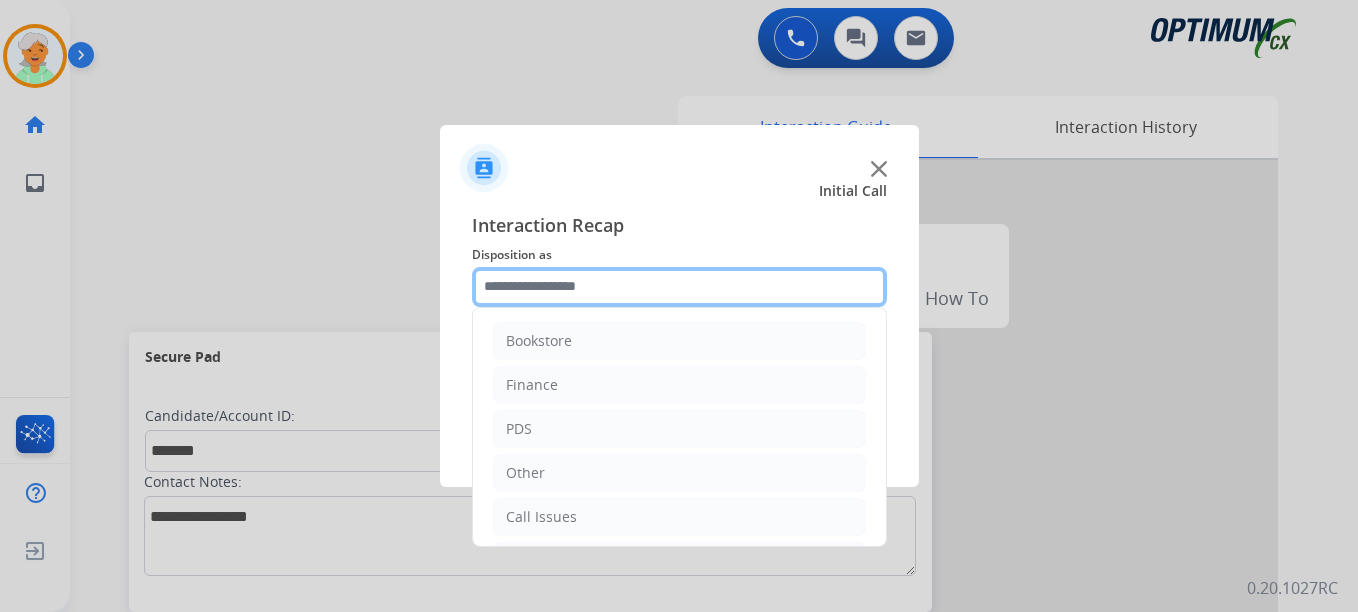 click 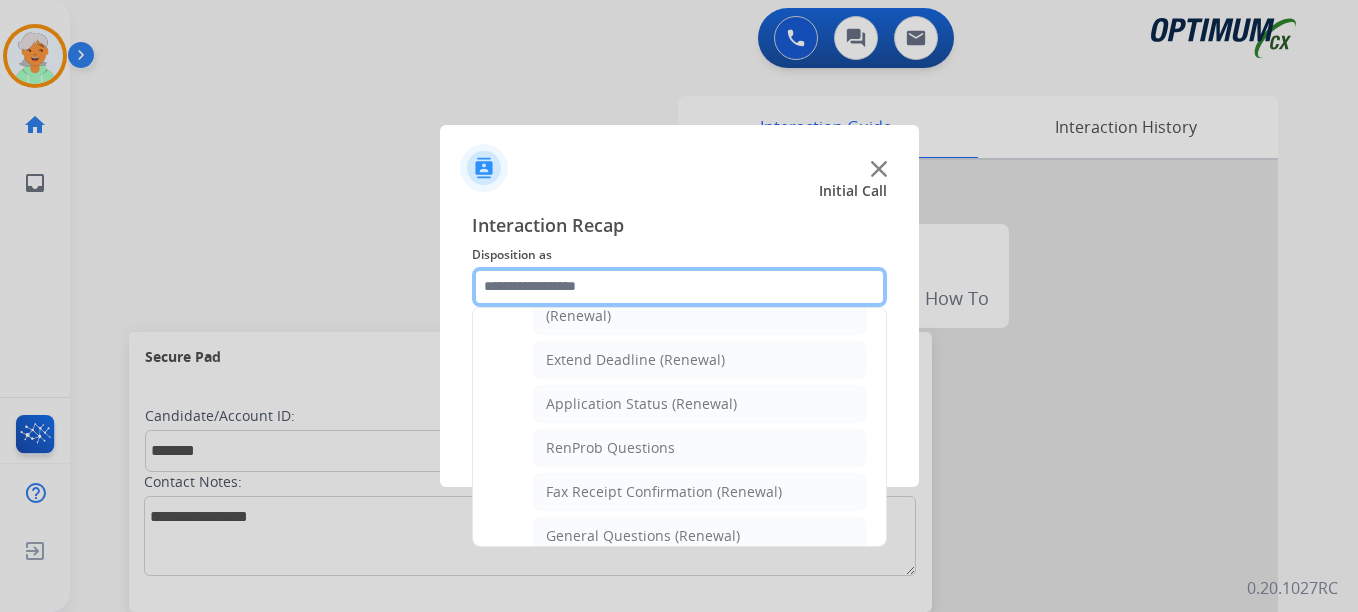 scroll, scrollTop: 400, scrollLeft: 0, axis: vertical 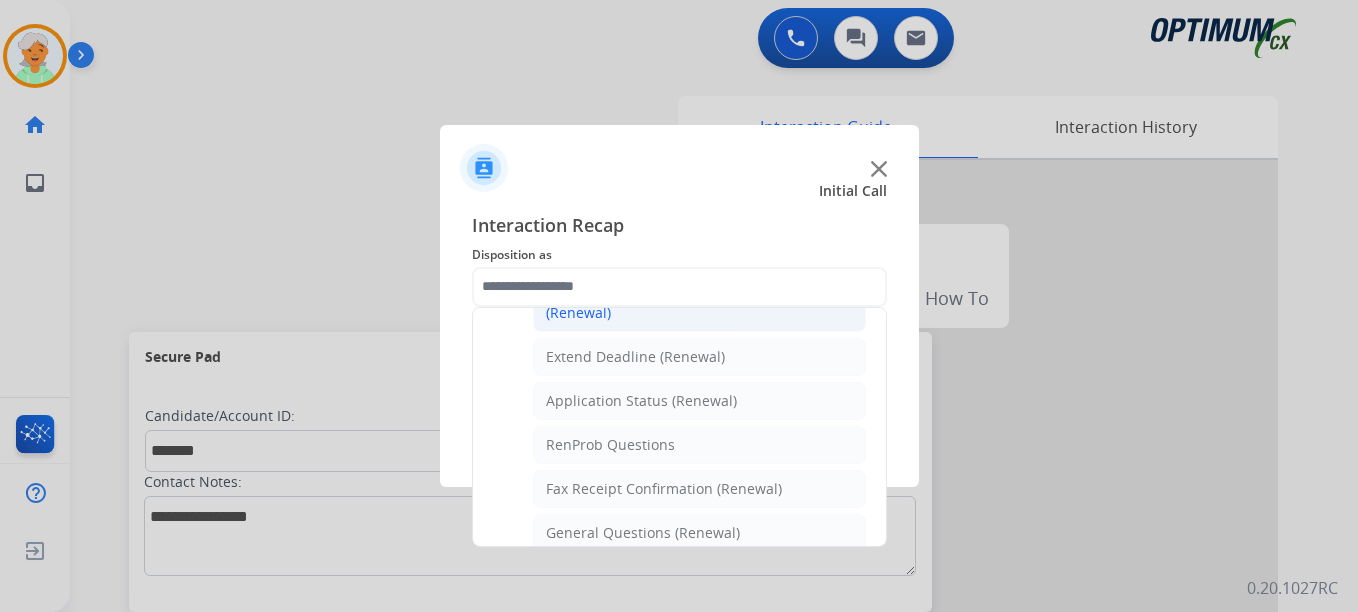 click on "Names Change Questions/Assistance (Renewal)" 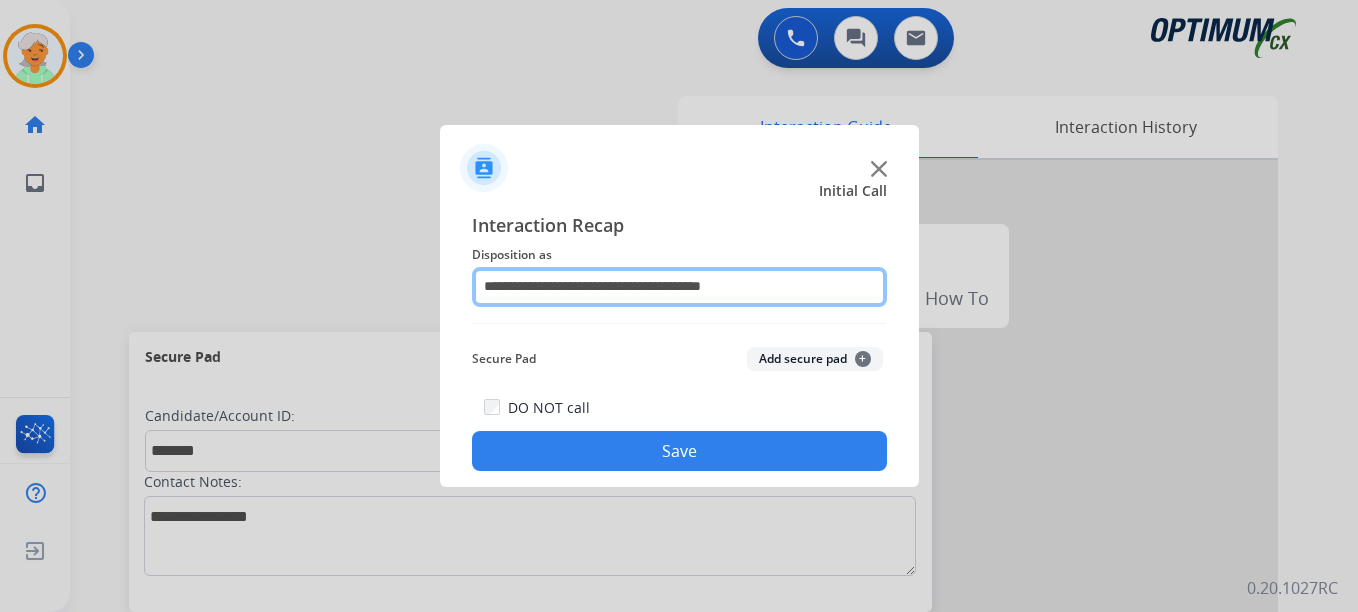 click on "**********" 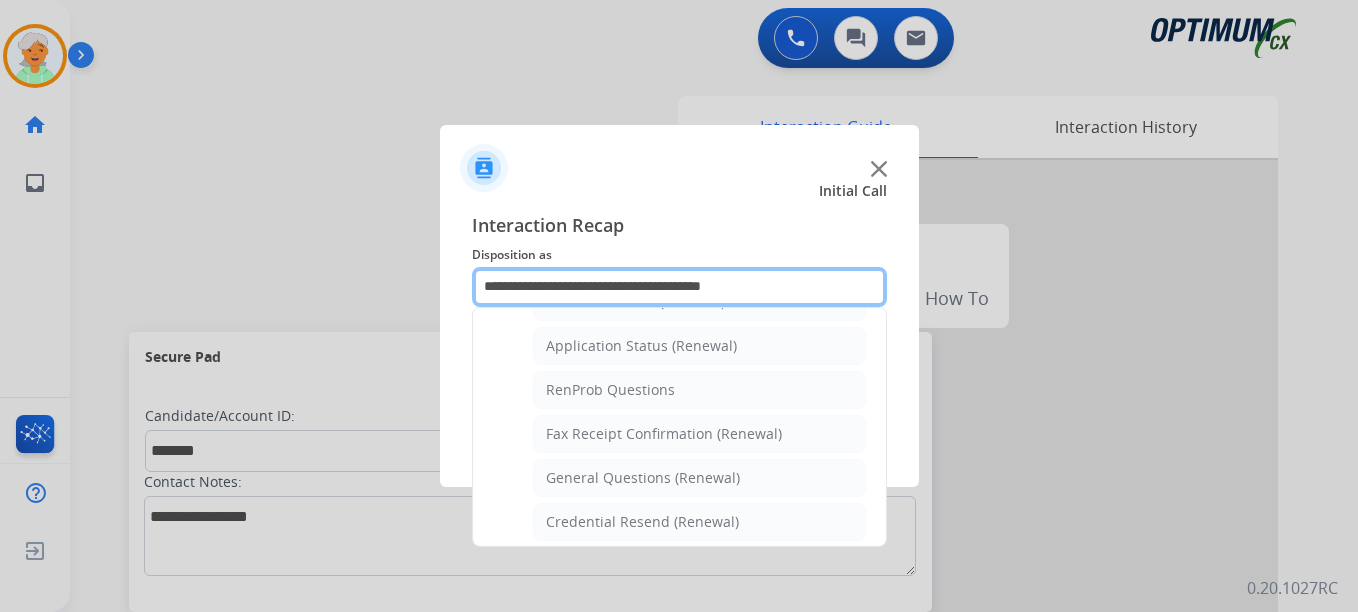 scroll, scrollTop: 500, scrollLeft: 0, axis: vertical 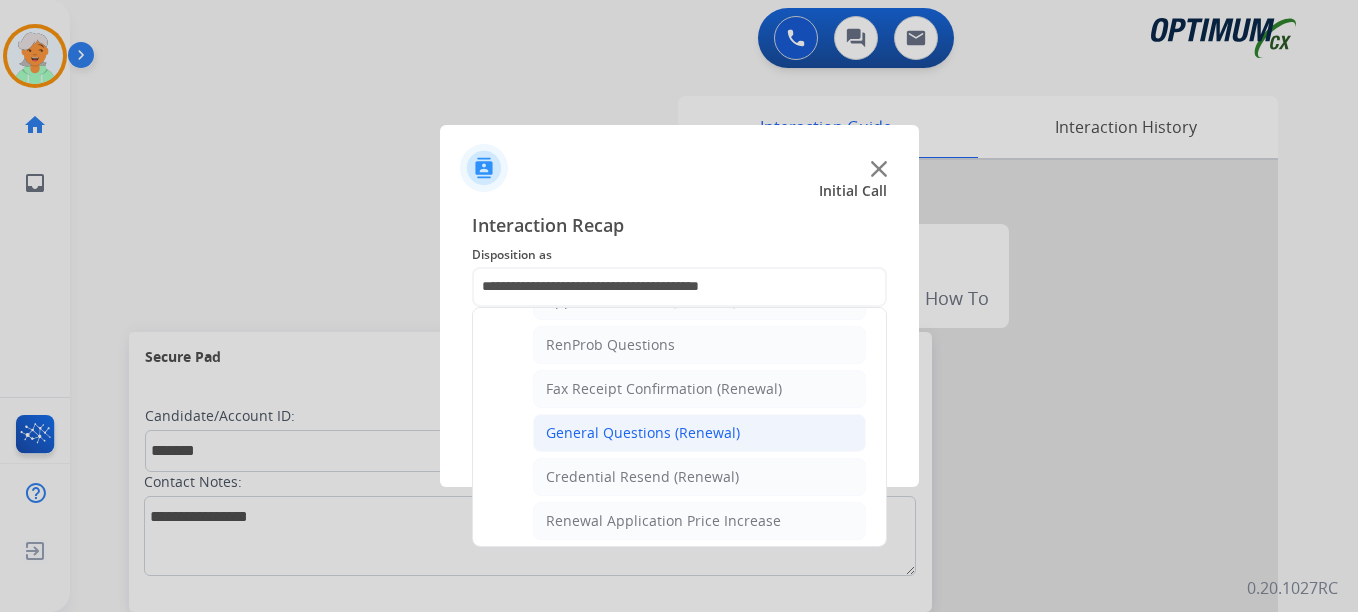 click on "General Questions (Renewal)" 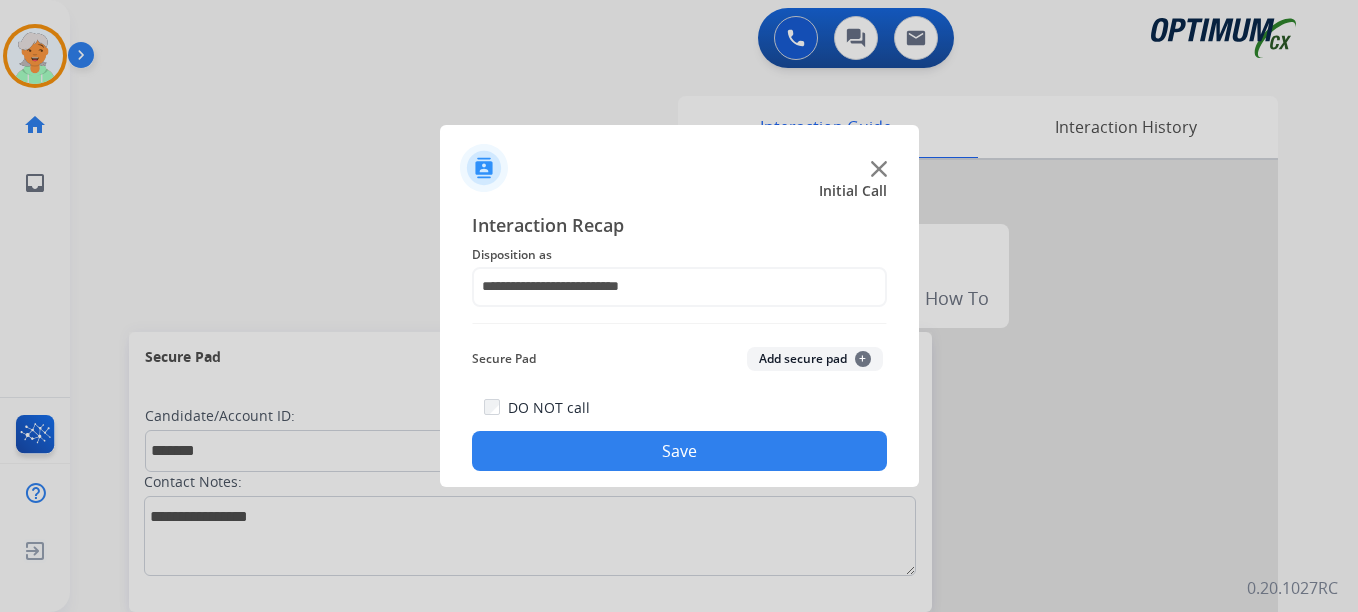 click on "Add secure pad  +" 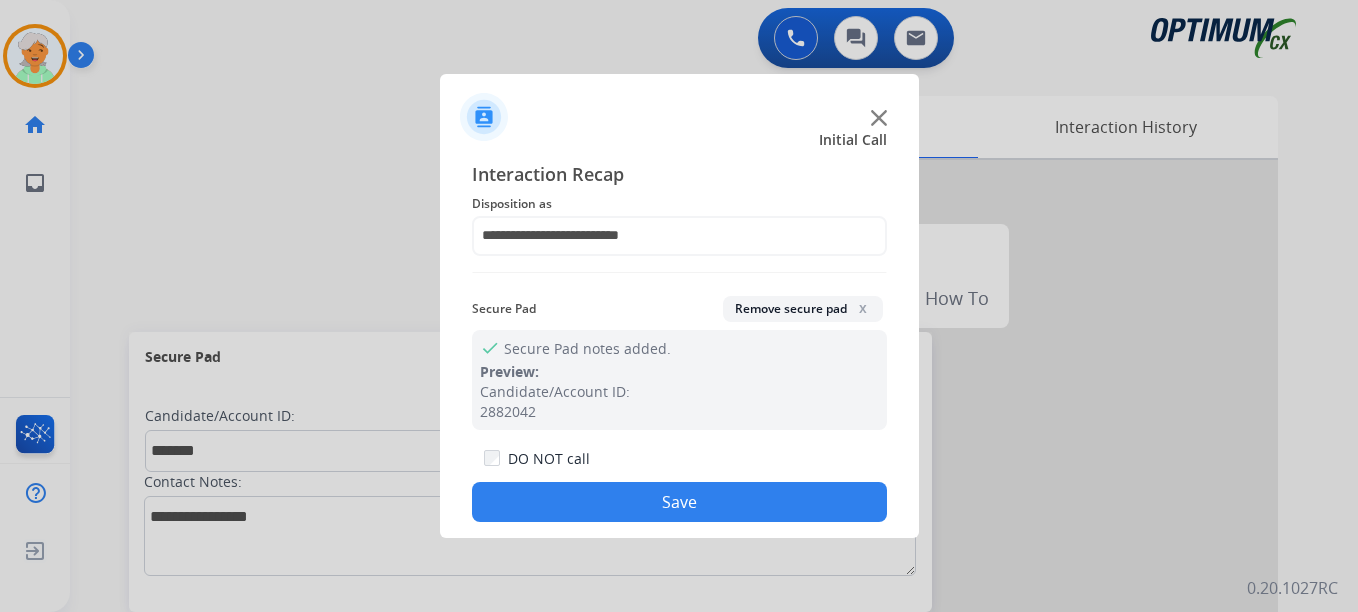 click on "Save" 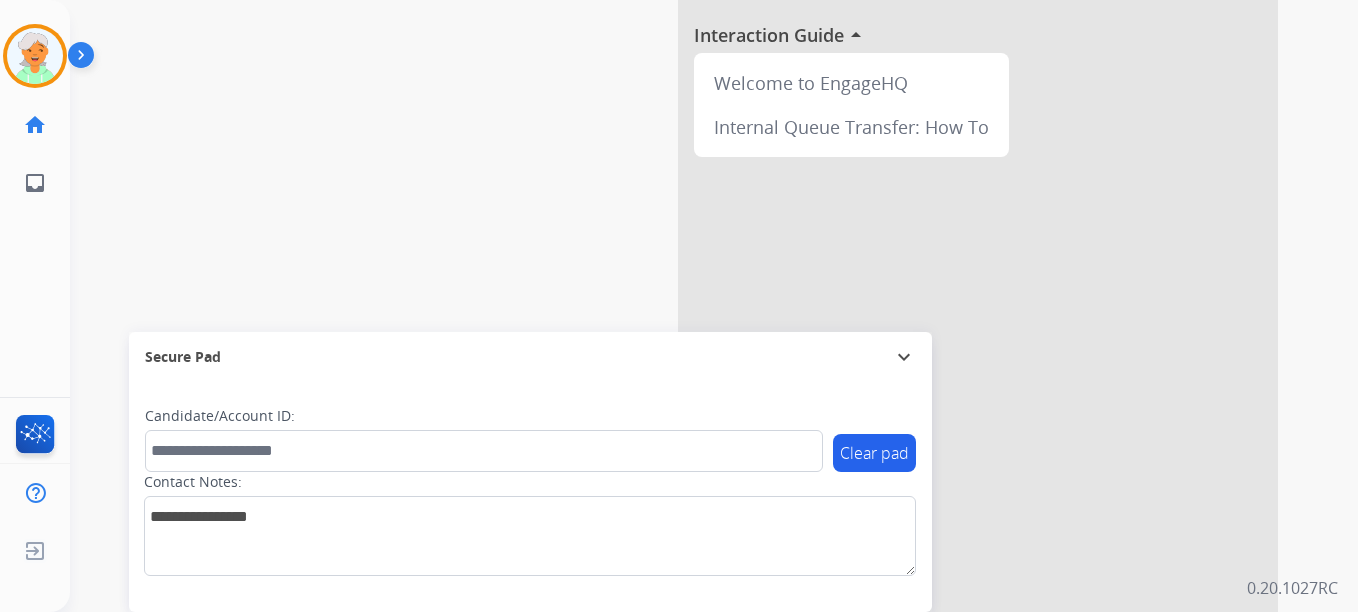 scroll, scrollTop: 0, scrollLeft: 0, axis: both 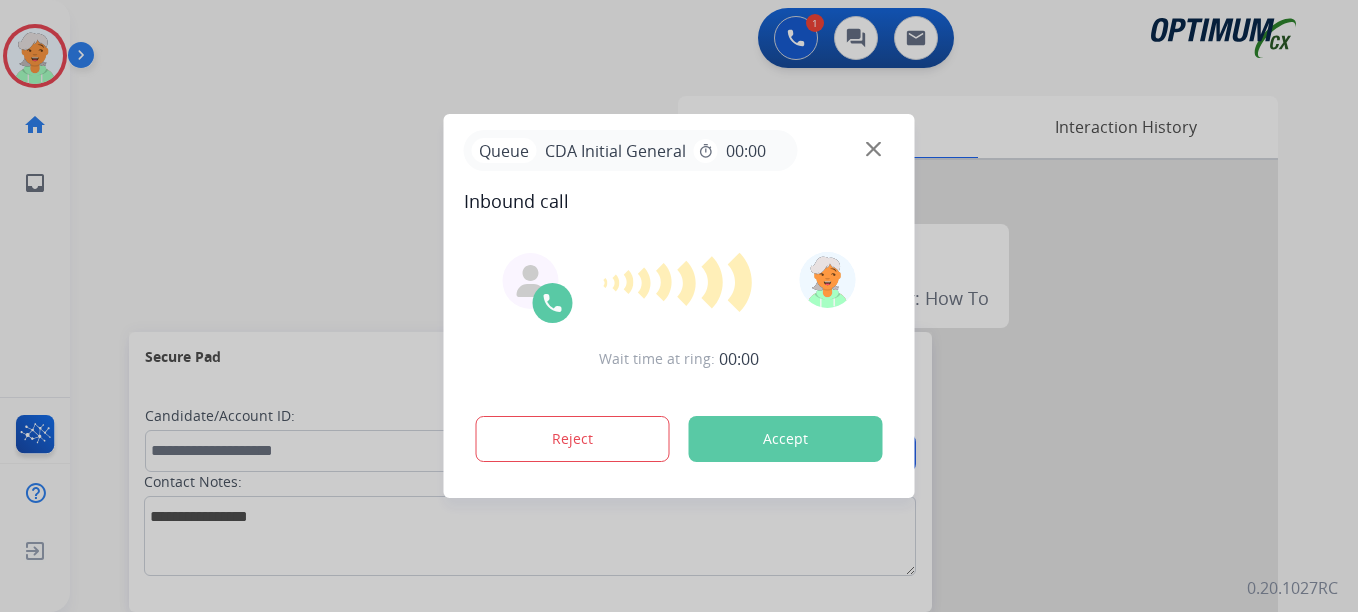 click on "Accept" at bounding box center (786, 439) 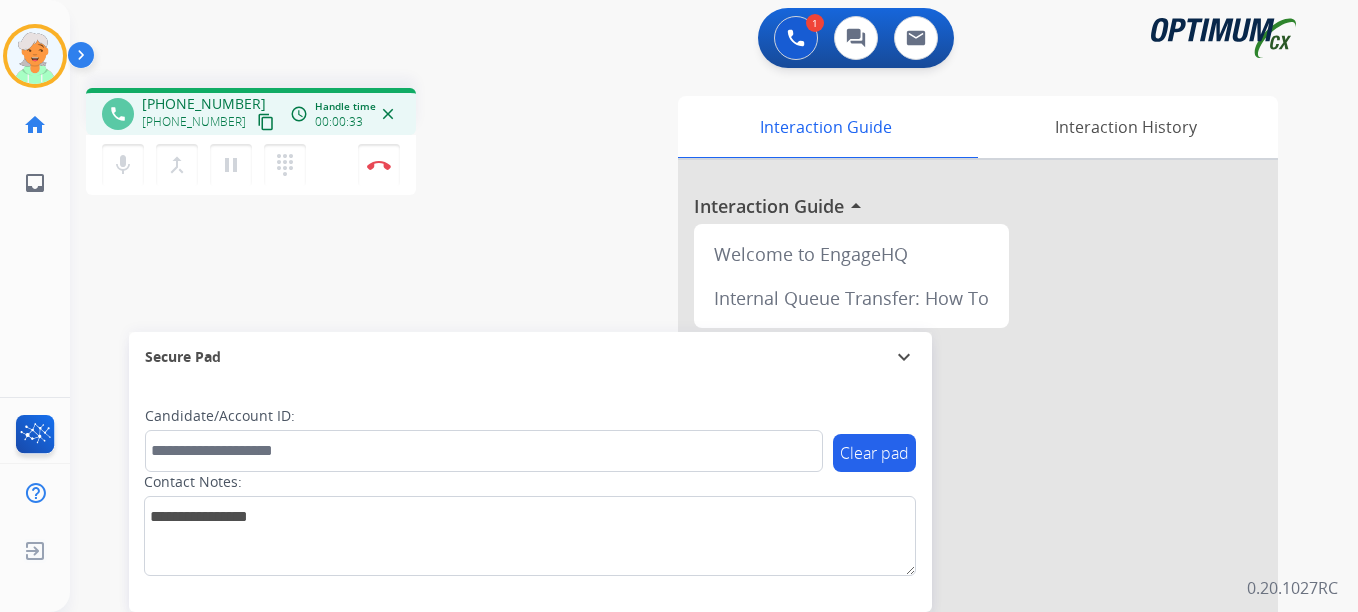 click on "content_copy" at bounding box center [266, 122] 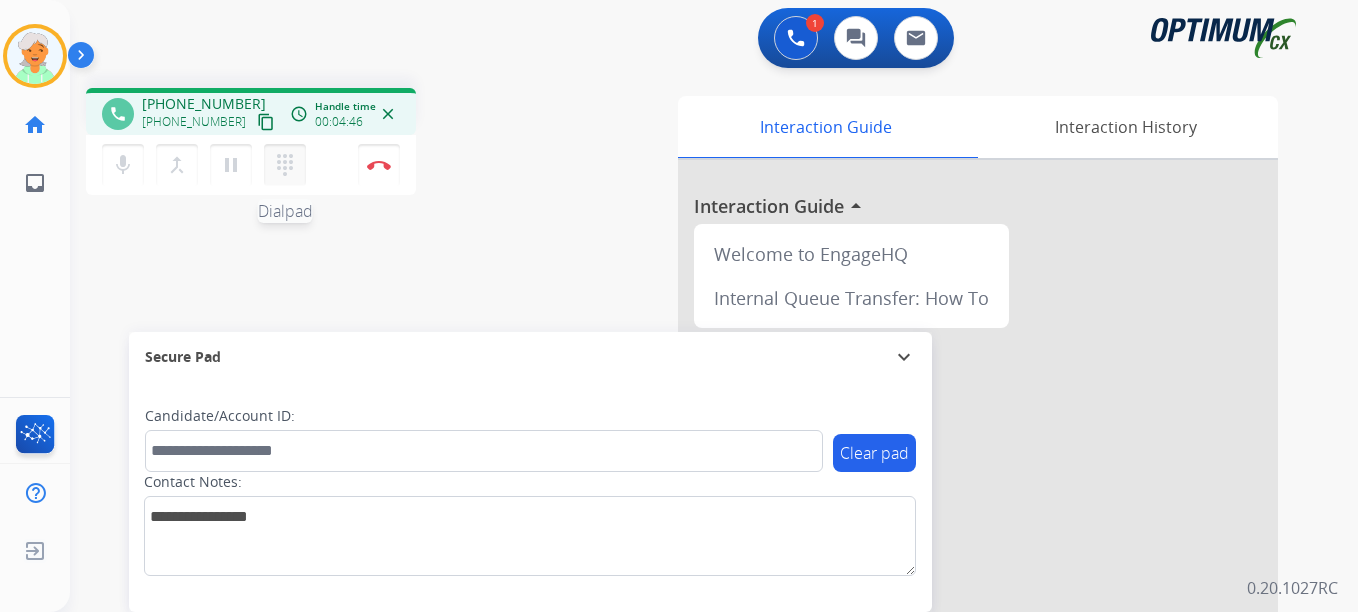 click on "dialpad" at bounding box center [285, 165] 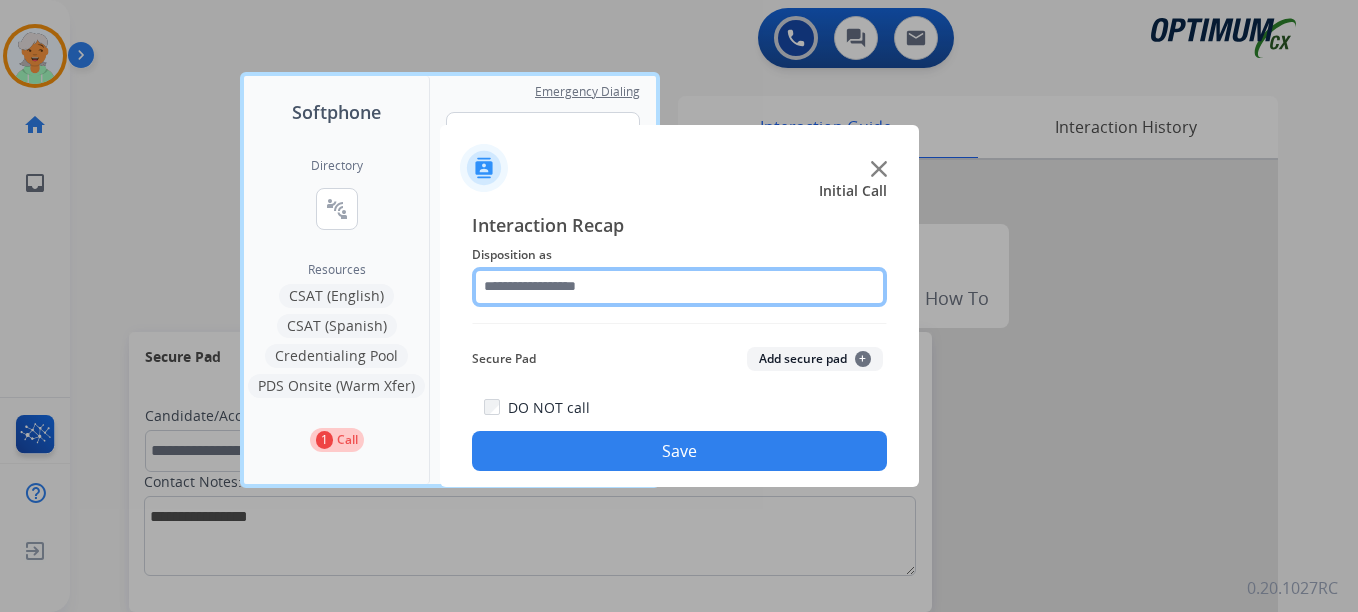 click 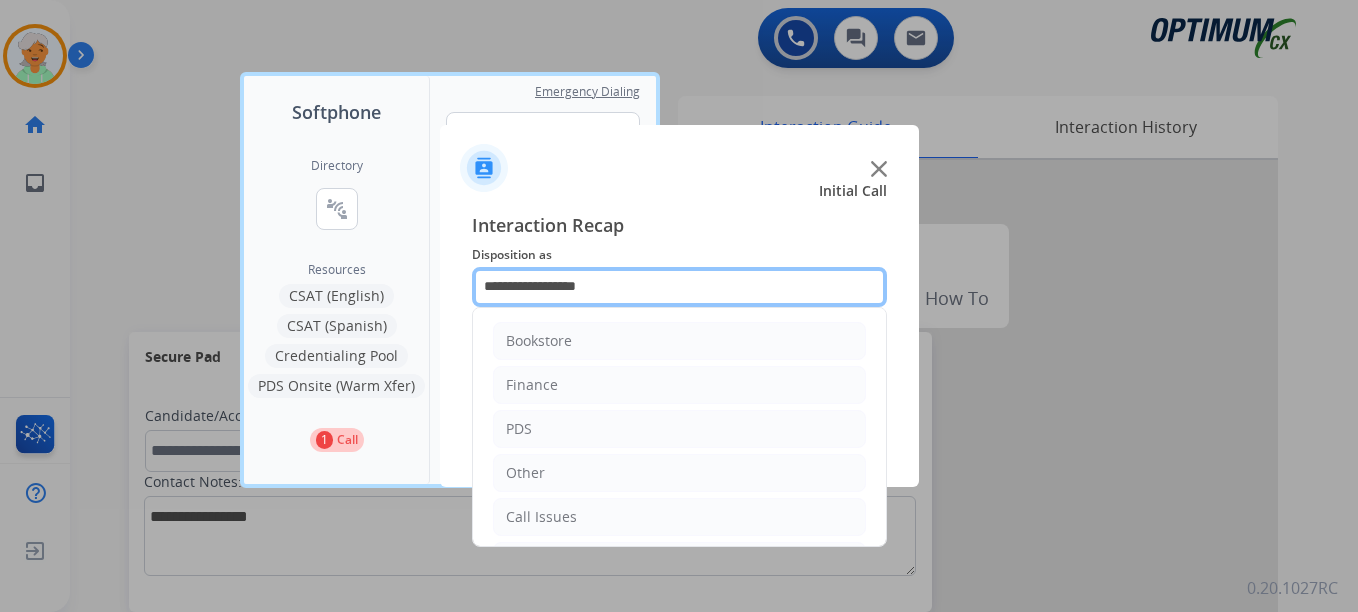 type on "**********" 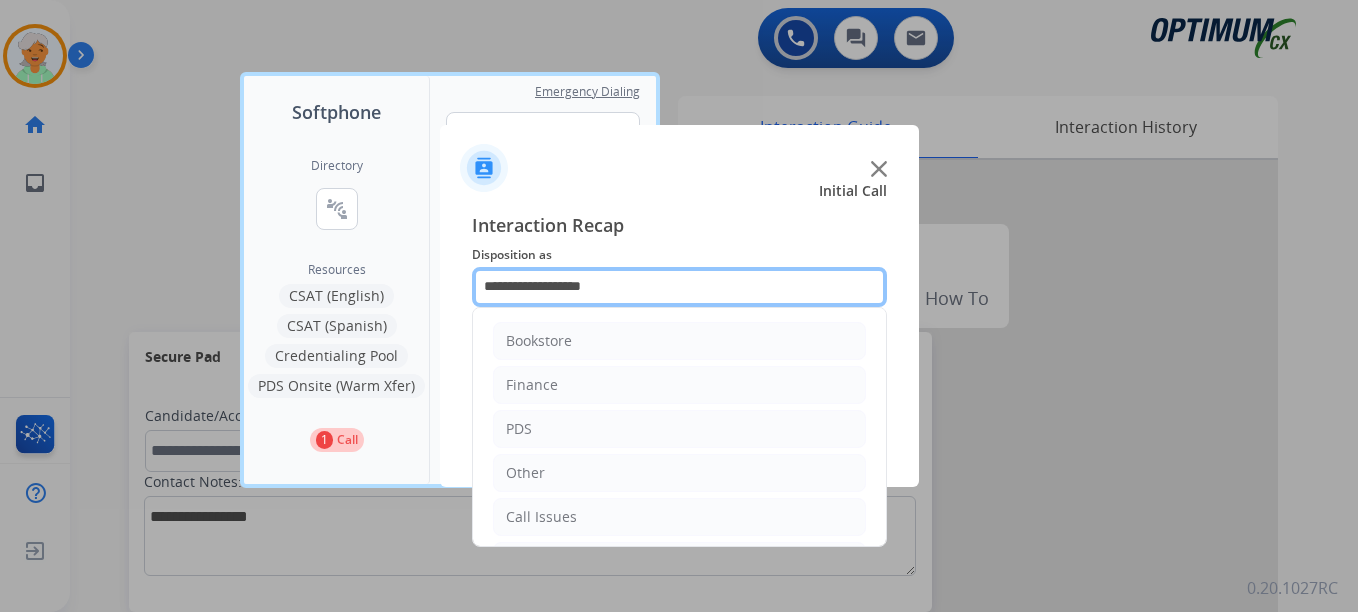 drag, startPoint x: 605, startPoint y: 275, endPoint x: 463, endPoint y: 279, distance: 142.05632 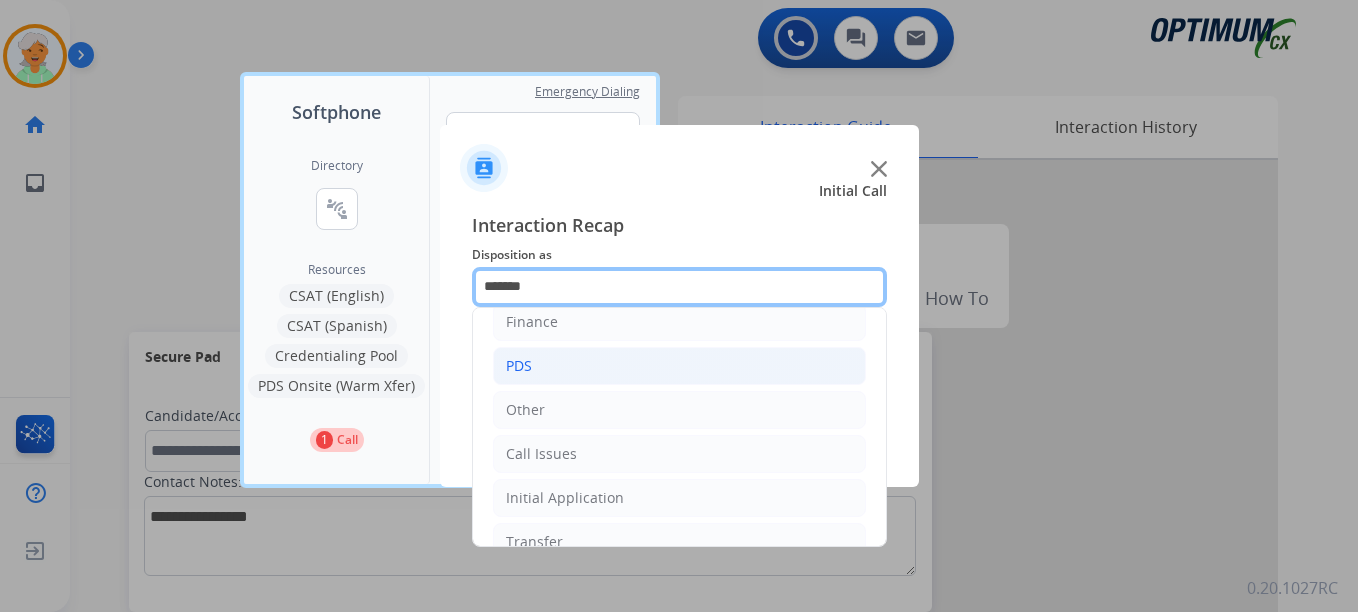scroll, scrollTop: 136, scrollLeft: 0, axis: vertical 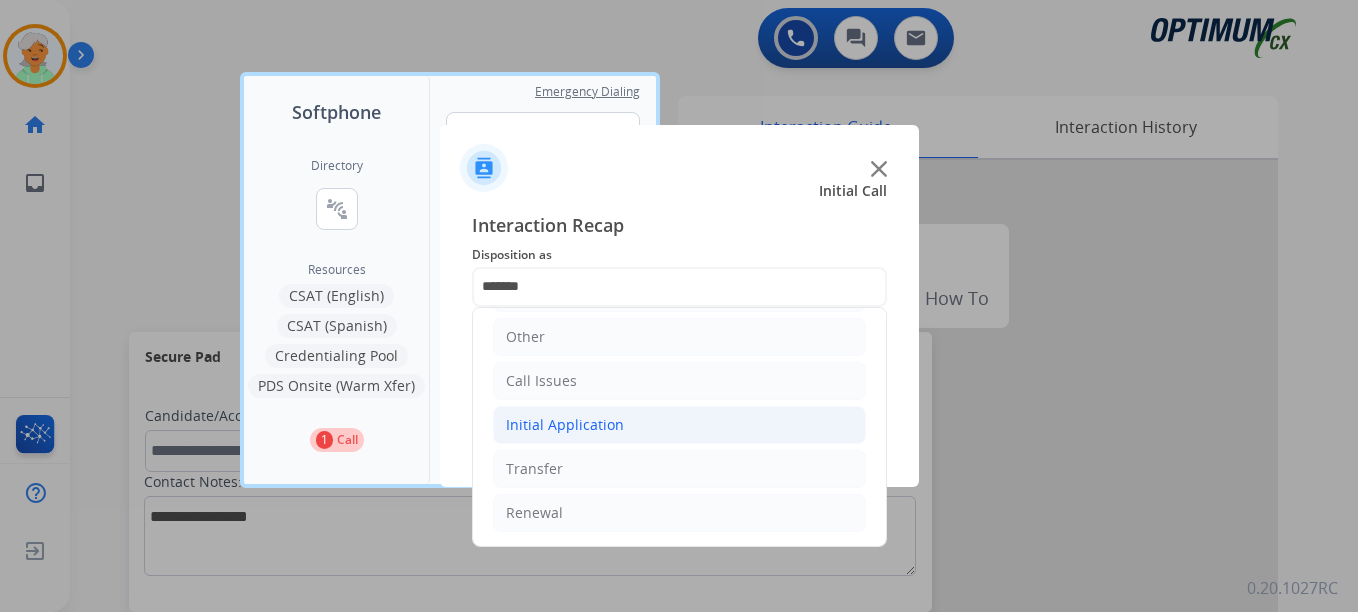 click on "Initial Application" 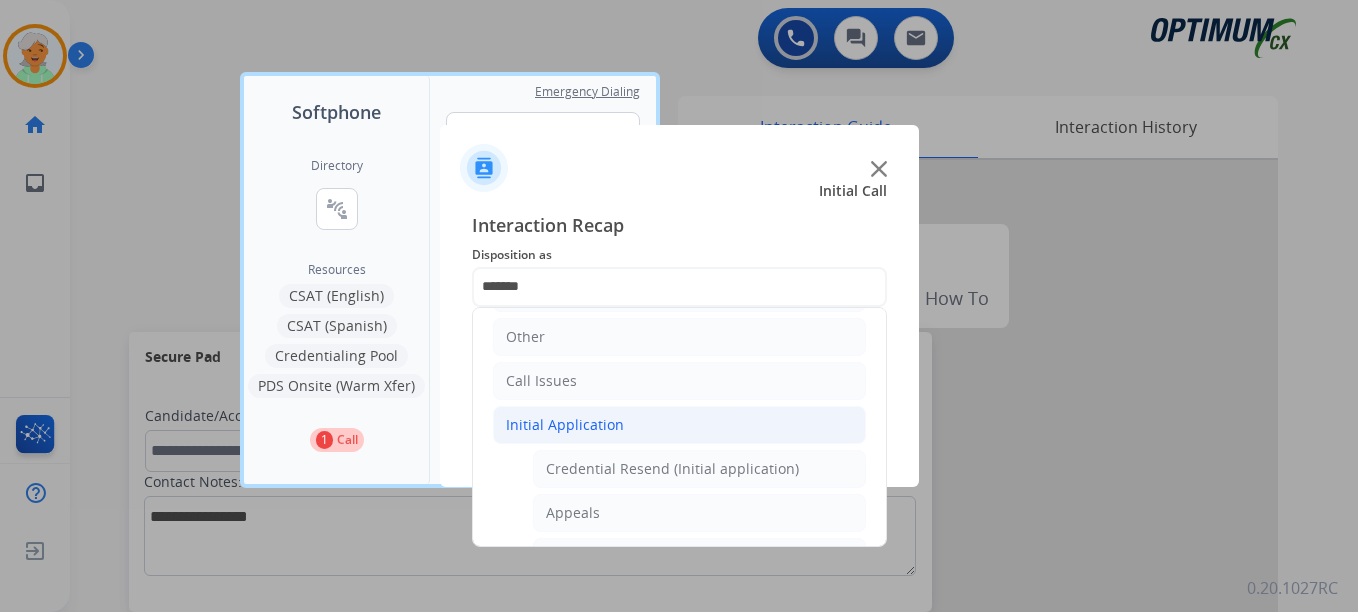 click on "Initial Application" 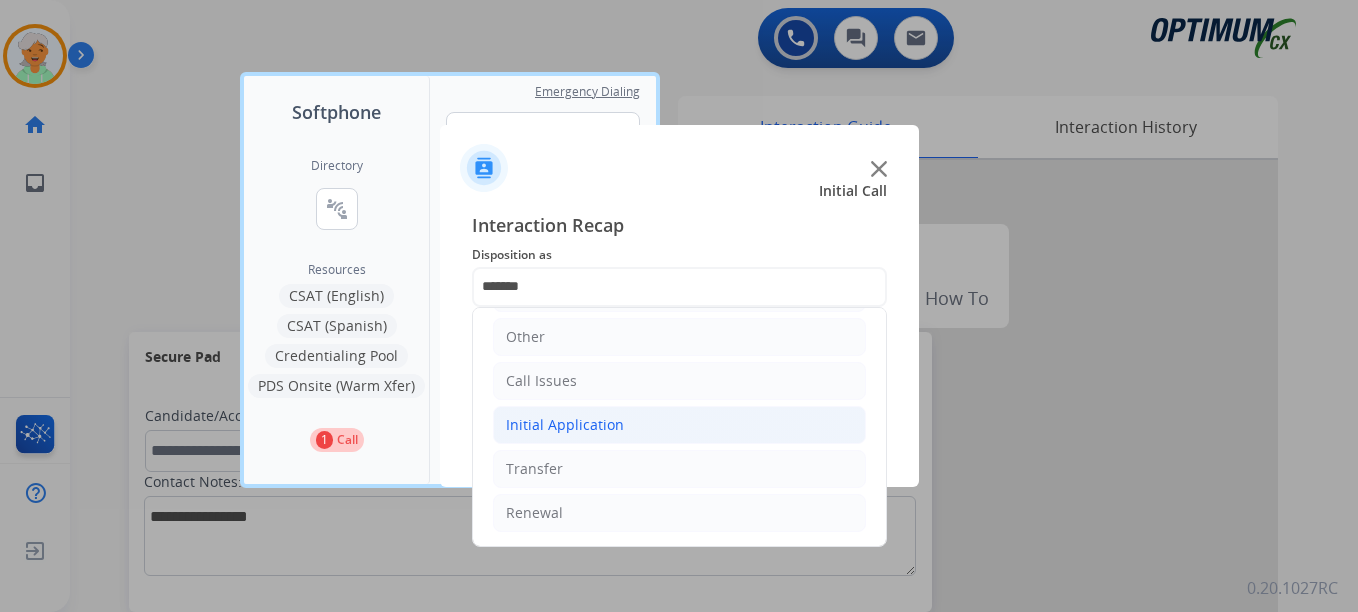 click on "Initial Application" 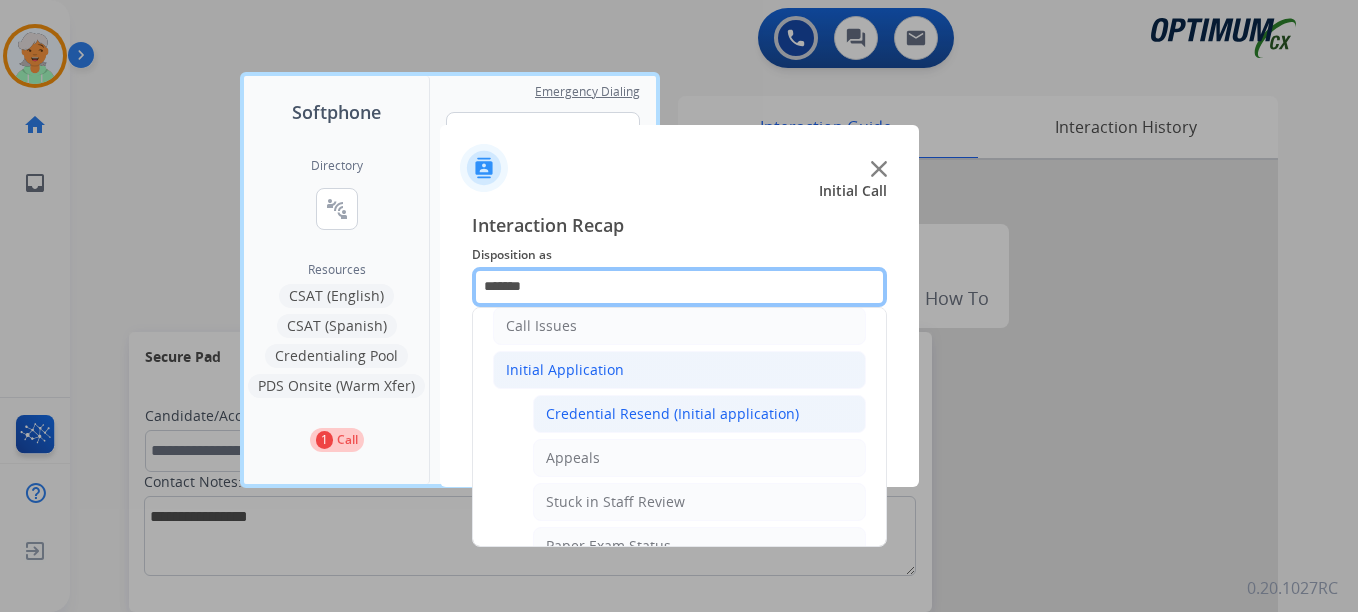scroll, scrollTop: 336, scrollLeft: 0, axis: vertical 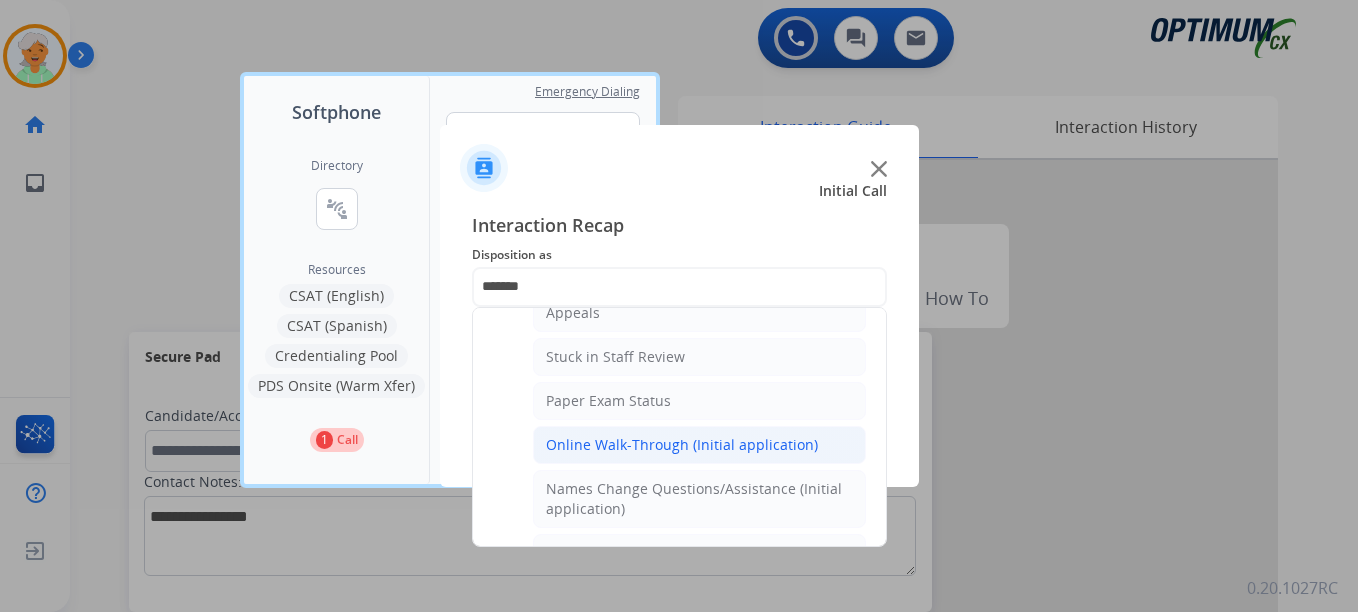 click on "Online Walk-Through (Initial application)" 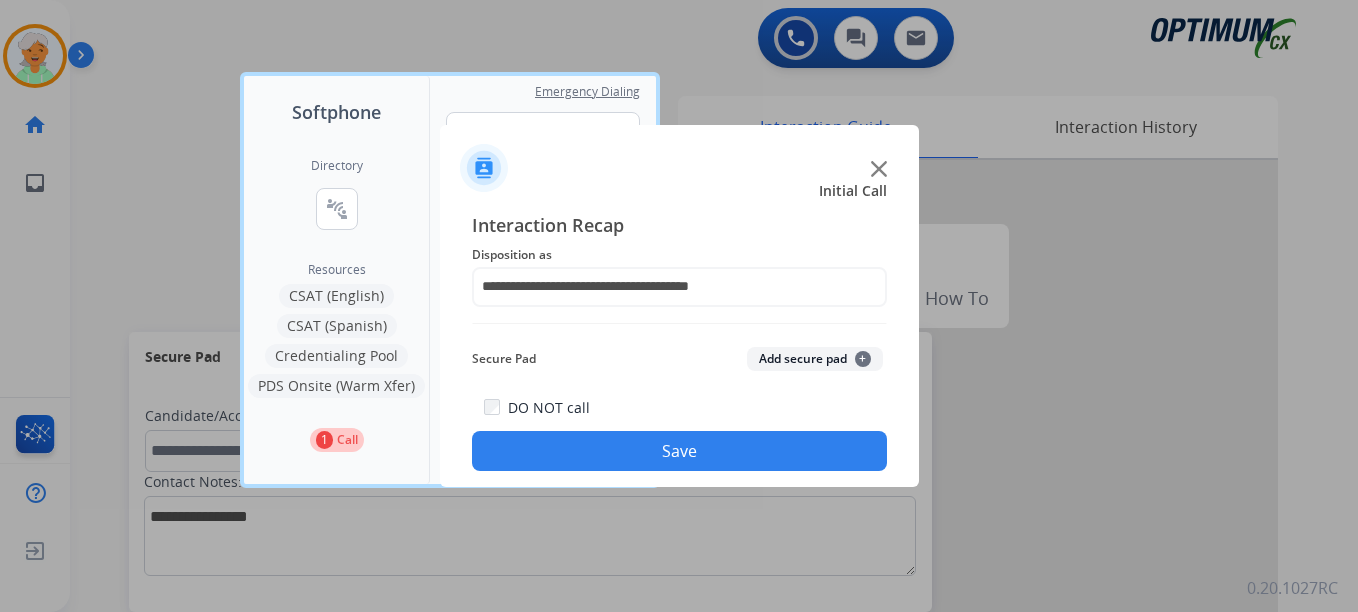 click on "Save" 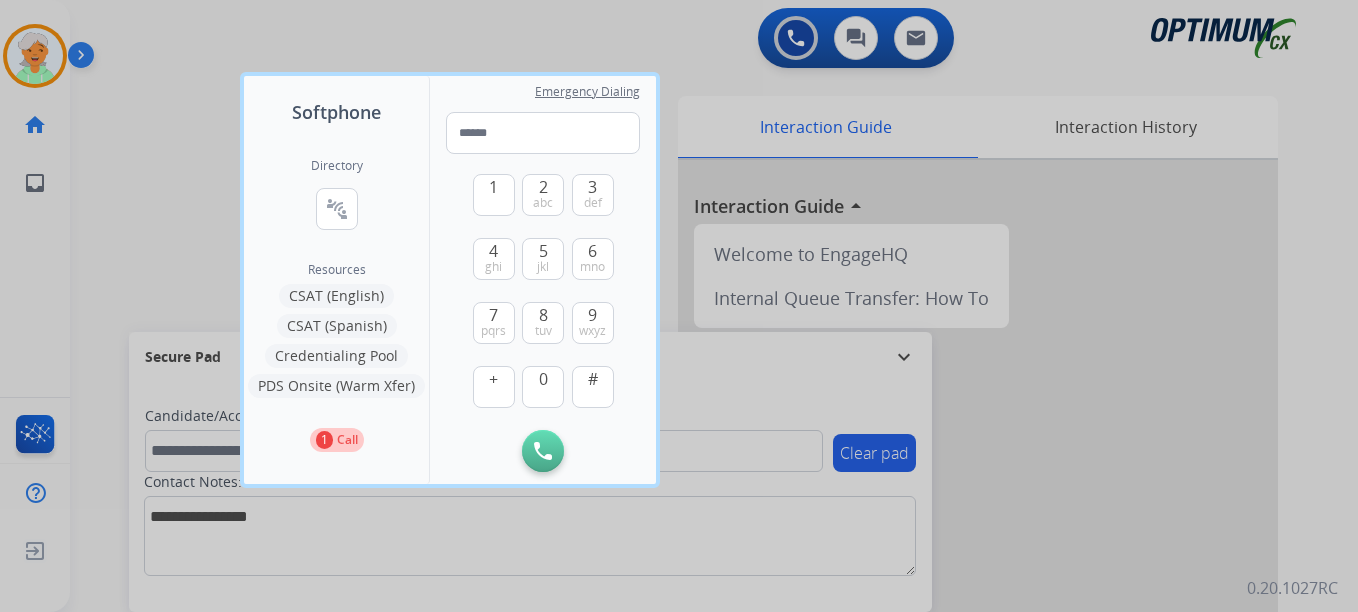 click at bounding box center (679, 306) 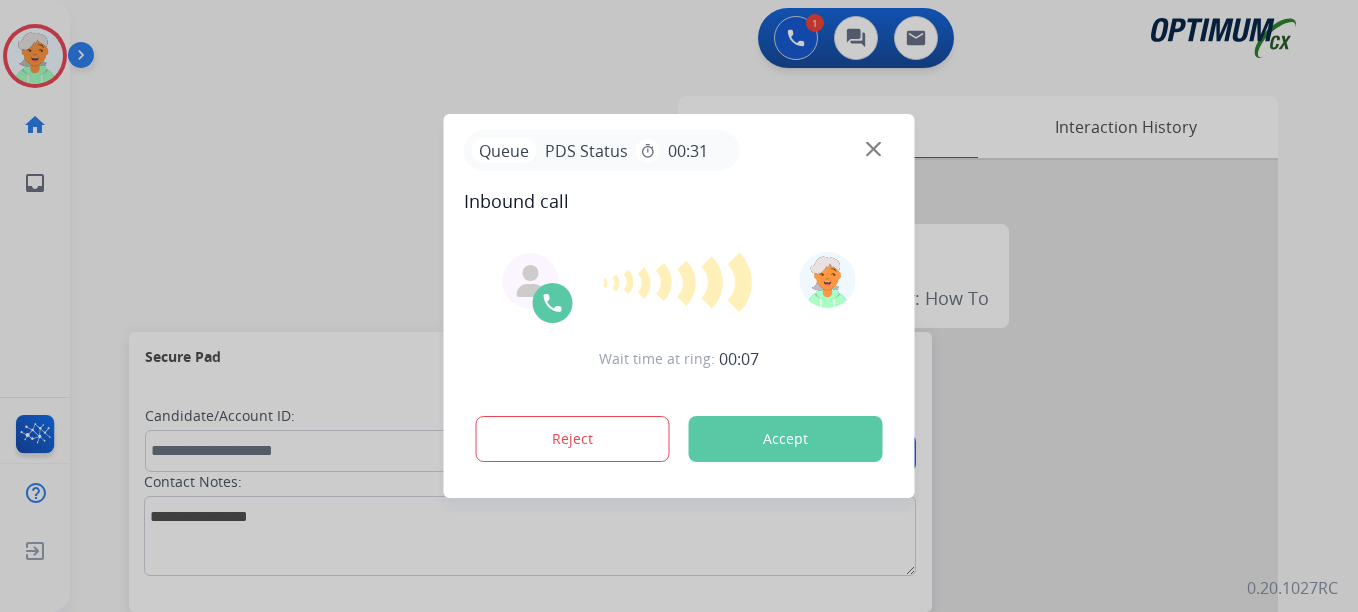 click on "Accept" at bounding box center [786, 439] 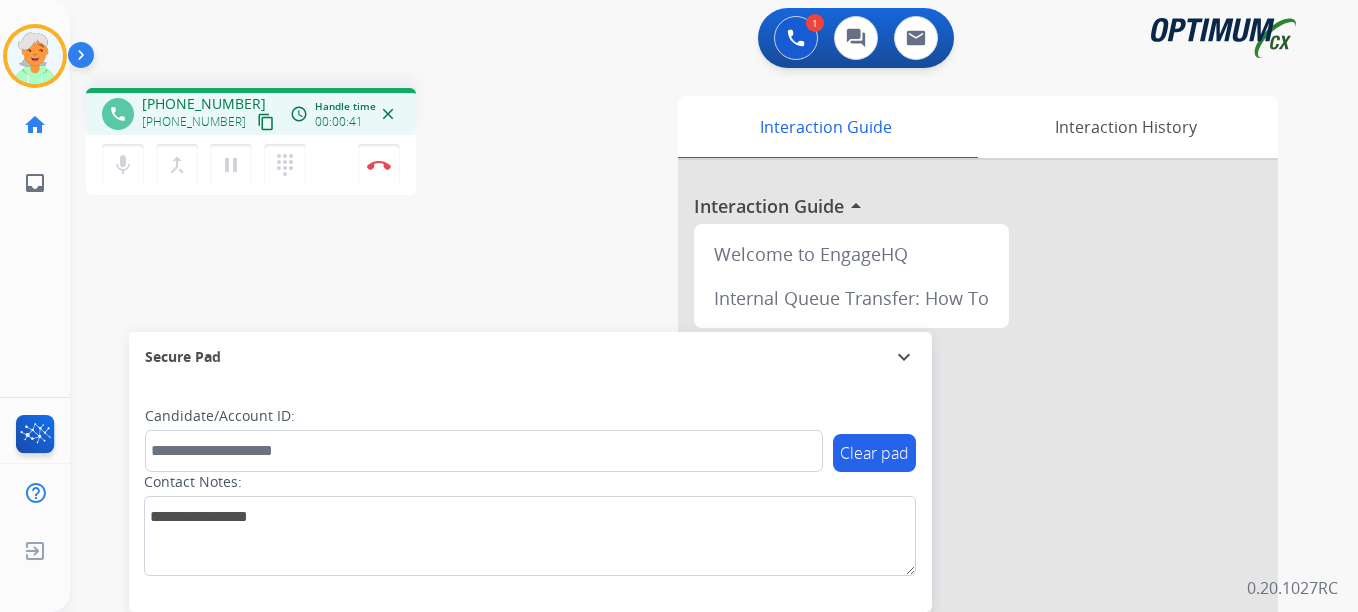 click on "content_copy" at bounding box center (266, 122) 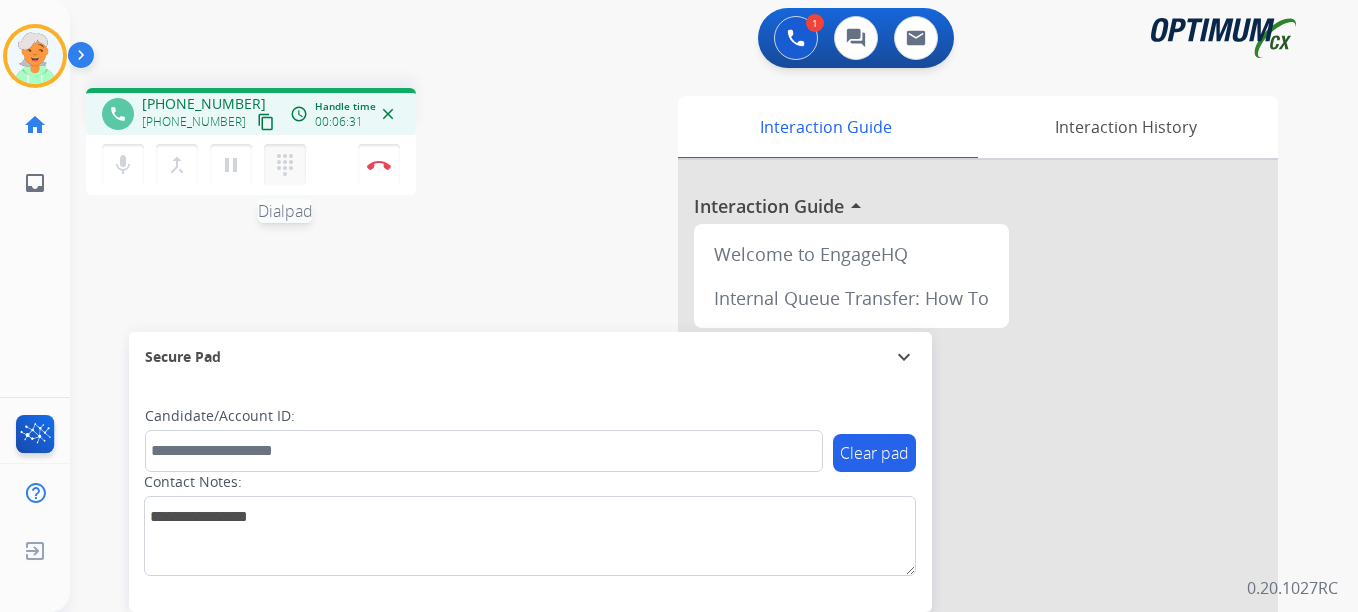 click on "dialpad" at bounding box center (285, 165) 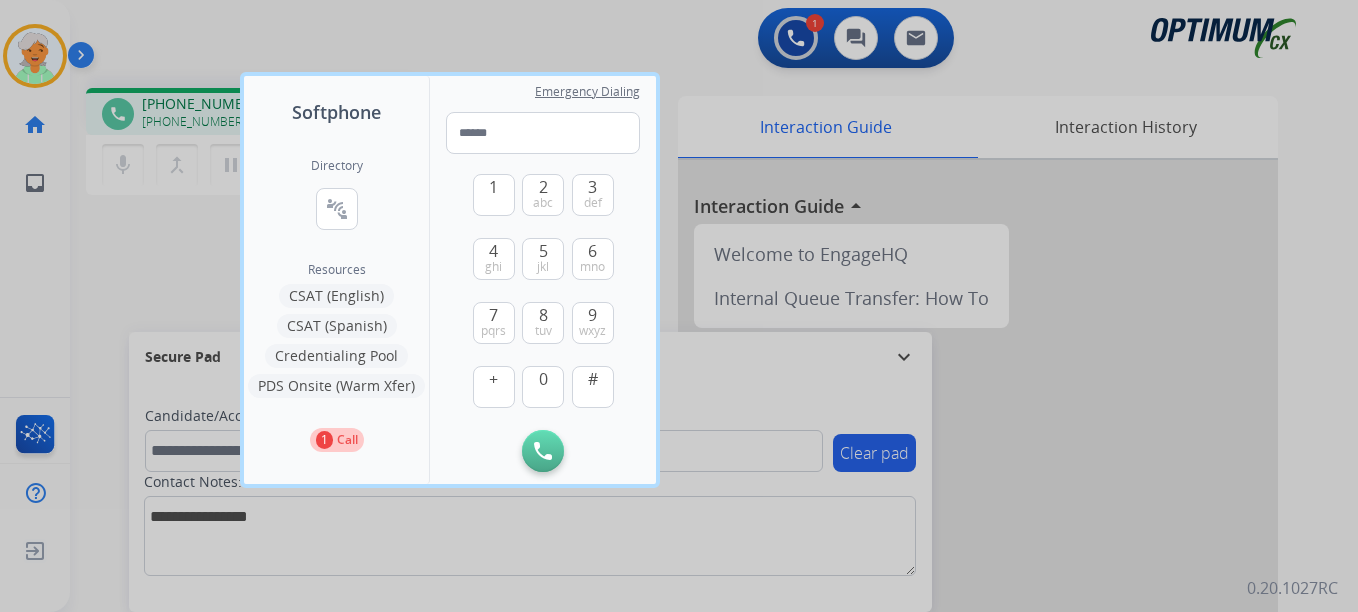 click at bounding box center [679, 306] 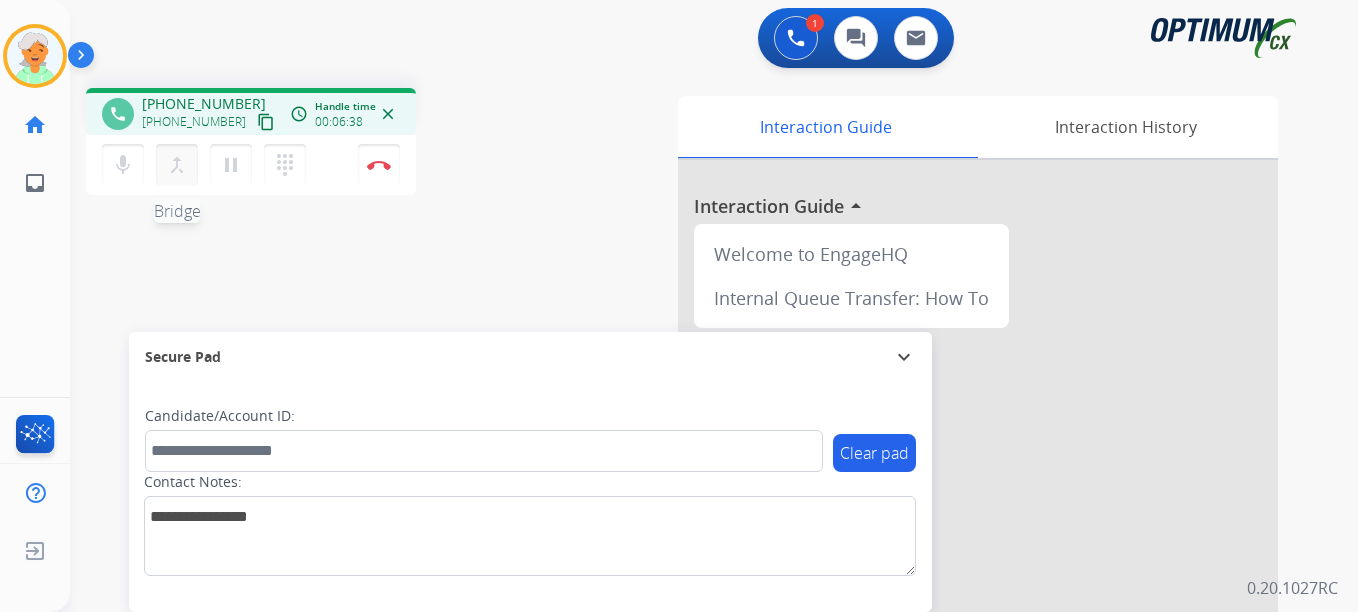 click on "merge_type" at bounding box center (177, 165) 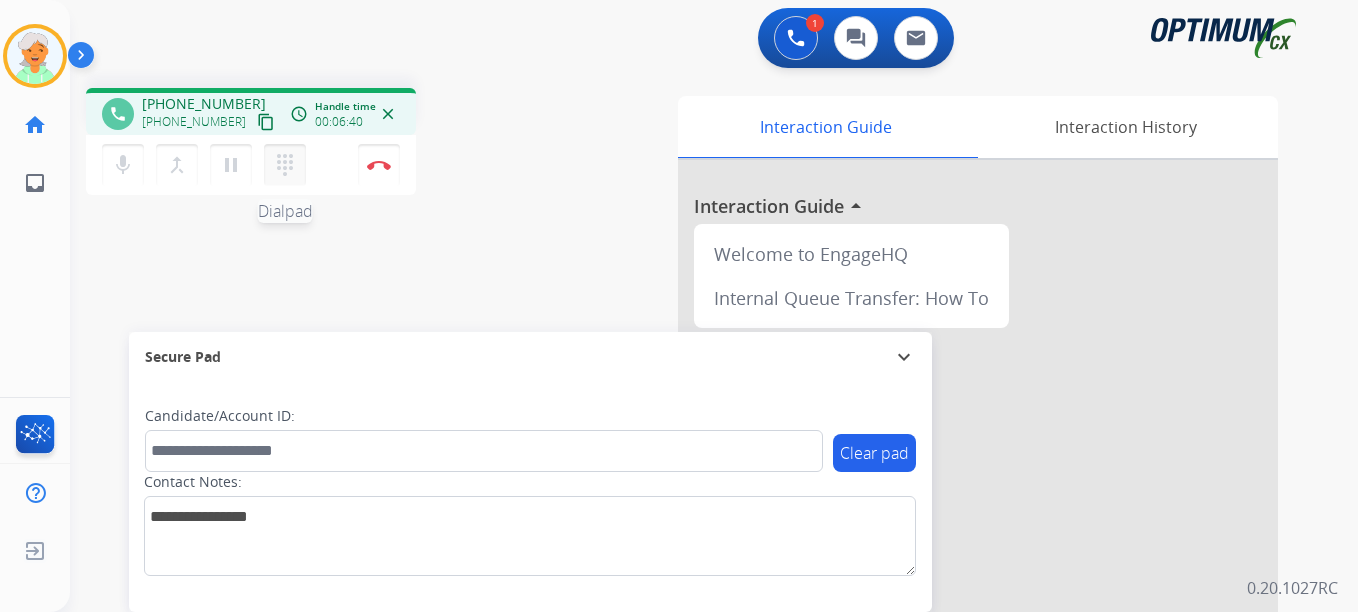 click on "dialpad" at bounding box center [285, 165] 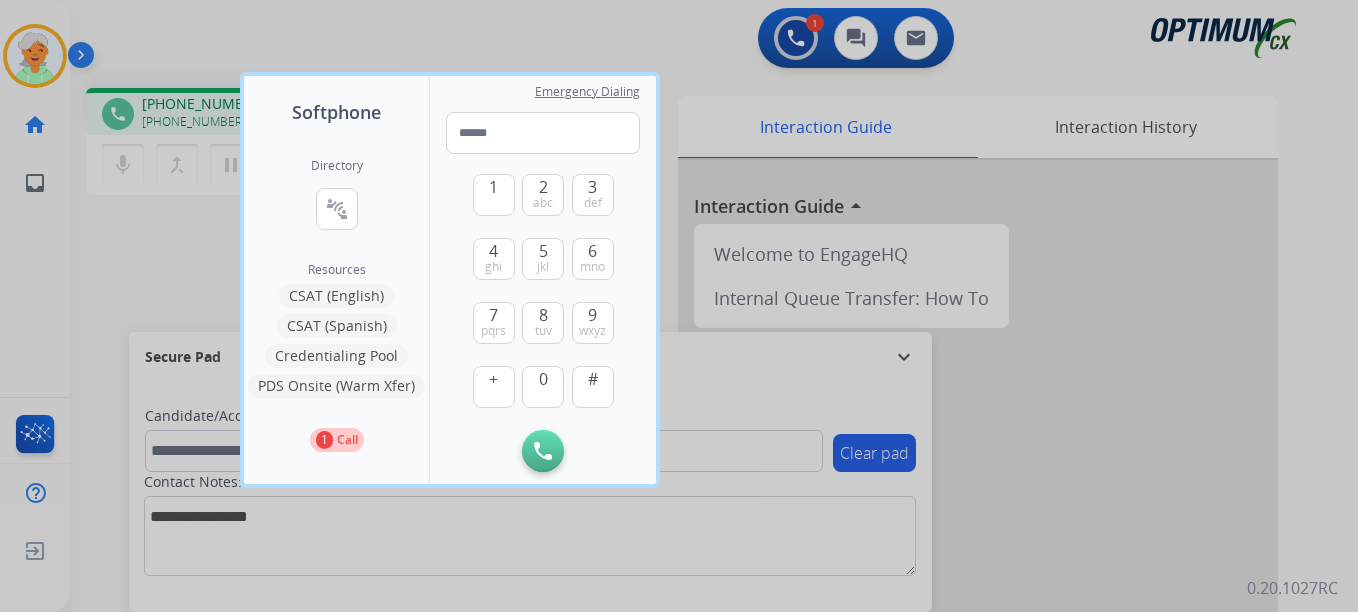 click at bounding box center (679, 306) 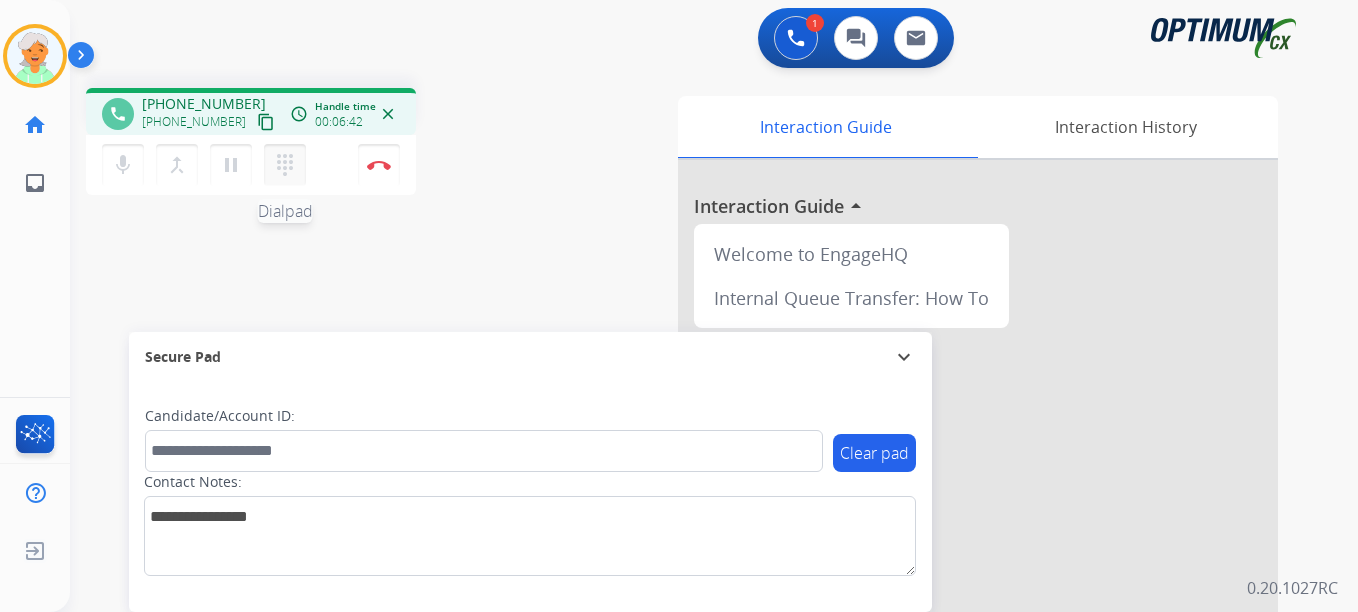 click on "dialpad" at bounding box center (285, 165) 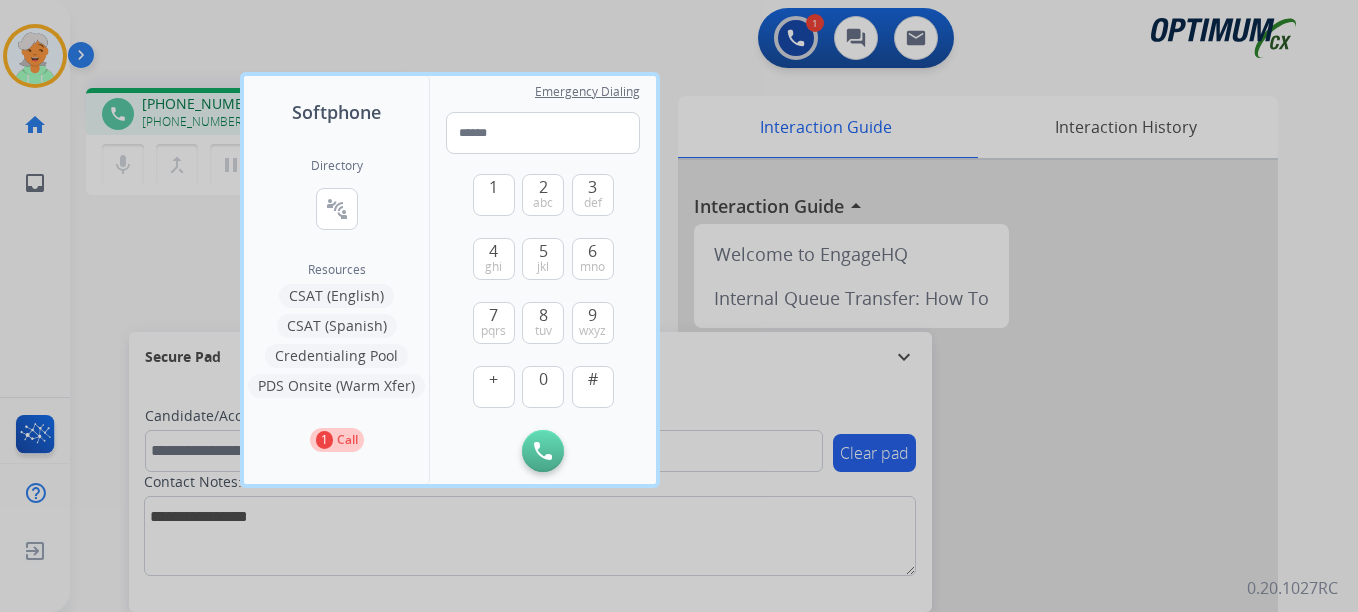 click at bounding box center (679, 306) 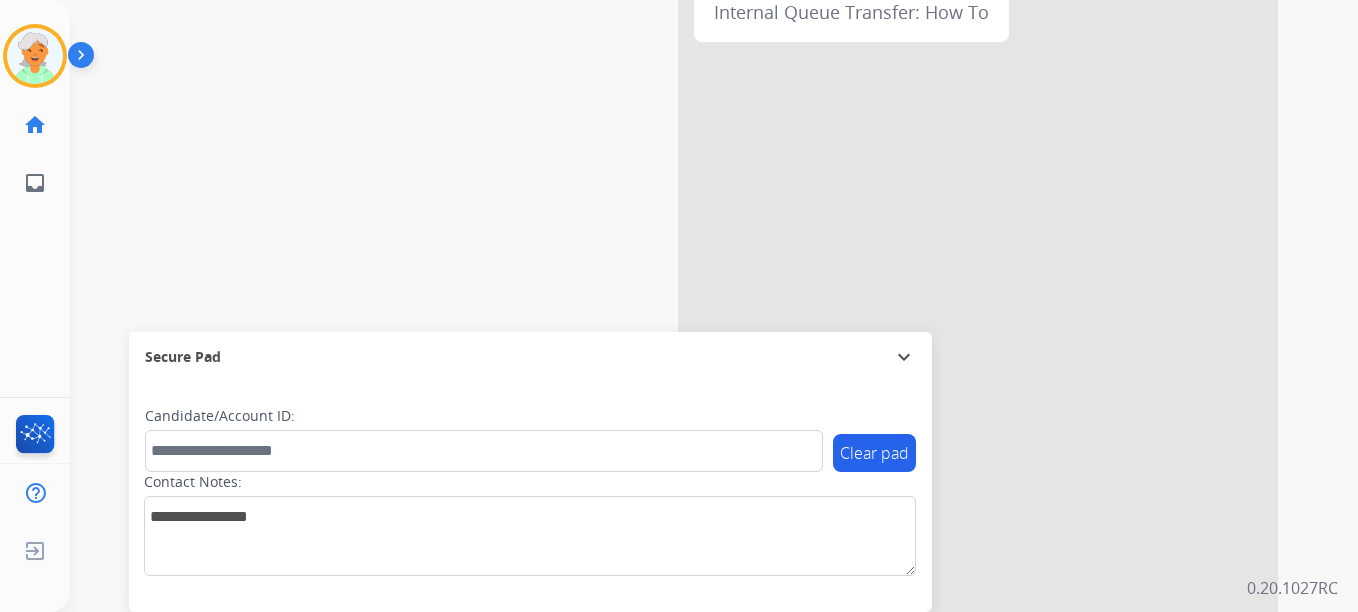 scroll, scrollTop: 294, scrollLeft: 0, axis: vertical 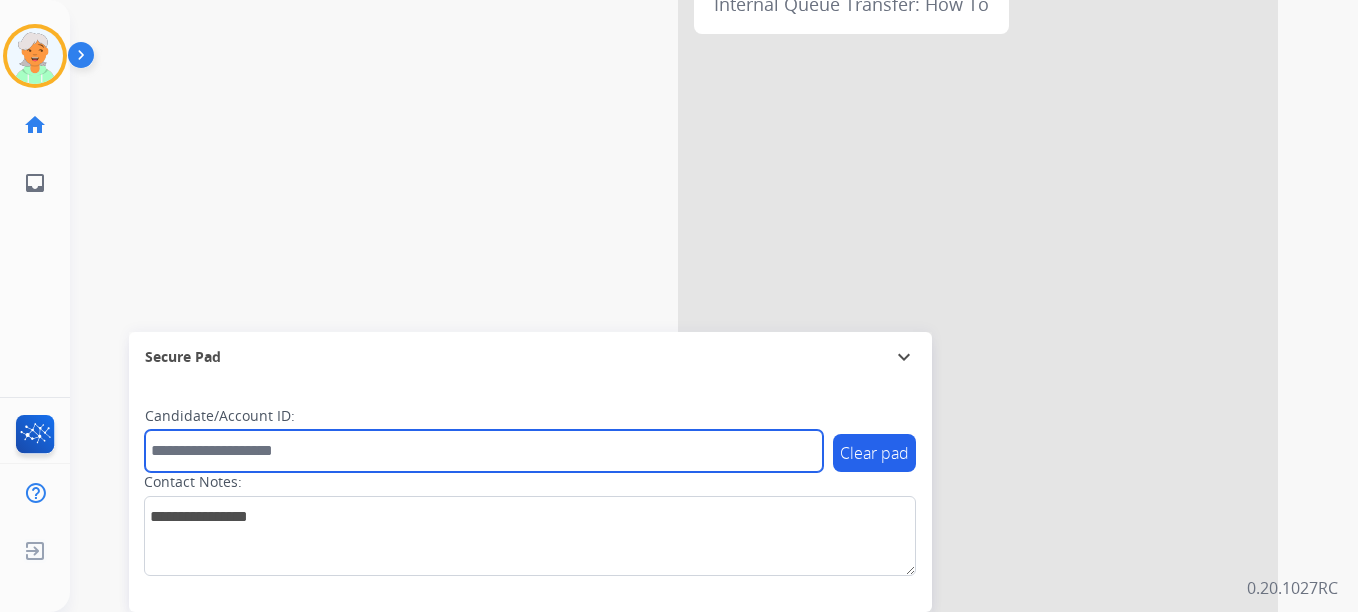 click at bounding box center (484, 451) 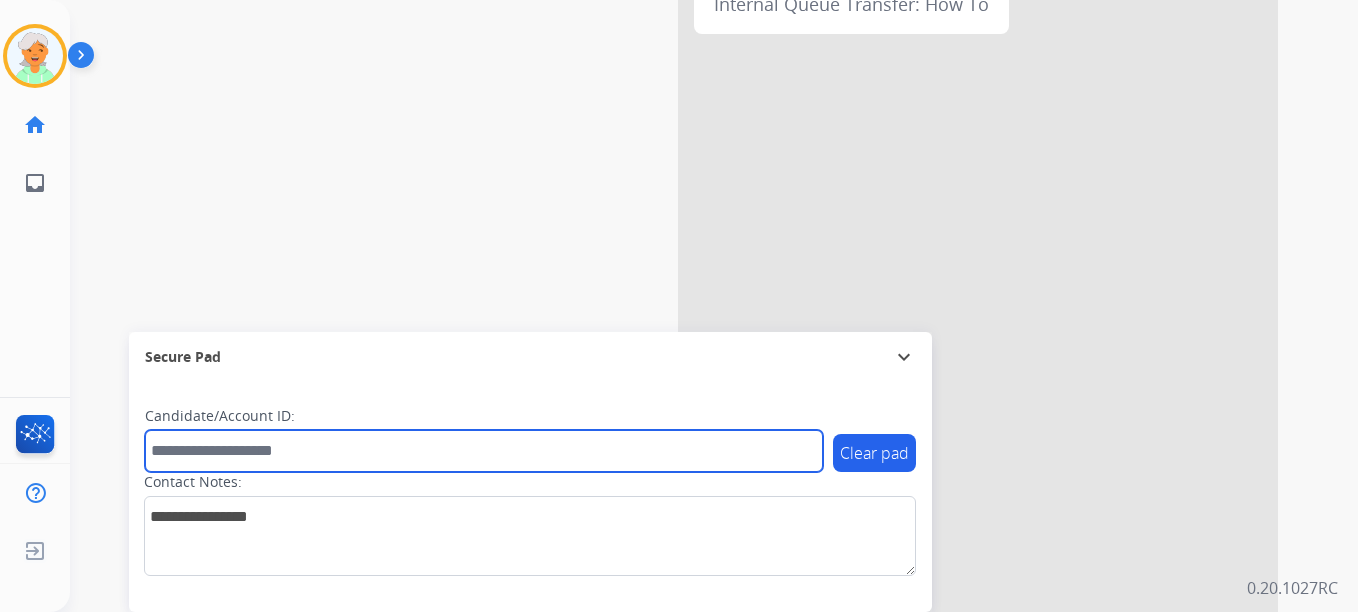 paste on "*******" 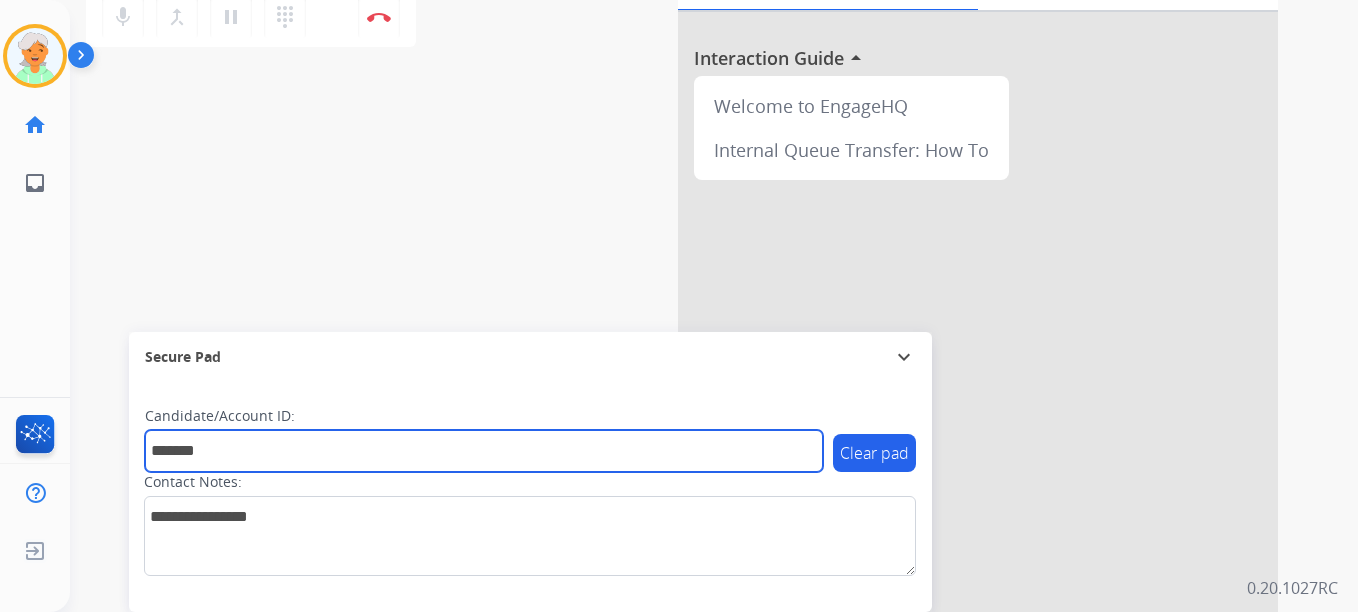 scroll, scrollTop: 0, scrollLeft: 0, axis: both 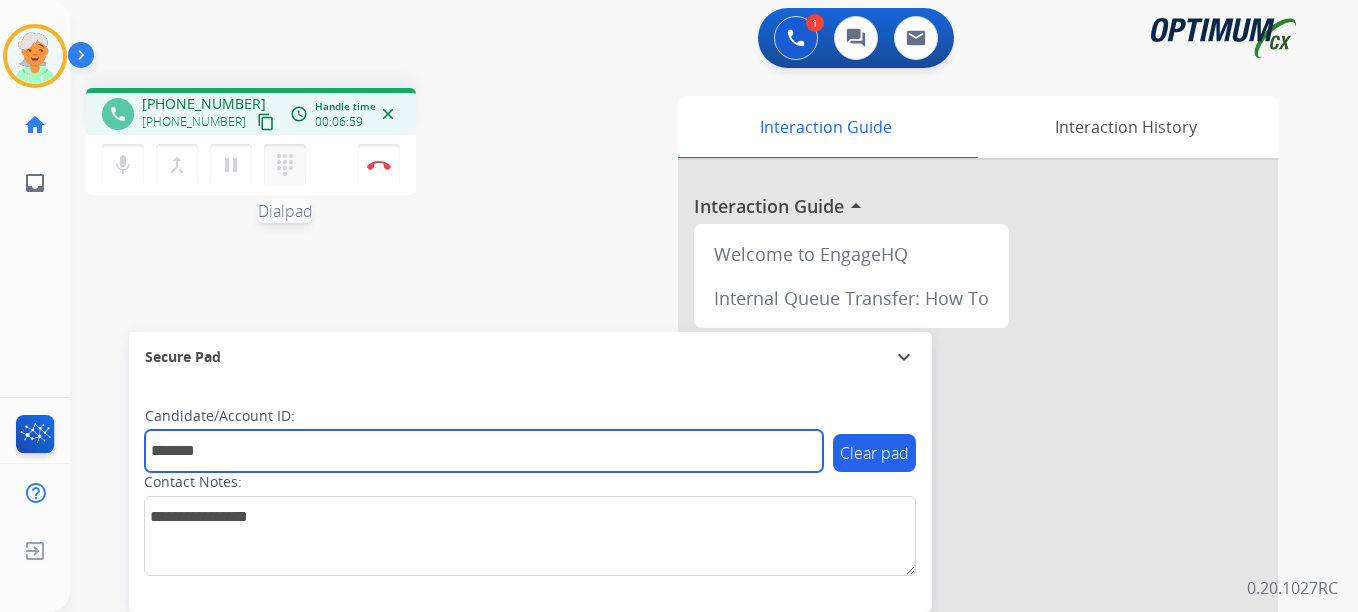 type on "*******" 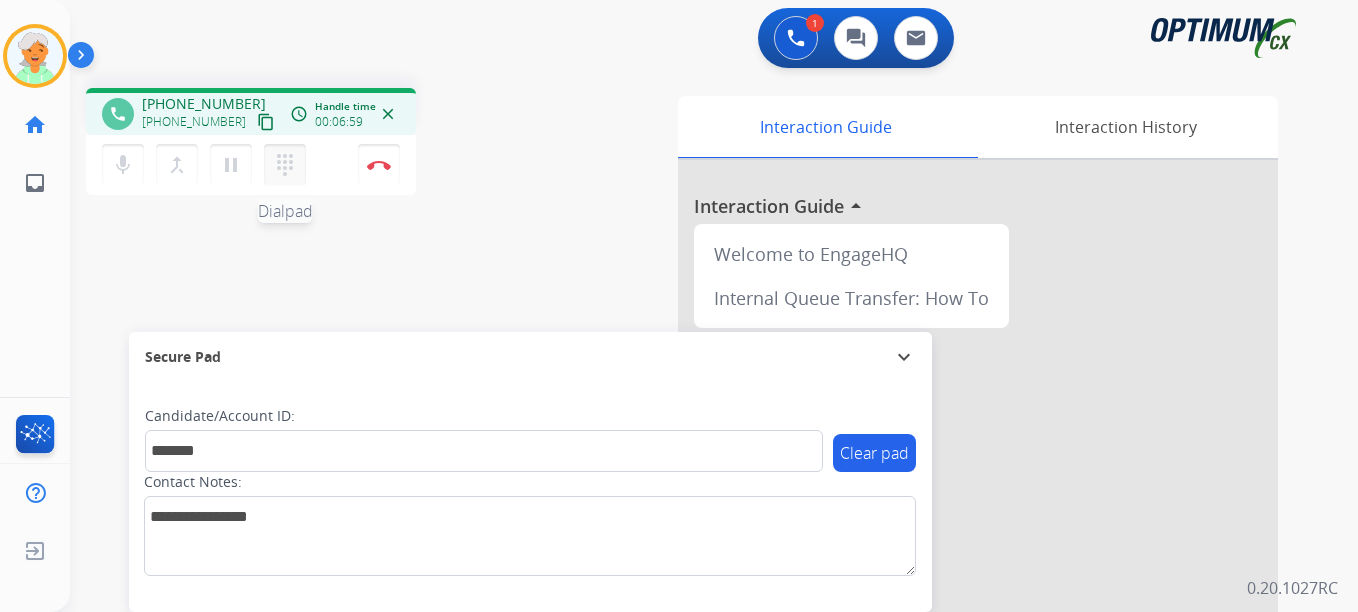 click on "dialpad" at bounding box center (285, 165) 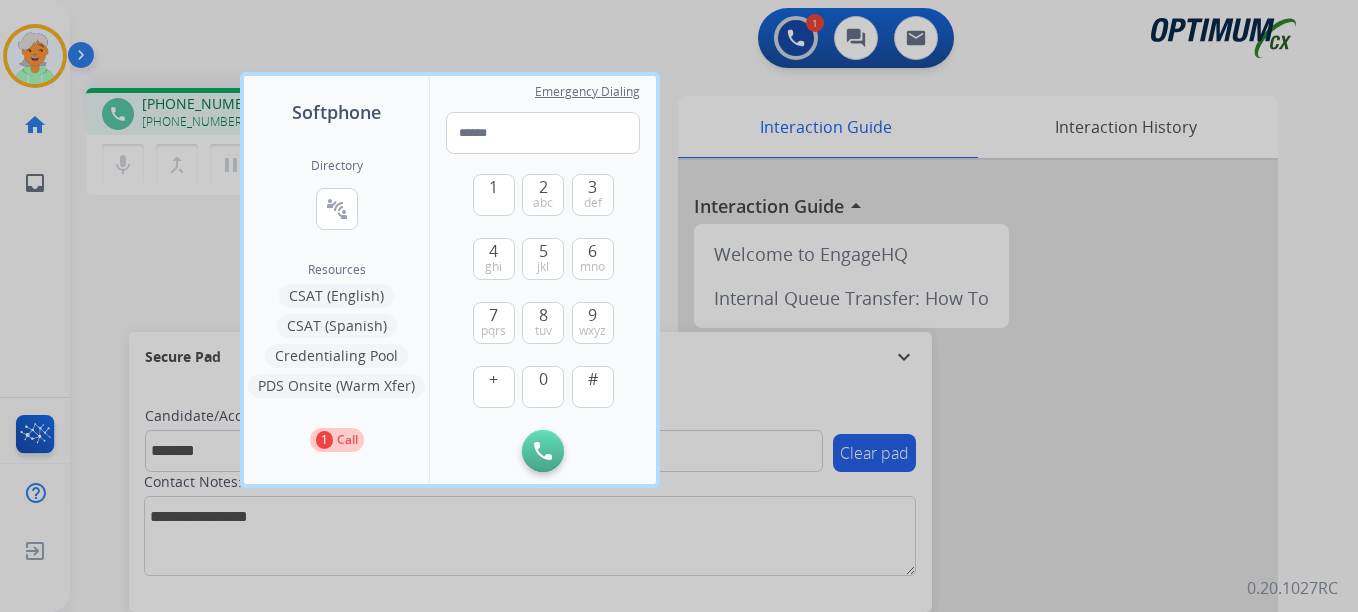 click at bounding box center (679, 306) 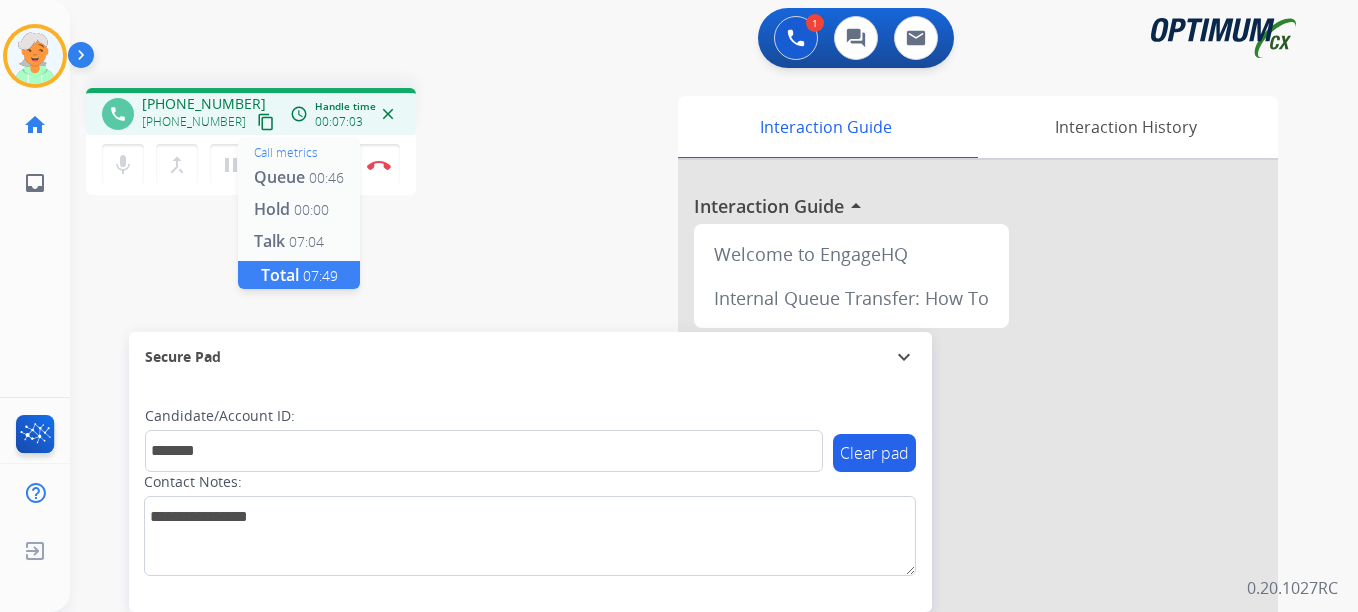click on "access_time" at bounding box center (299, 114) 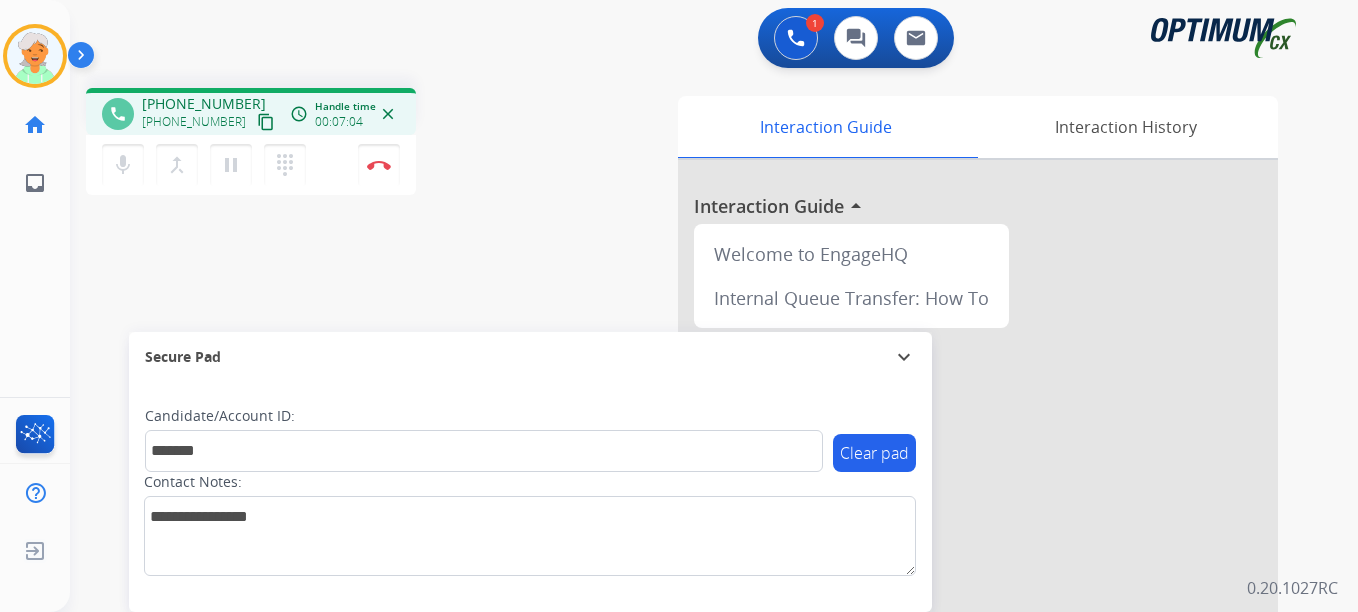 click on "phone [PHONE_NUMBER] [PHONE_NUMBER] content_copy access_time Call metrics Queue   00:46 Hold   00:00 Talk   07:05 Total   07:50 Handle time 00:07:04 close mic Mute merge_type Bridge pause Hold dialpad Dialpad Disconnect swap_horiz Break voice bridge close_fullscreen Connect 3-Way Call merge_type Separate 3-Way Call  Interaction Guide   Interaction History  Interaction Guide arrow_drop_up  Welcome to EngageHQ   Internal Queue Transfer: How To  Secure Pad expand_more Clear pad Candidate/Account ID: ******* Contact Notes:" at bounding box center (690, 489) 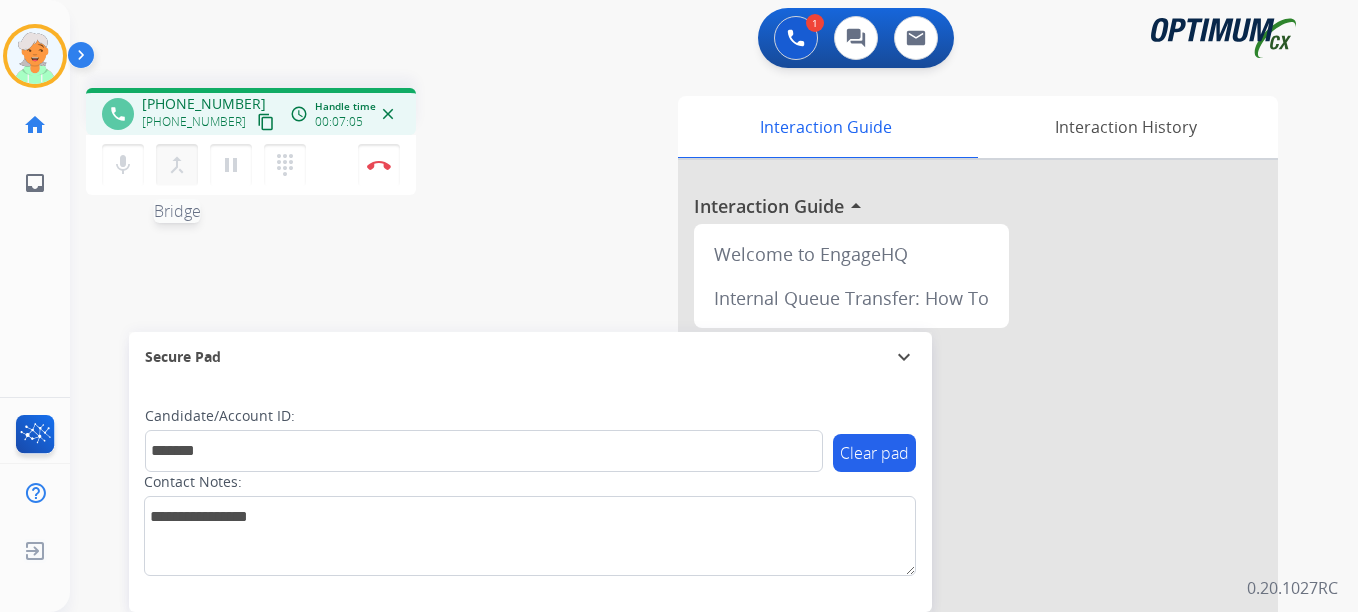 click on "merge_type" at bounding box center (177, 165) 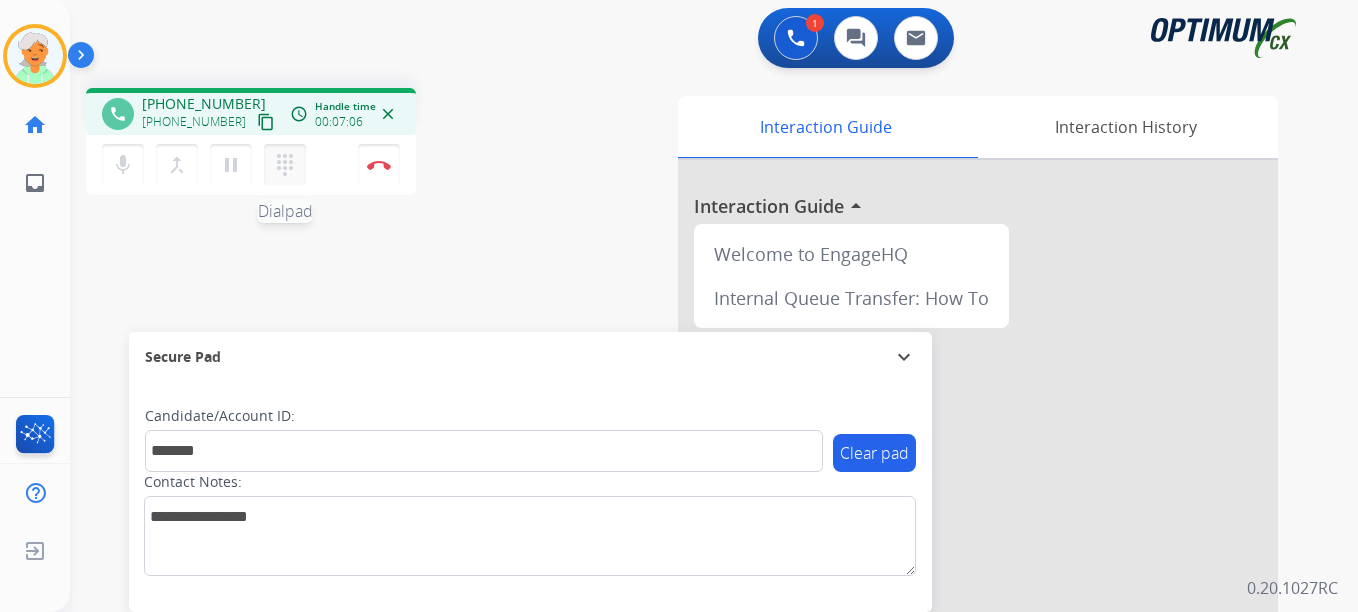 click on "dialpad" at bounding box center (285, 165) 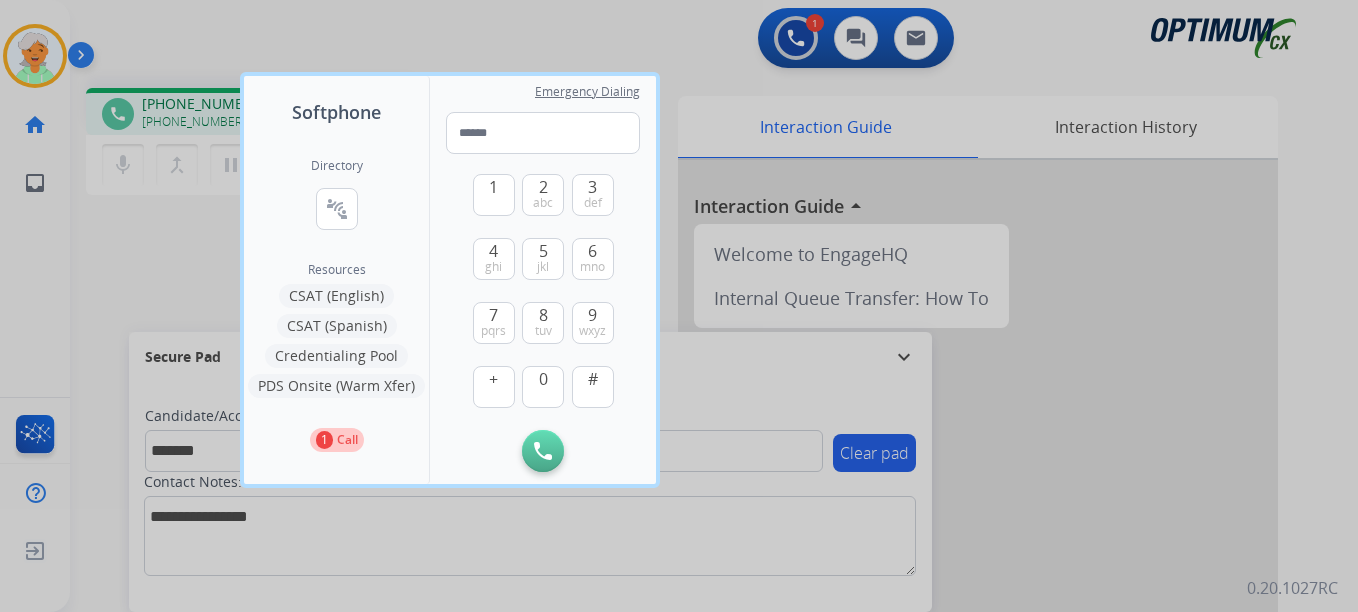 click at bounding box center [679, 306] 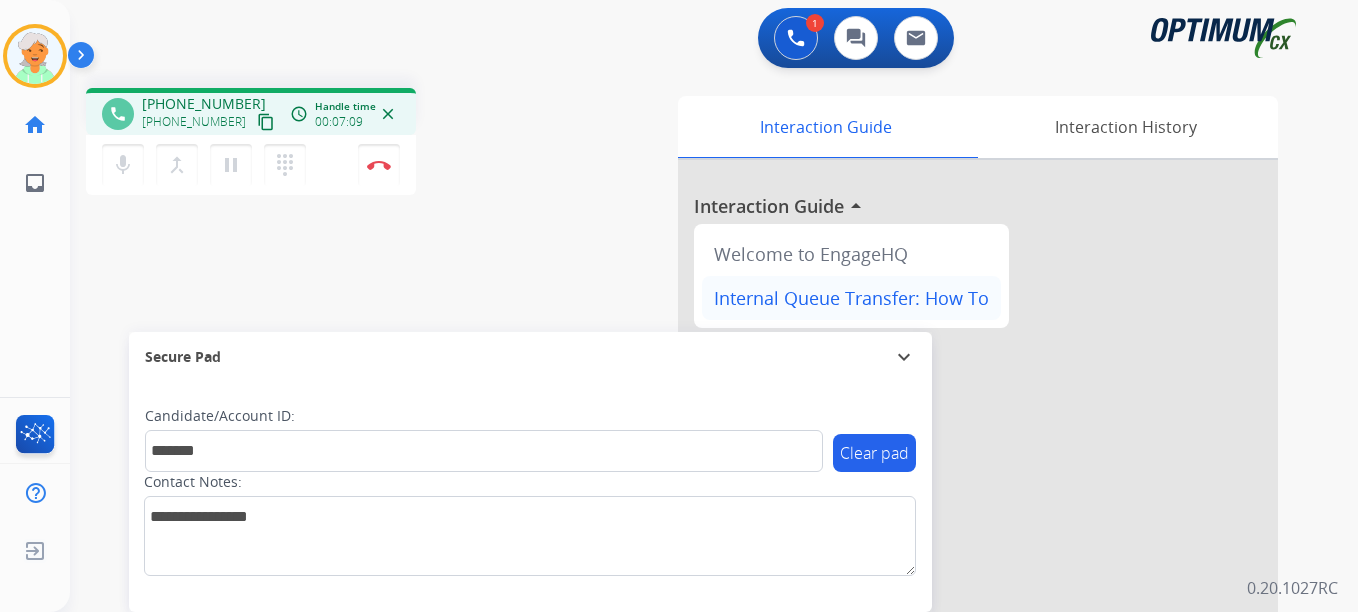 click on "Internal Queue Transfer: How To" at bounding box center (851, 298) 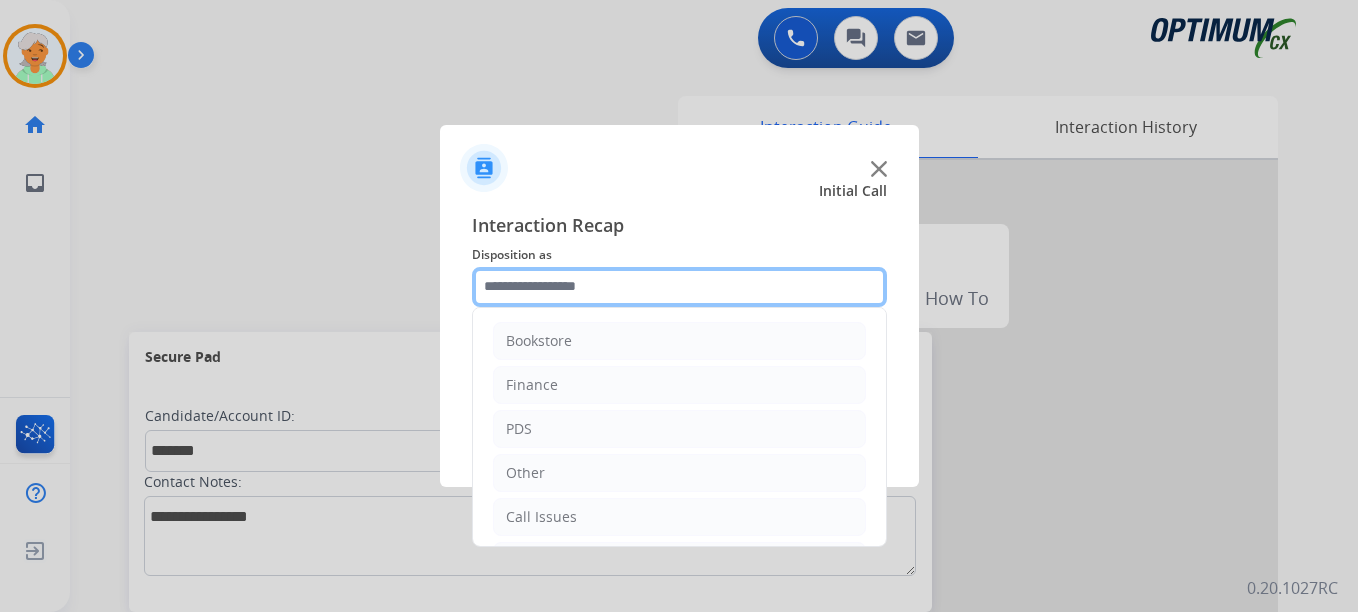 click 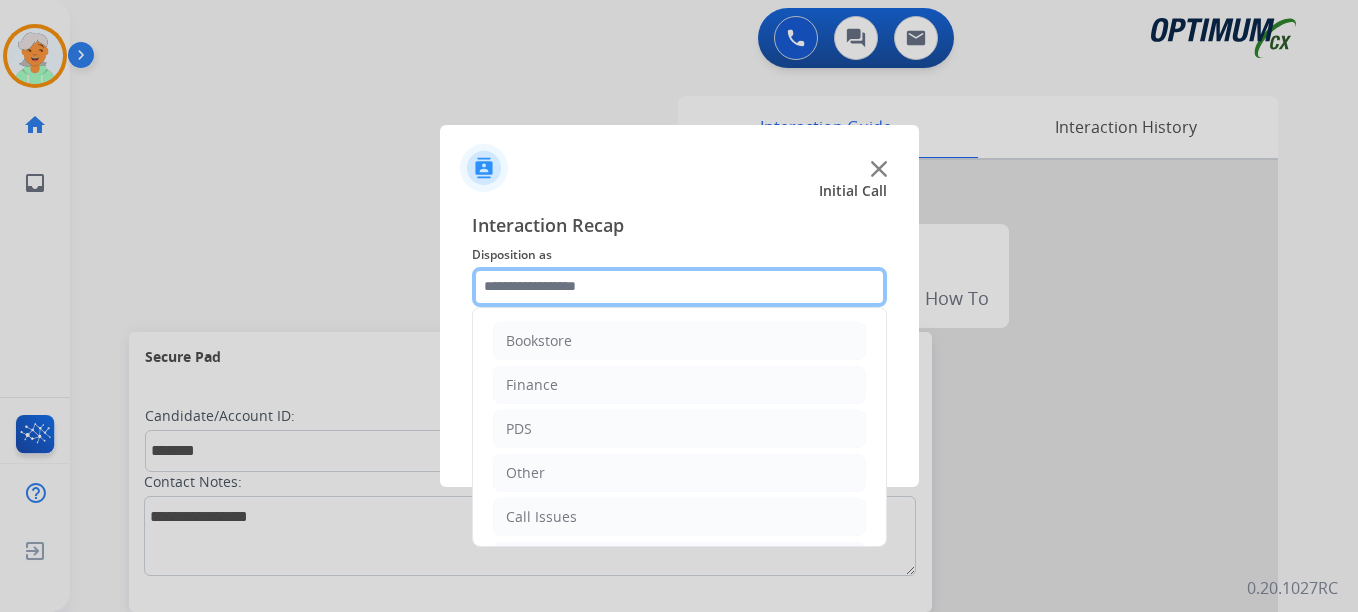 type on "*" 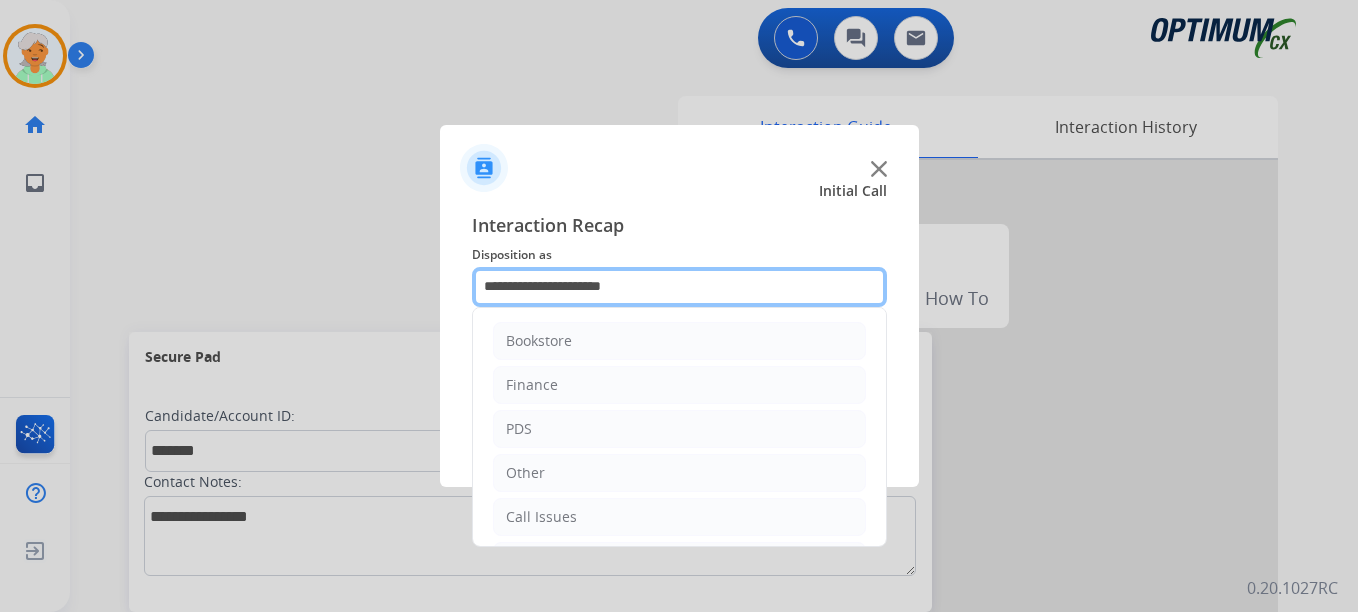 click on "**********" 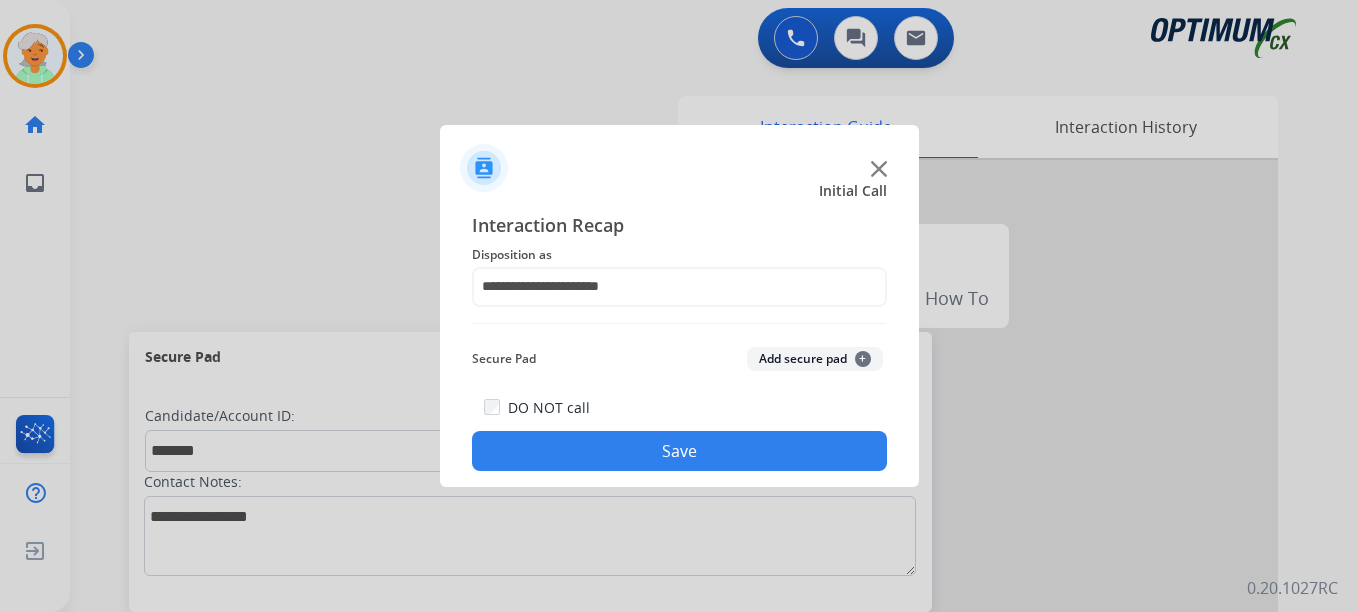 click at bounding box center [679, 306] 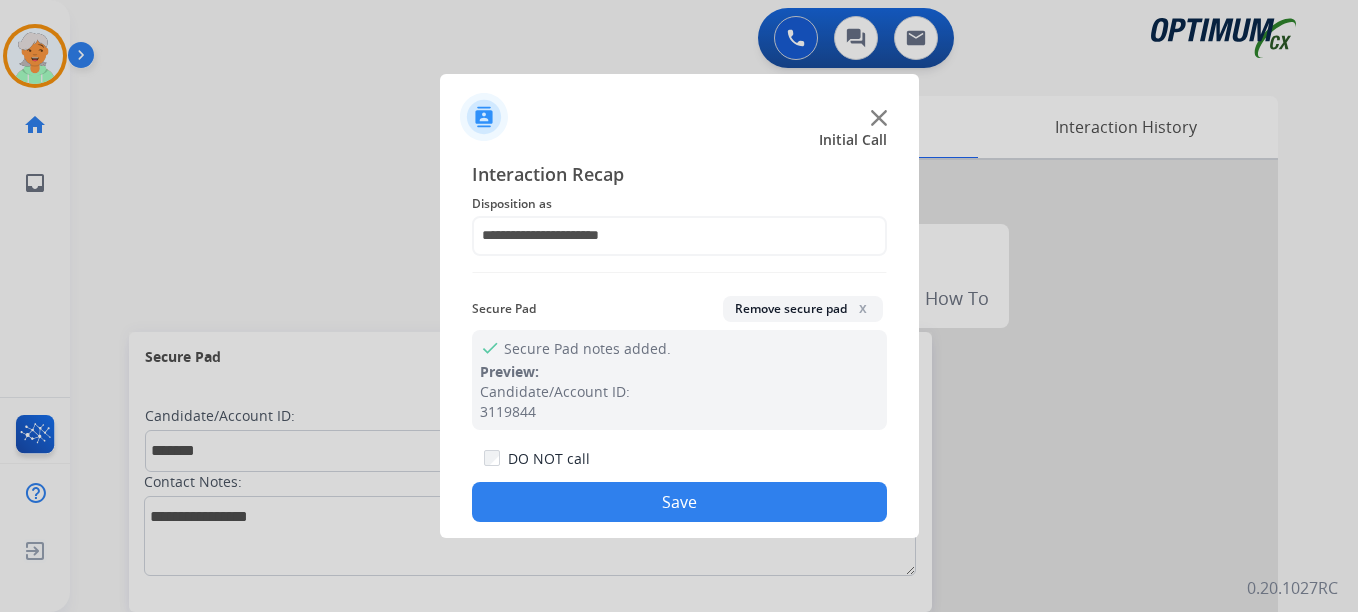 click on "Save" 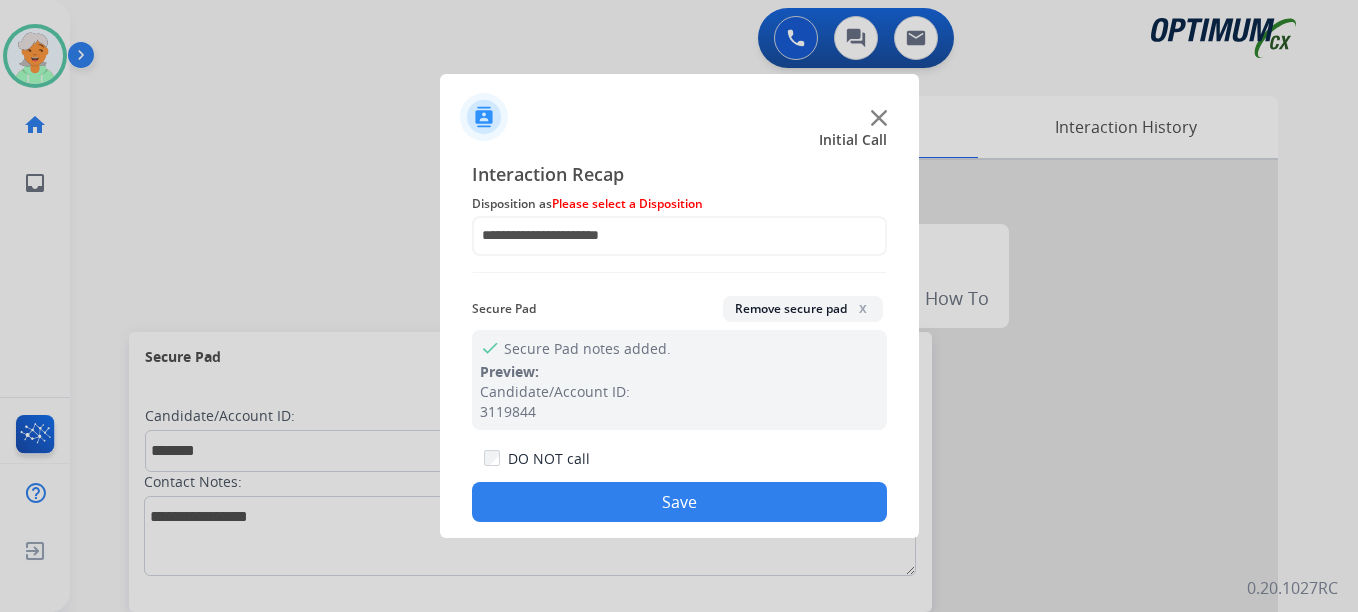 click on "Save" 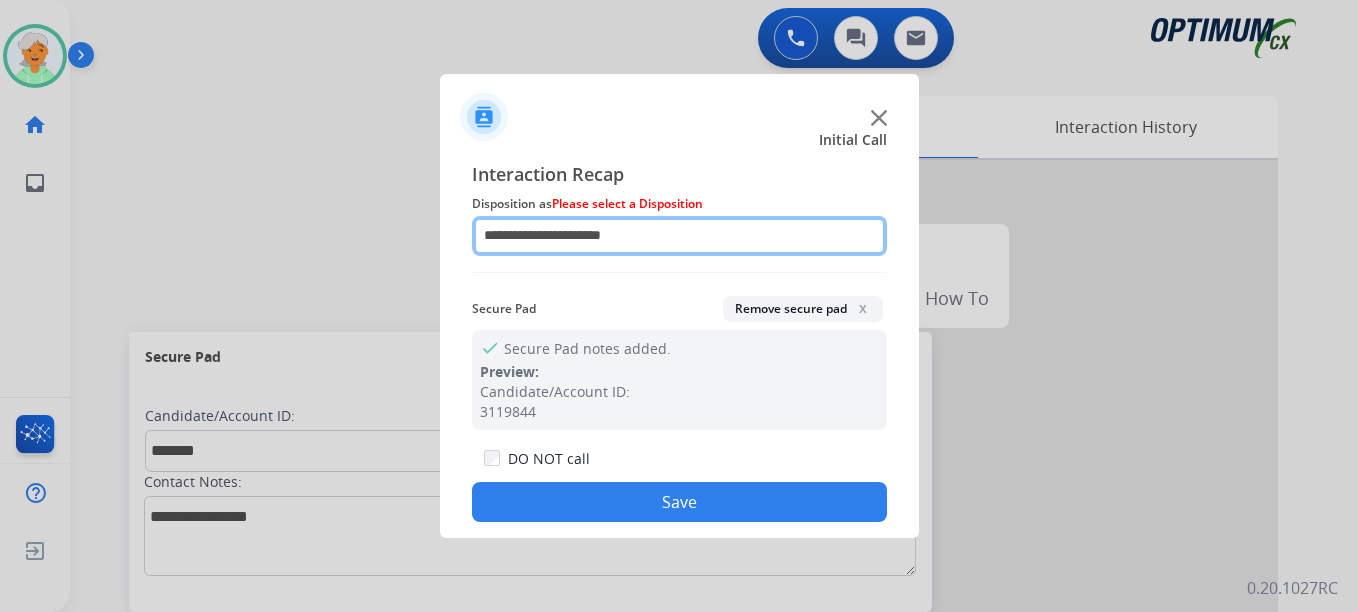 click on "**********" 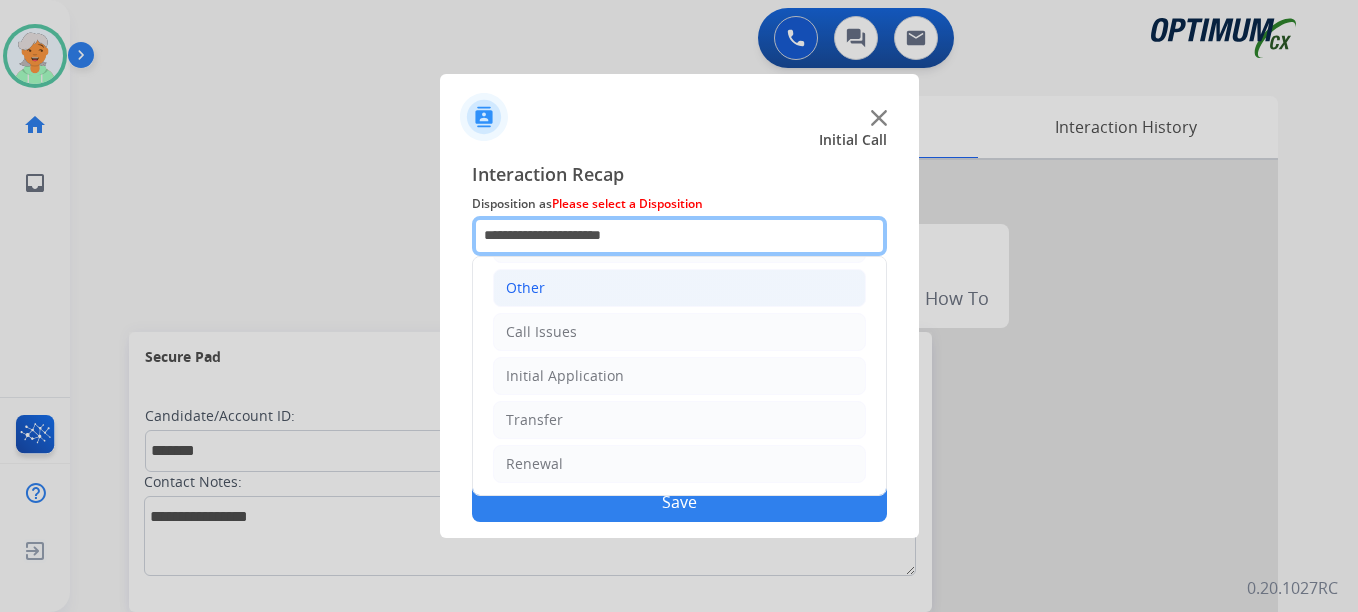 scroll, scrollTop: 136, scrollLeft: 0, axis: vertical 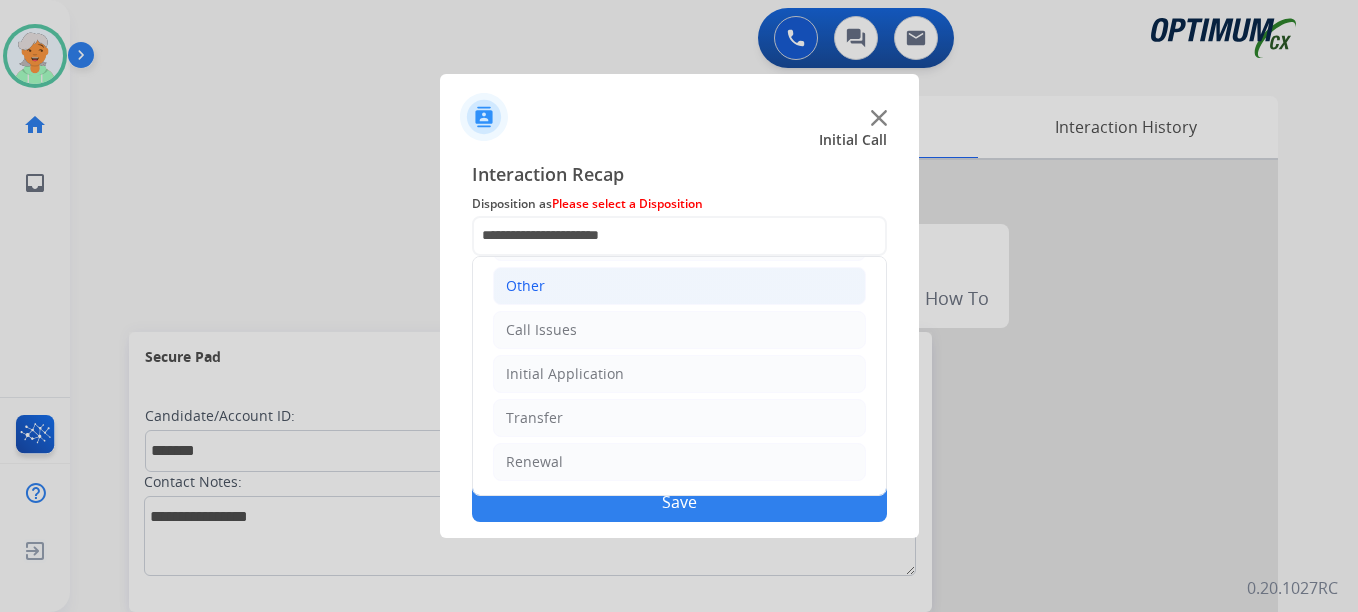click on "Other" 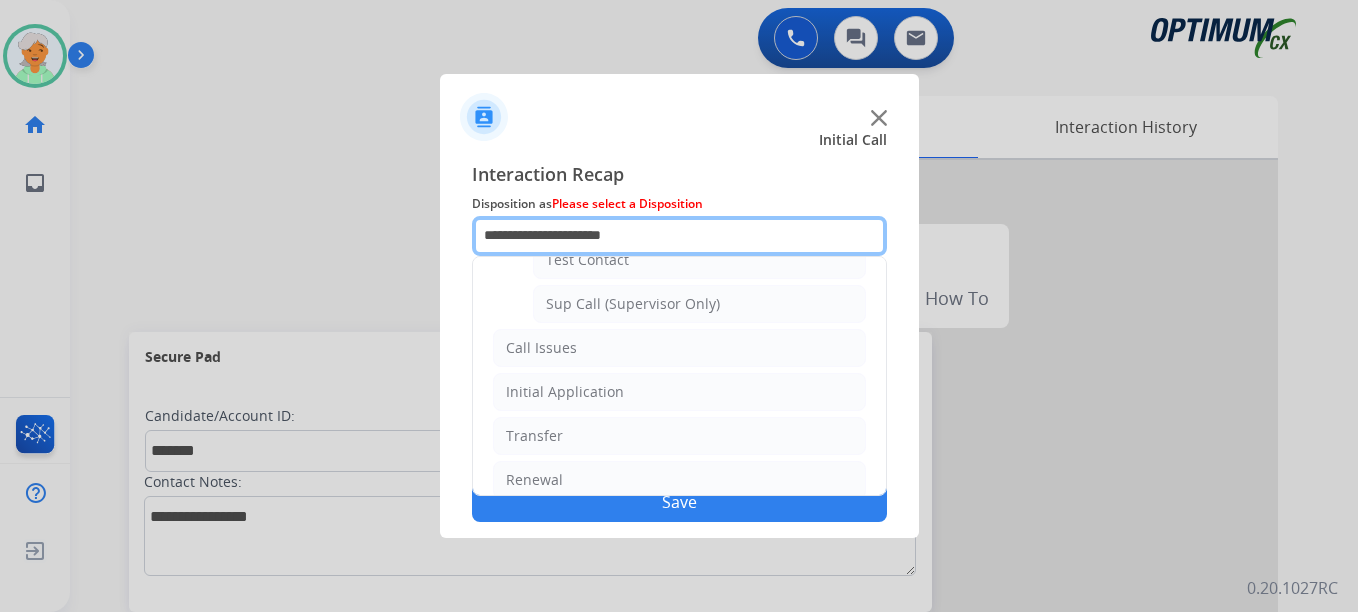 scroll, scrollTop: 488, scrollLeft: 0, axis: vertical 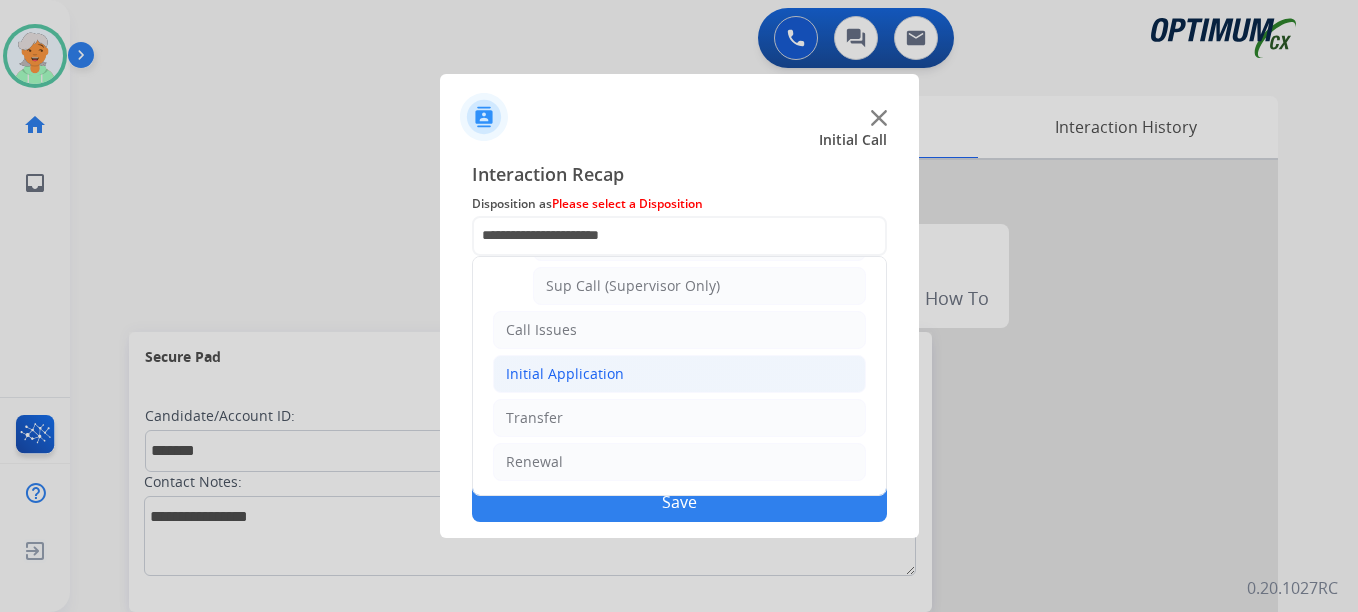 click on "Initial Application" 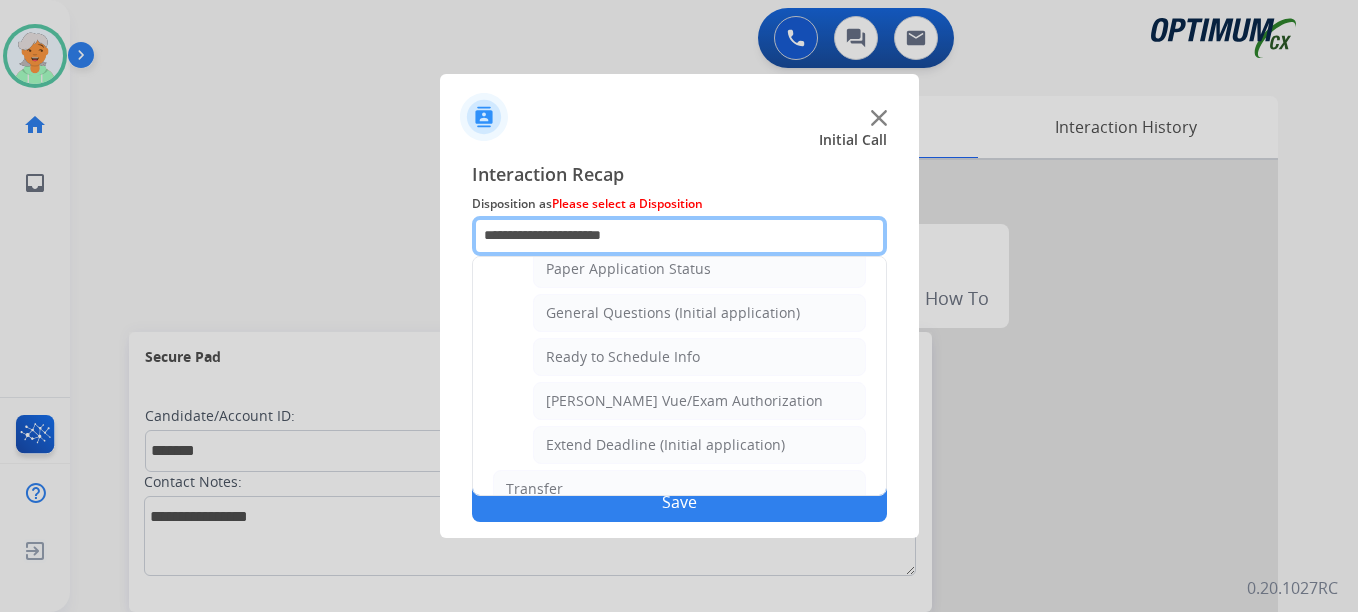 scroll, scrollTop: 1188, scrollLeft: 0, axis: vertical 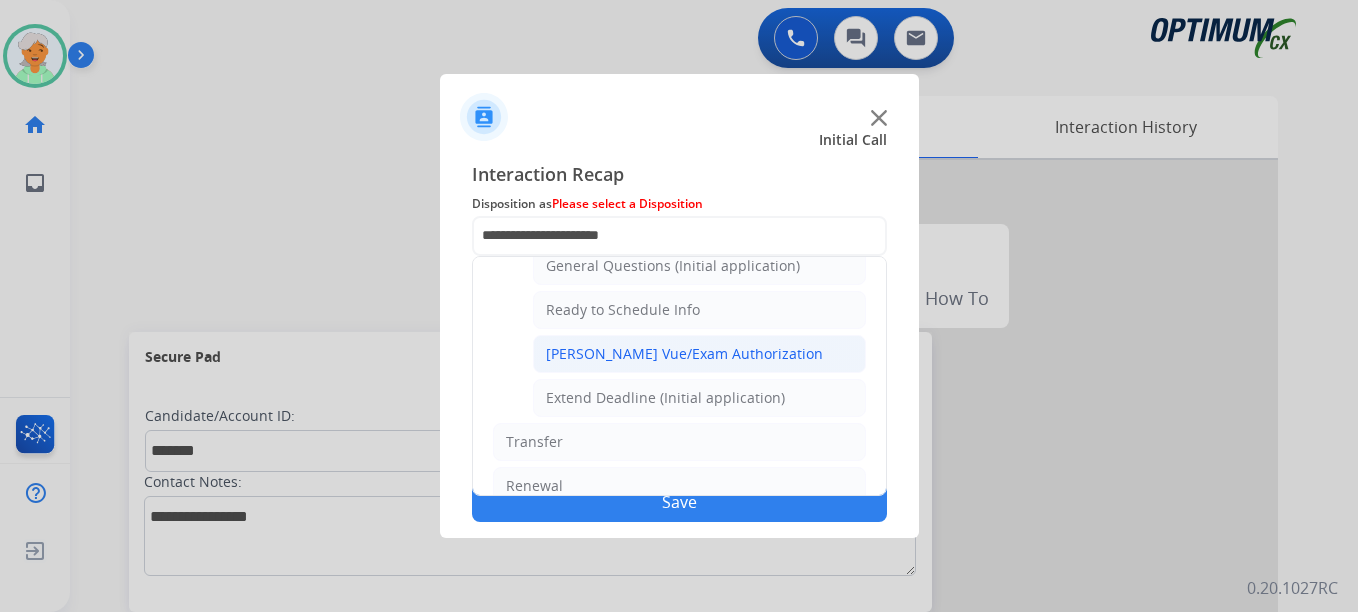 click on "[PERSON_NAME] Vue/Exam Authorization" 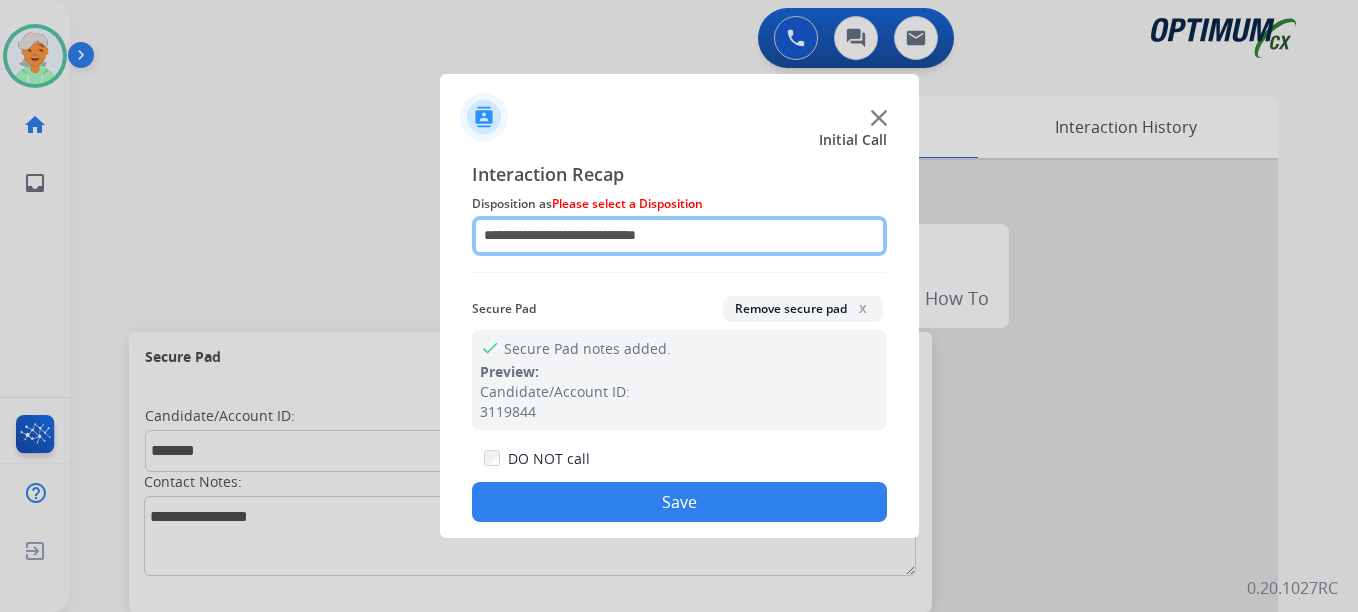 click on "**********" 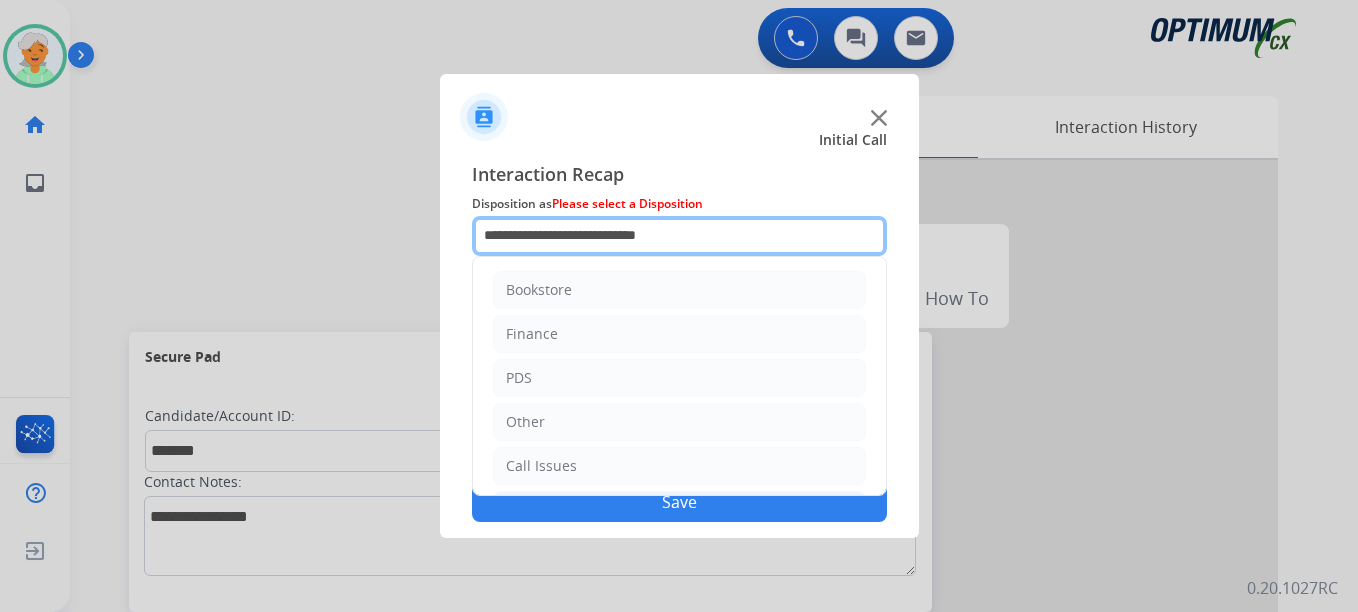 drag, startPoint x: 714, startPoint y: 234, endPoint x: 446, endPoint y: 243, distance: 268.15106 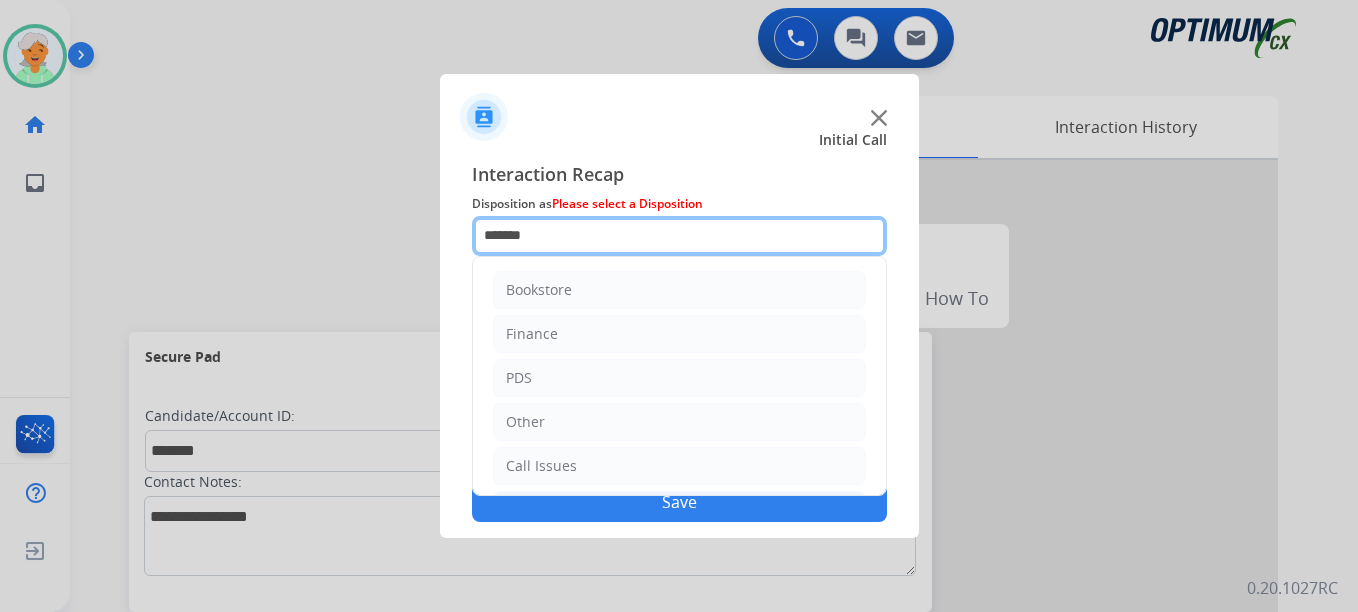type on "*******" 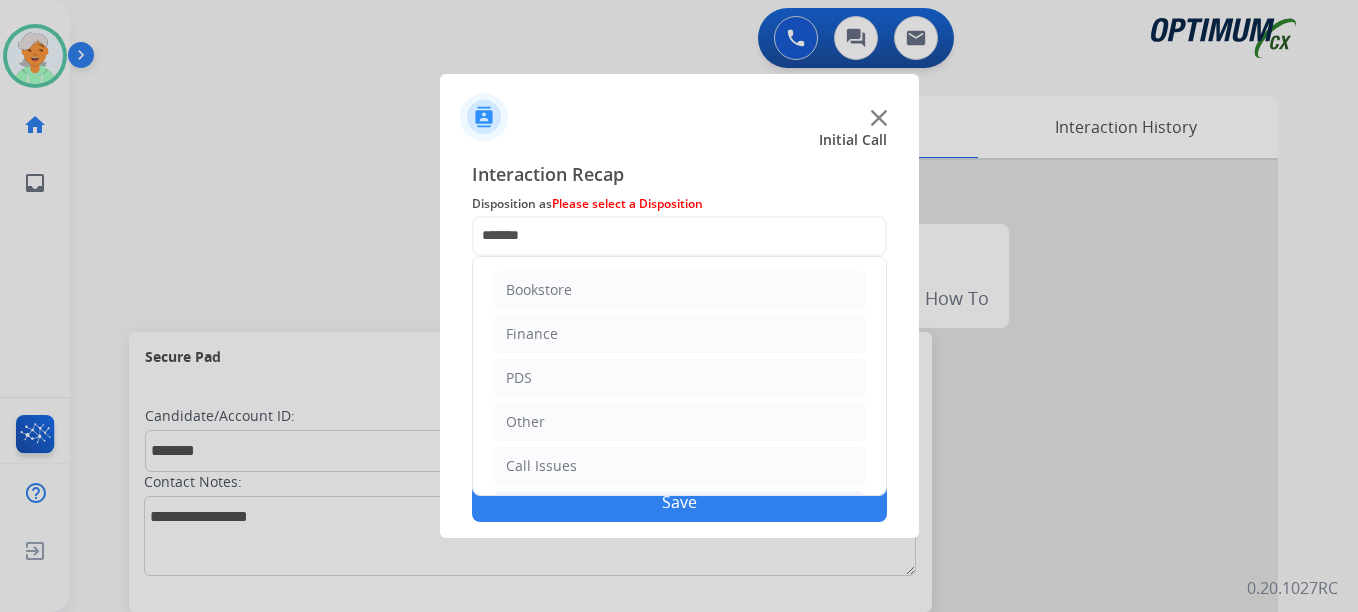 click on "Save" 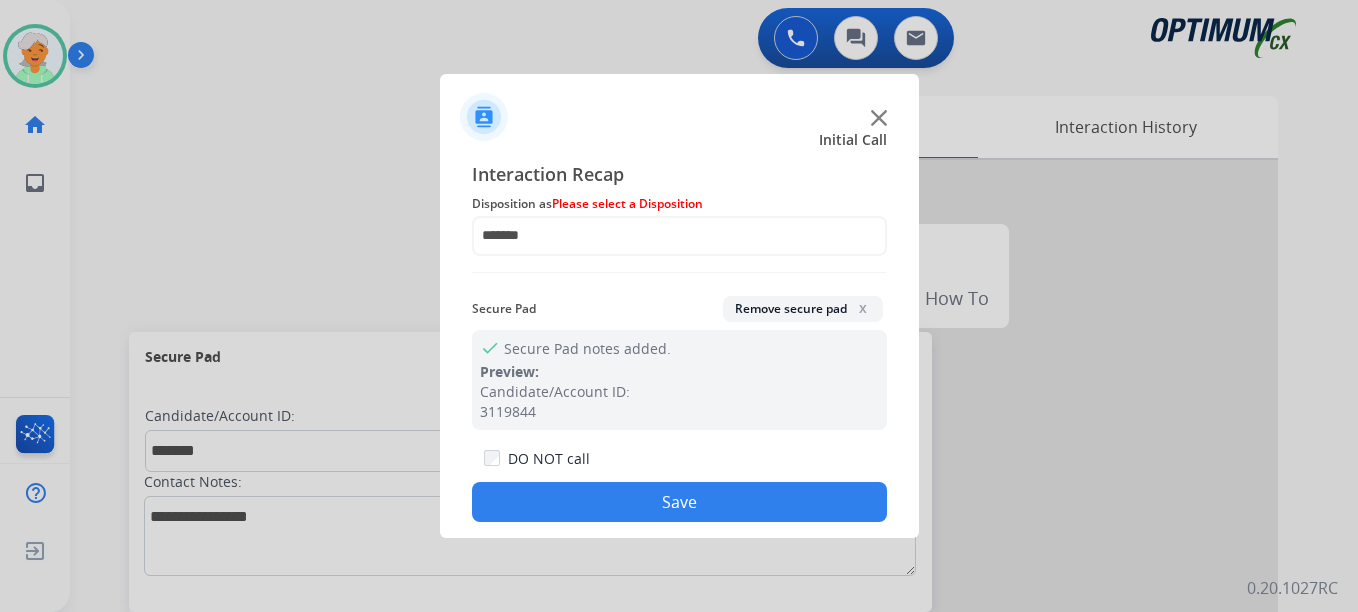 click on "Save" 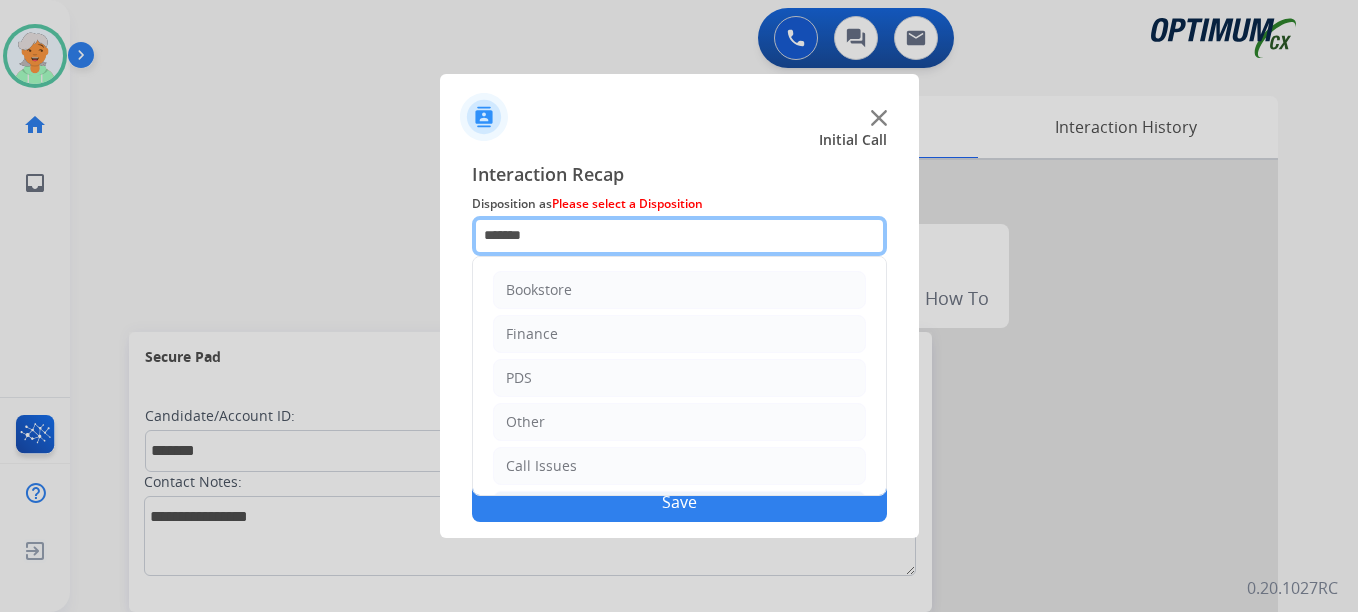 drag, startPoint x: 549, startPoint y: 234, endPoint x: 475, endPoint y: 242, distance: 74.431175 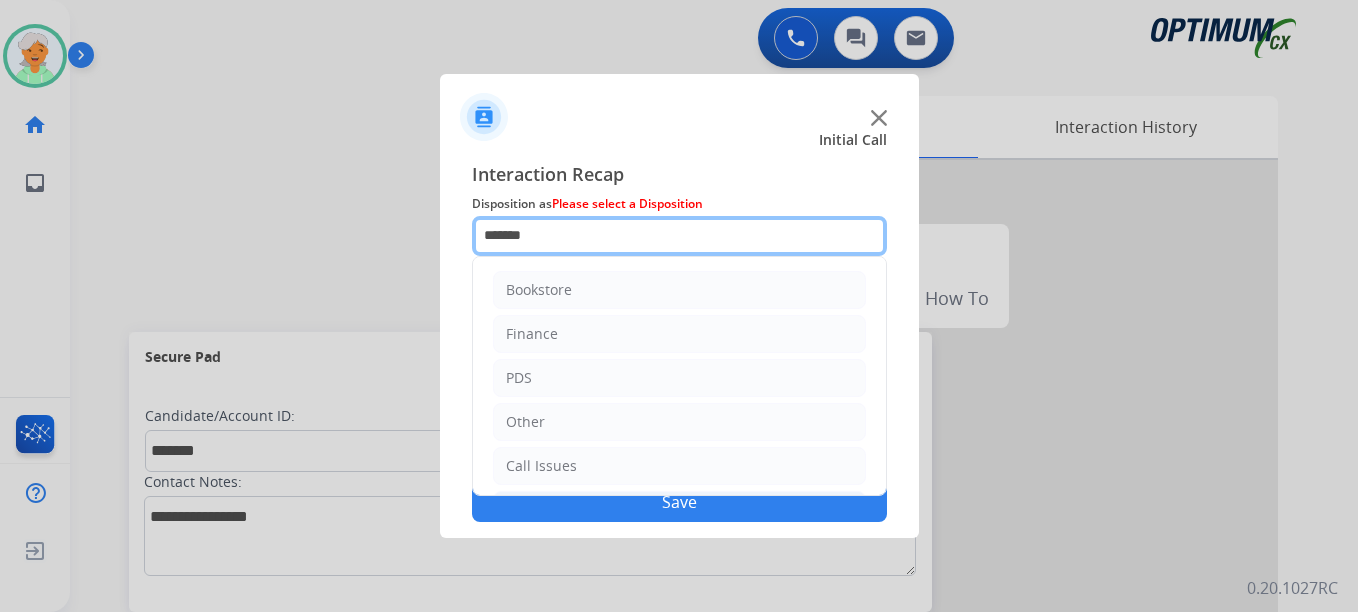 click on "*******" 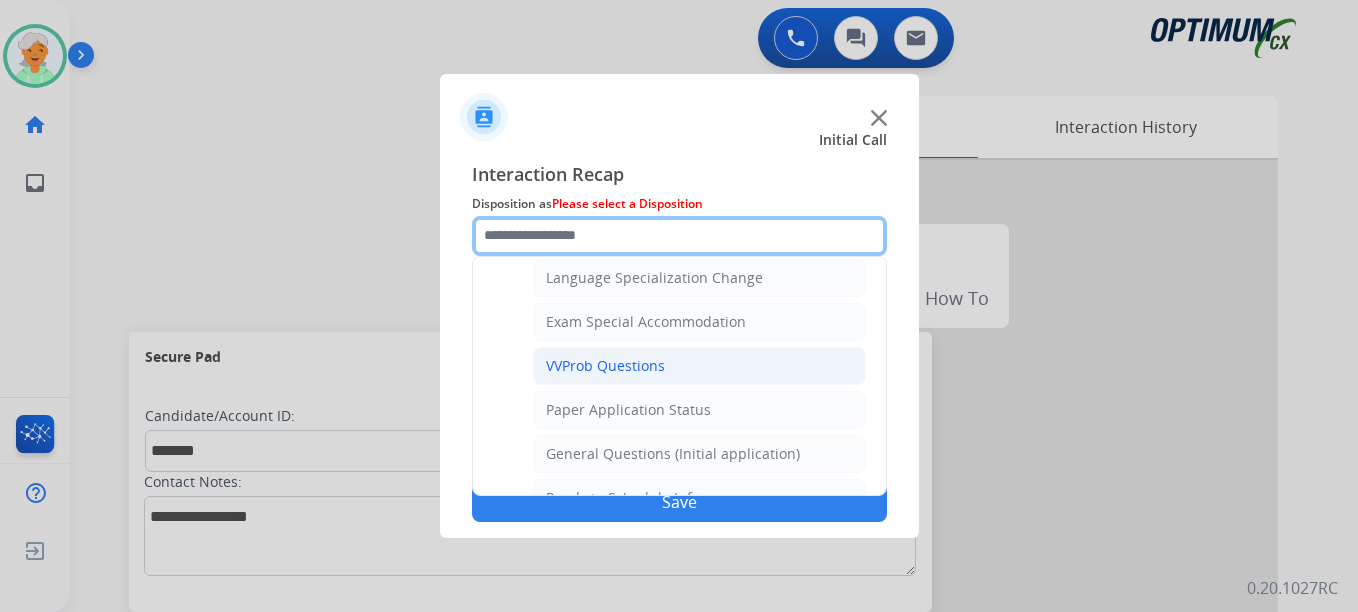 scroll, scrollTop: 1100, scrollLeft: 0, axis: vertical 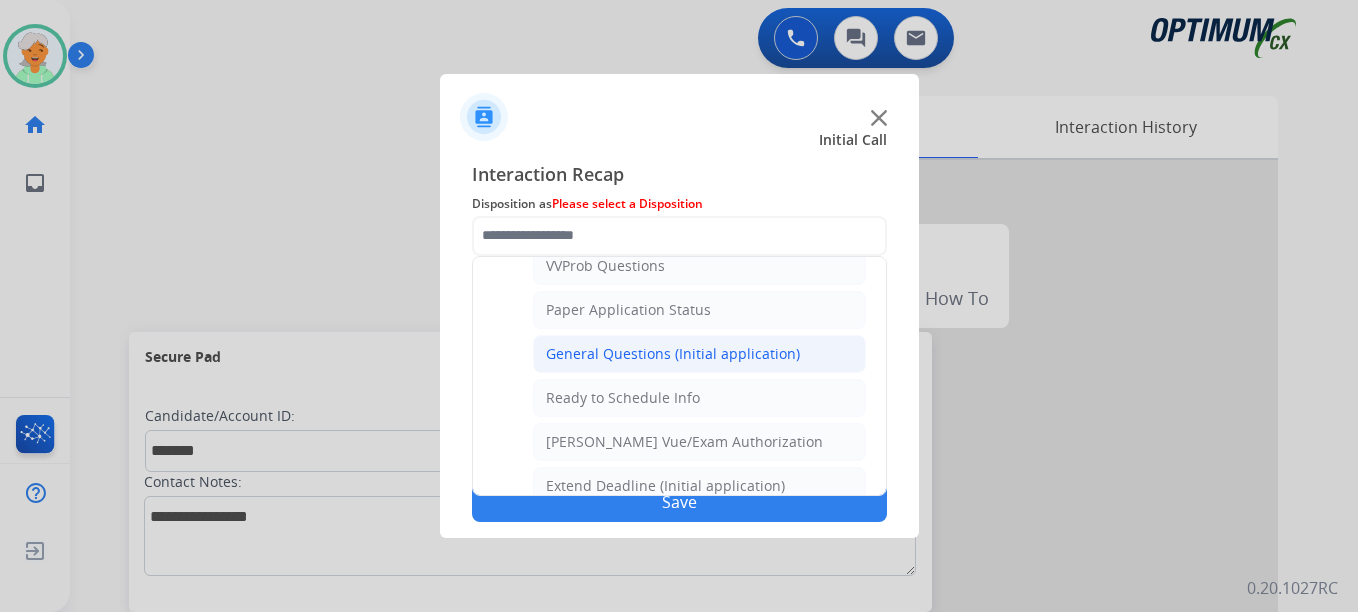 click on "General Questions (Initial application)" 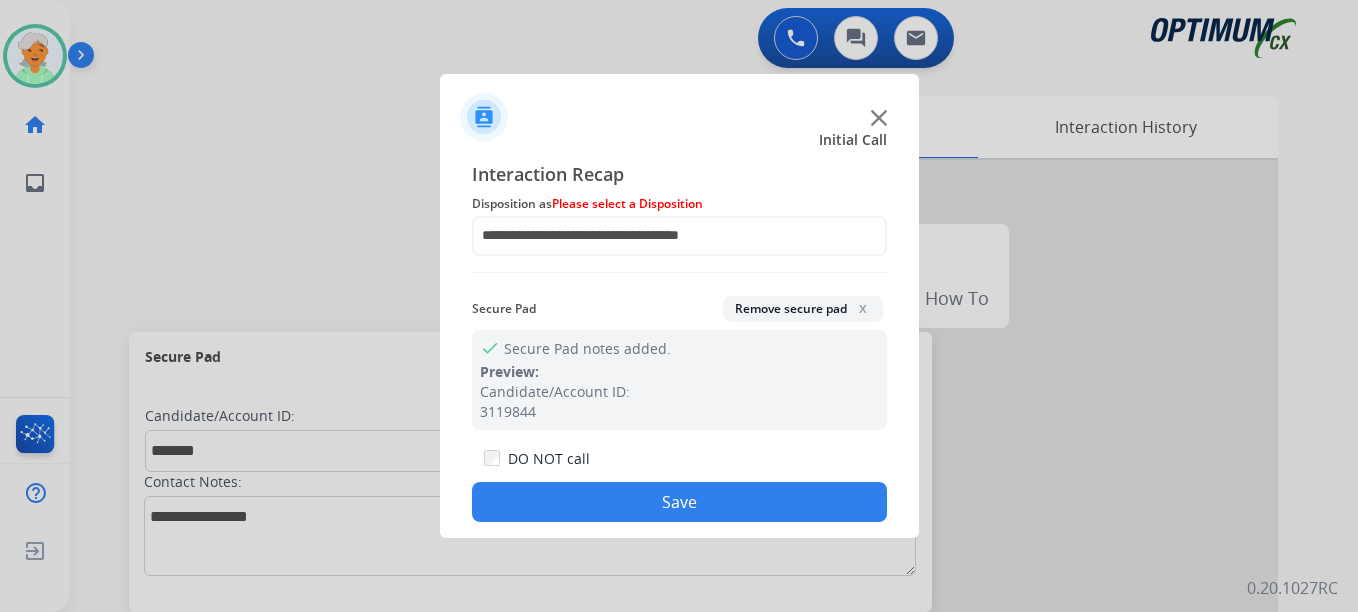 click on "Save" 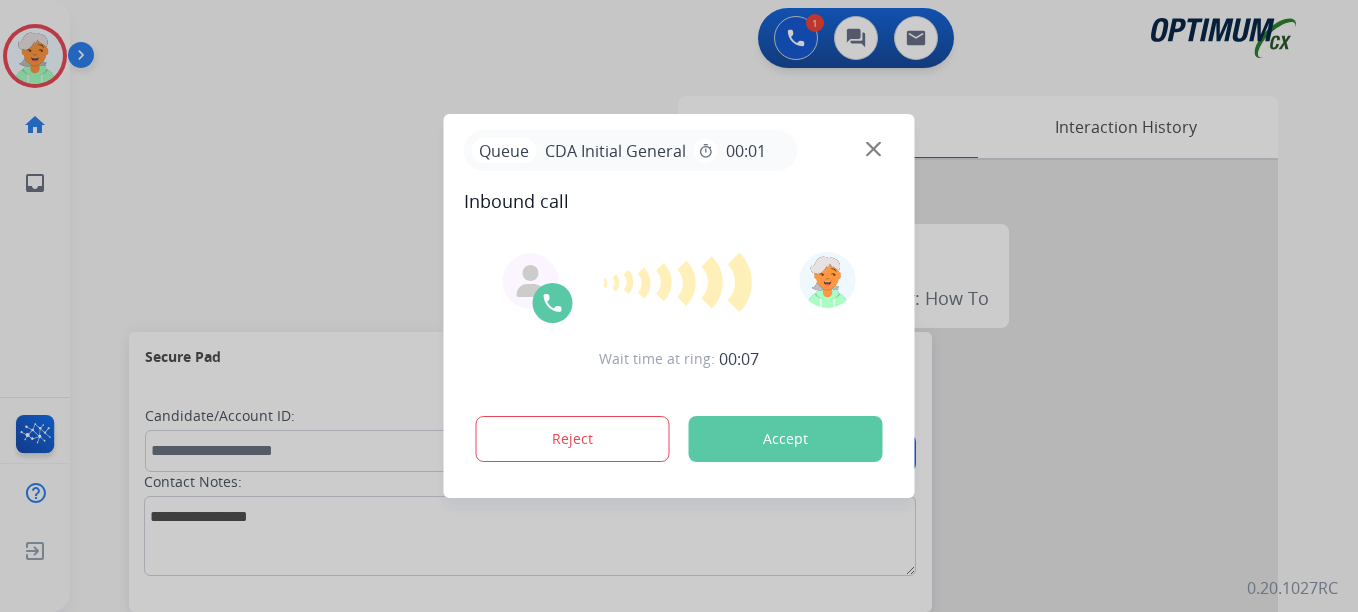 click on "Accept" at bounding box center (786, 439) 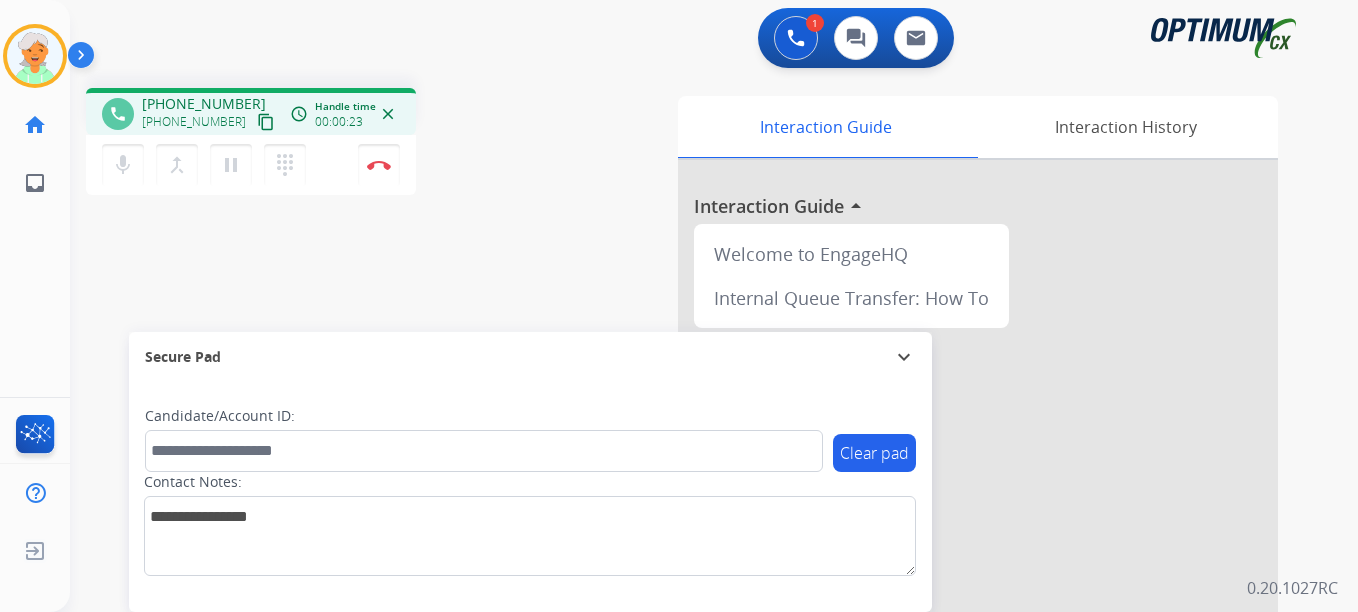 click on "content_copy" at bounding box center [266, 122] 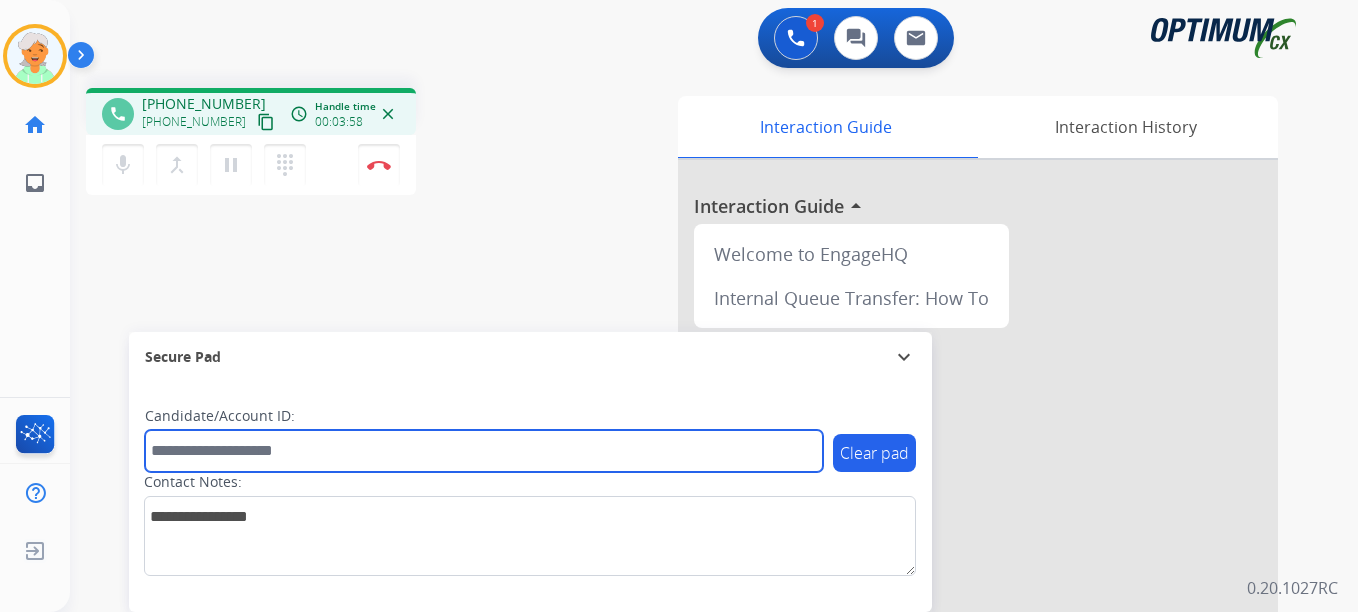 click at bounding box center [484, 451] 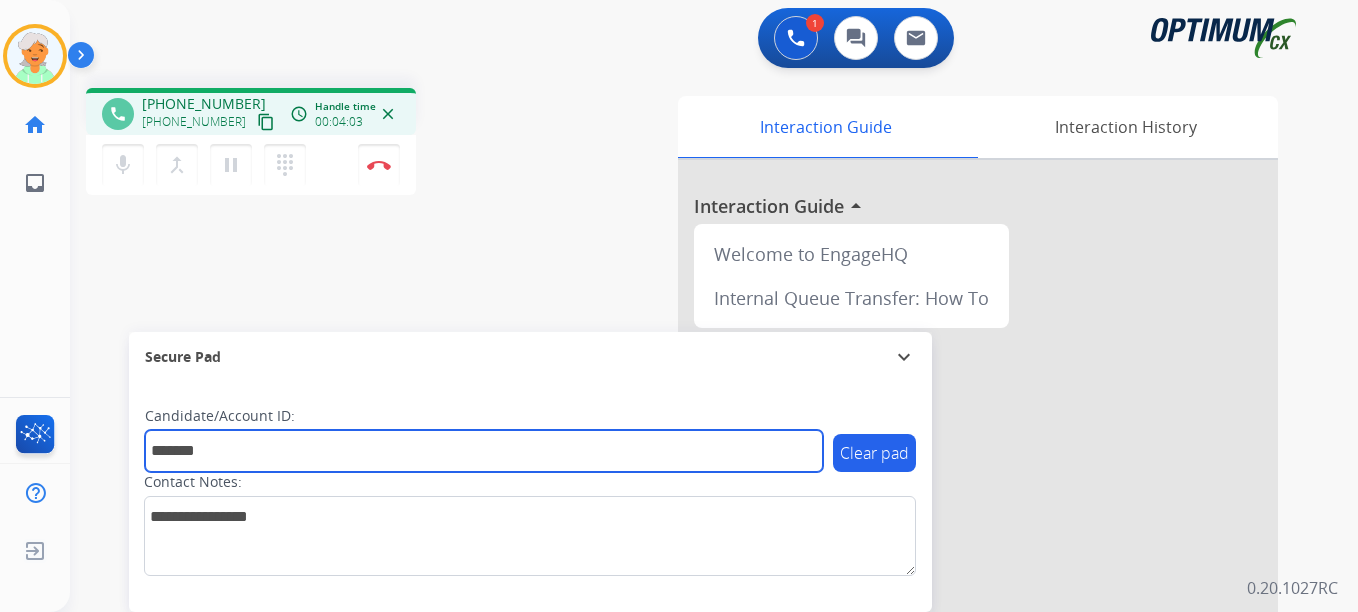 type on "*******" 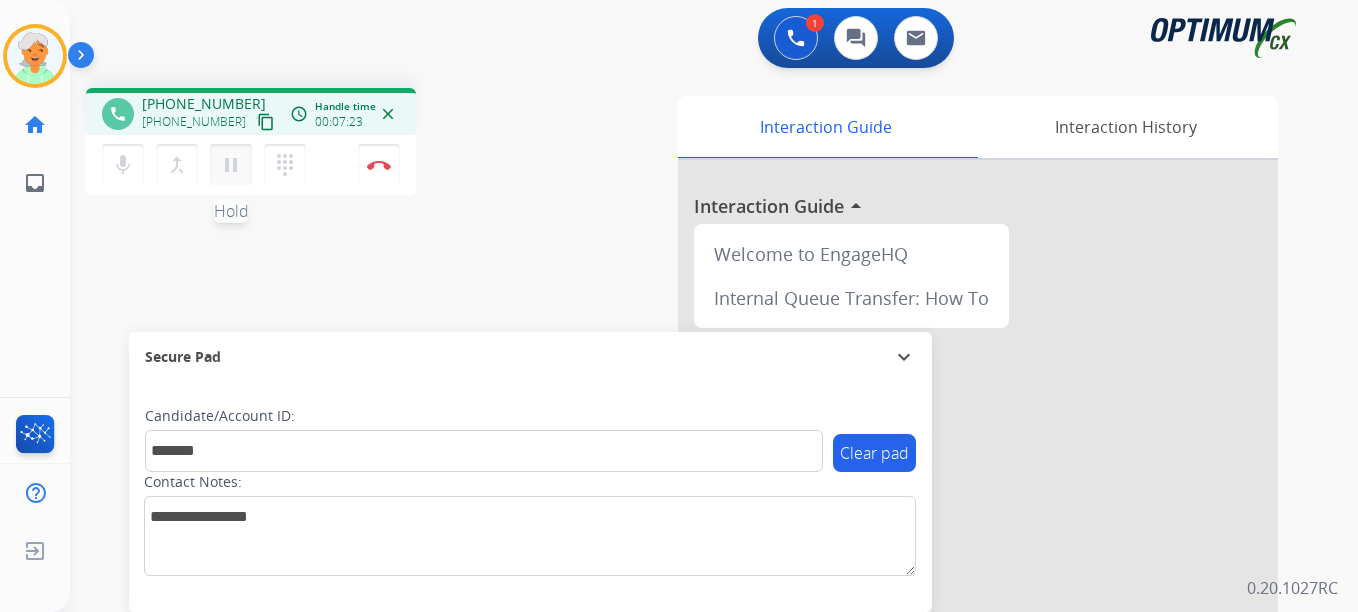 click on "pause" at bounding box center (231, 165) 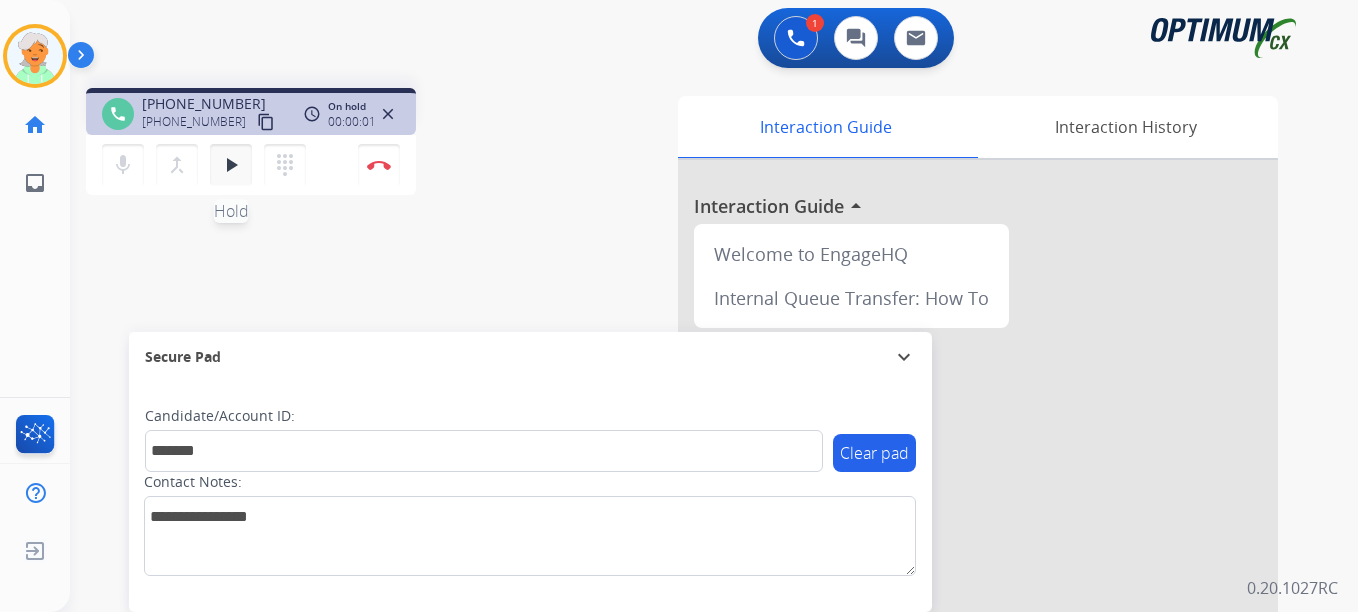 click on "play_arrow" at bounding box center [231, 165] 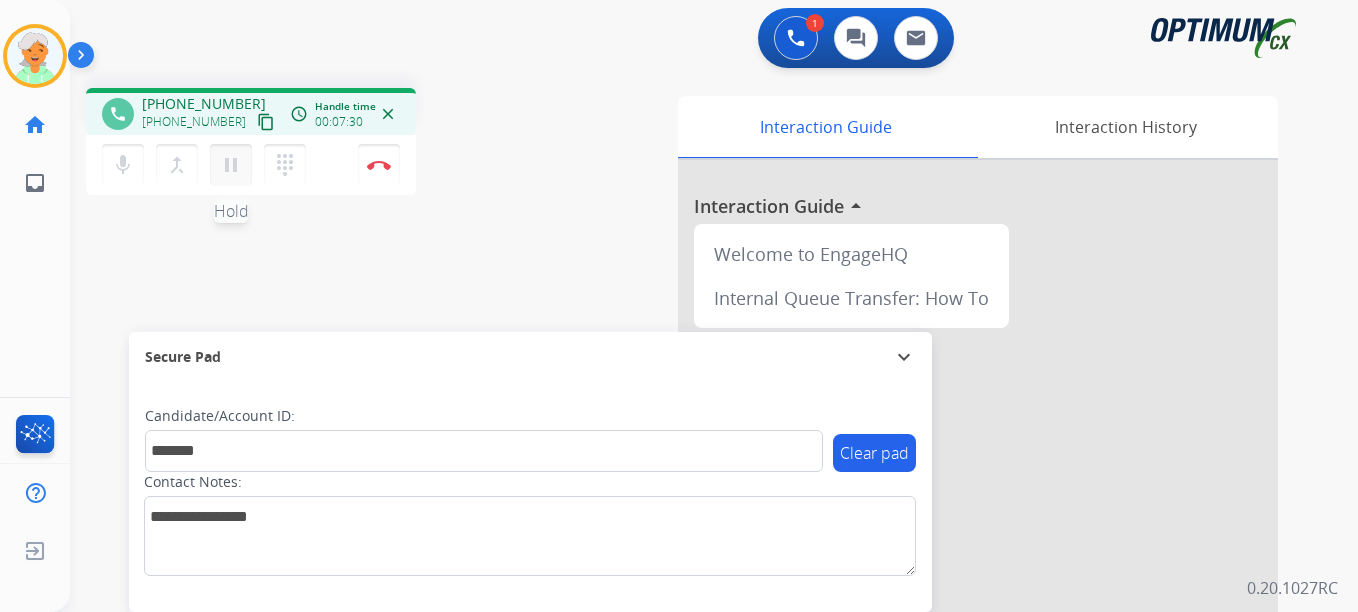 click on "pause" at bounding box center [231, 165] 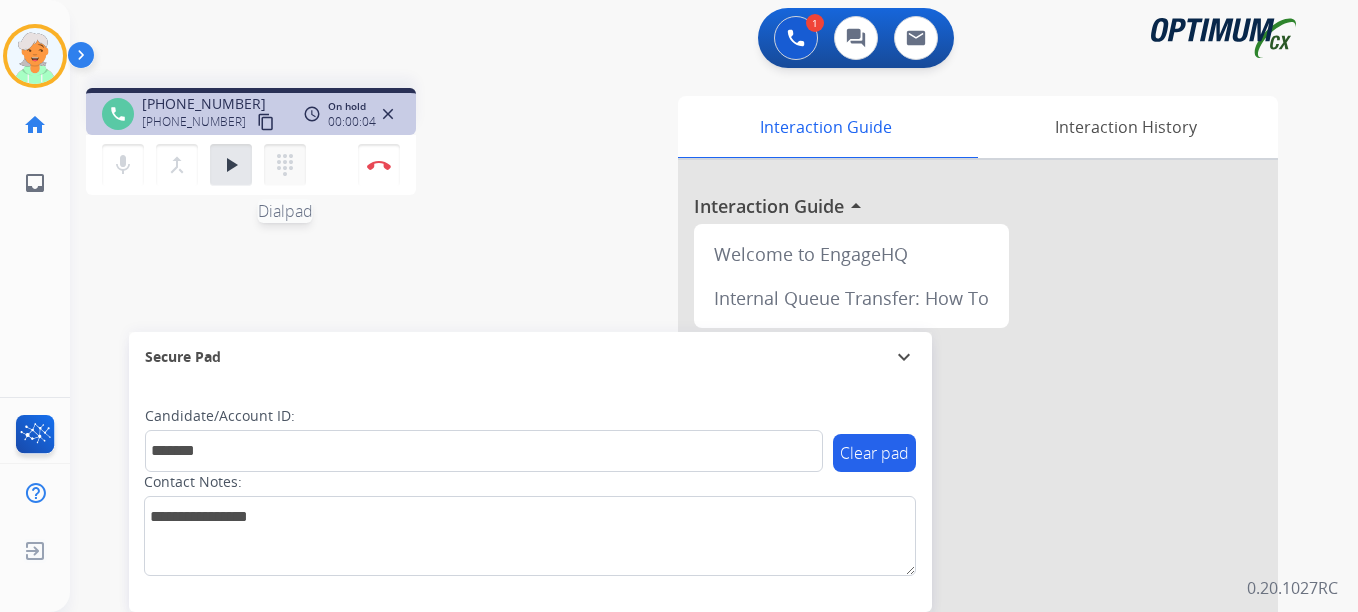 click on "dialpad Dialpad" at bounding box center [285, 165] 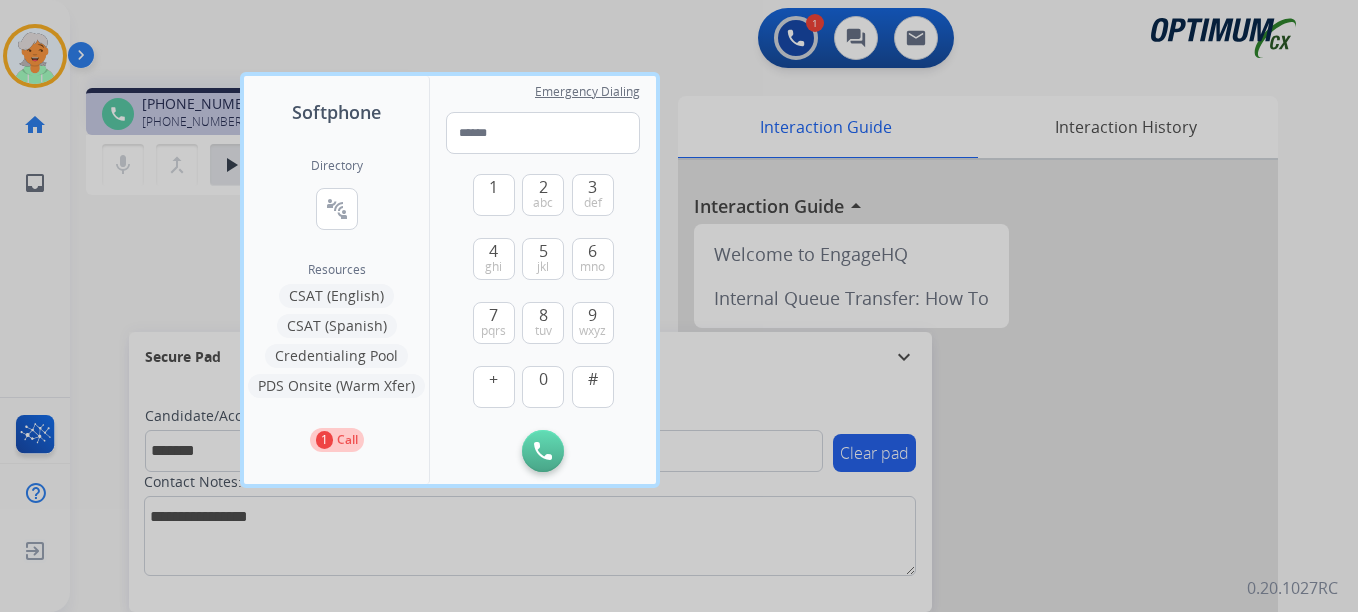 click at bounding box center (679, 306) 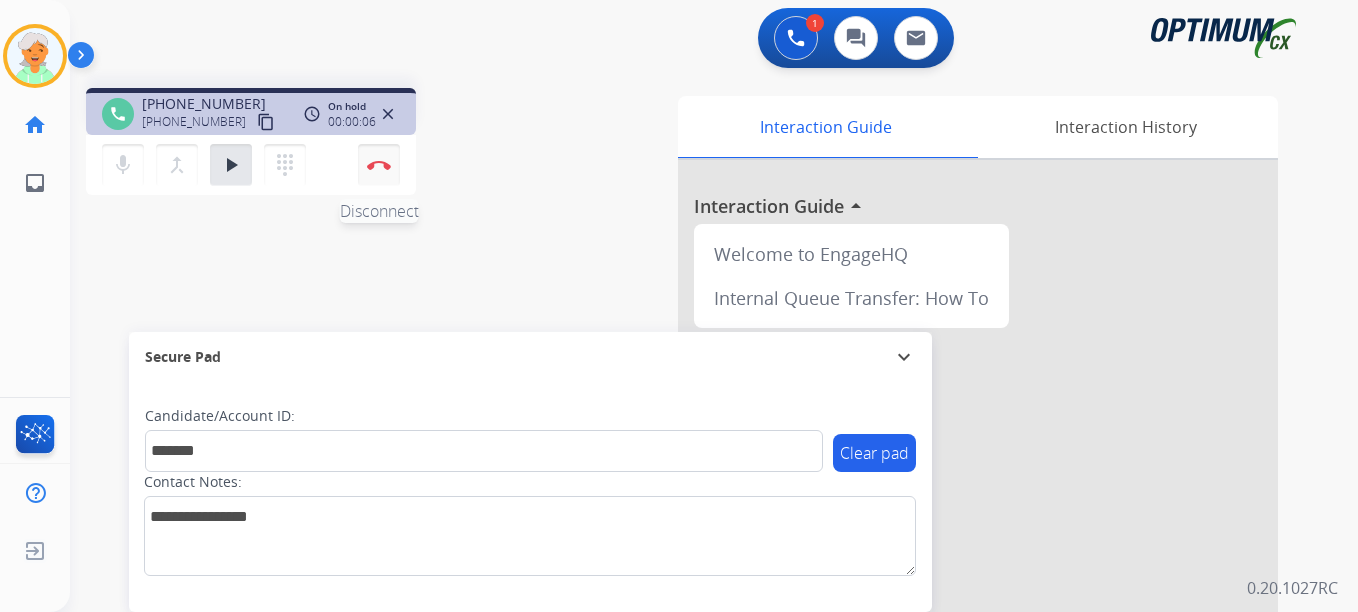 click on "Disconnect" at bounding box center [379, 165] 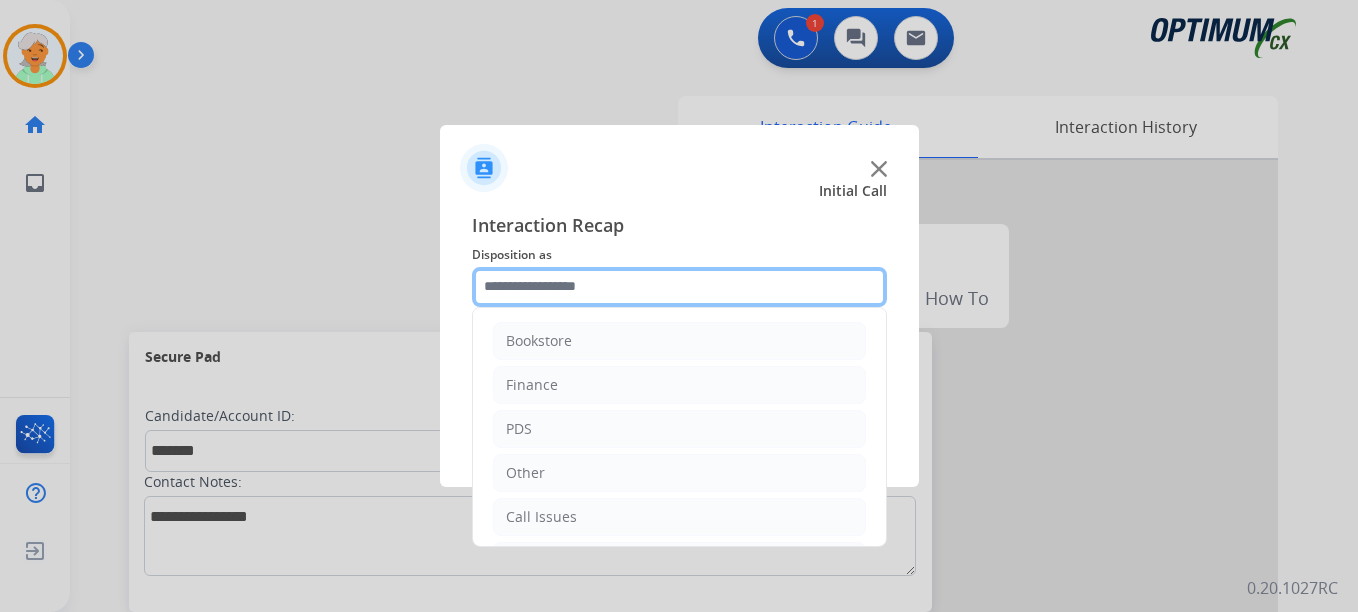 click 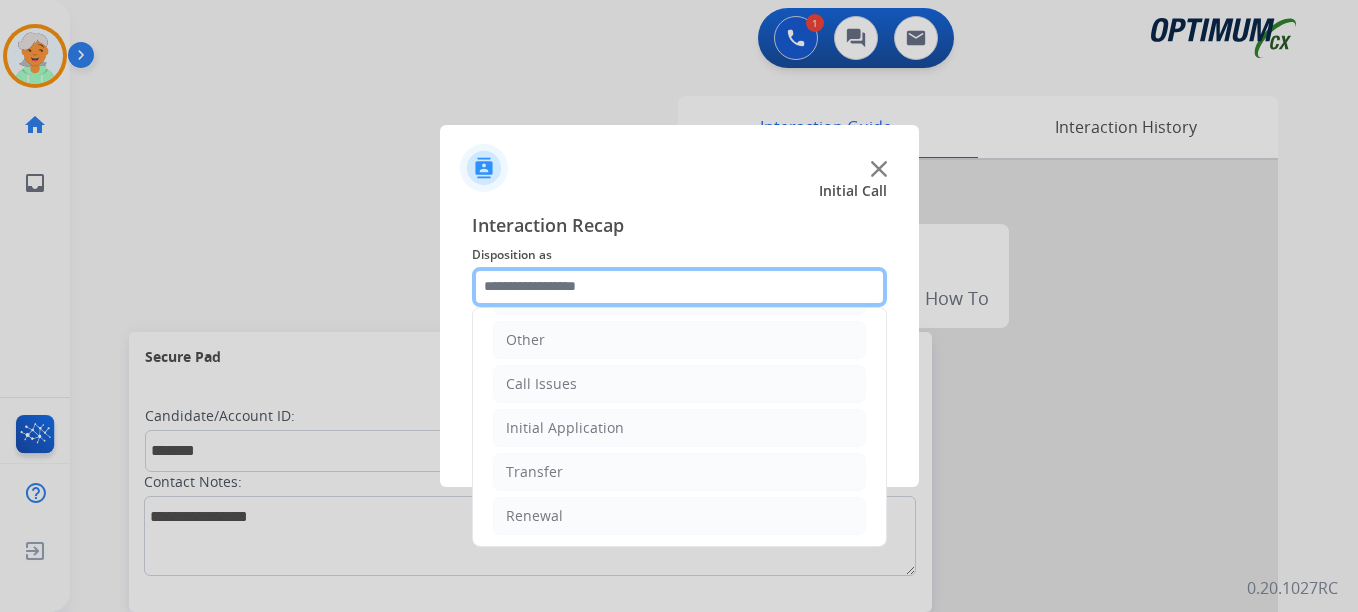 scroll, scrollTop: 136, scrollLeft: 0, axis: vertical 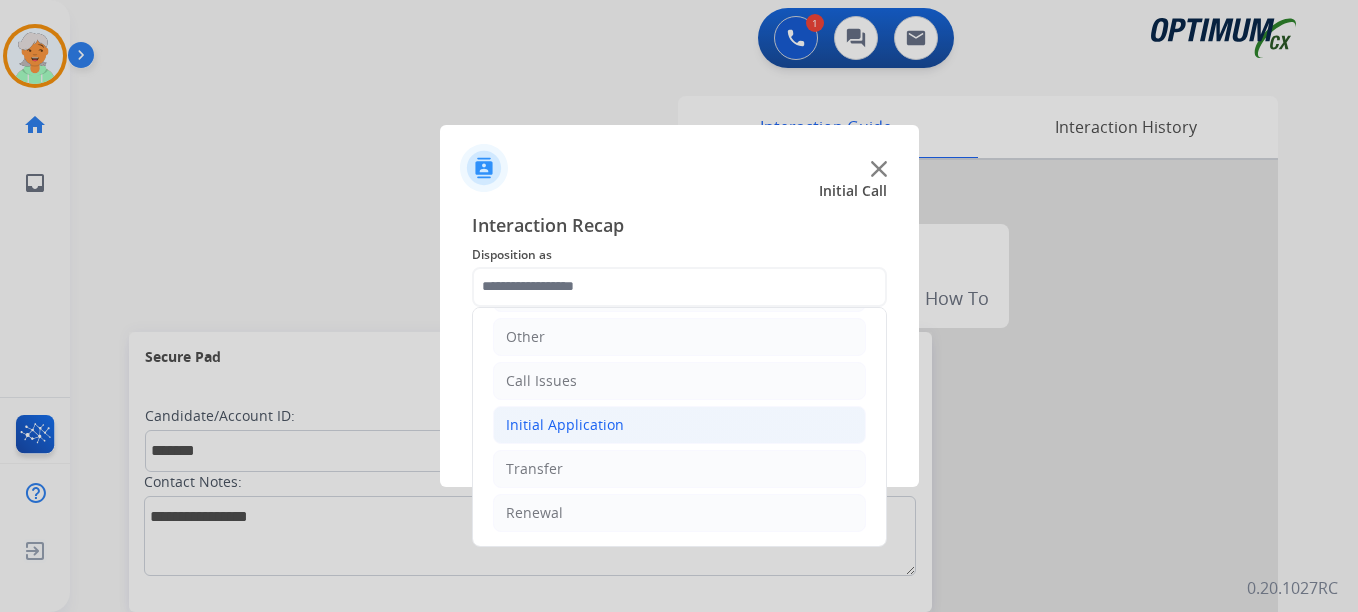 click on "Initial Application" 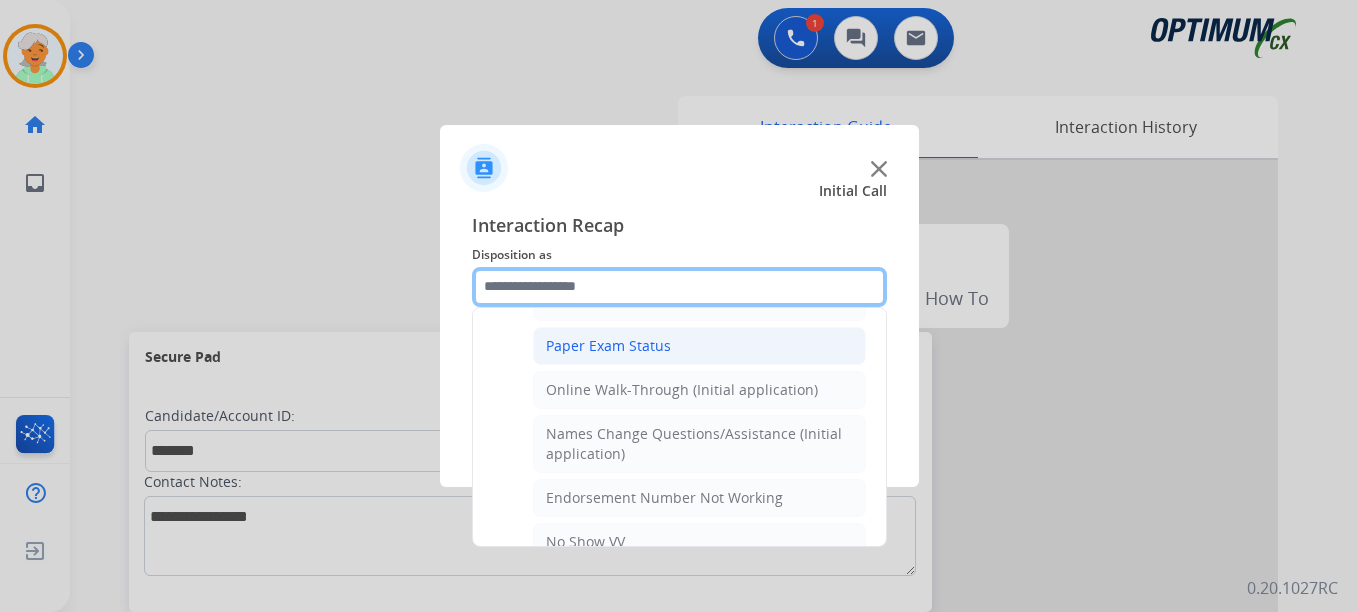 scroll, scrollTop: 436, scrollLeft: 0, axis: vertical 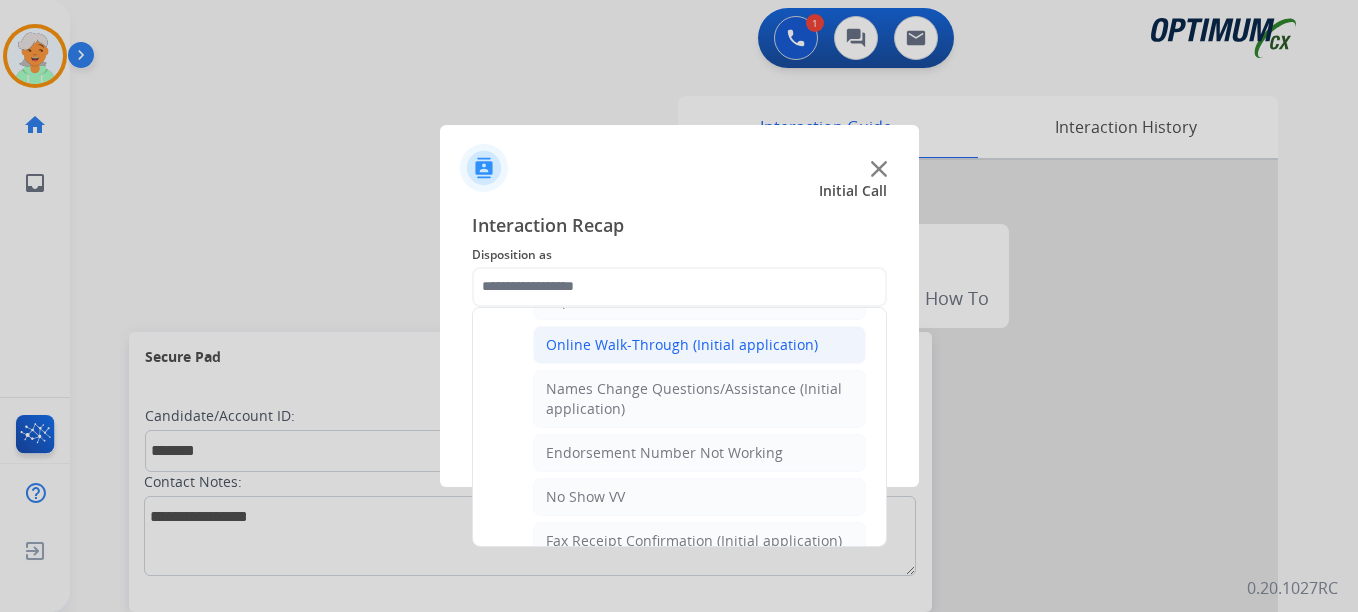 click on "Online Walk-Through (Initial application)" 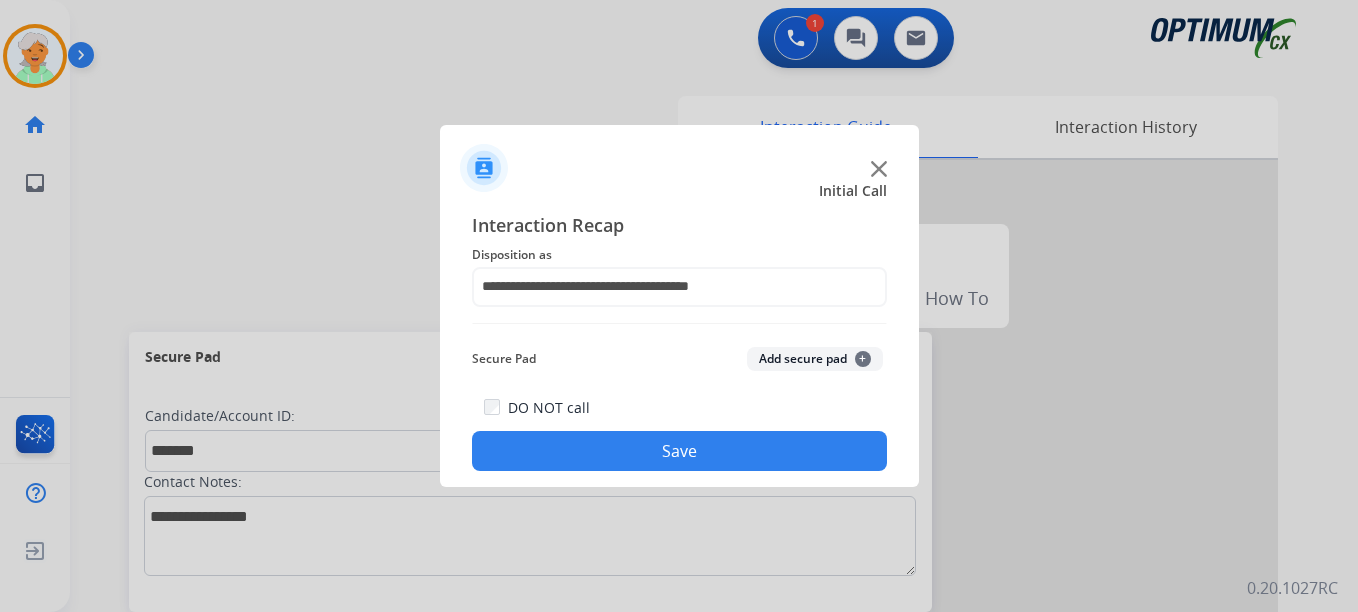 click on "Add secure pad  +" 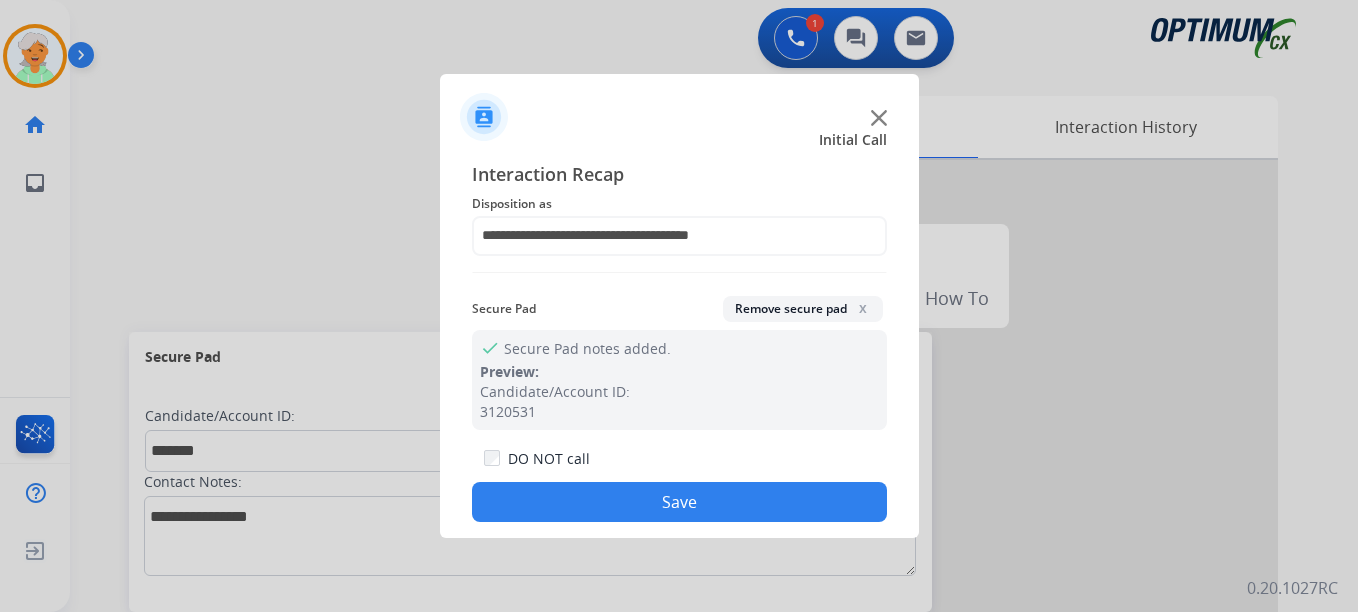 click on "Save" 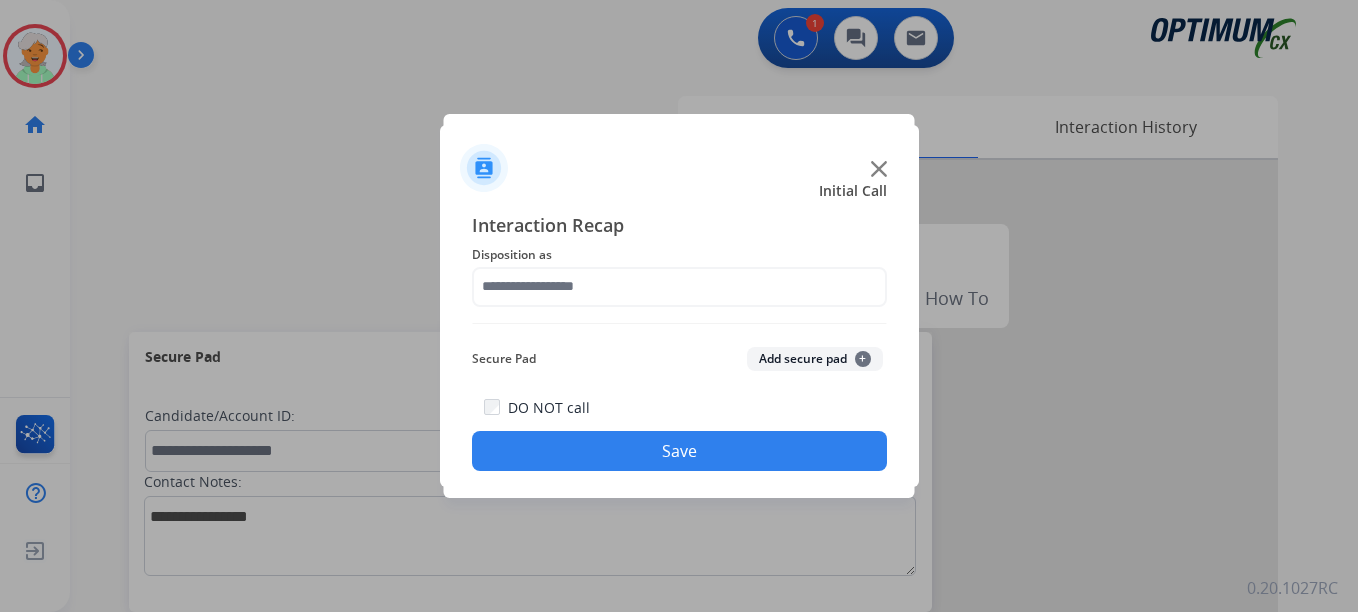 click on "Save" 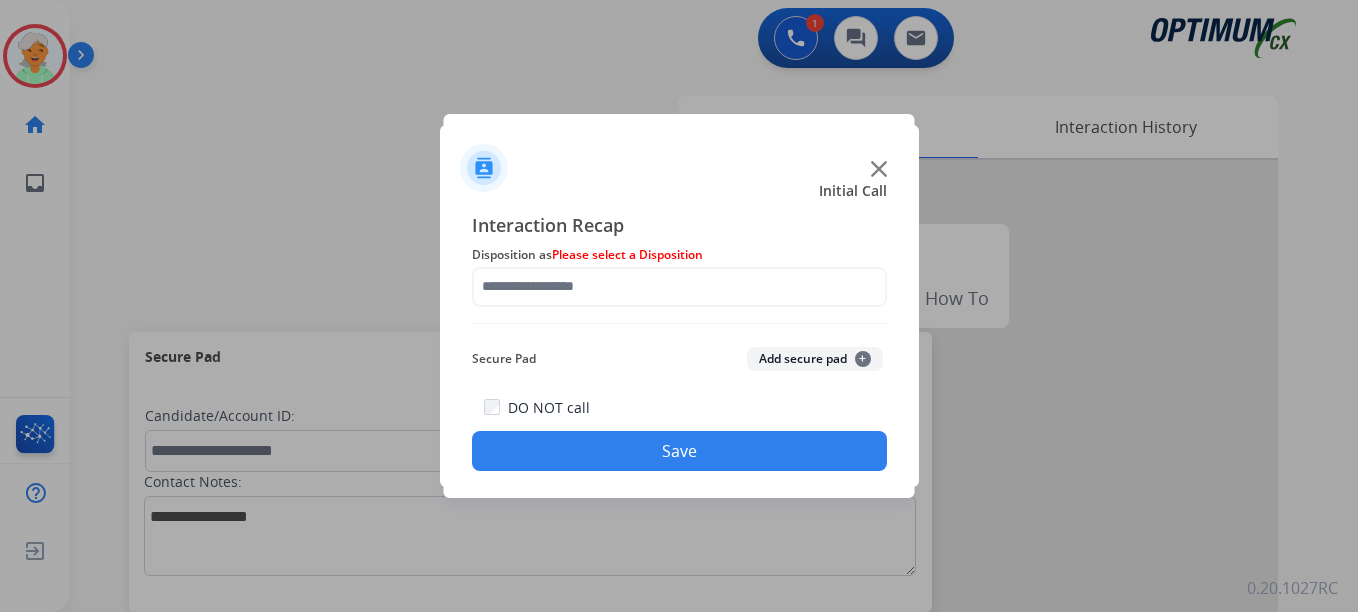 drag, startPoint x: 585, startPoint y: 176, endPoint x: 619, endPoint y: 164, distance: 36.05551 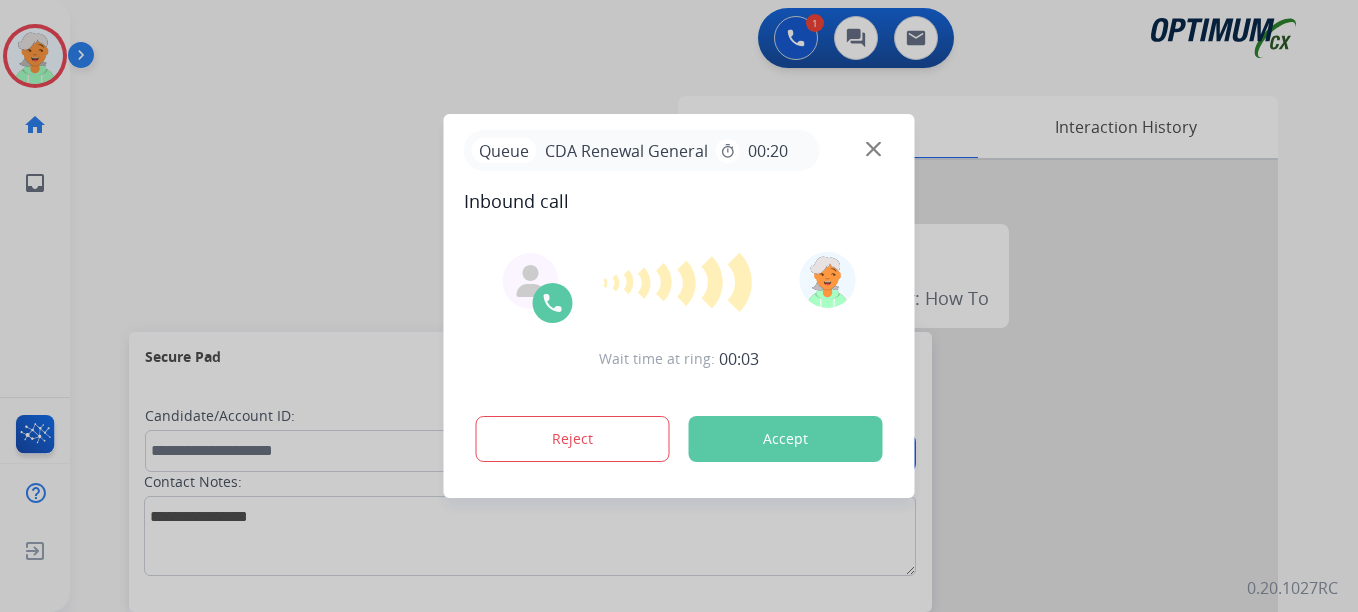 click on "Accept" at bounding box center [786, 439] 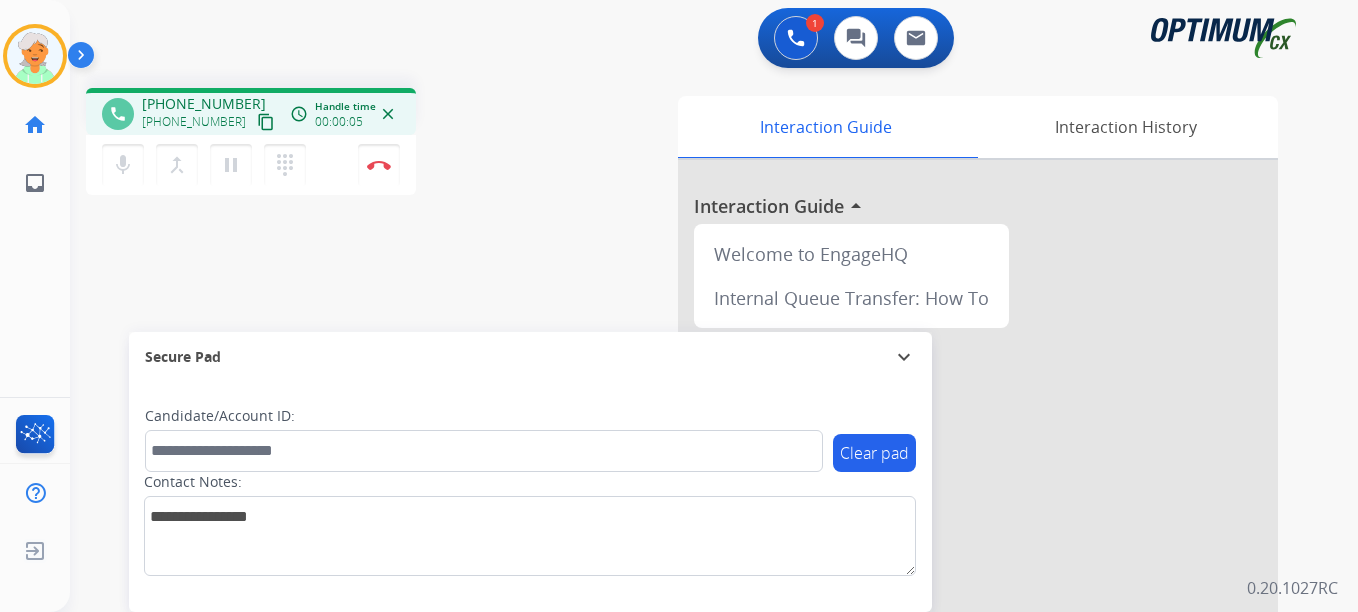 click on "content_copy" at bounding box center (266, 122) 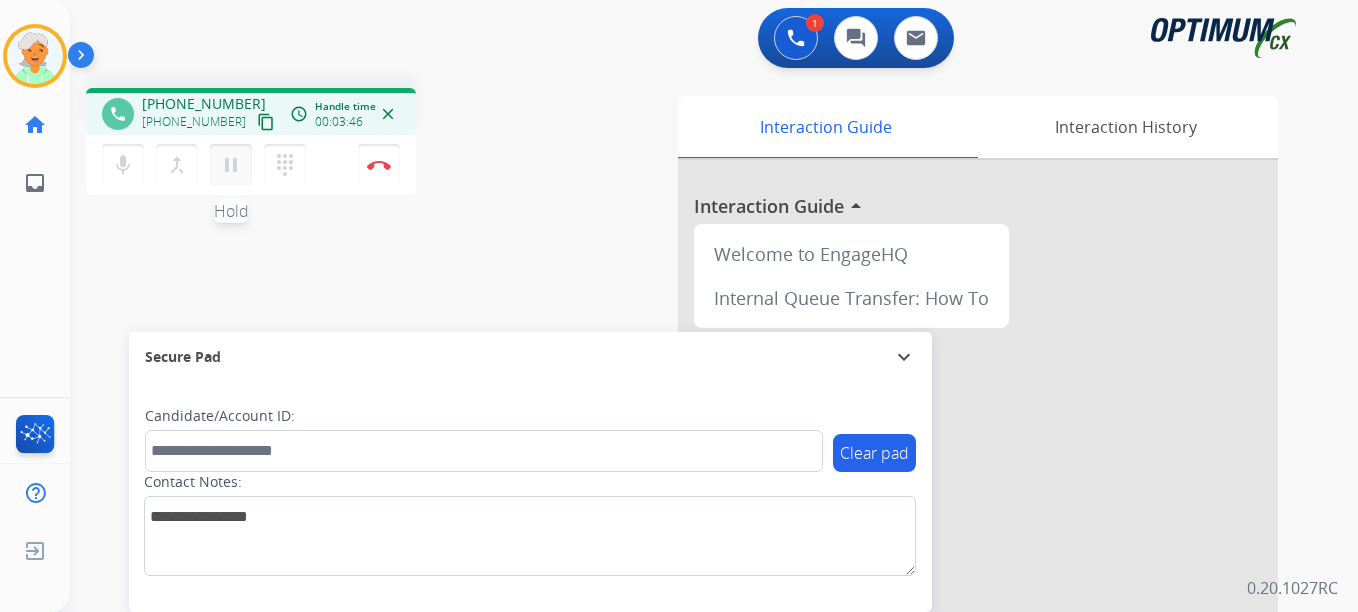 click on "pause" at bounding box center [231, 165] 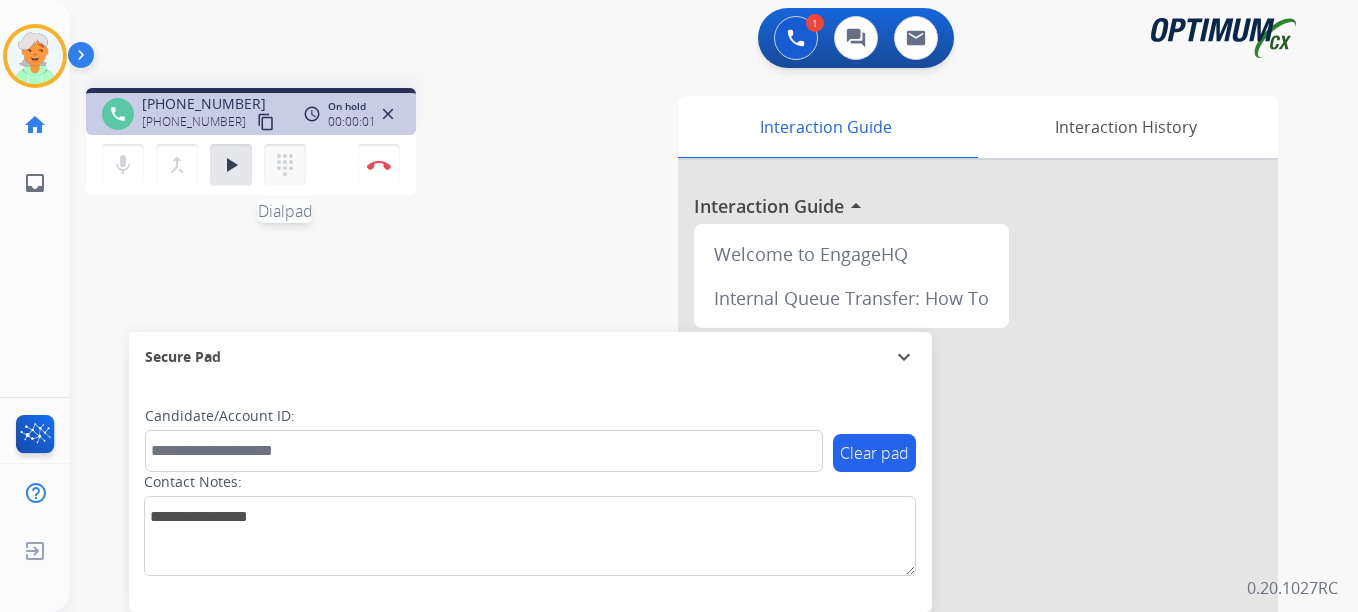 click on "dialpad" at bounding box center (285, 165) 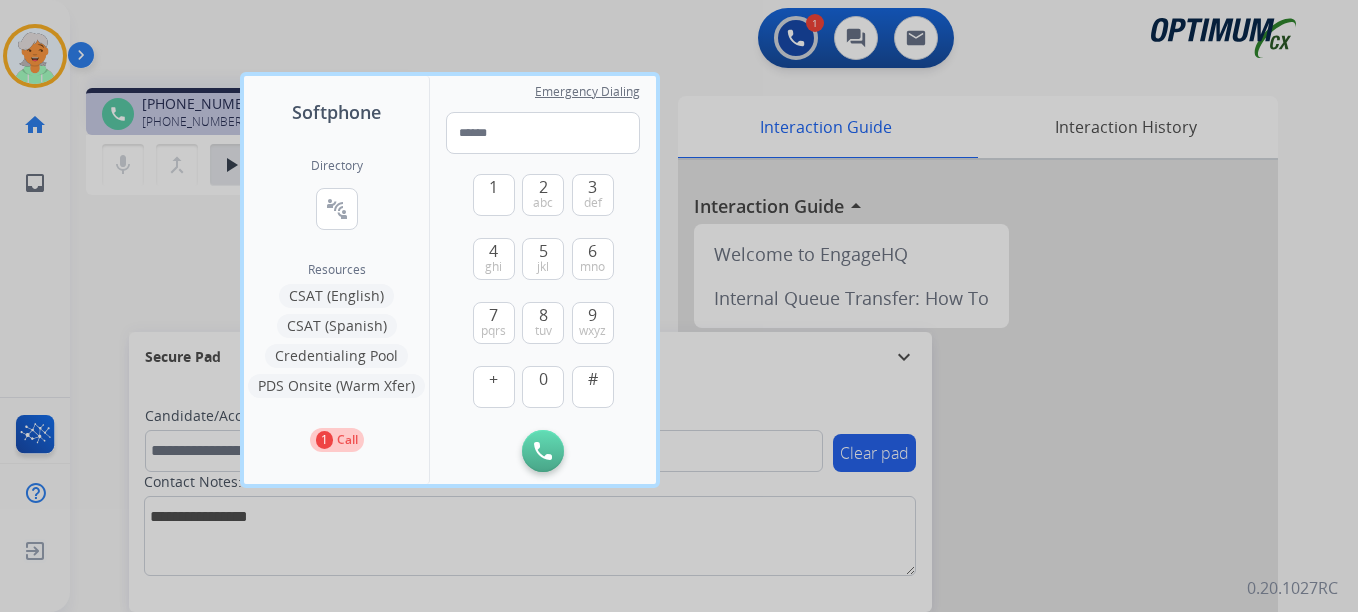 click at bounding box center (679, 306) 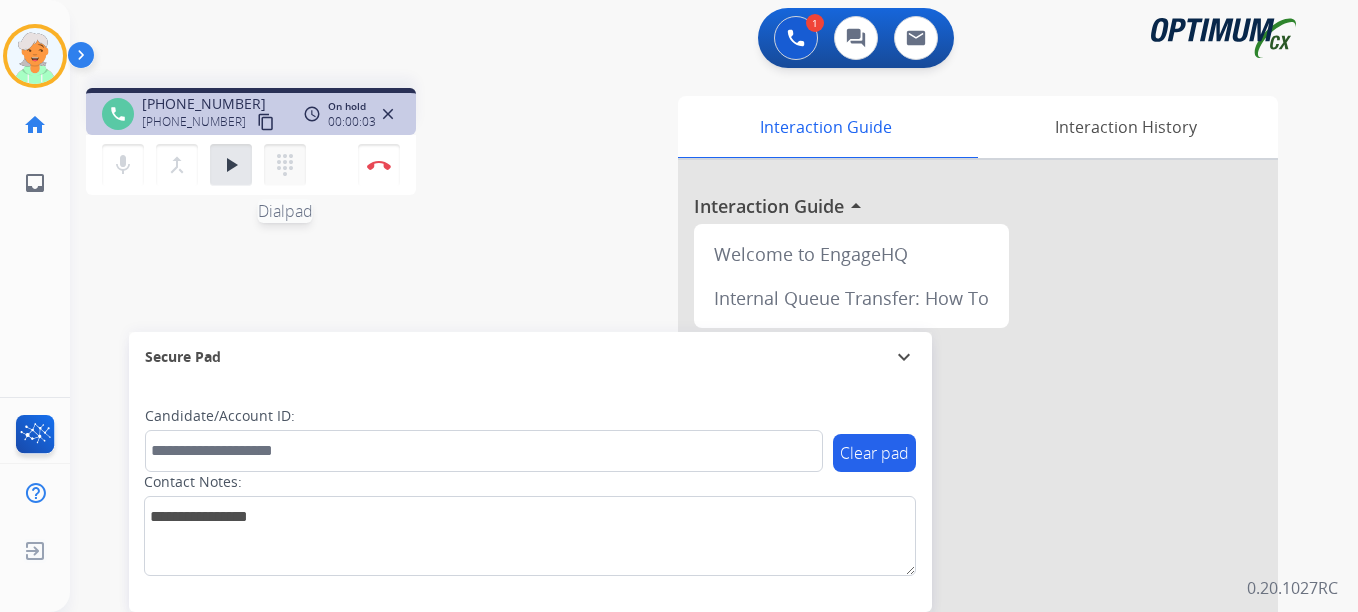 click on "dialpad" at bounding box center [285, 165] 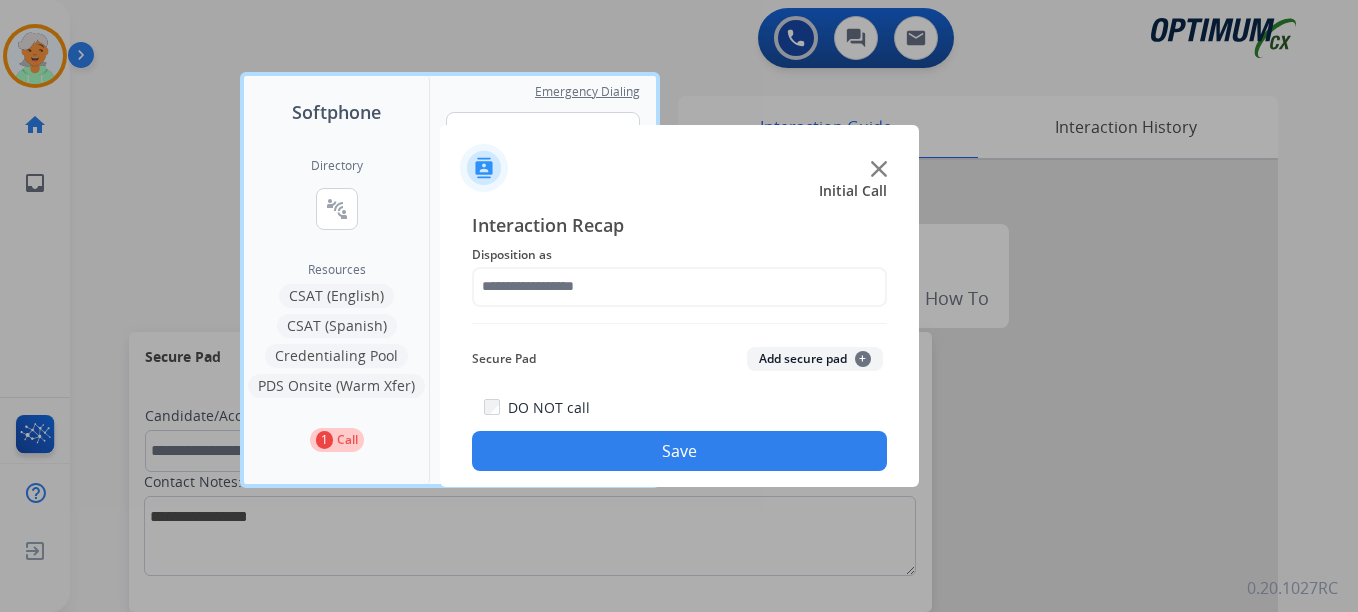 click at bounding box center (679, 306) 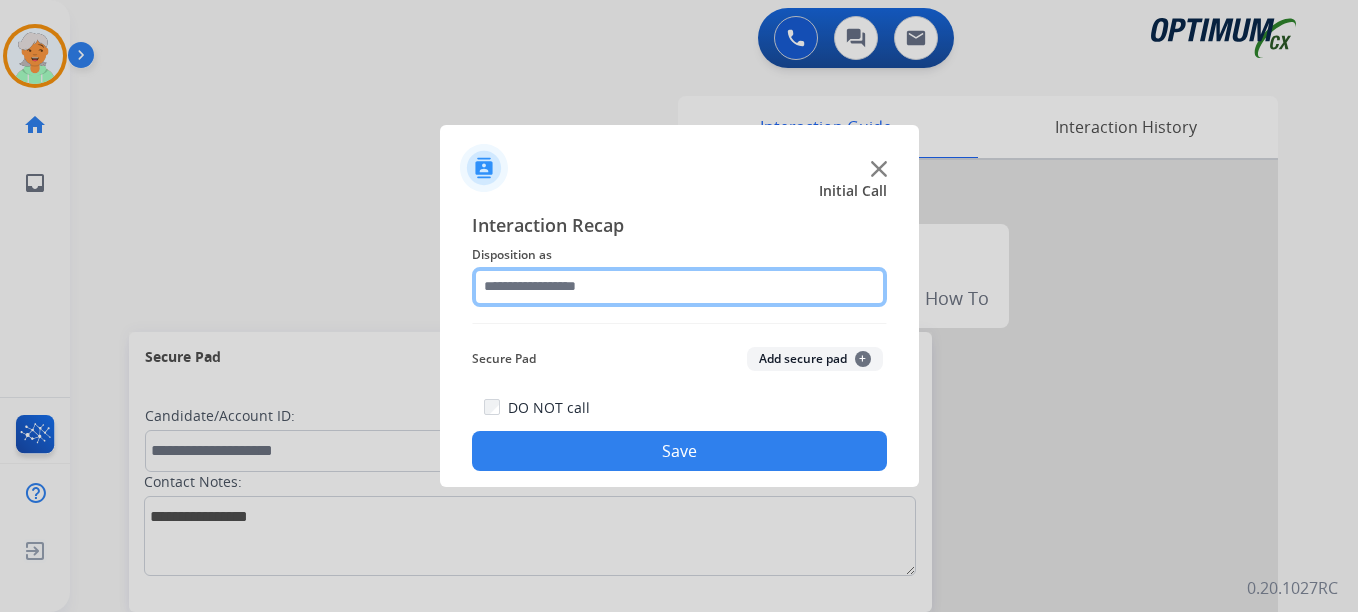 click 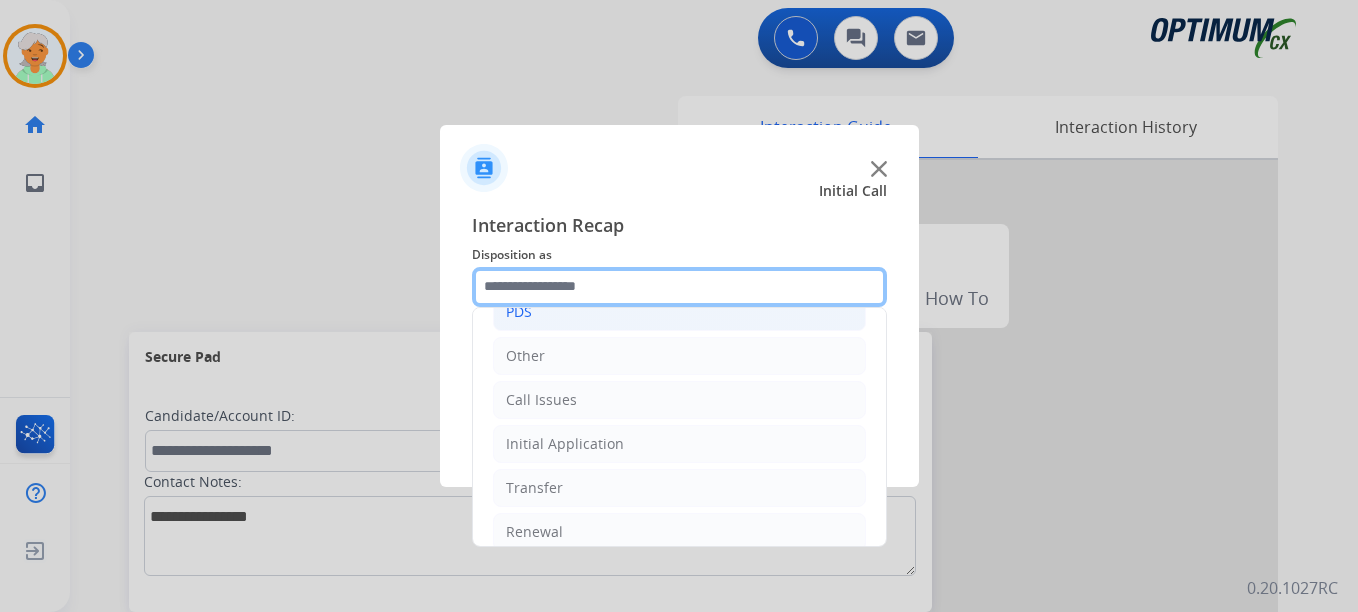 scroll, scrollTop: 136, scrollLeft: 0, axis: vertical 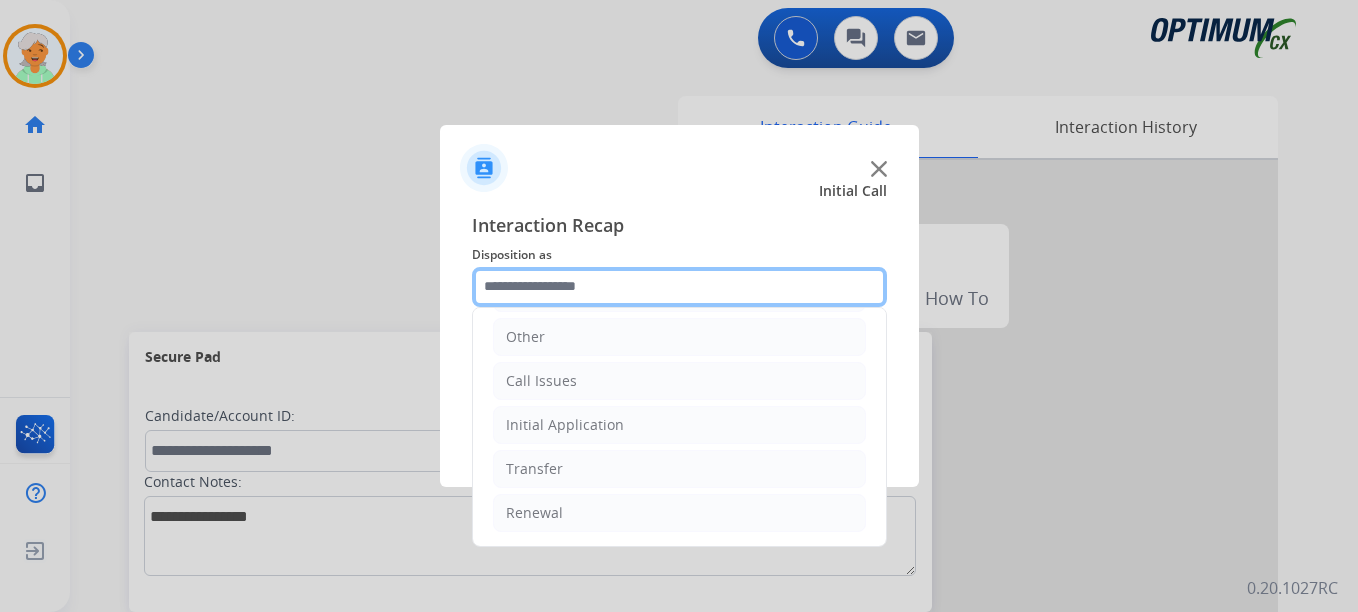 click 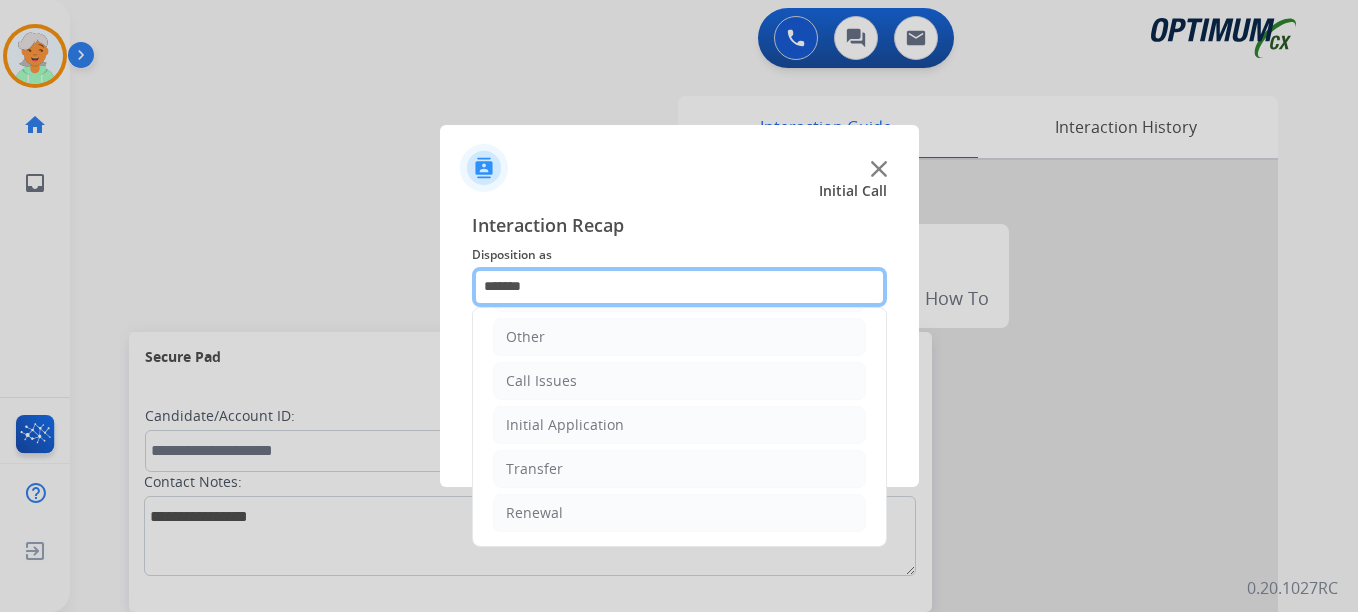 type on "*******" 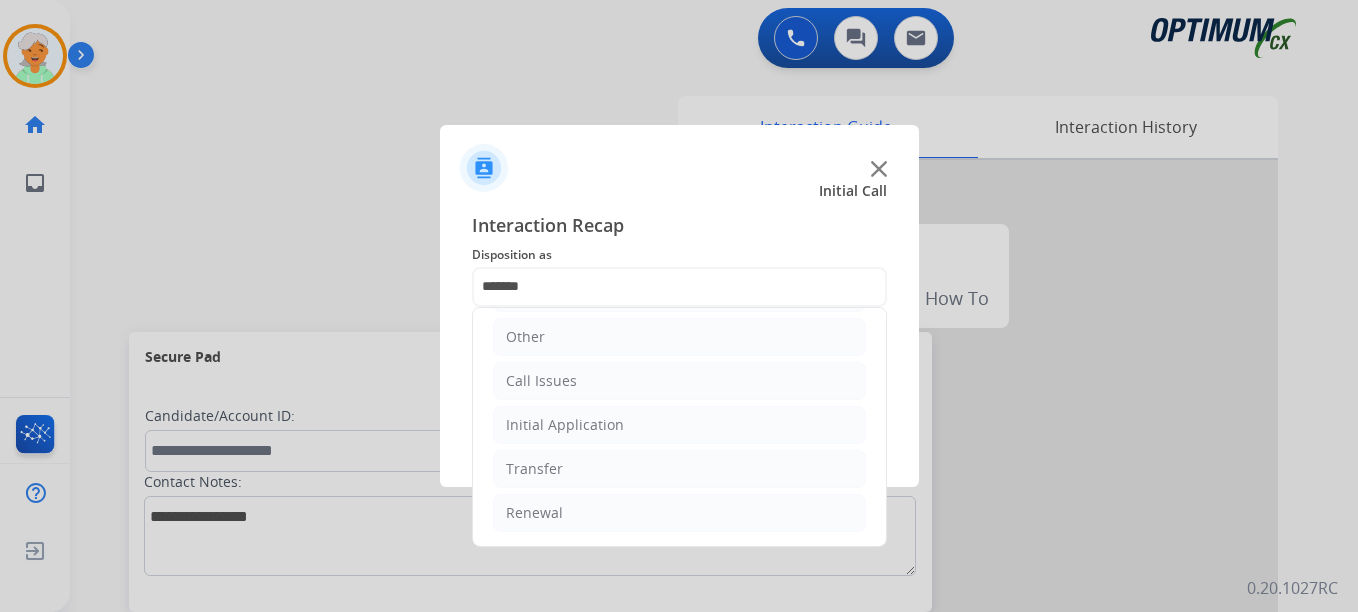 click on "Interaction Recap" 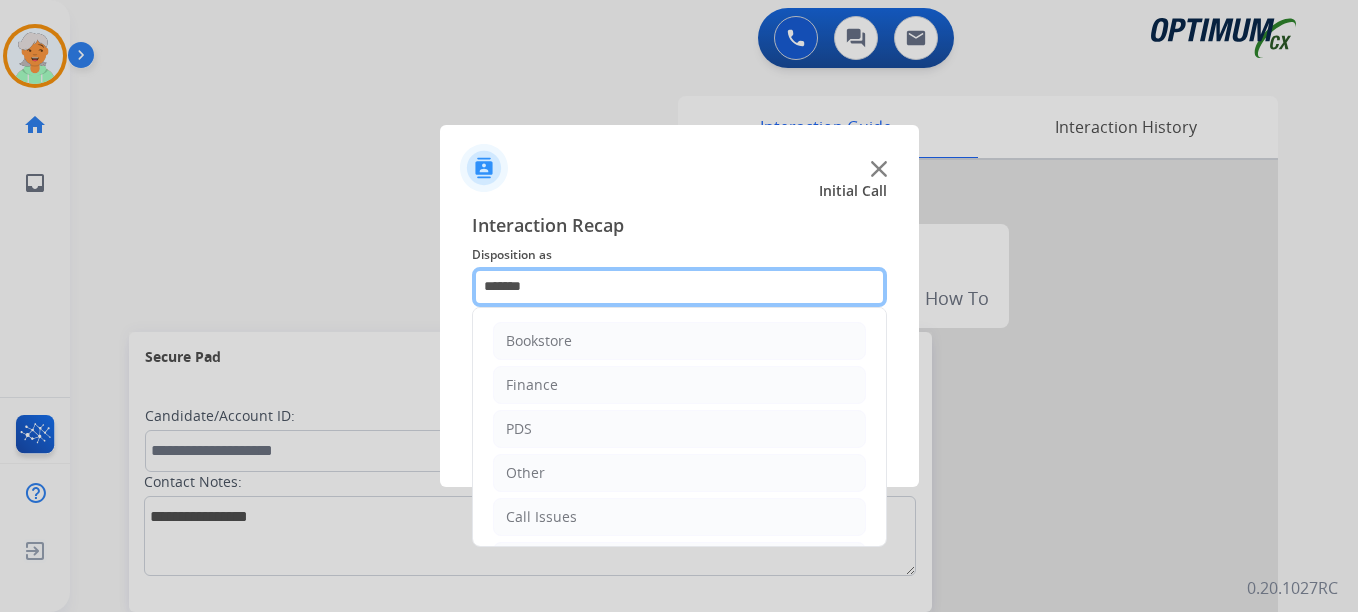 drag, startPoint x: 554, startPoint y: 284, endPoint x: 466, endPoint y: 291, distance: 88.27797 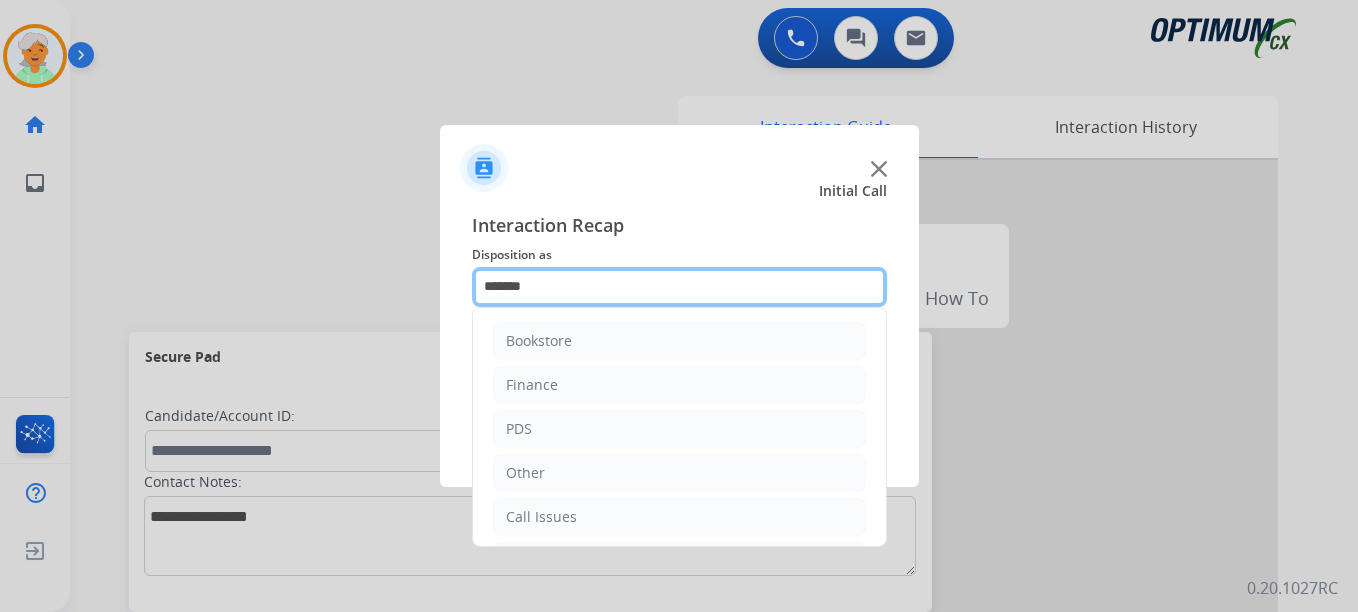 click on "Interaction Recap Disposition as    *******  Bookstore   Finance   PDS   Other   Call Issues   Initial Application   Transfer   Renewal  Secure Pad  Add secure pad  +  DO NOT call  Save" 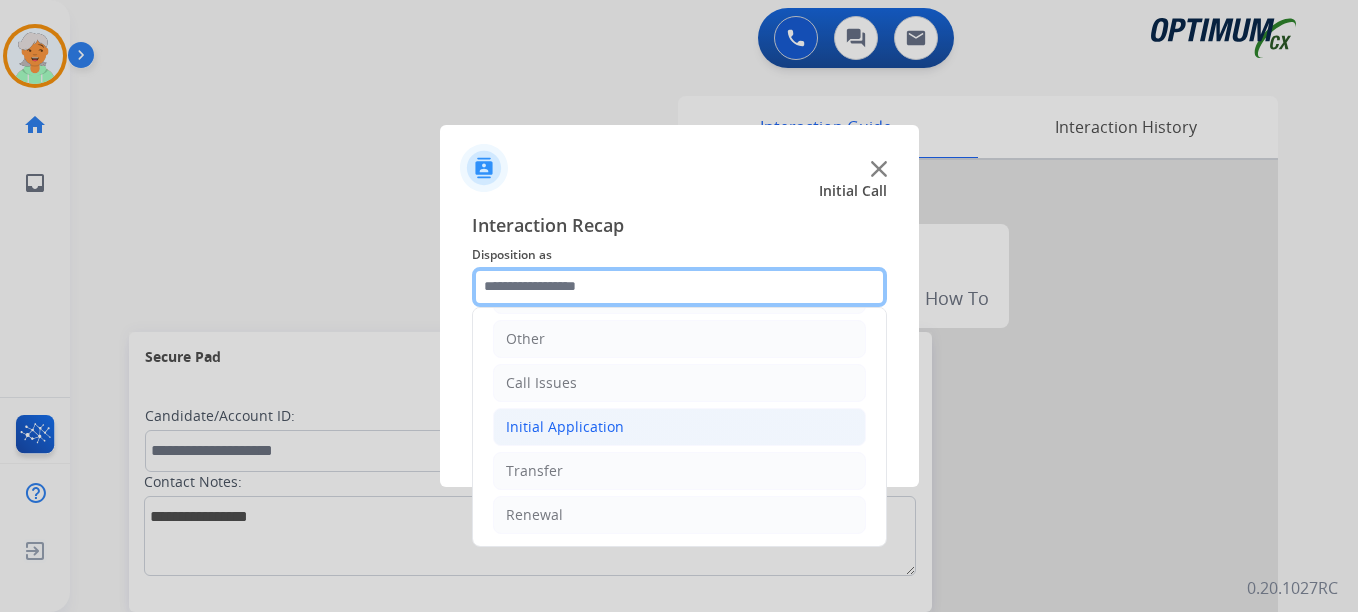 scroll, scrollTop: 136, scrollLeft: 0, axis: vertical 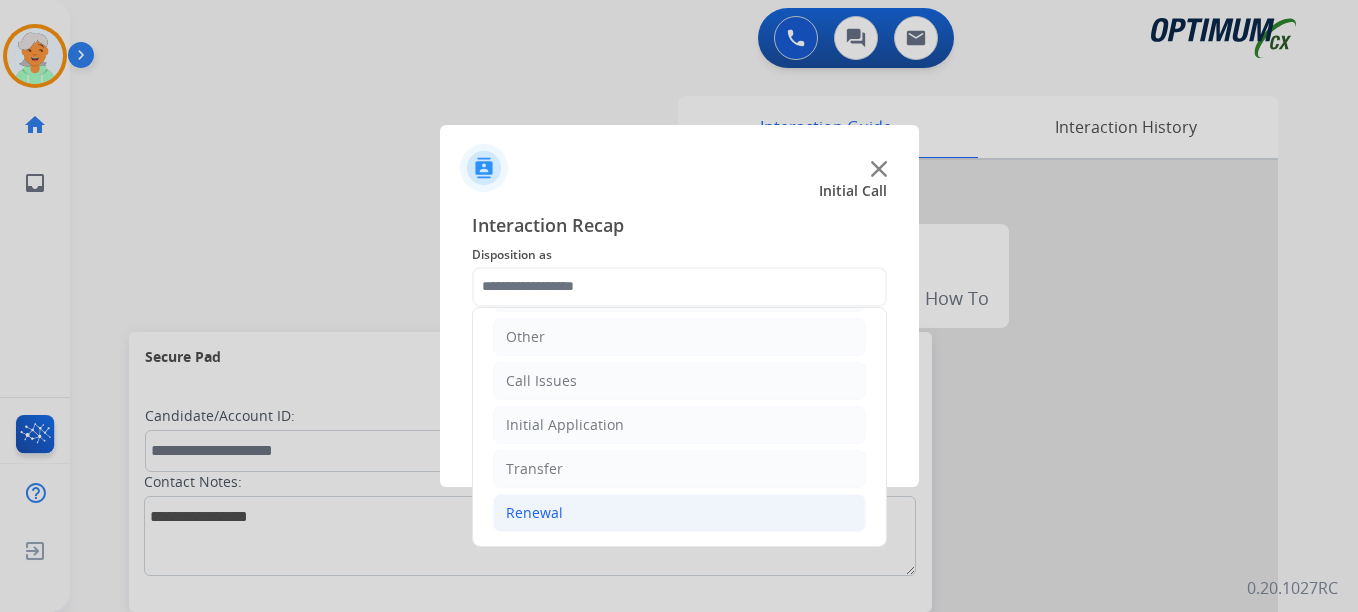click on "Renewal" 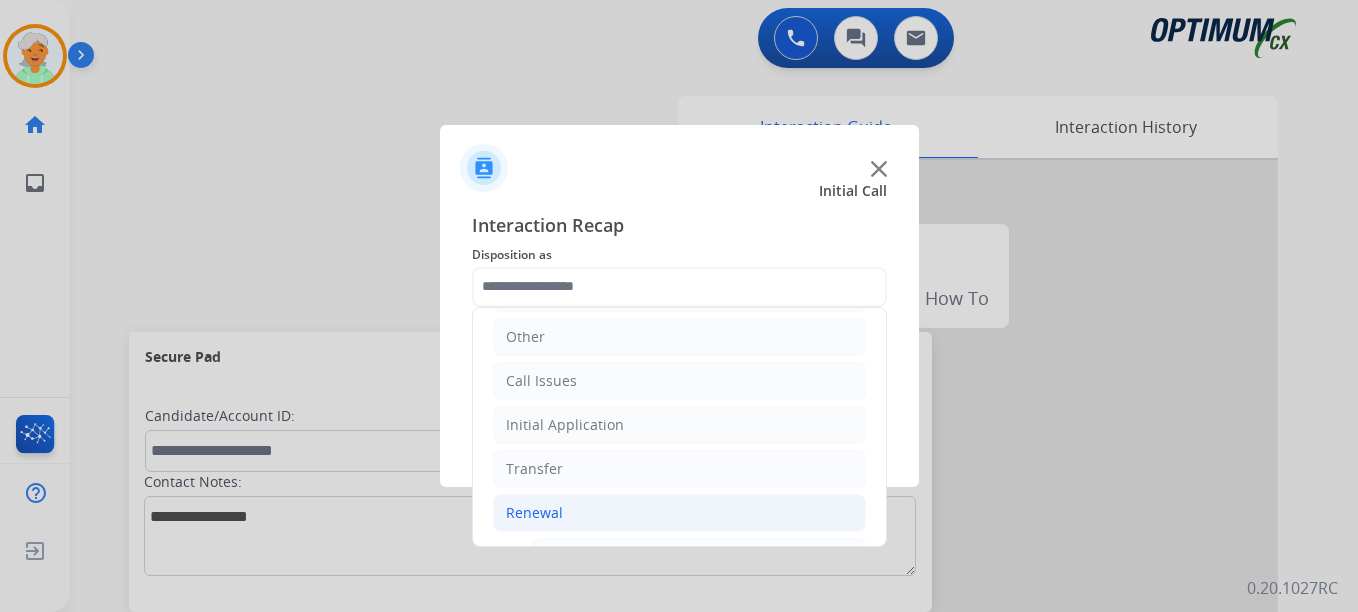 click on "Renewal" 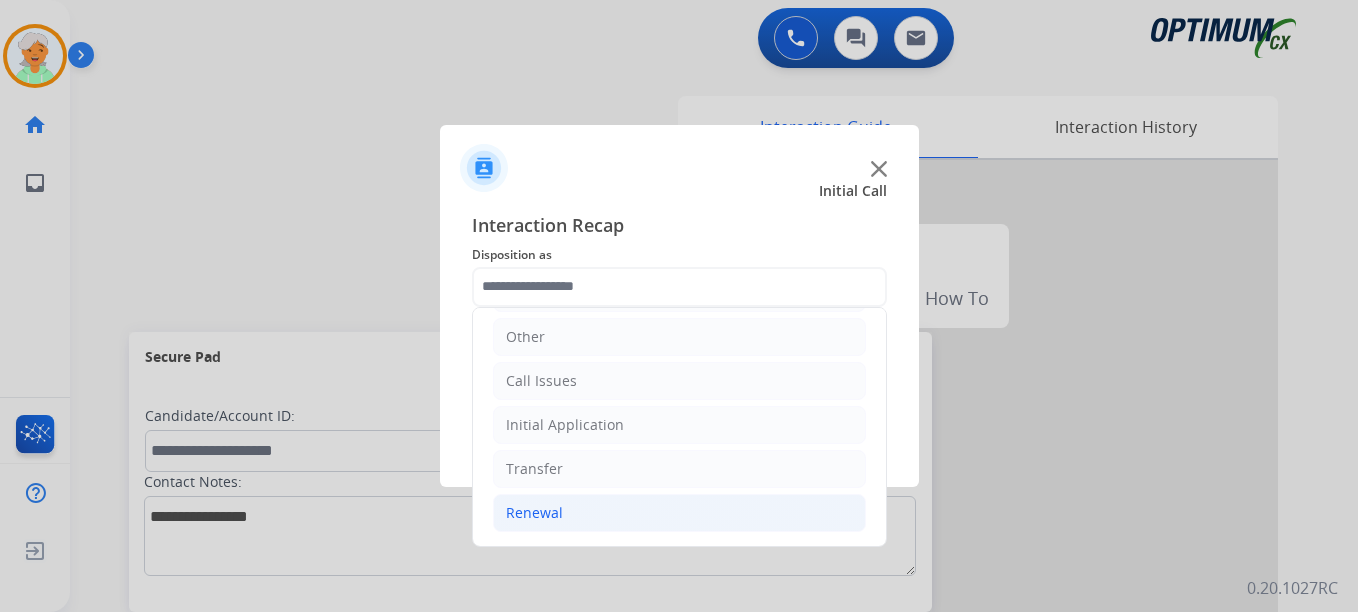 click on "Renewal" 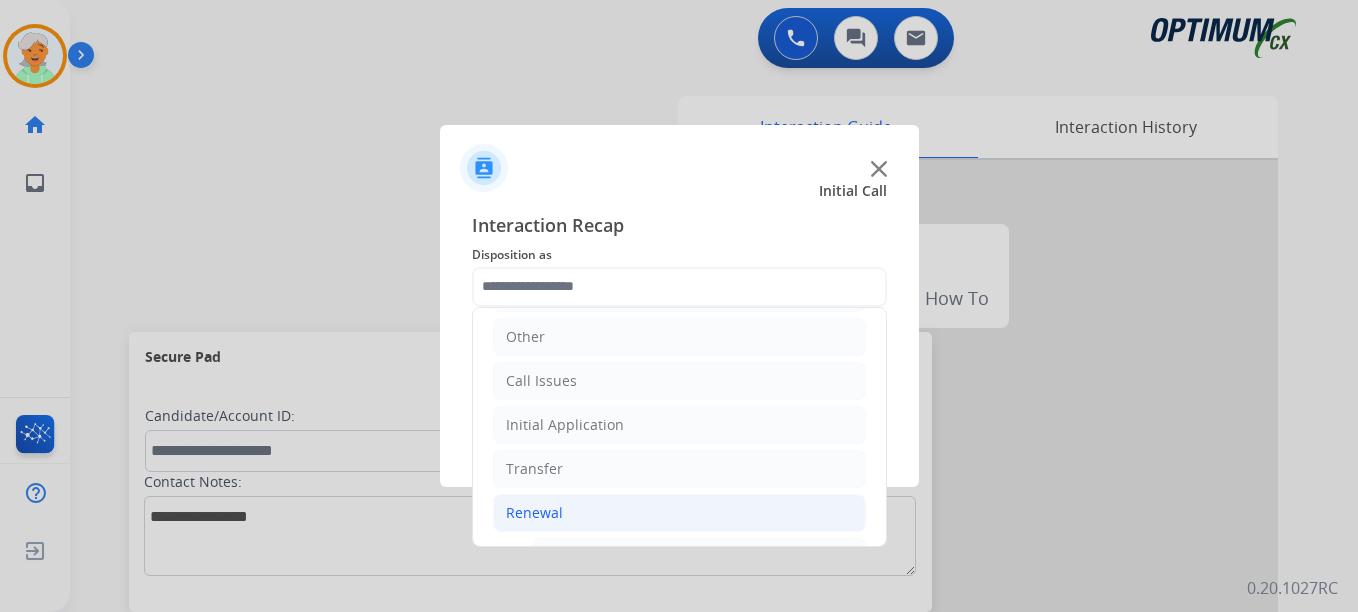 click on "Renewal" 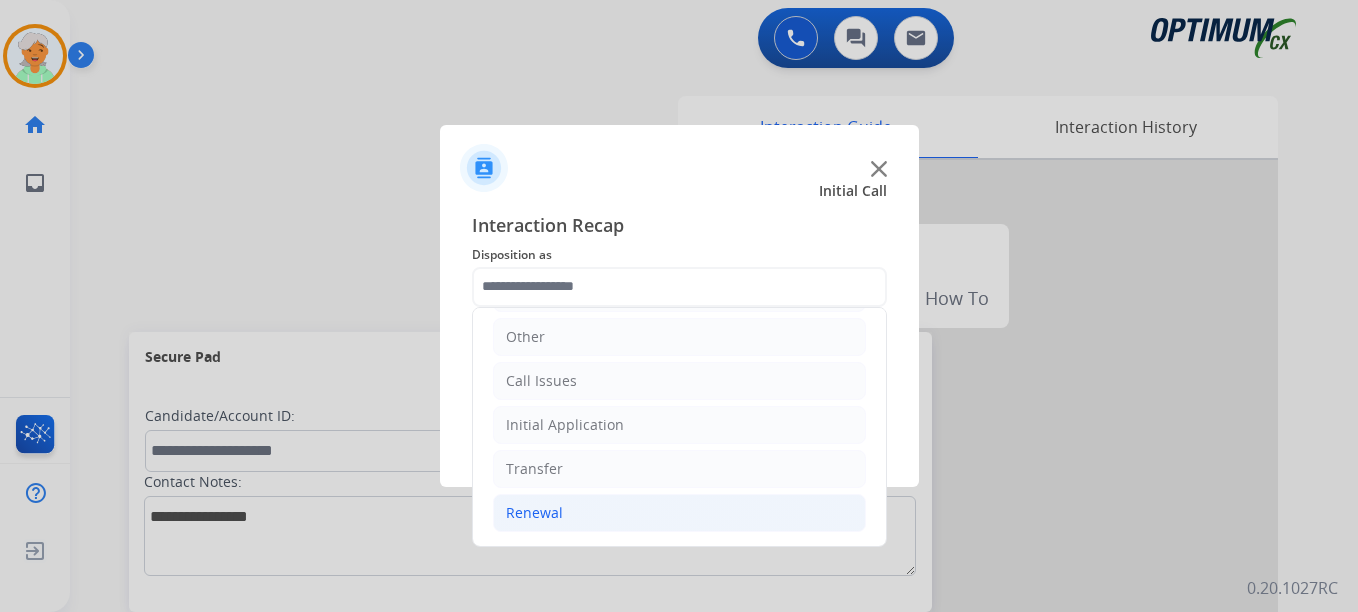 click on "Renewal" 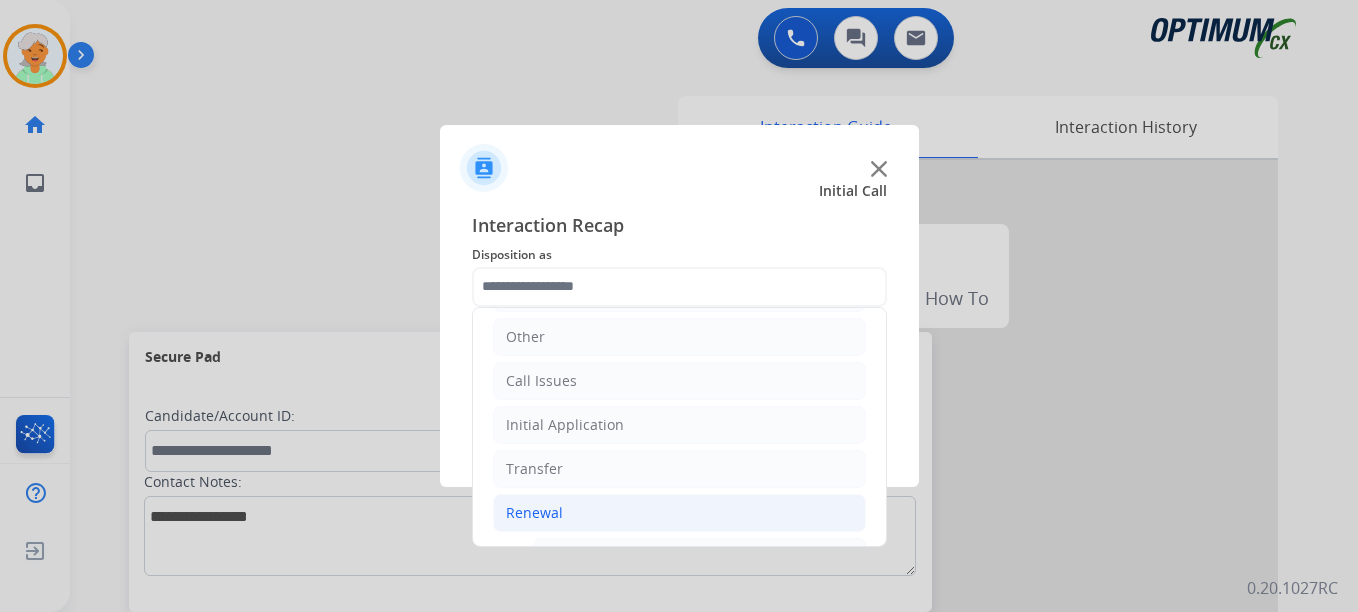 click on "Renewal" 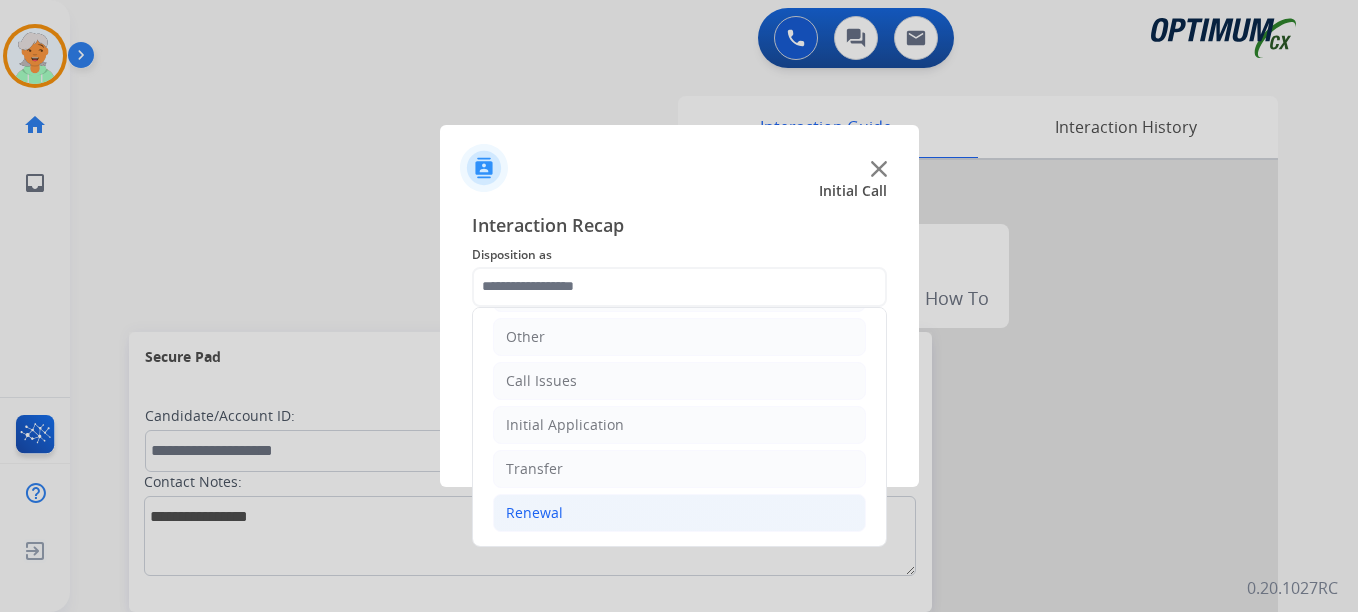 click on "Renewal" 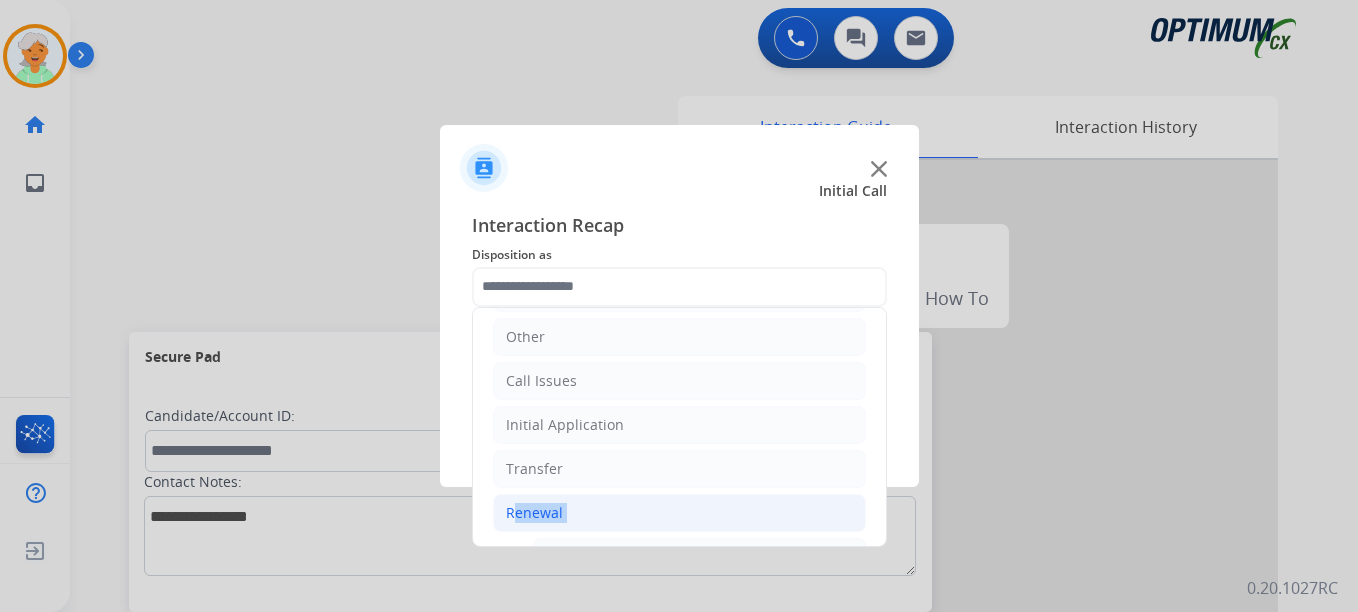 click on "Renewal" 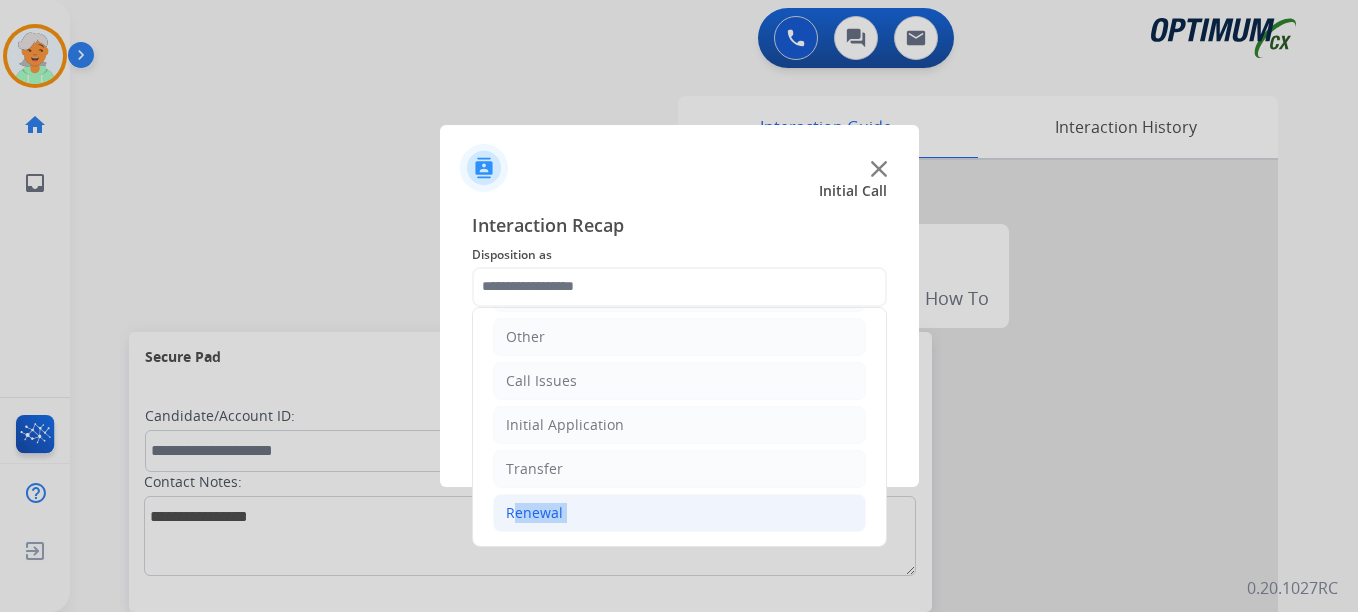 click on "Renewal" 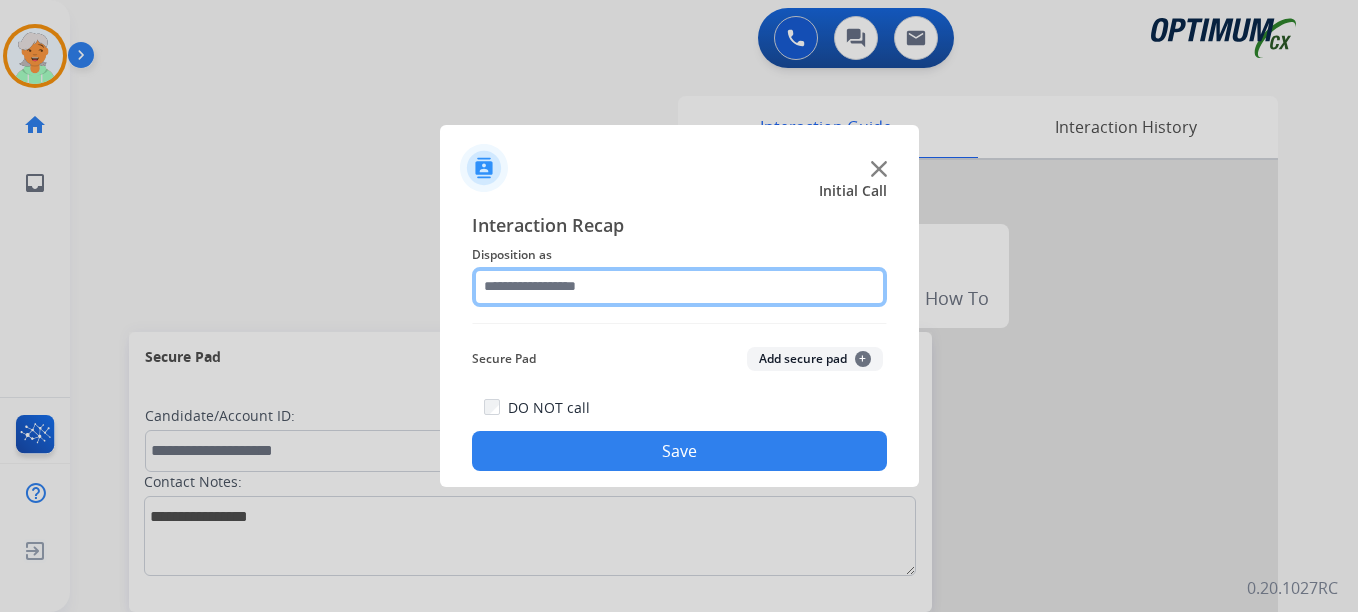 click 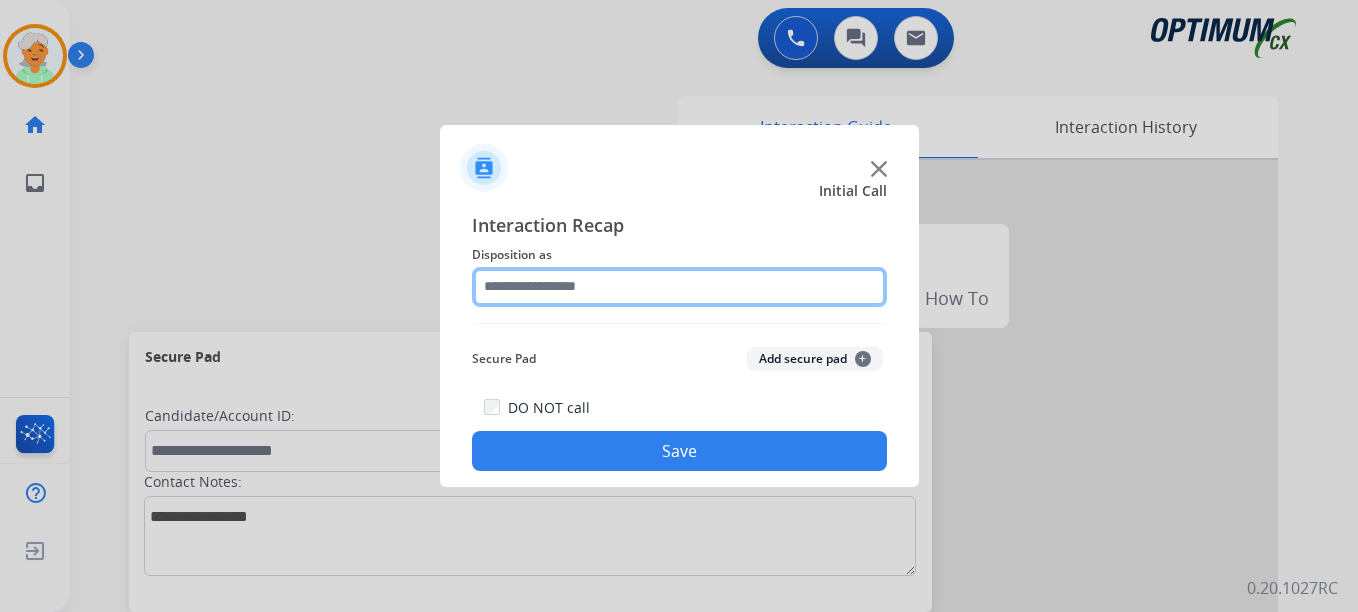 click 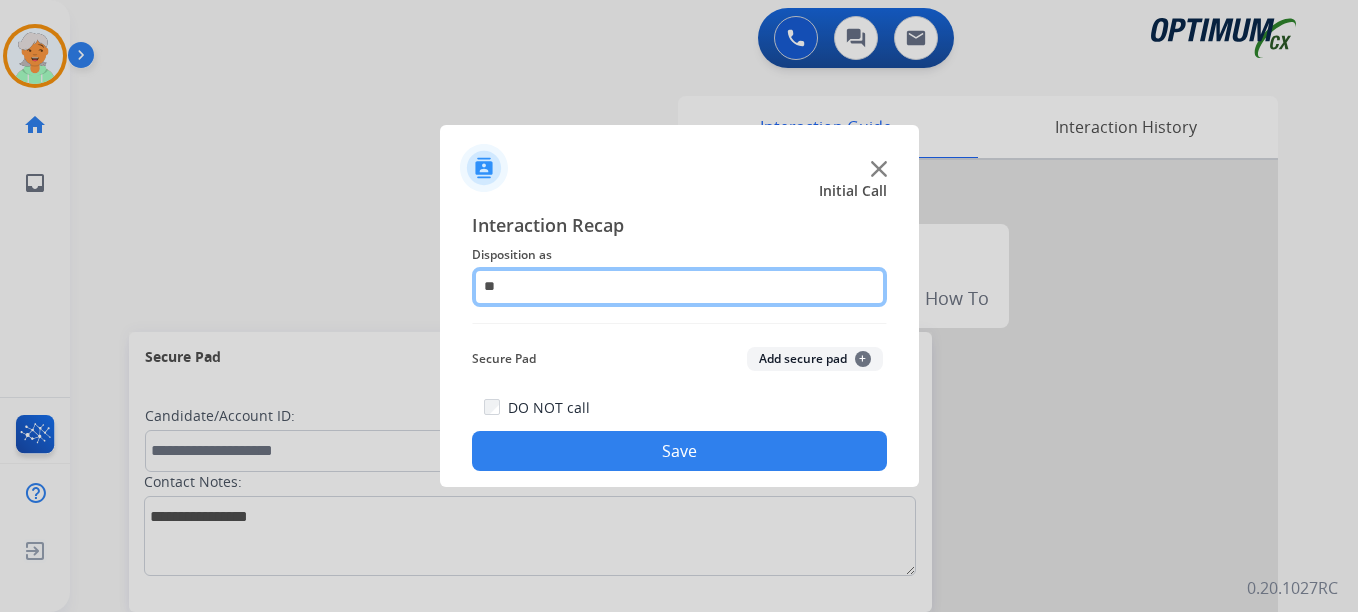 click on "**" 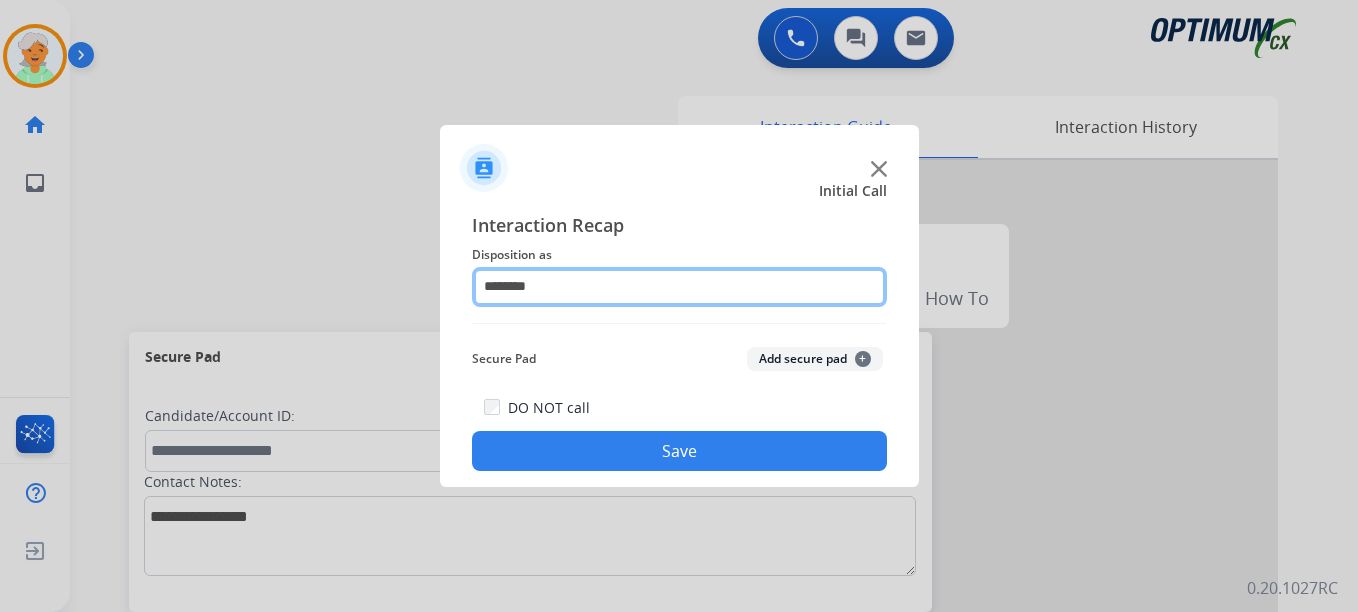 click on "*******" 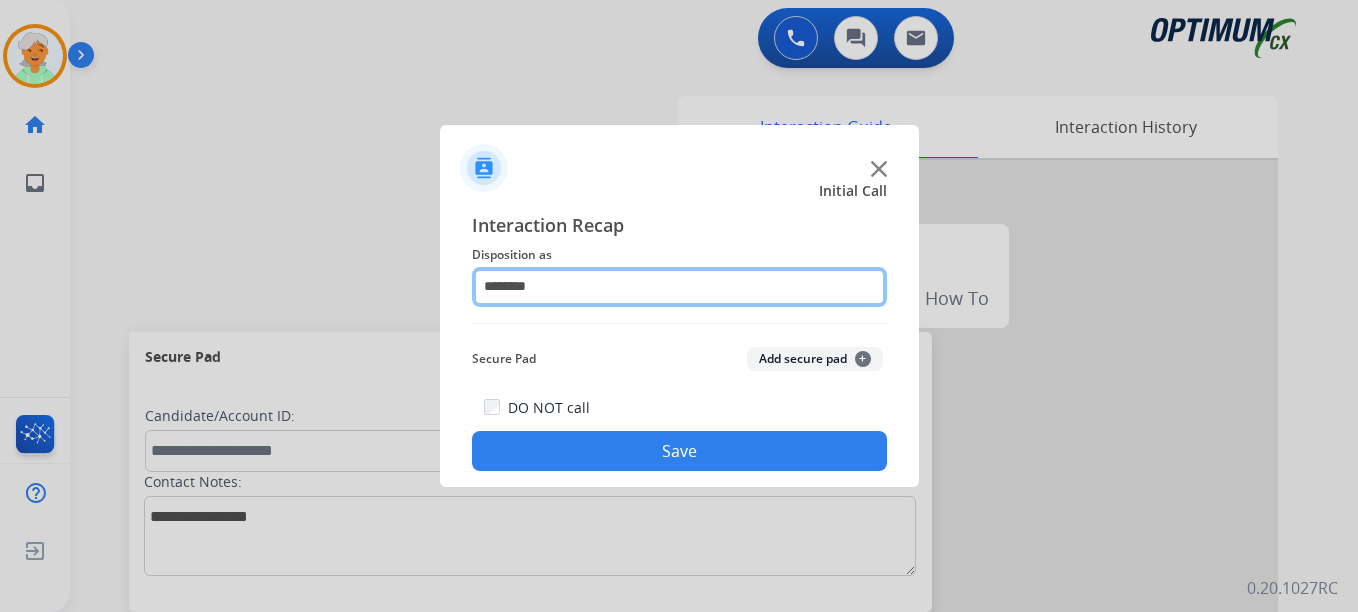 click on "*******" 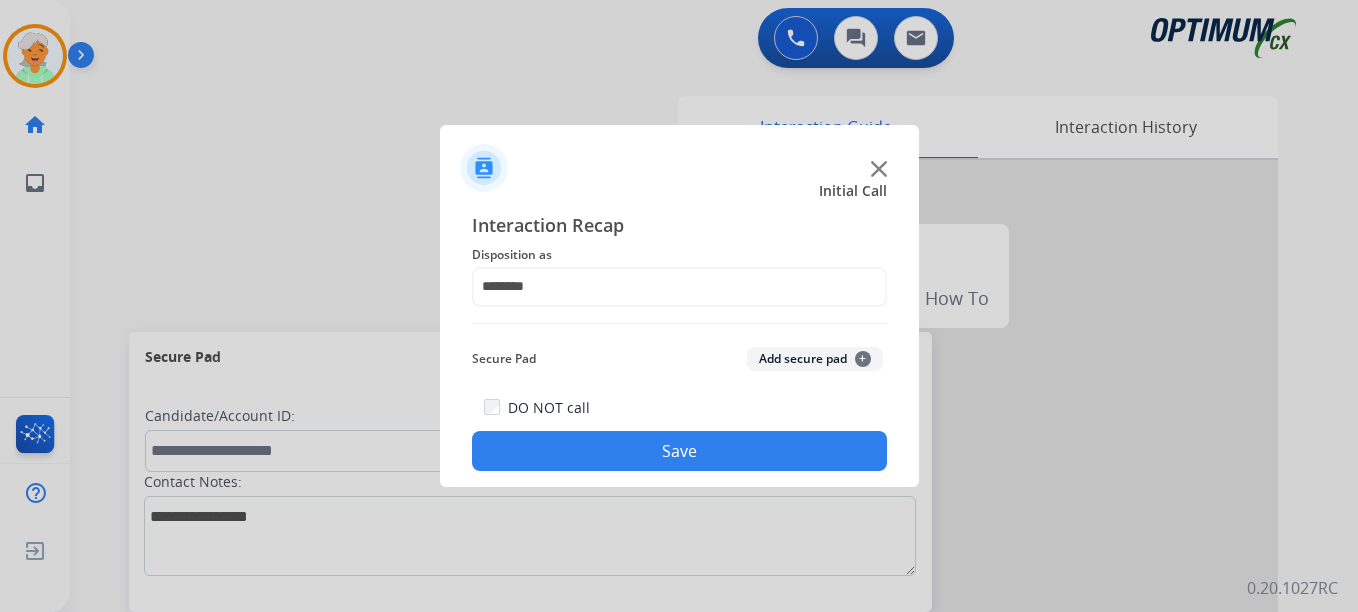 click on "Add secure pad  +" 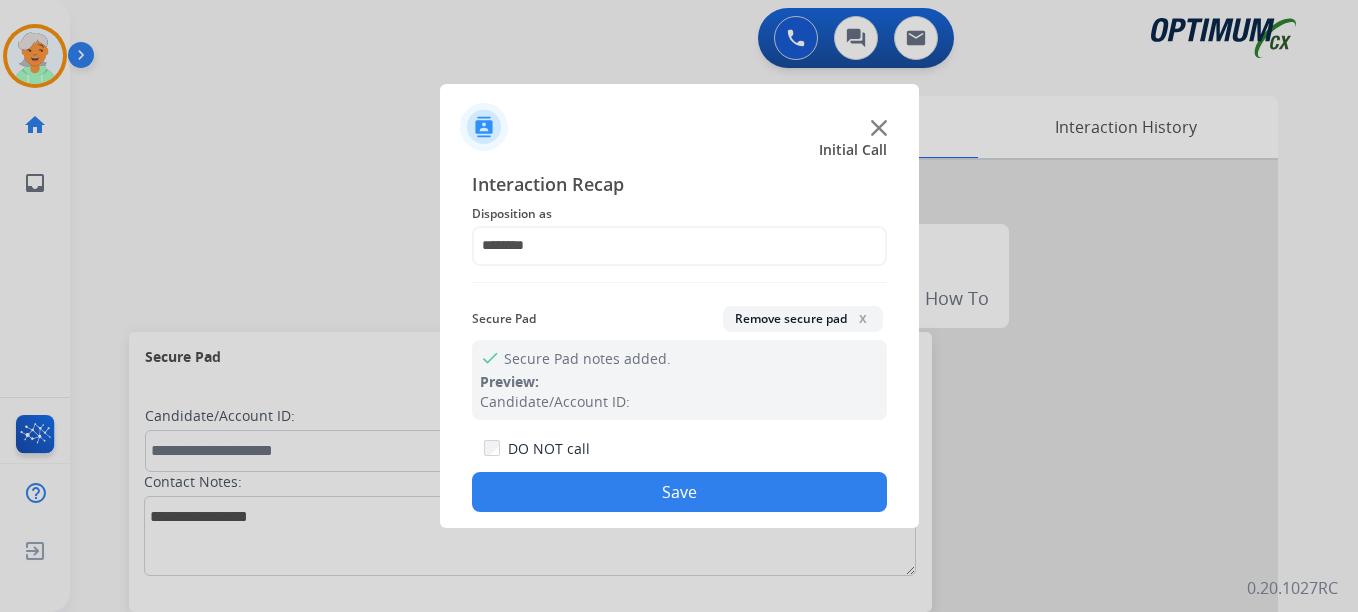 click on "Save" 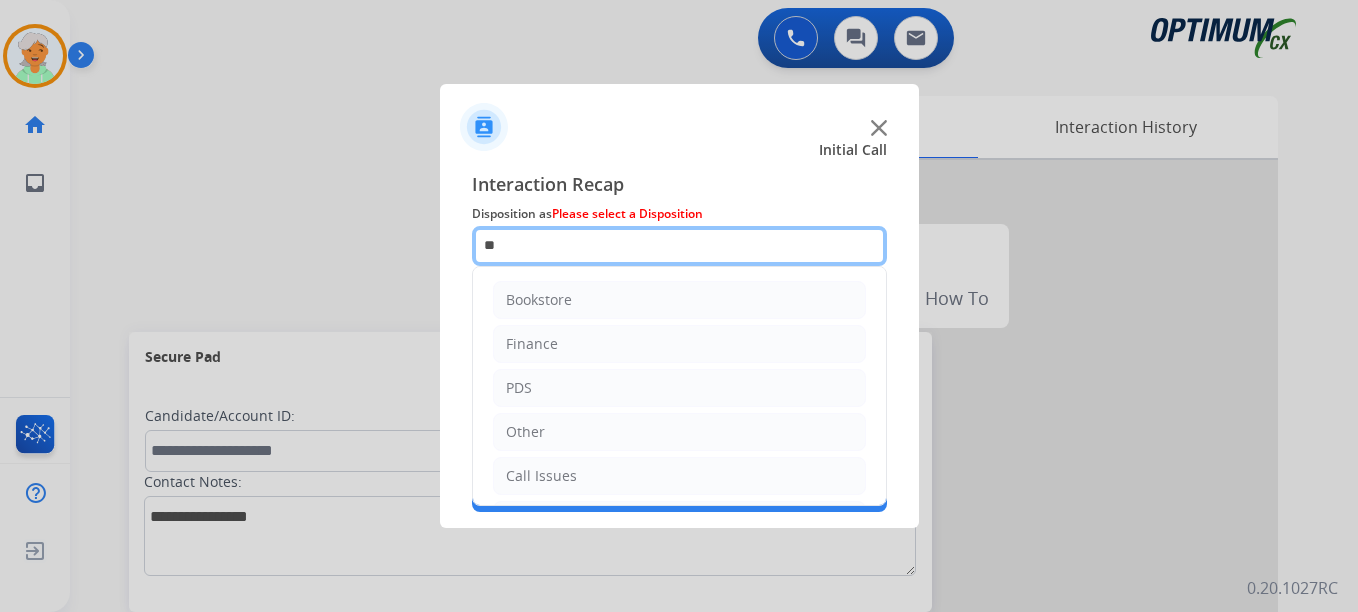 type on "*" 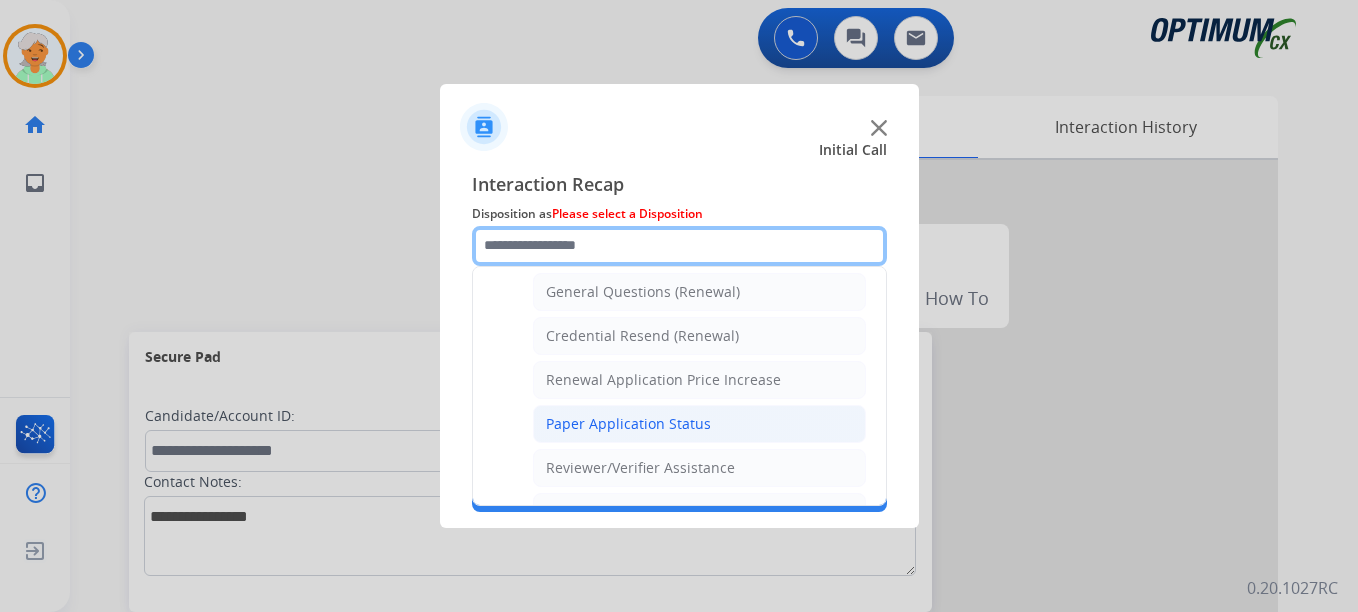 scroll, scrollTop: 700, scrollLeft: 0, axis: vertical 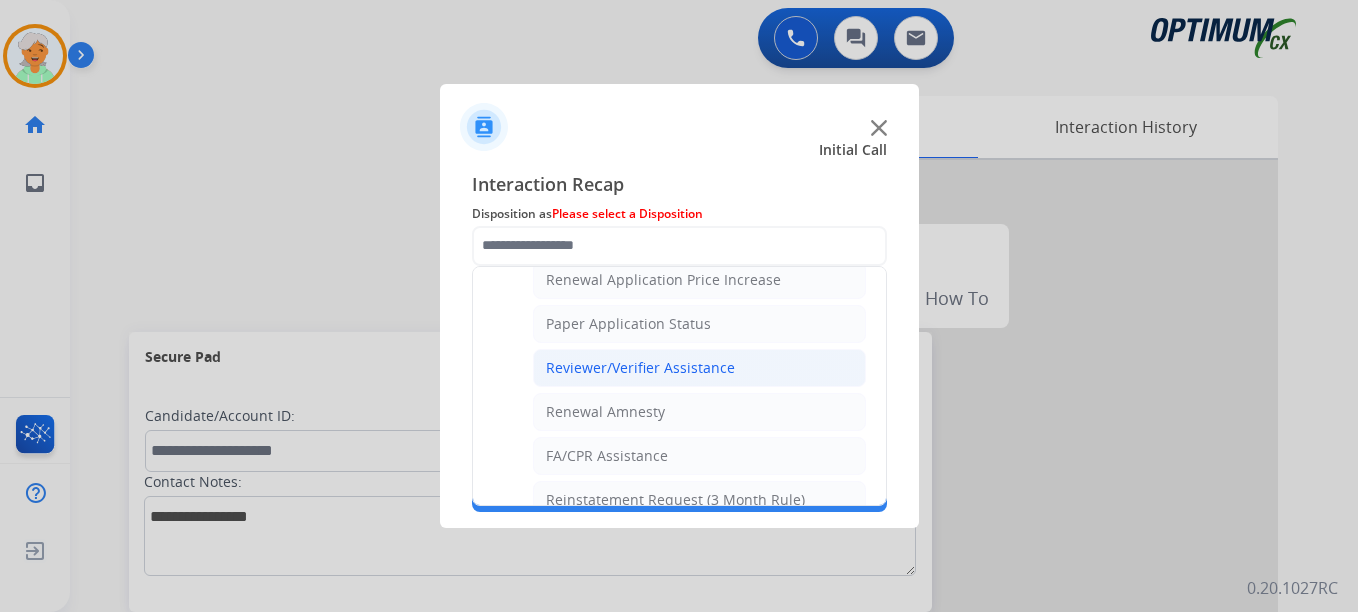 click on "Reviewer/Verifier Assistance" 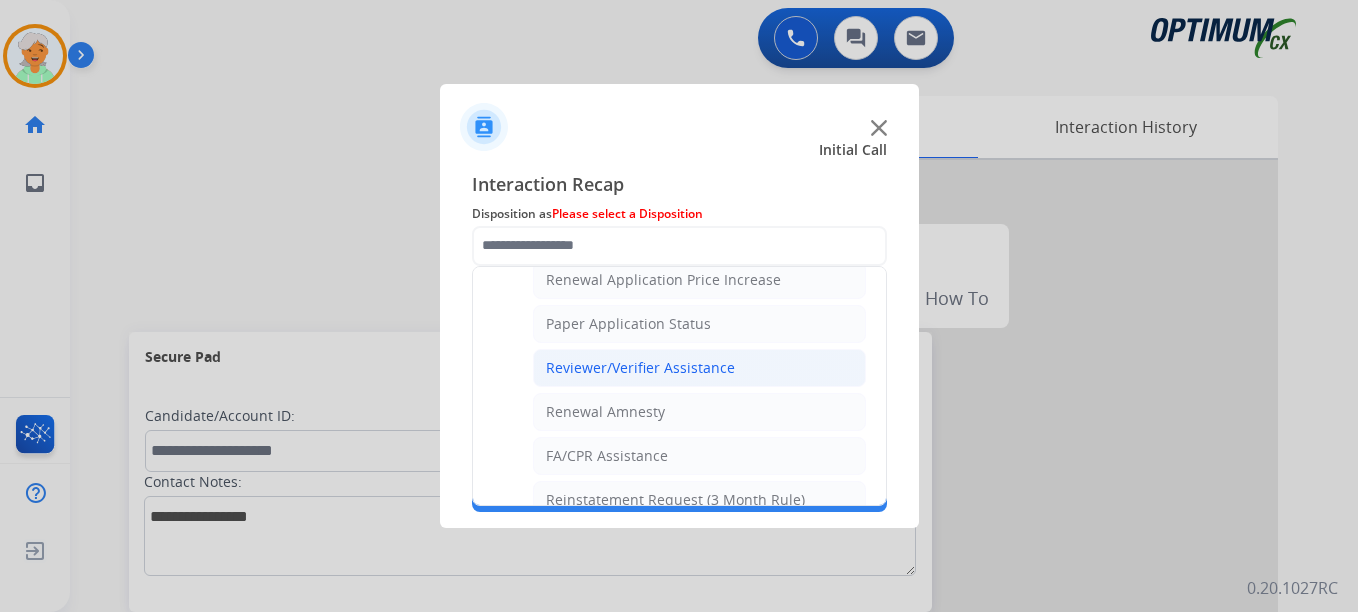 type on "**********" 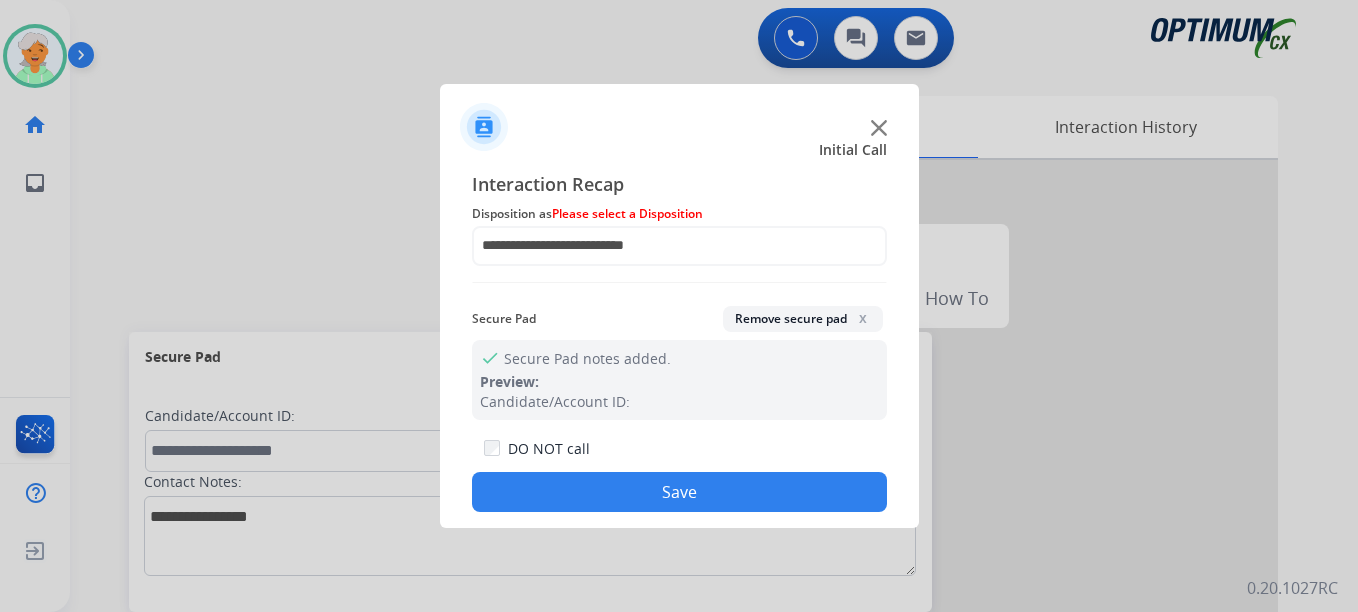 click at bounding box center (679, 306) 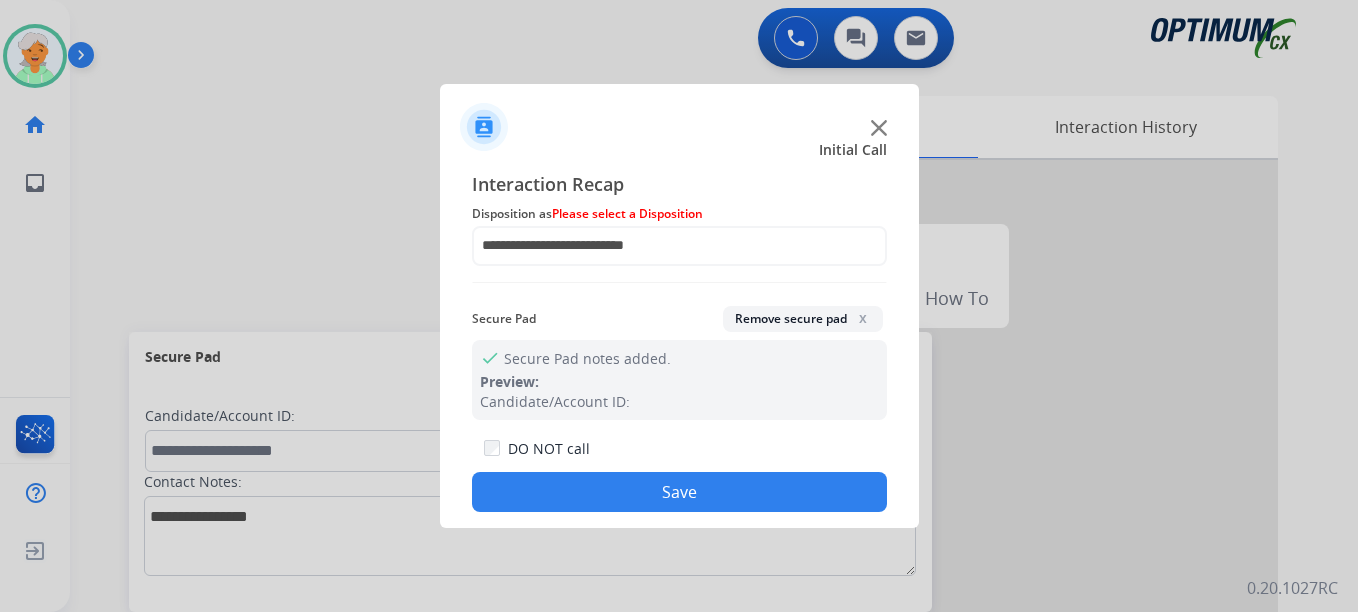 click at bounding box center [679, 306] 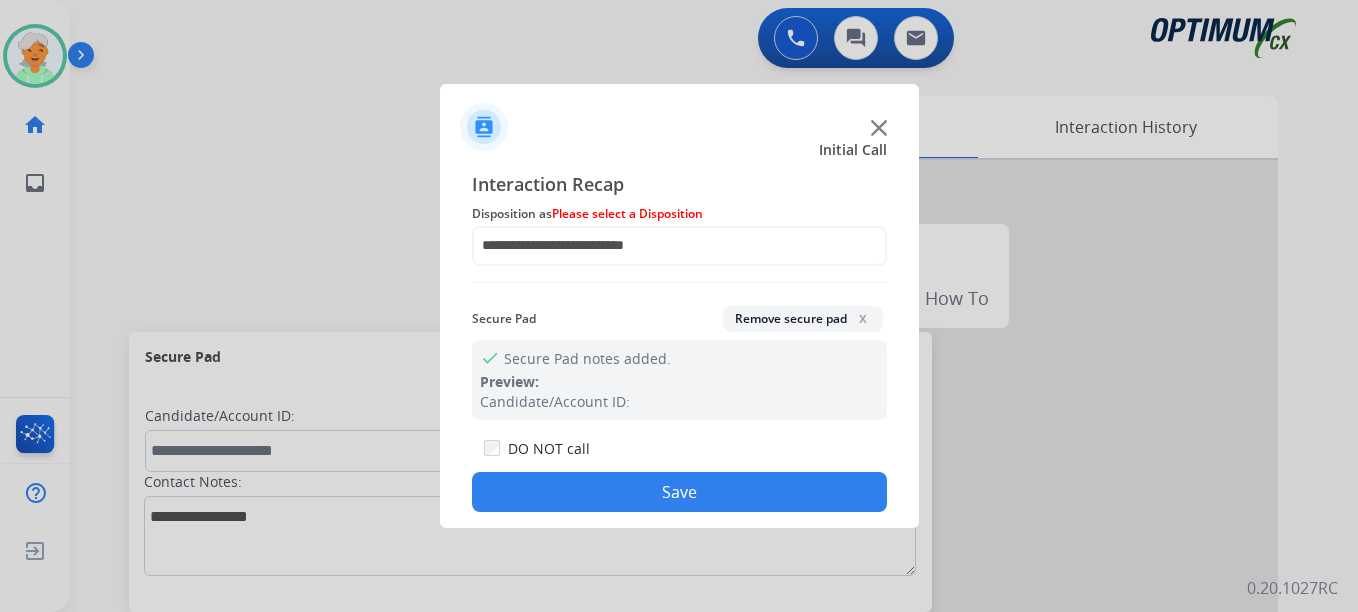 drag, startPoint x: 246, startPoint y: 279, endPoint x: 249, endPoint y: 322, distance: 43.104523 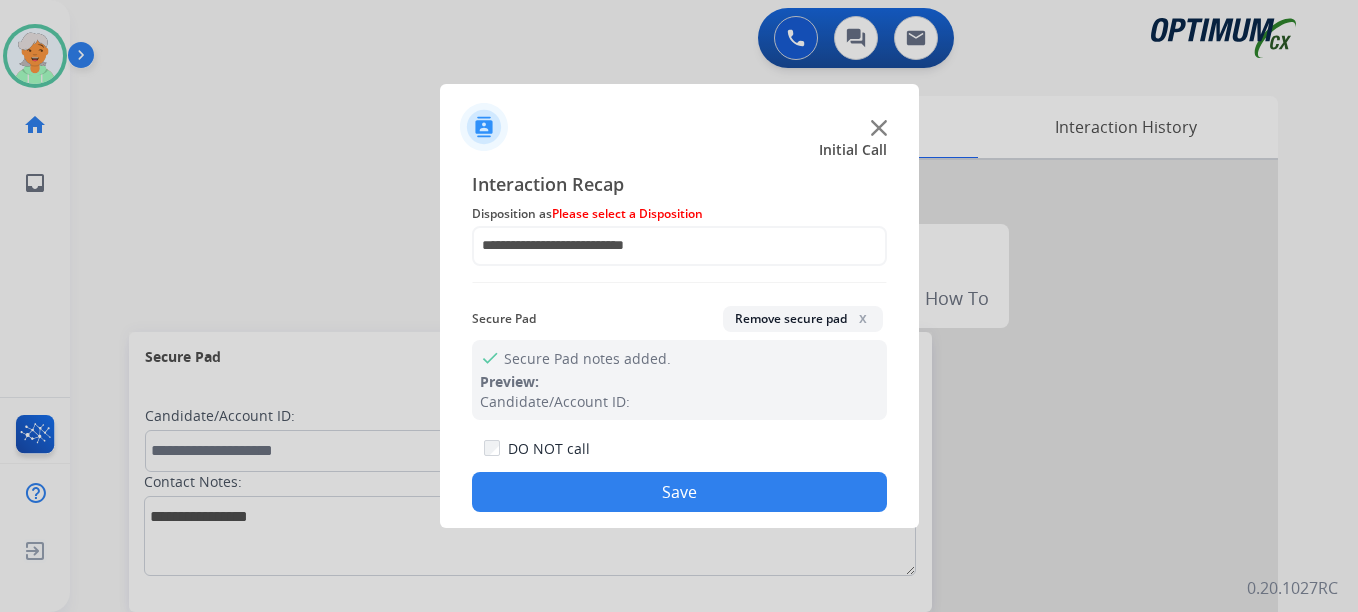 click at bounding box center [679, 306] 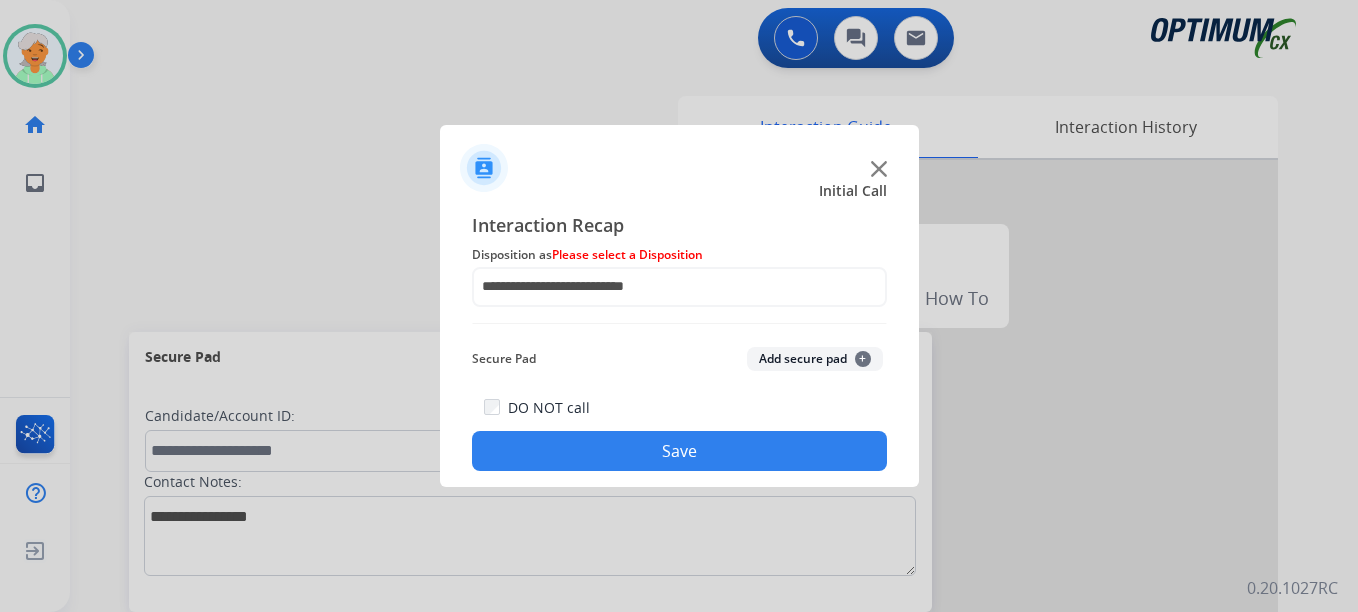 click at bounding box center [679, 306] 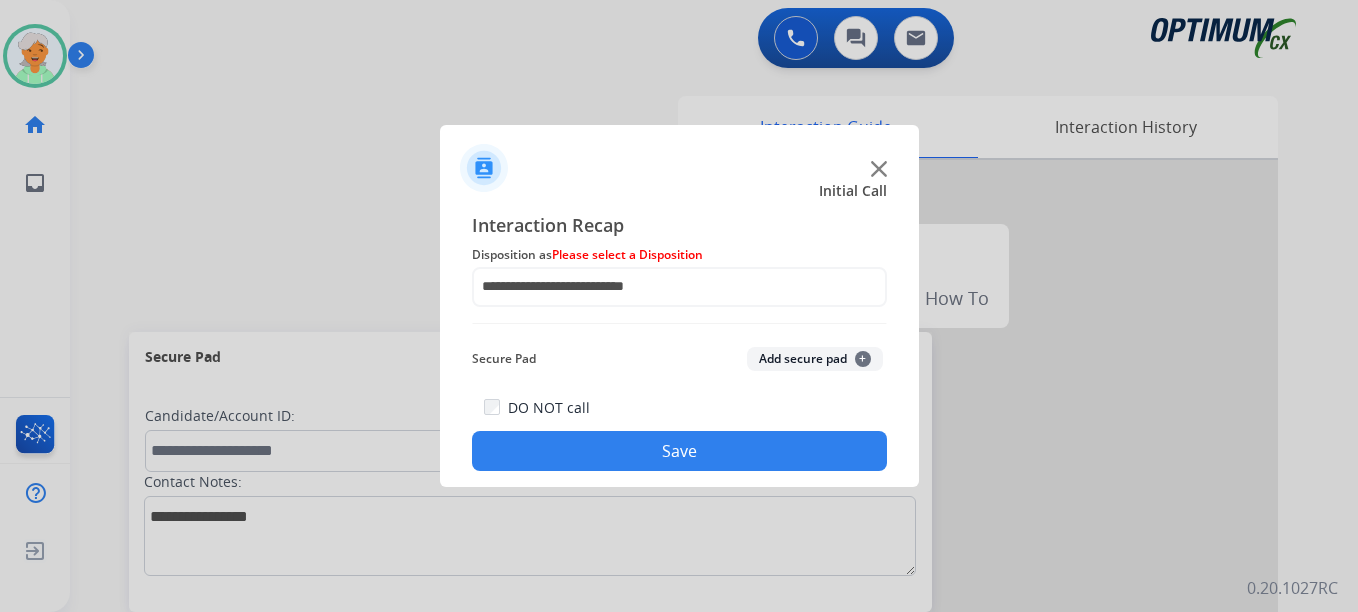 drag, startPoint x: 187, startPoint y: 461, endPoint x: 341, endPoint y: 416, distance: 160.44002 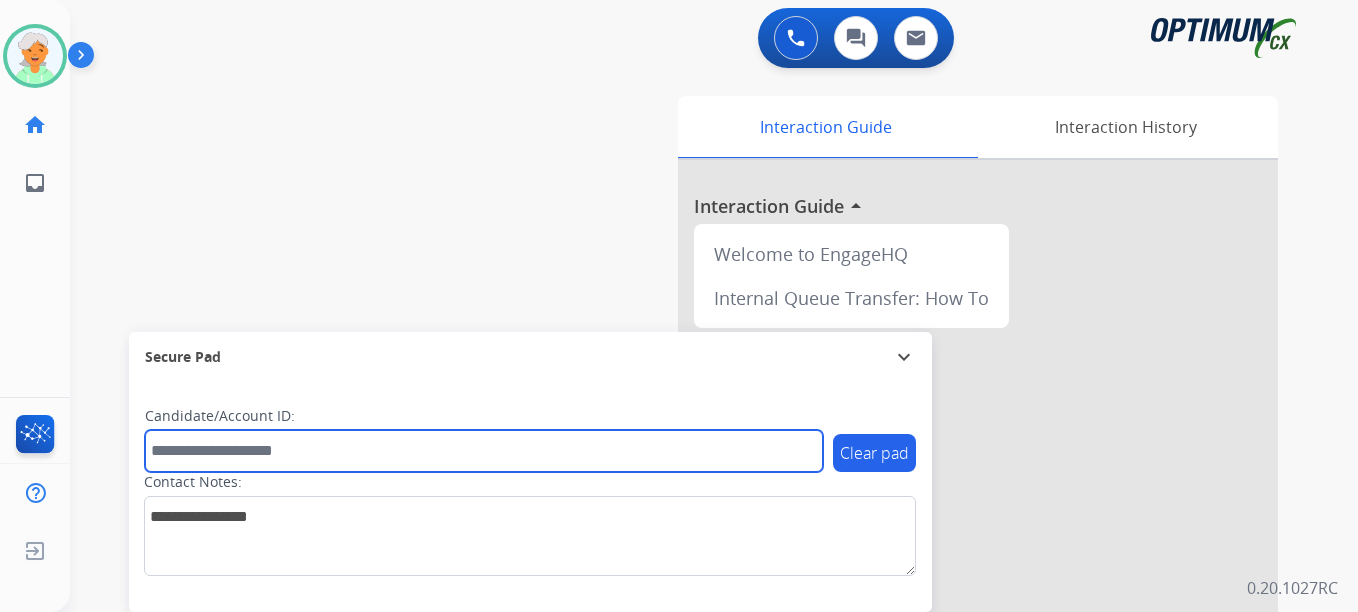 click at bounding box center [484, 451] 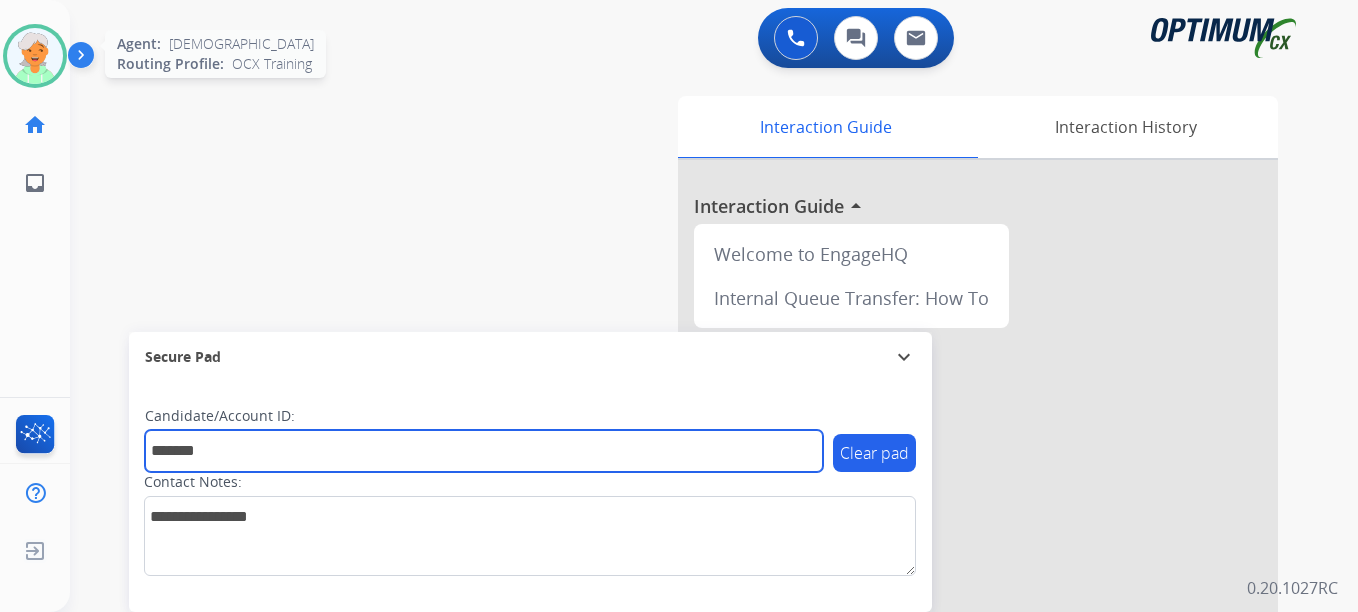type on "*******" 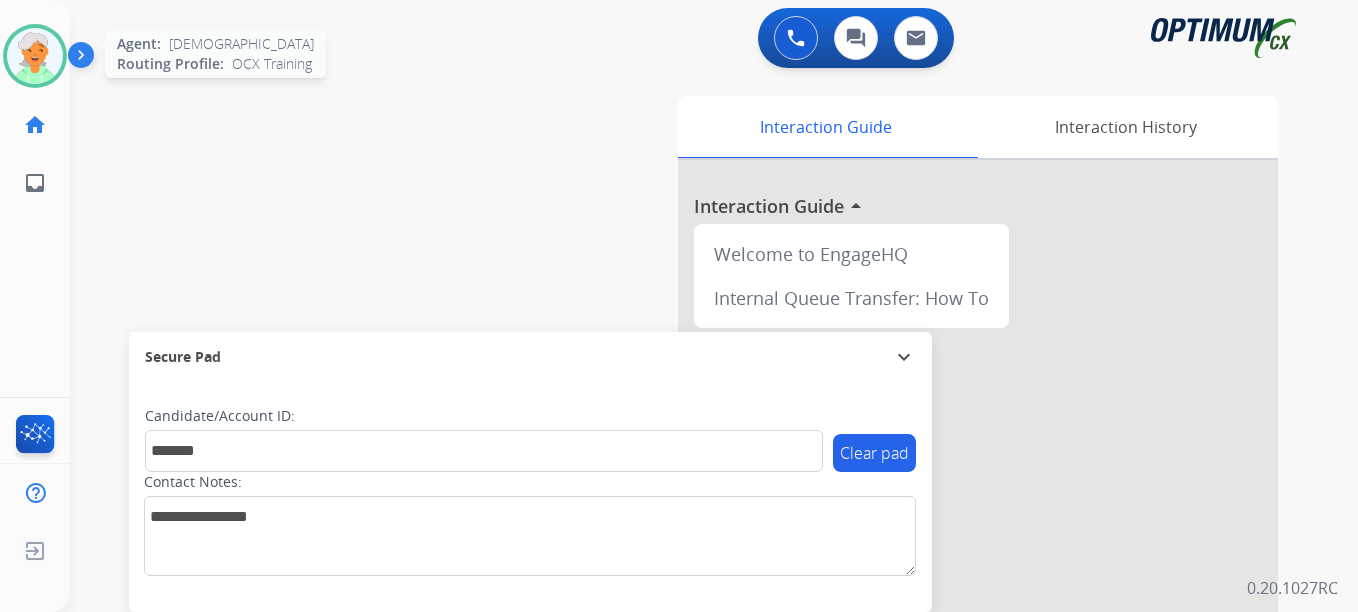 click at bounding box center [35, 56] 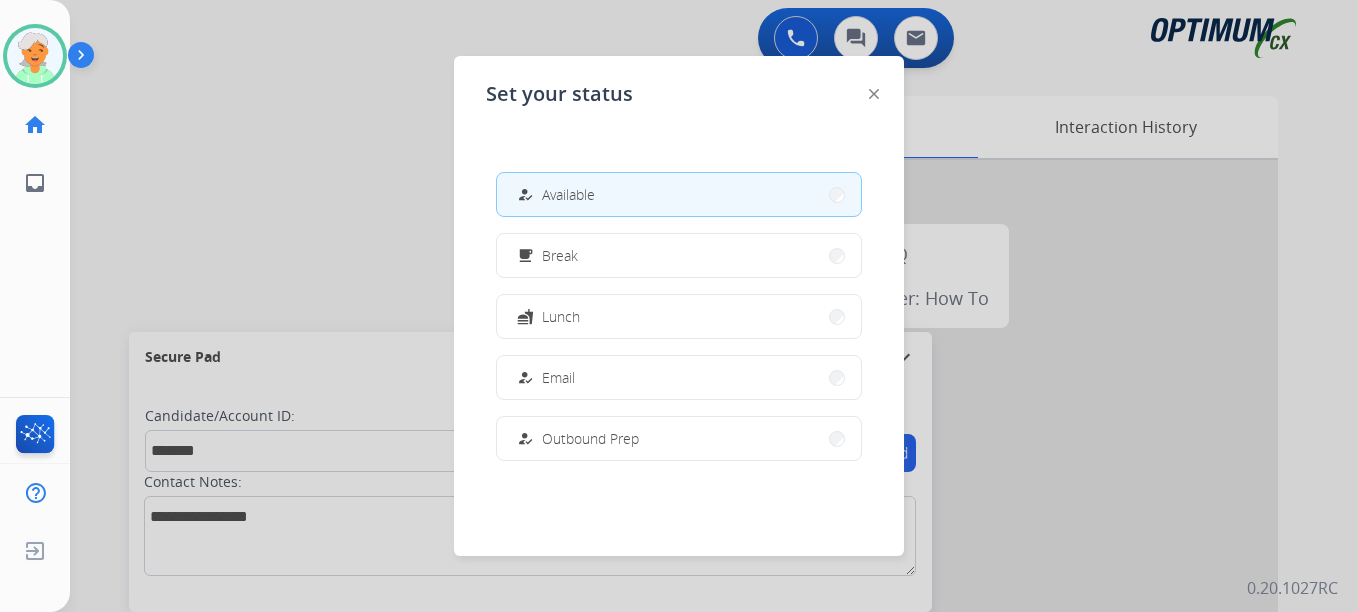 click at bounding box center (679, 306) 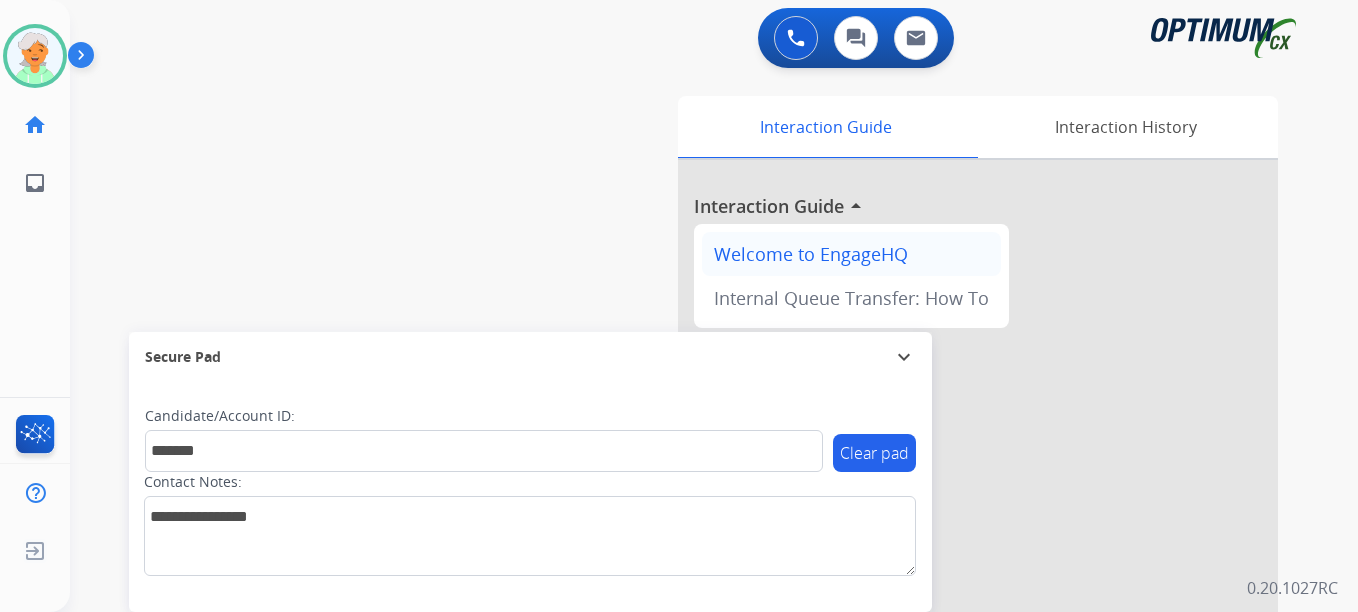 click on "Welcome to EngageHQ" at bounding box center [851, 254] 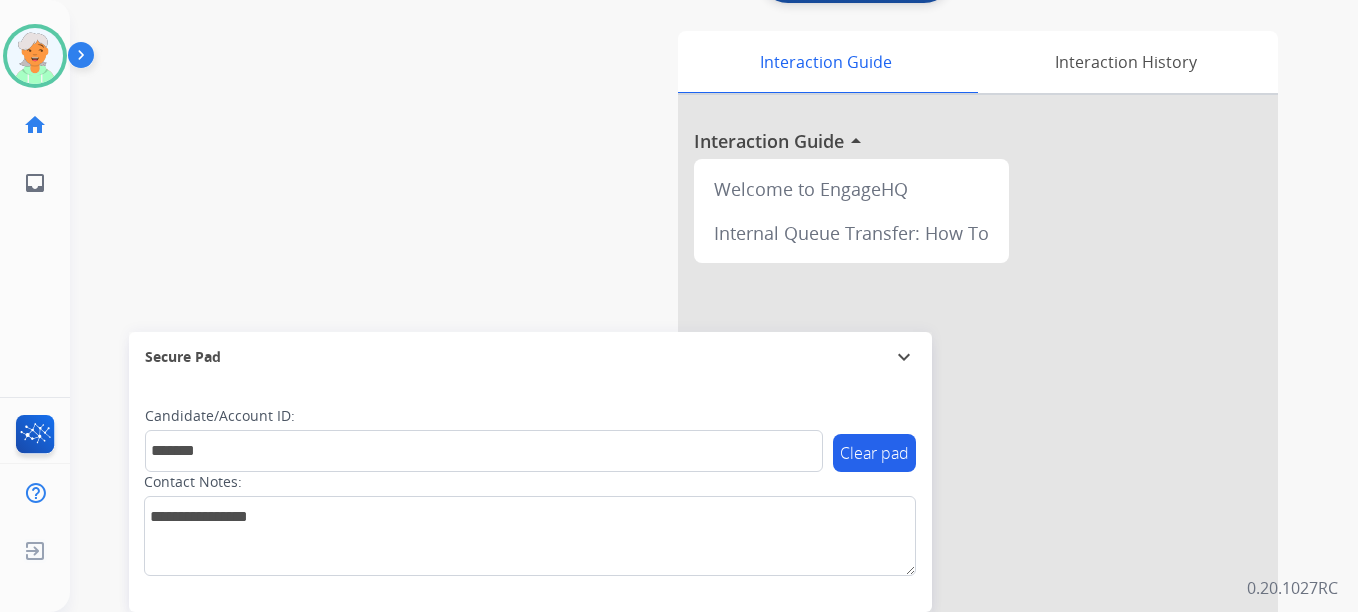 scroll, scrollTop: 294, scrollLeft: 0, axis: vertical 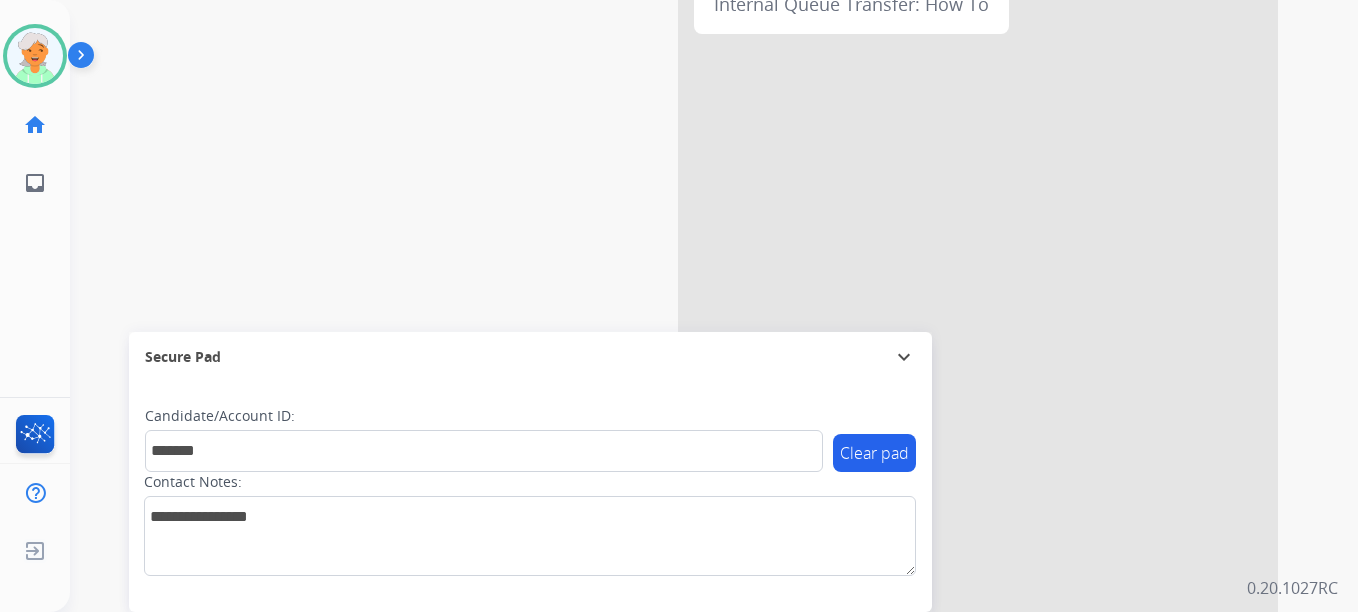 click on "Contact Notes:" at bounding box center [530, 524] 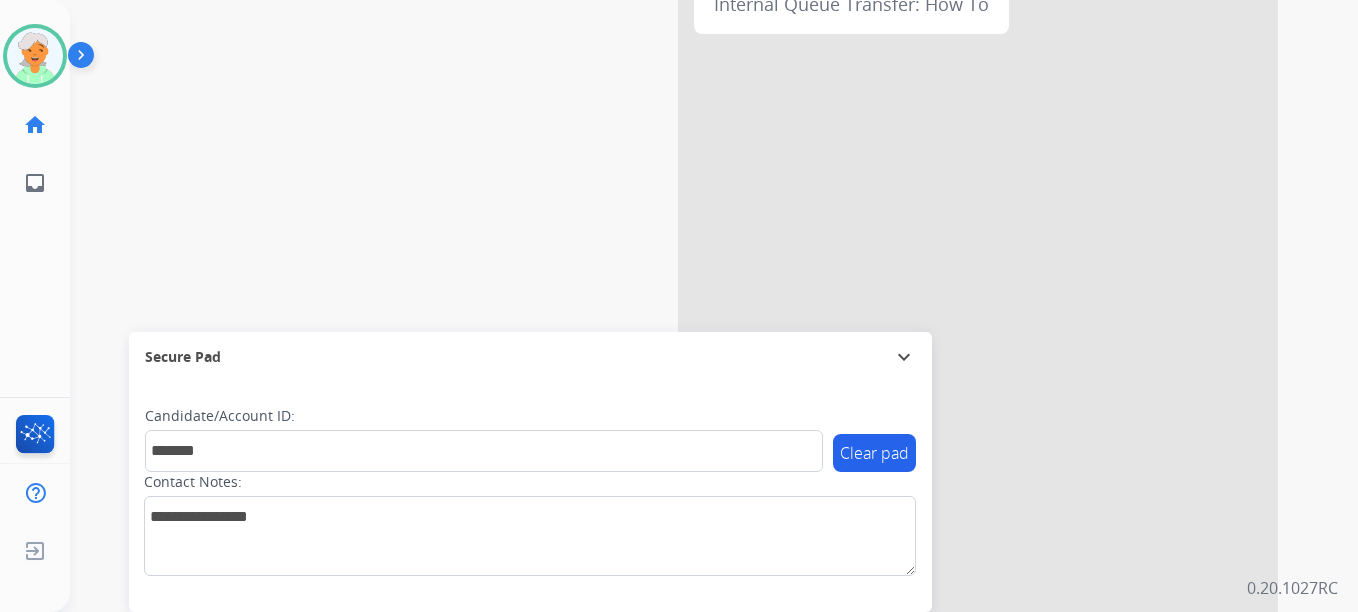drag, startPoint x: 860, startPoint y: 458, endPoint x: 860, endPoint y: 443, distance: 15 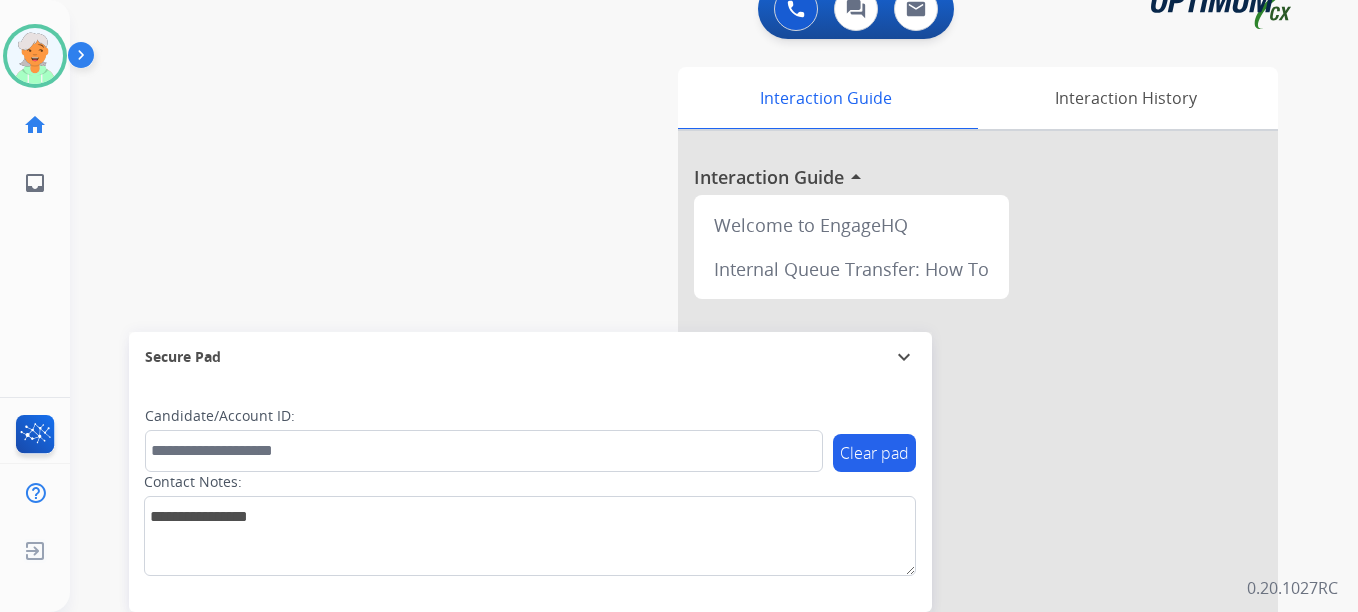 scroll, scrollTop: 0, scrollLeft: 0, axis: both 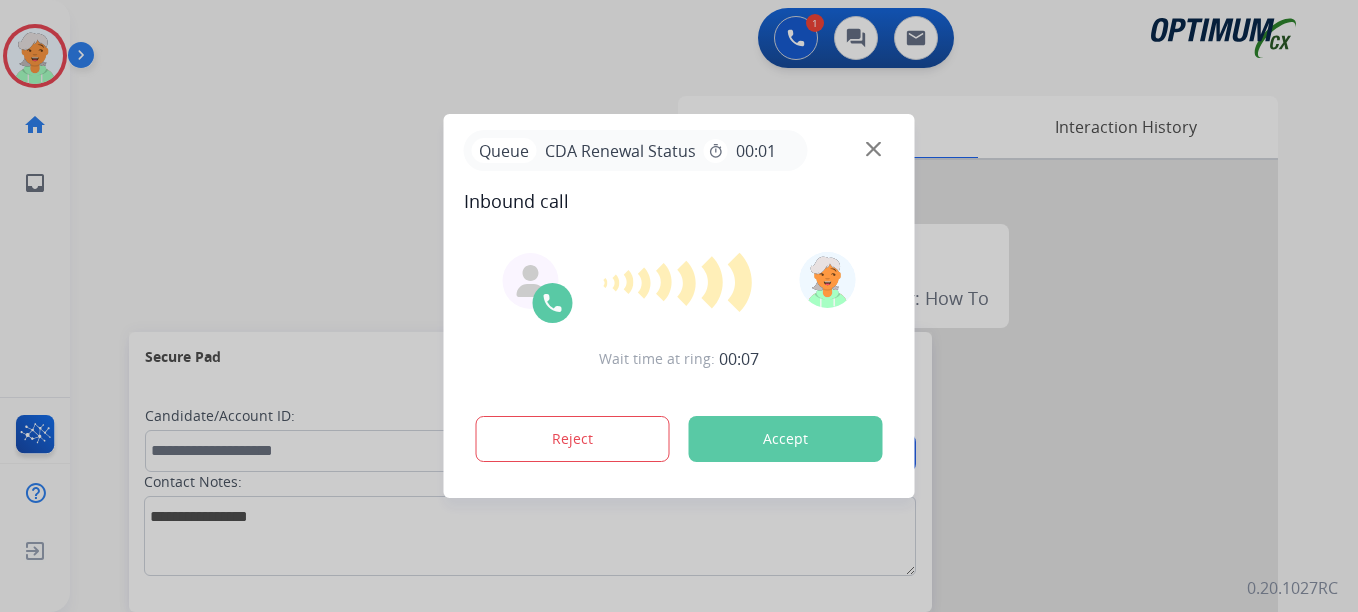 click on "Accept" at bounding box center (786, 439) 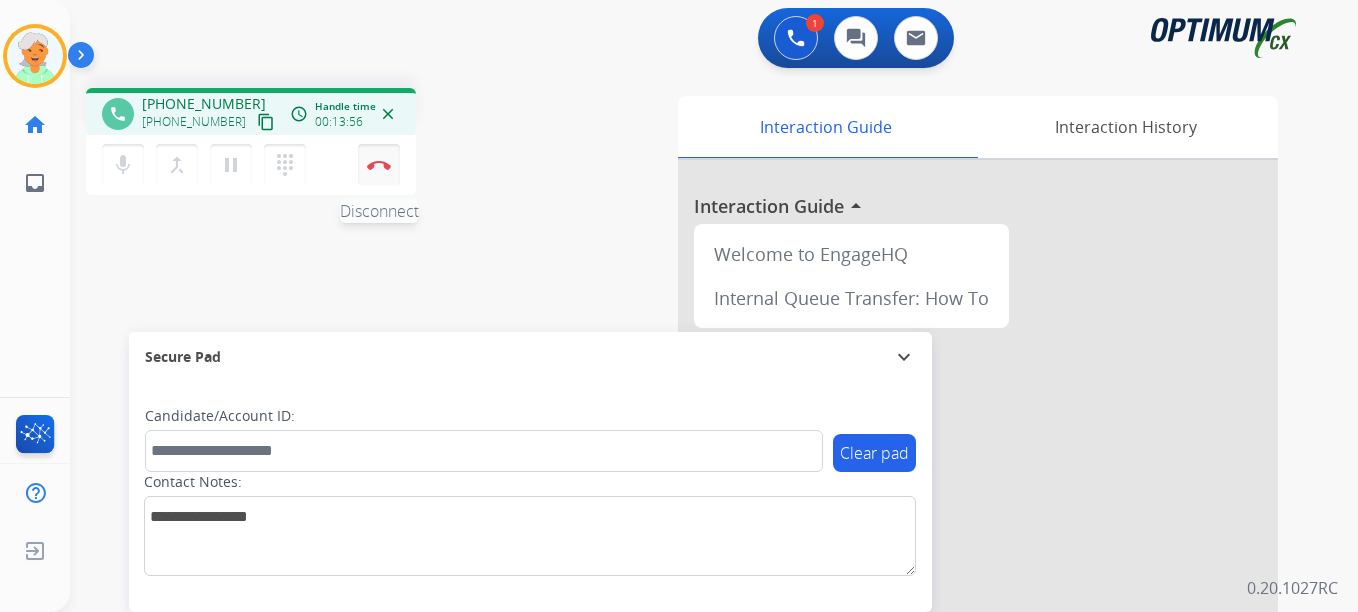 click on "Disconnect" at bounding box center [379, 165] 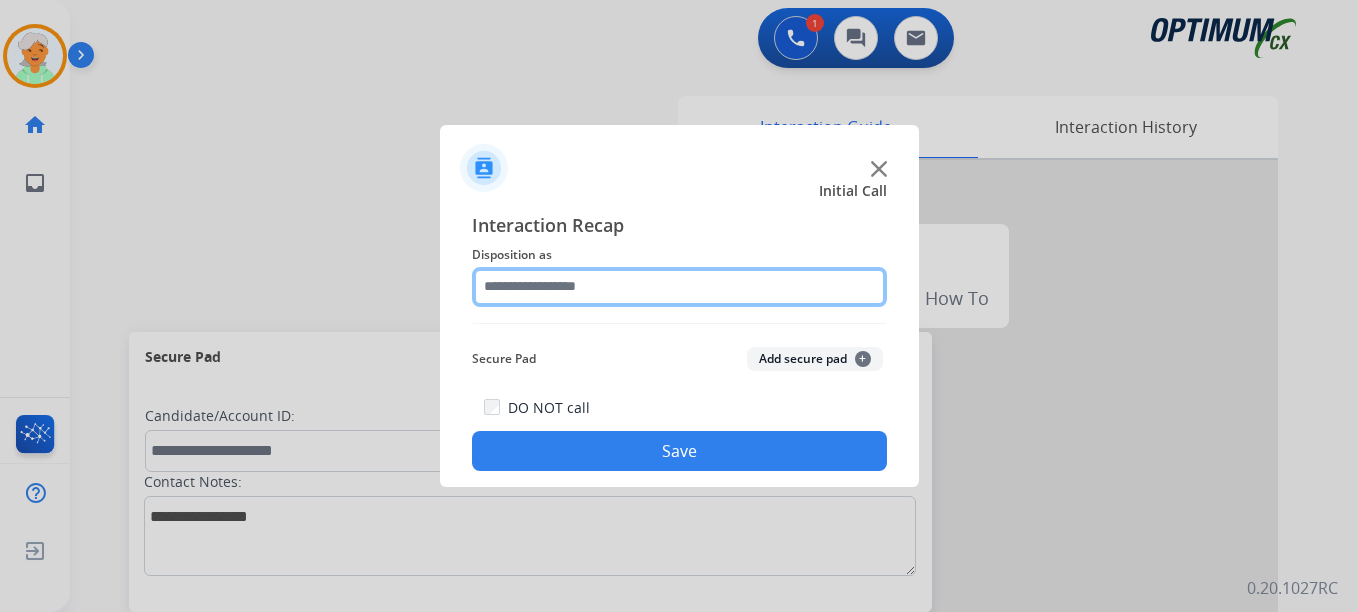click 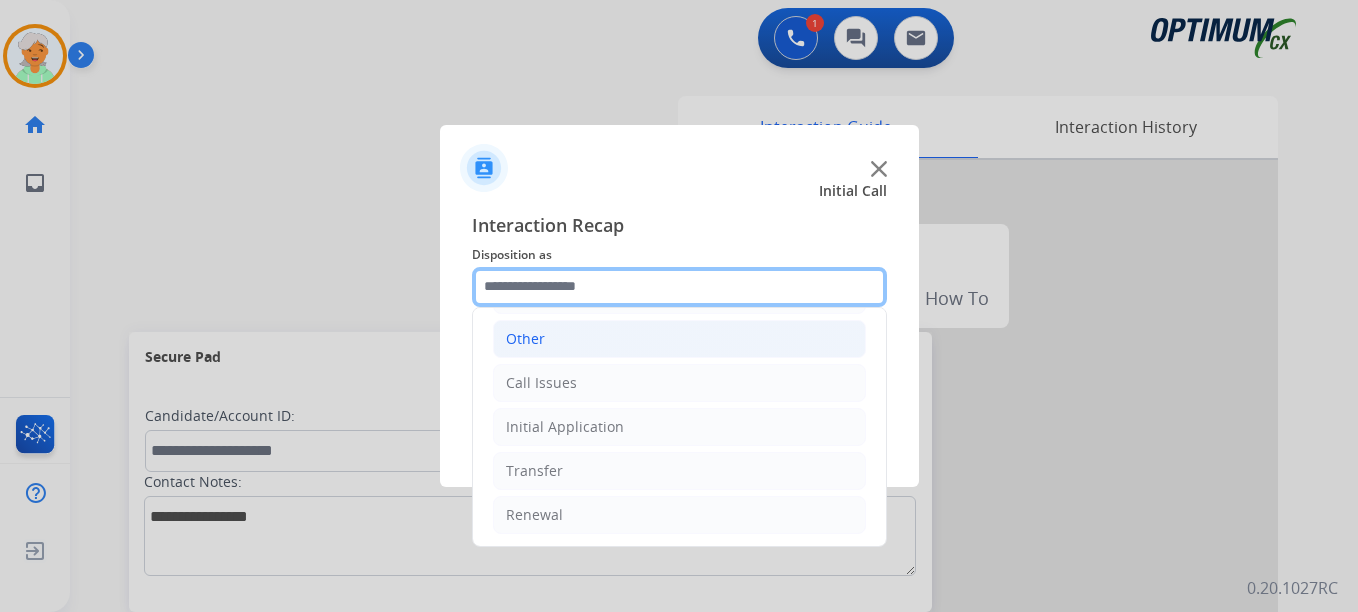 scroll, scrollTop: 136, scrollLeft: 0, axis: vertical 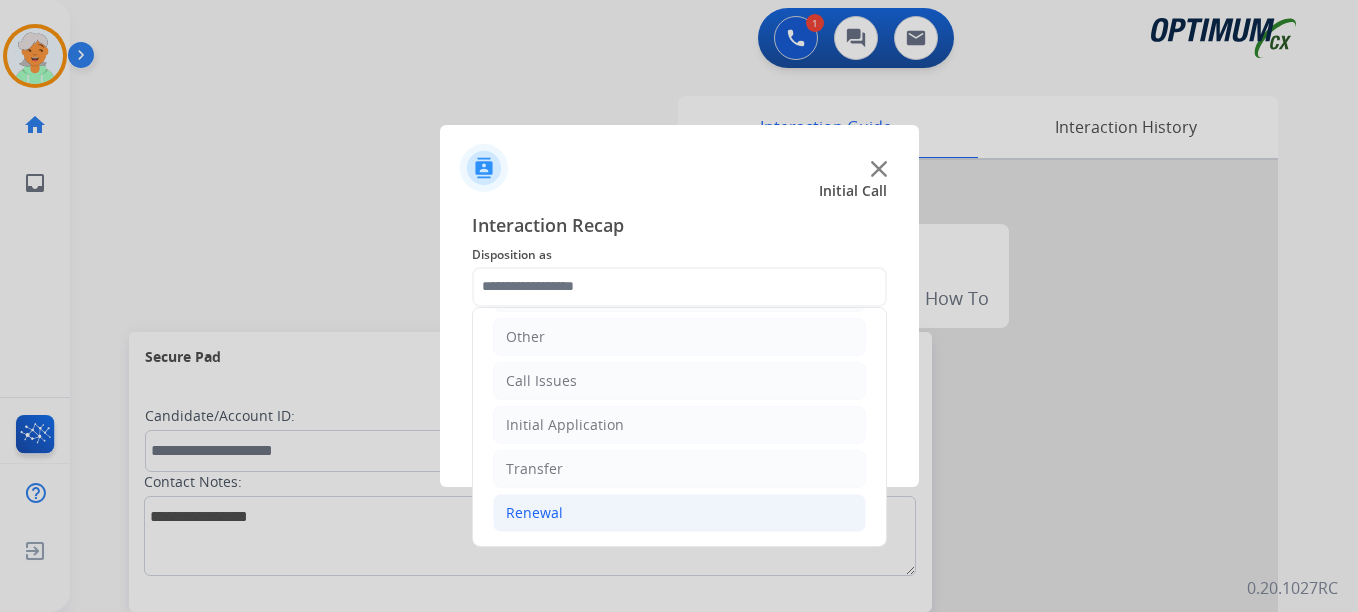 click on "Renewal" 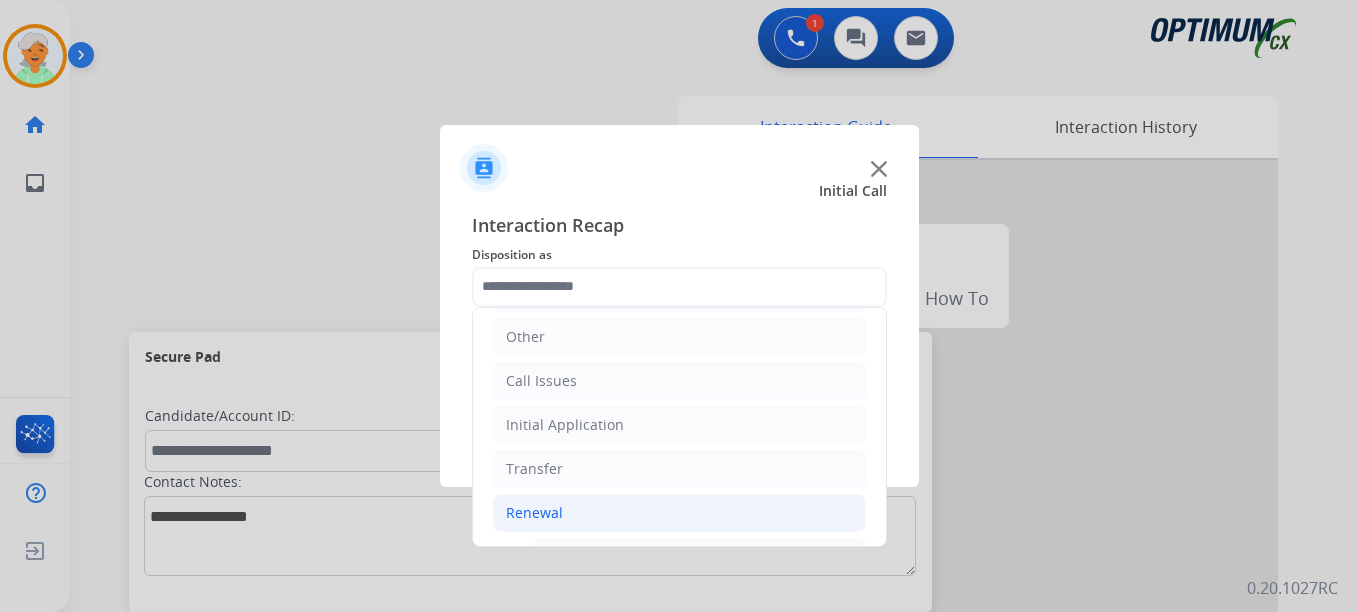 click on "Renewal" 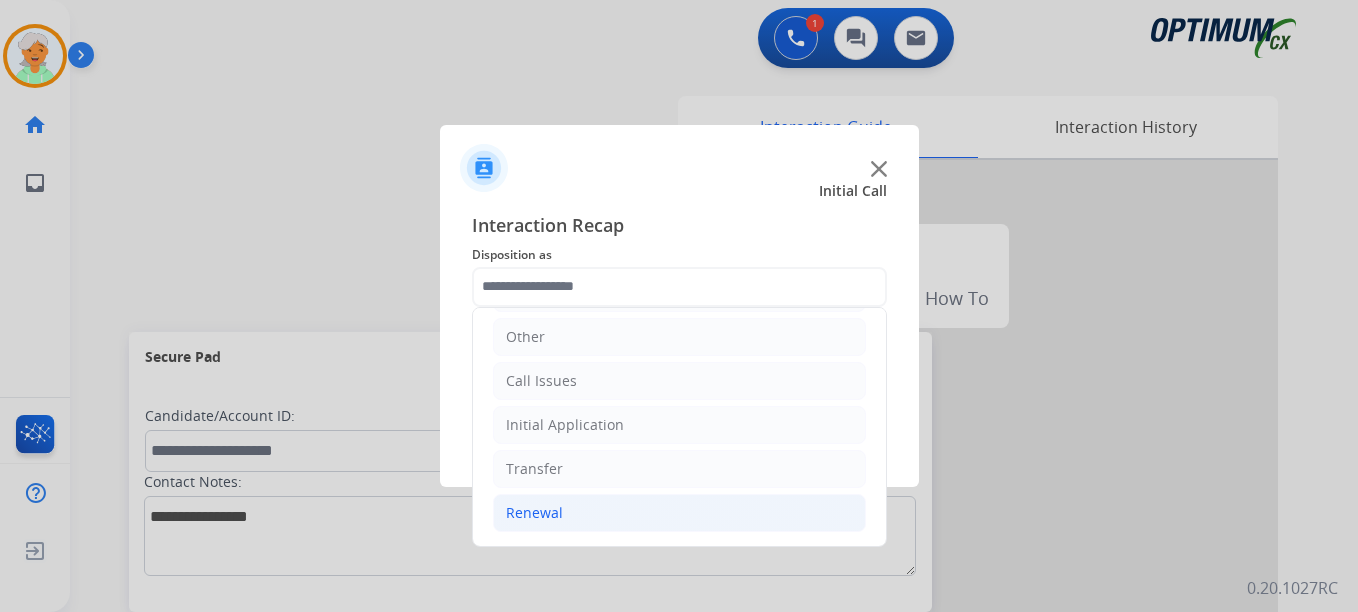 click on "Renewal" 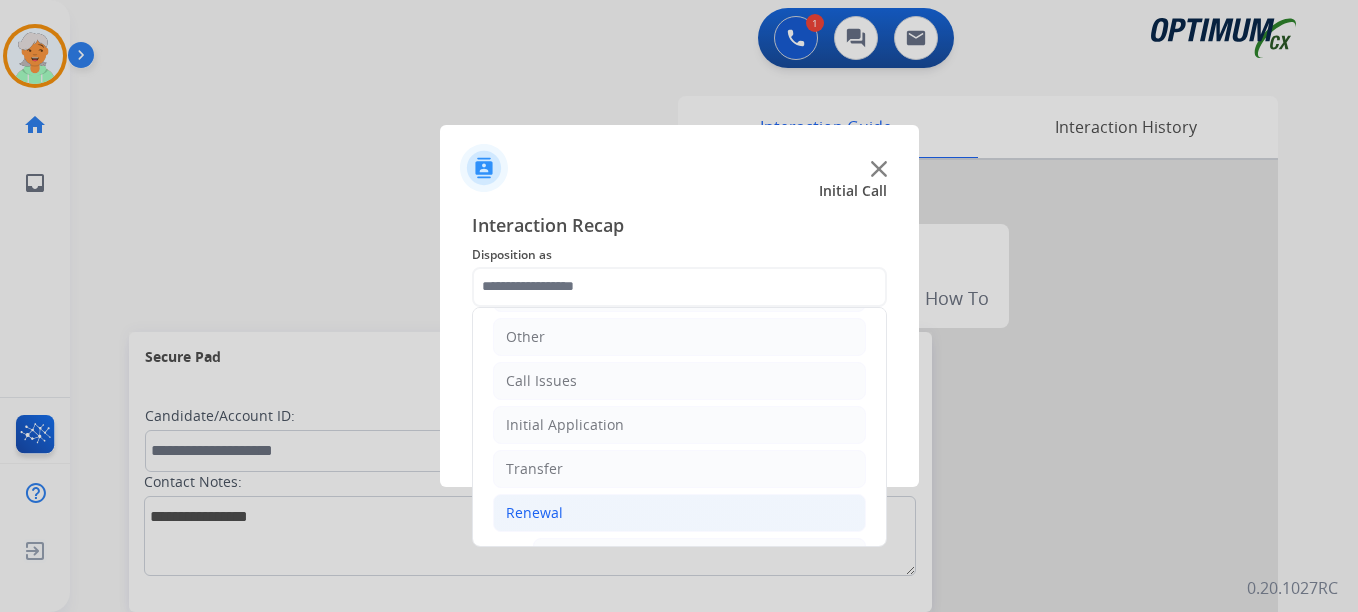 click on "Renewal" 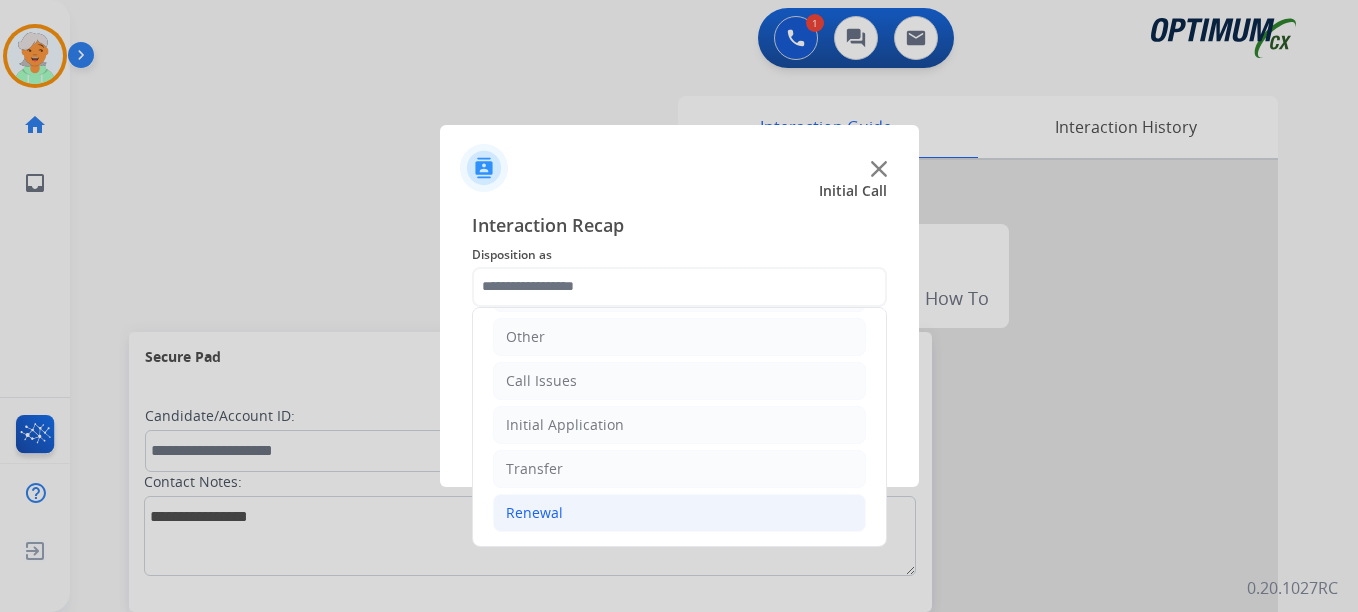 click on "Renewal" 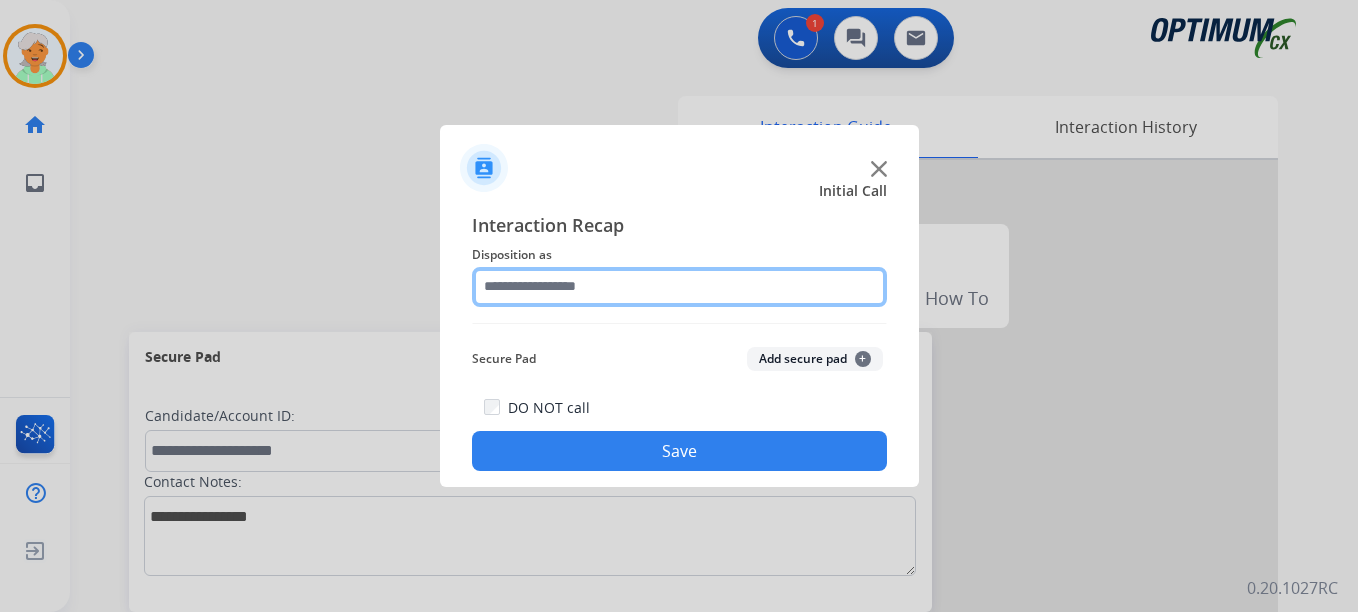 click 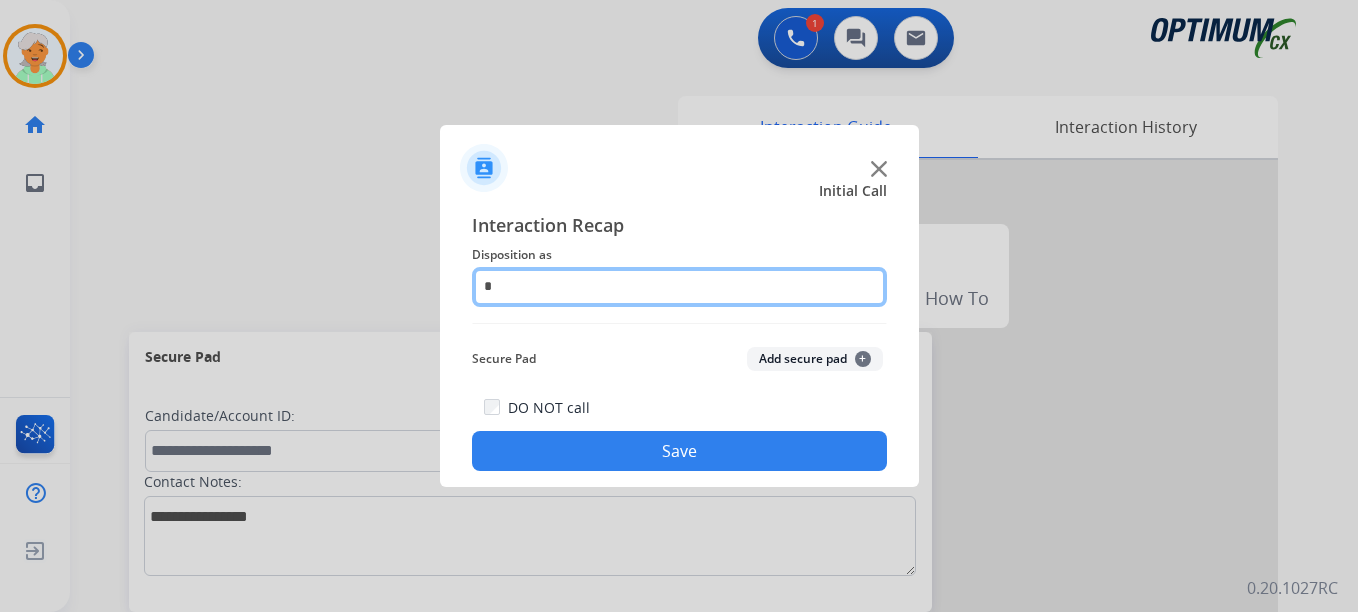 type on "**" 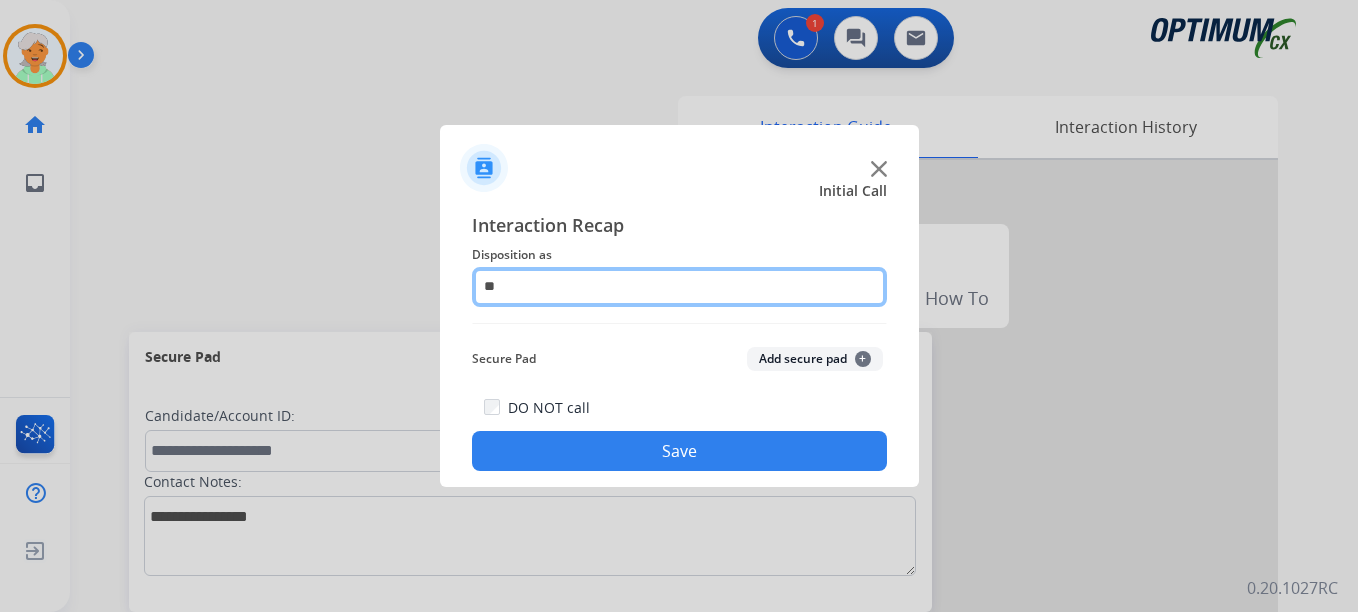 drag, startPoint x: 501, startPoint y: 282, endPoint x: 442, endPoint y: 258, distance: 63.694584 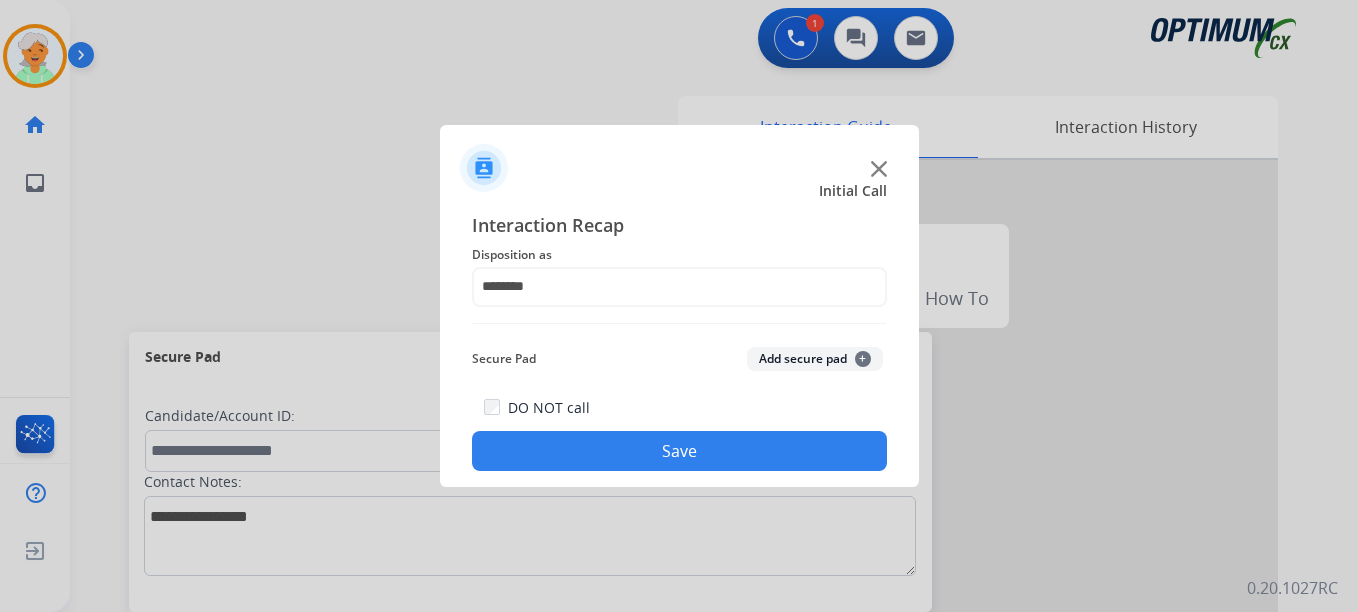 click on "Add secure pad  +" 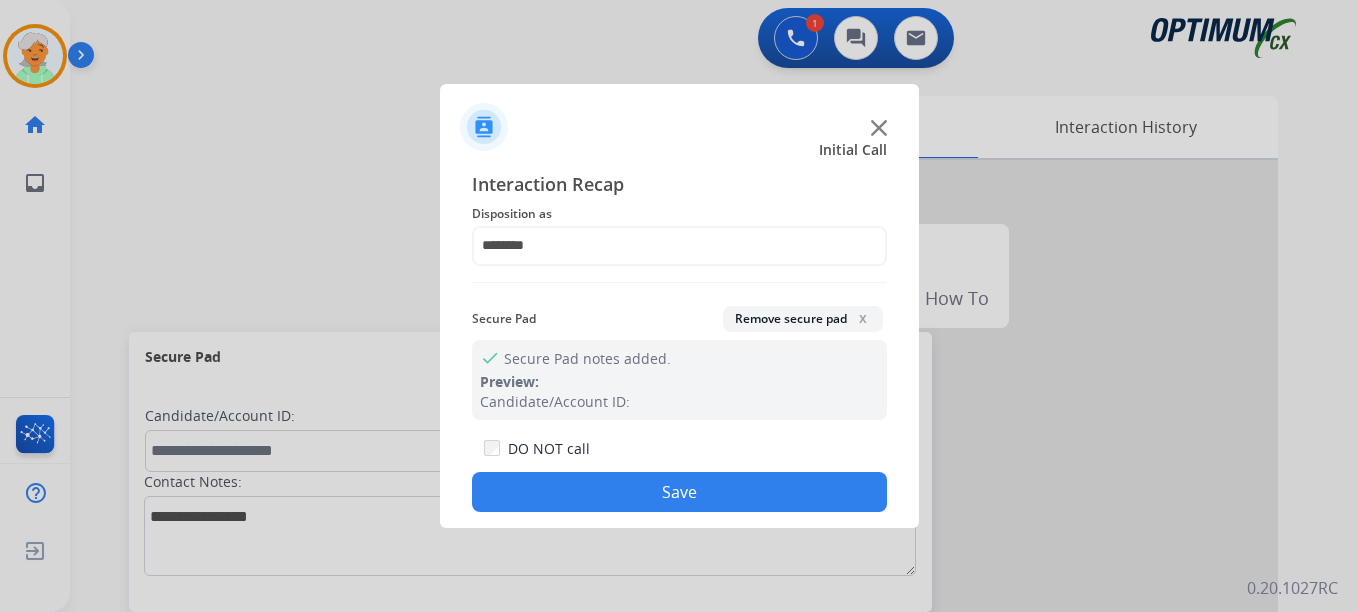click at bounding box center (679, 306) 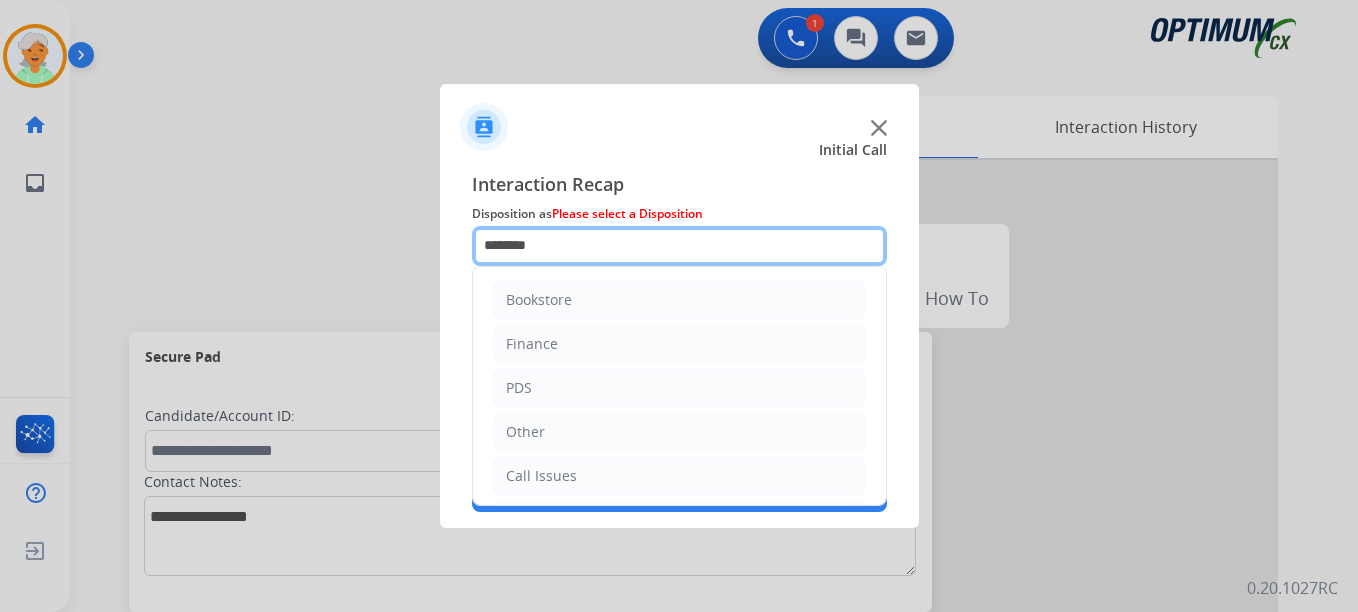 click on "*******" 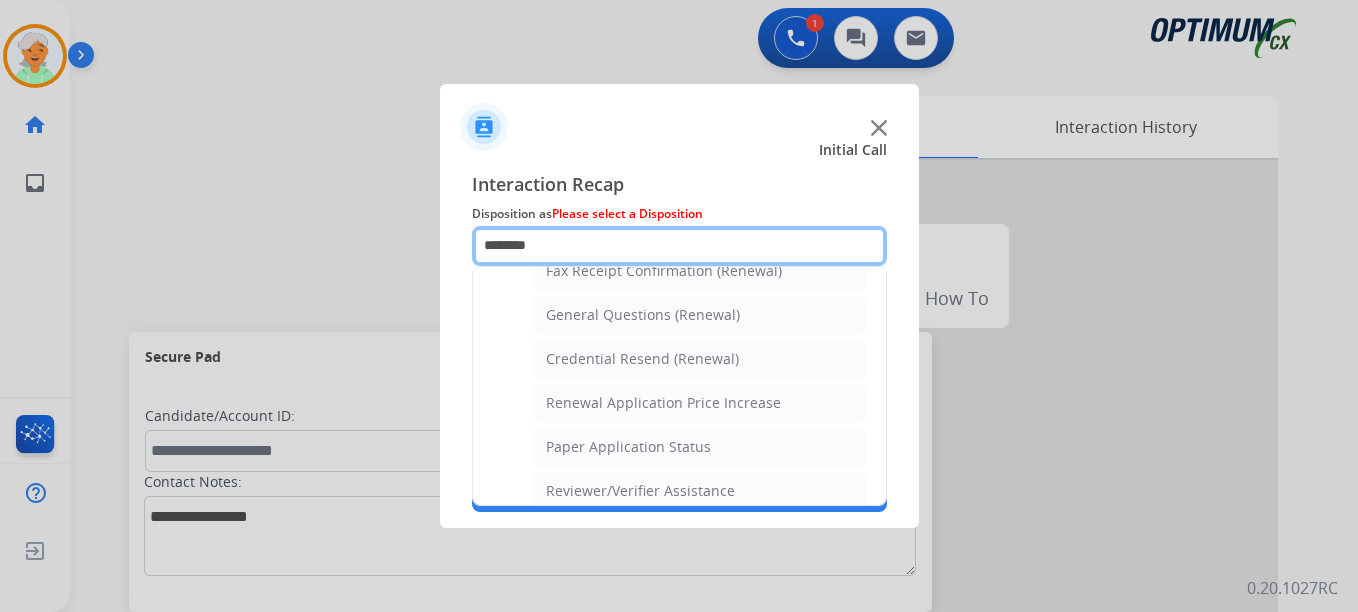 scroll, scrollTop: 600, scrollLeft: 0, axis: vertical 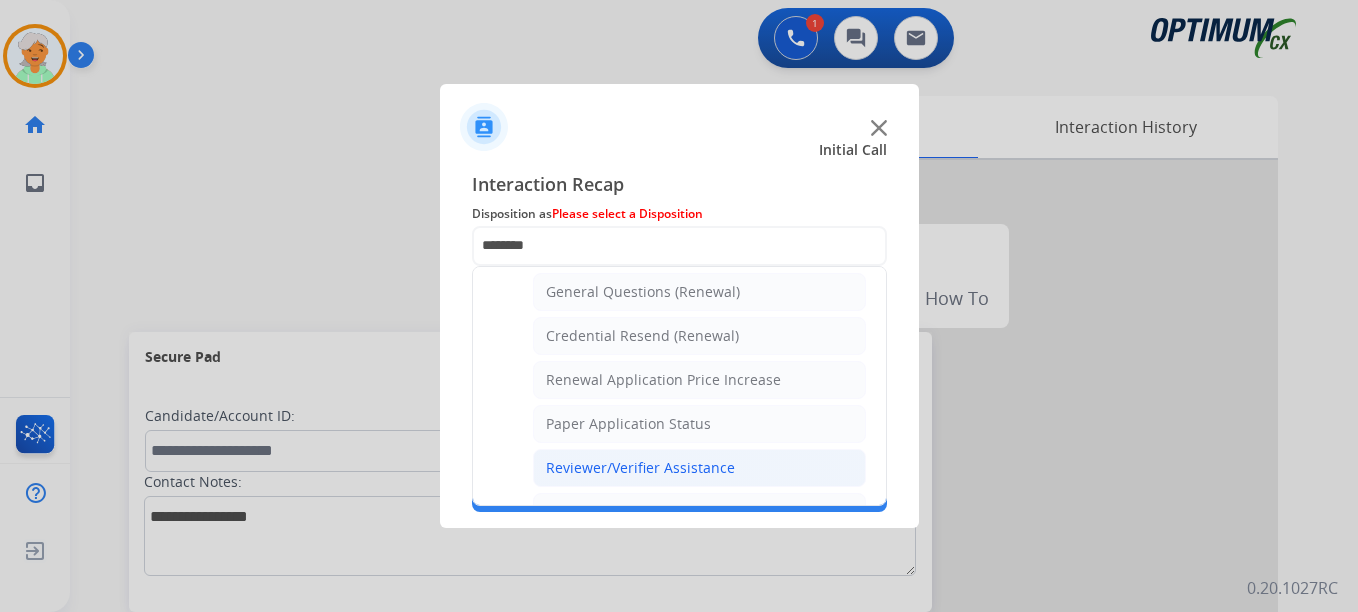 click on "Reviewer/Verifier Assistance" 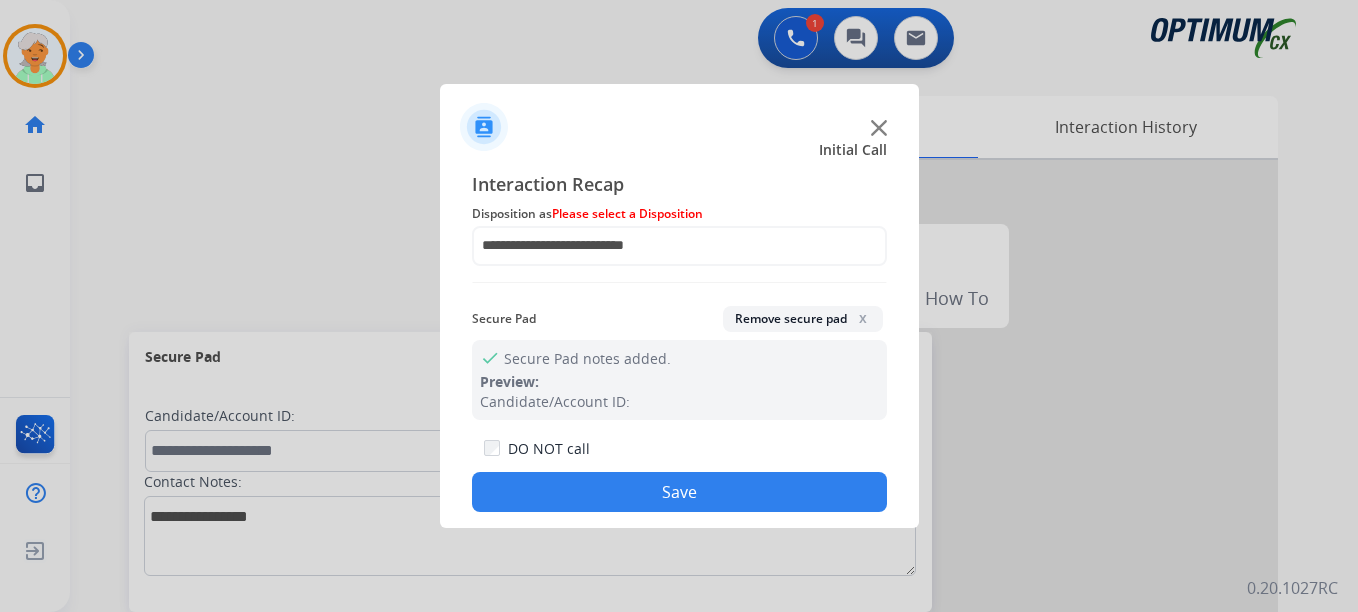 click on "Save" 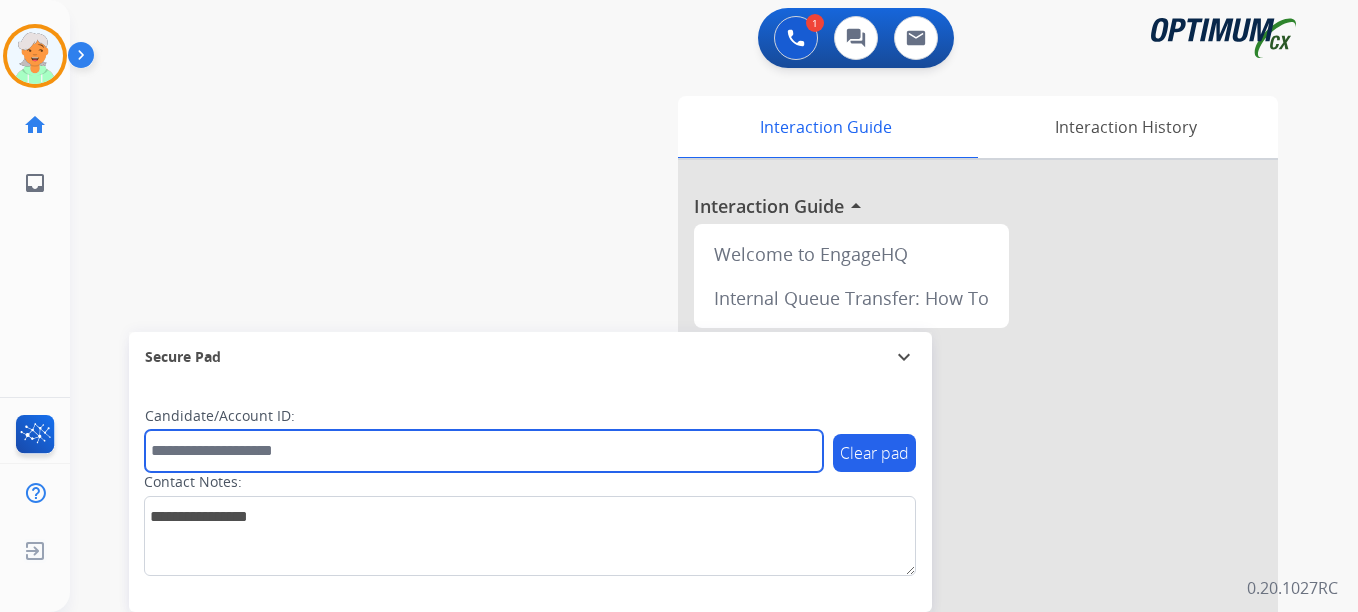 click at bounding box center [484, 451] 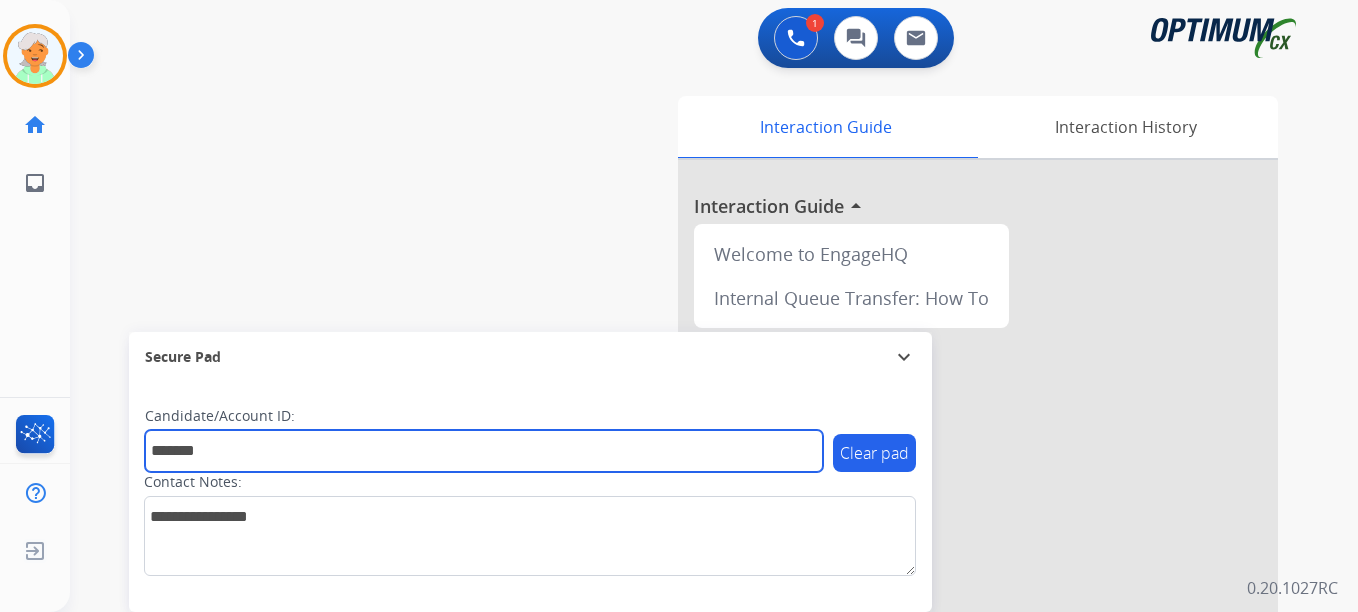 type on "*******" 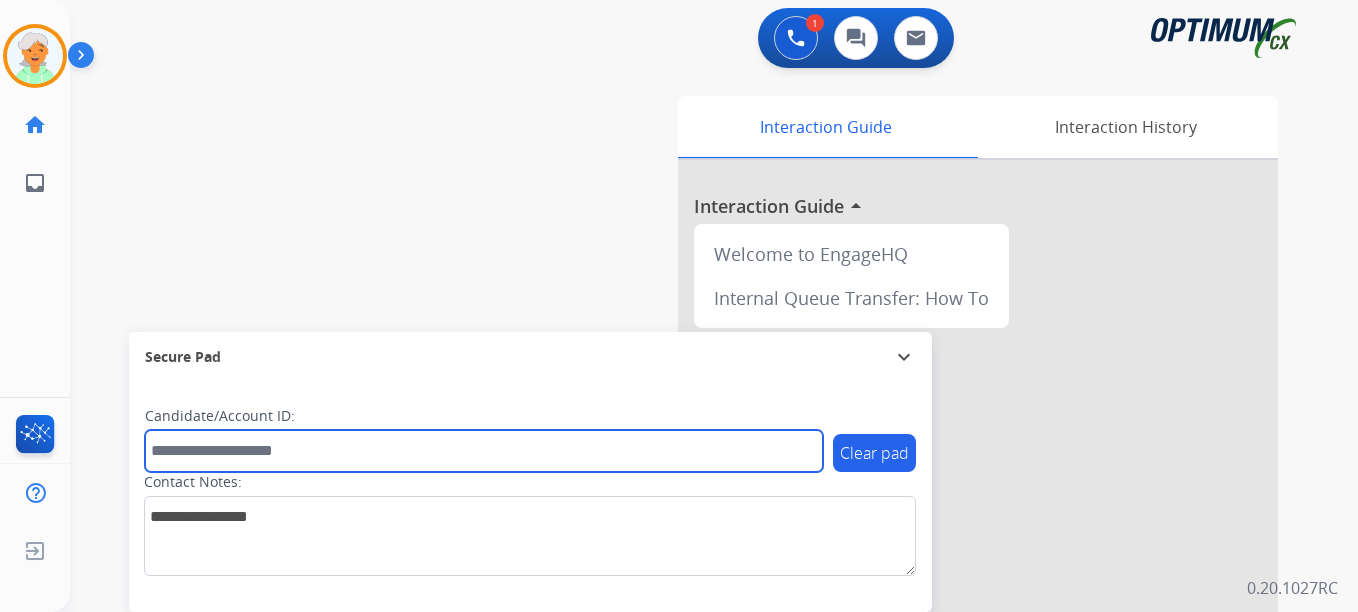 type 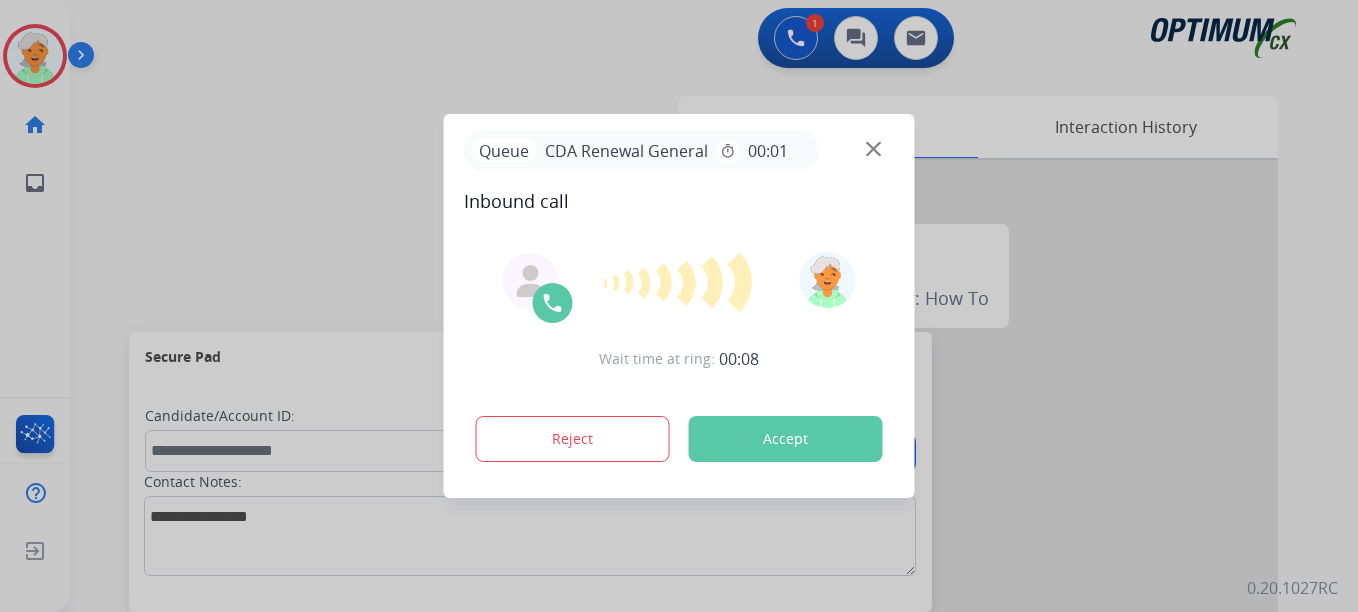 drag, startPoint x: 746, startPoint y: 438, endPoint x: 753, endPoint y: 430, distance: 10.630146 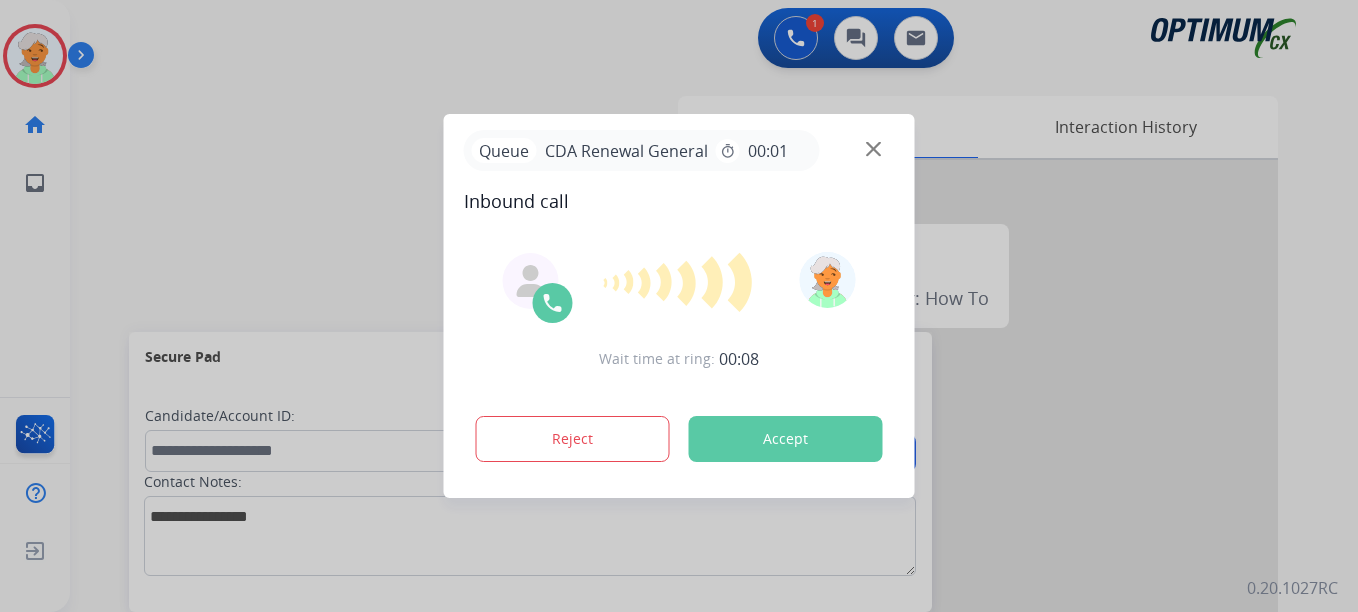 click on "Accept" at bounding box center (786, 439) 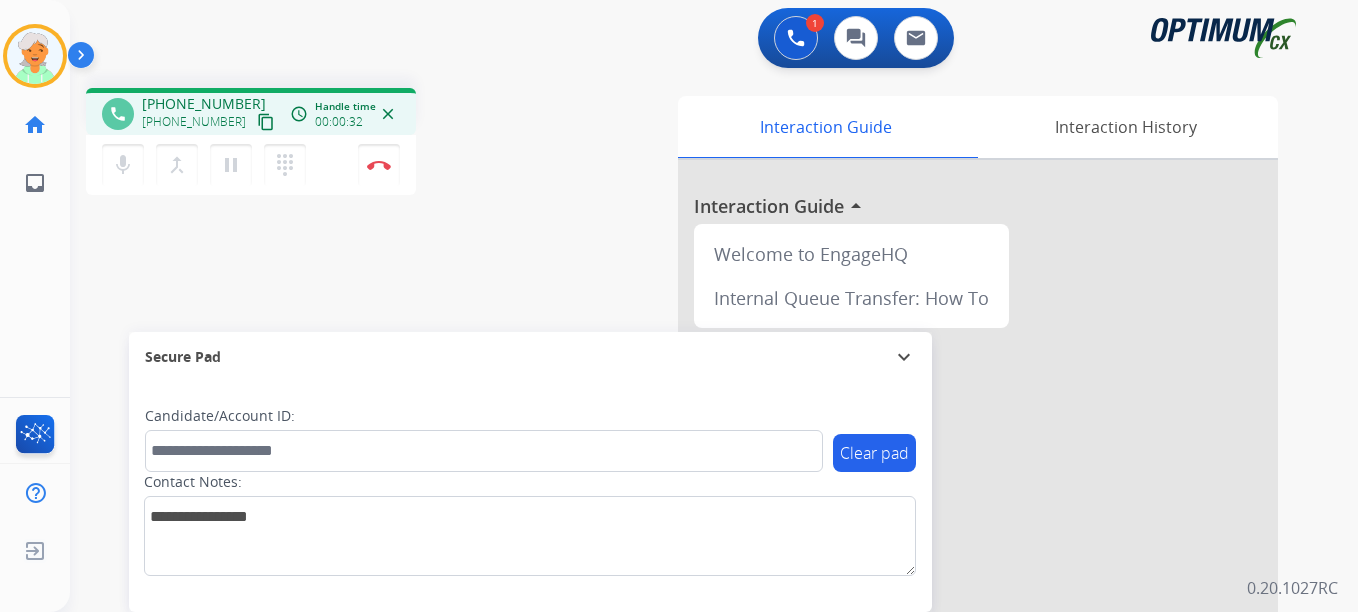click on "content_copy" at bounding box center [266, 122] 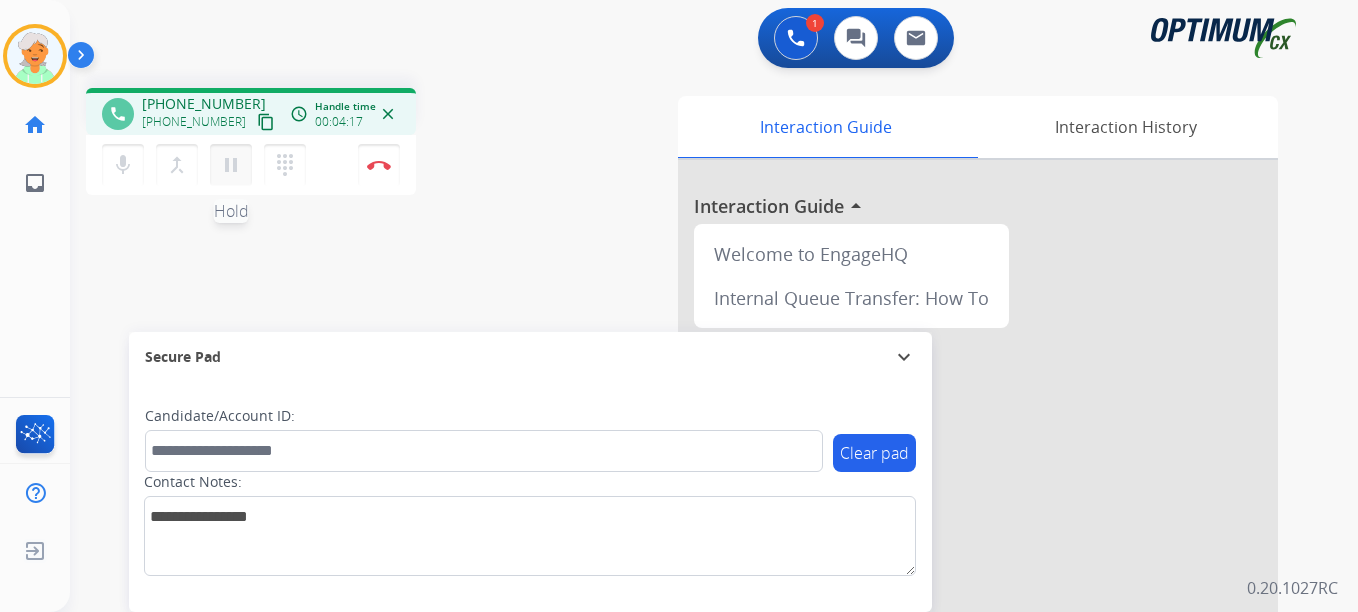 click on "pause" at bounding box center (231, 165) 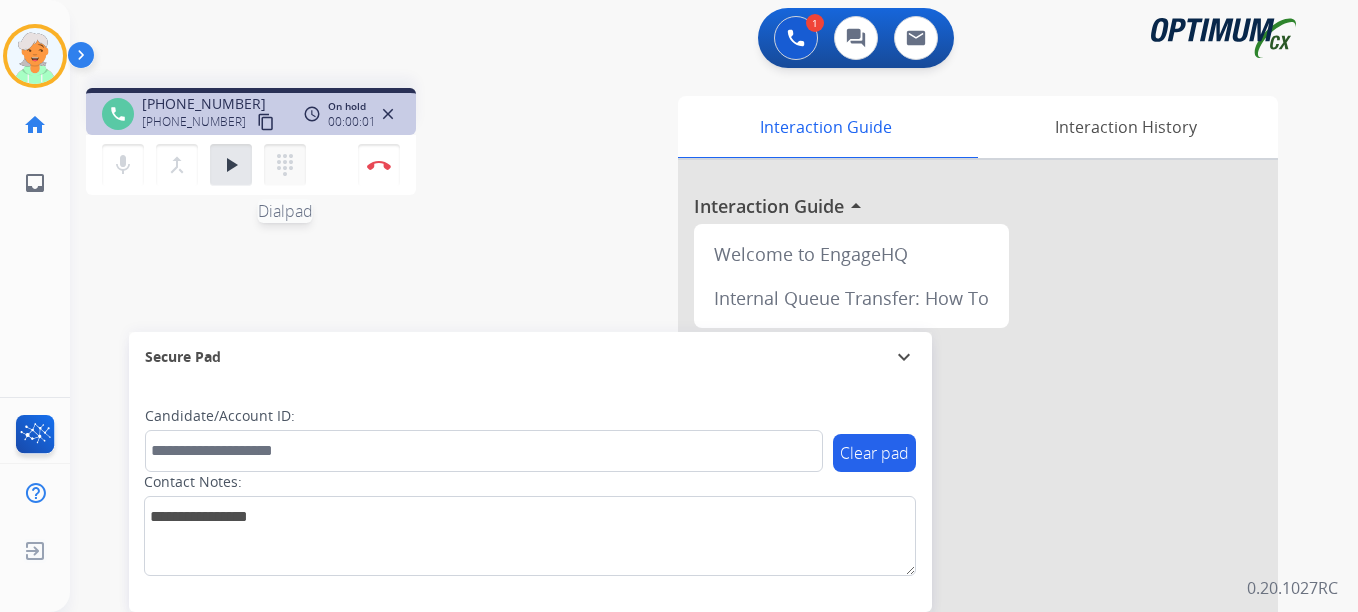 click on "dialpad Dialpad" at bounding box center (285, 165) 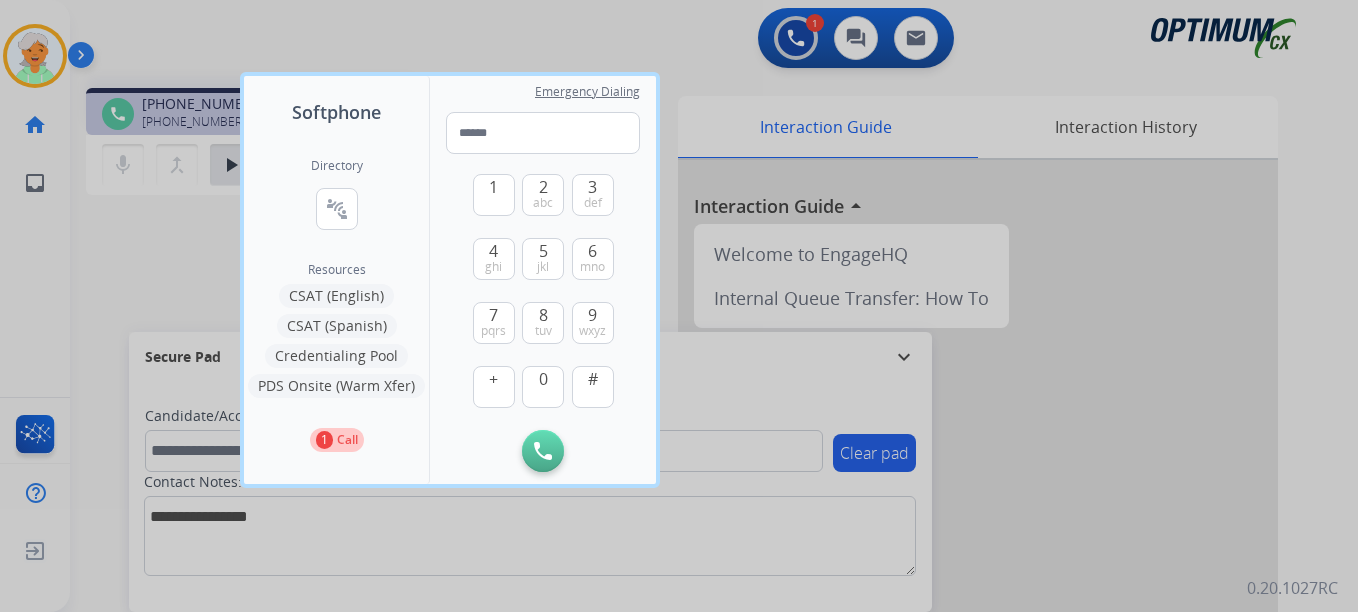 click at bounding box center [679, 306] 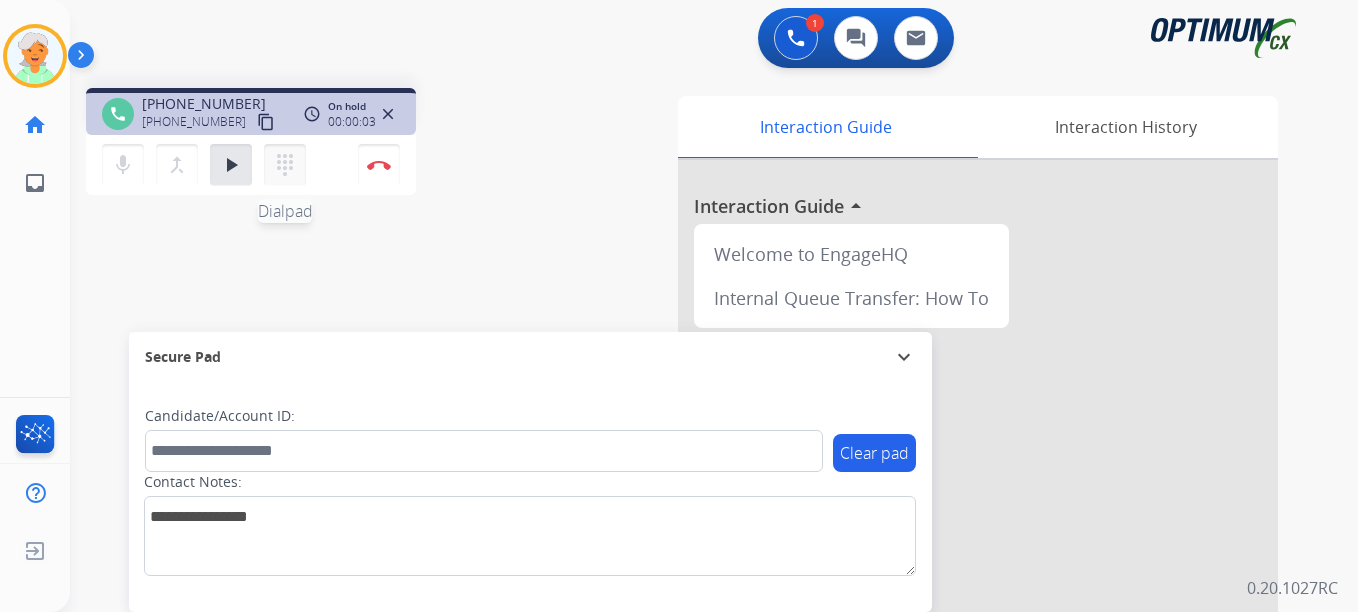 click on "dialpad" at bounding box center [285, 165] 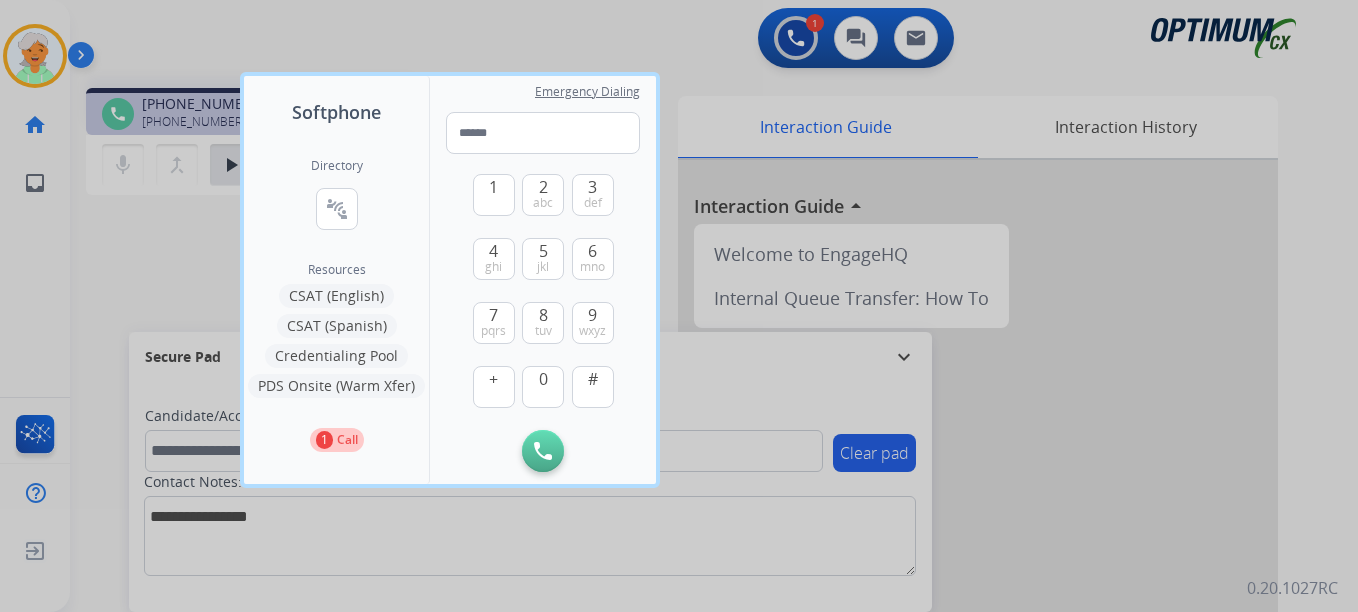 drag, startPoint x: 166, startPoint y: 235, endPoint x: 188, endPoint y: 228, distance: 23.086792 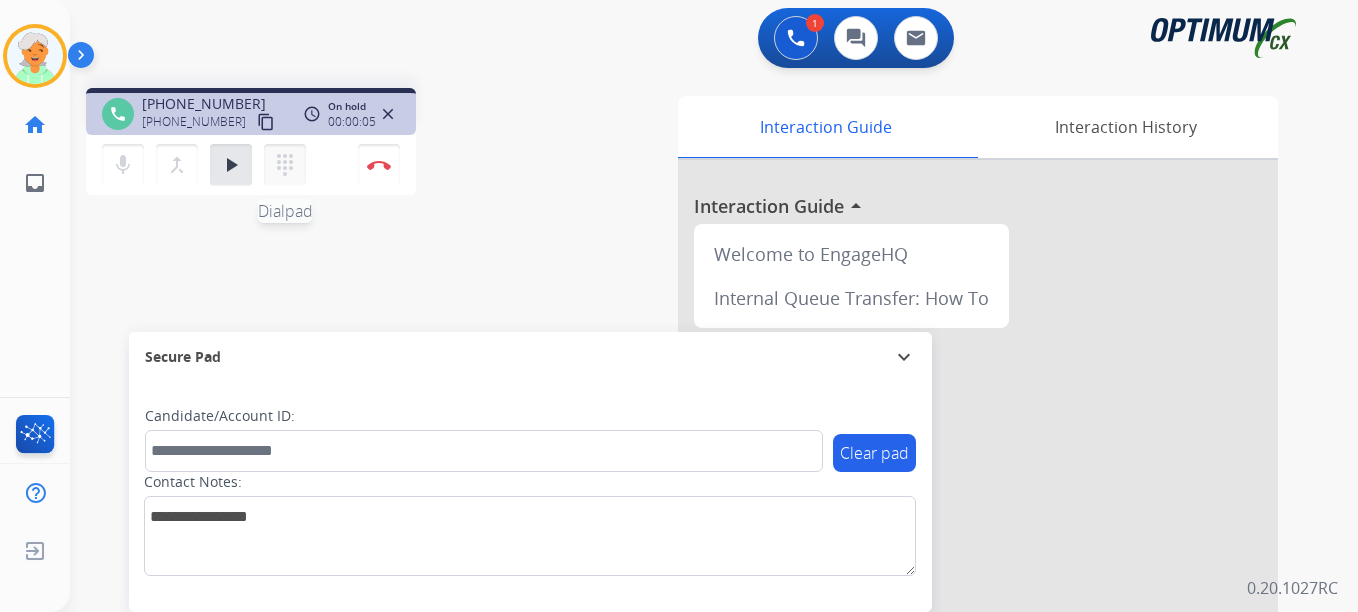 click on "dialpad" at bounding box center [285, 165] 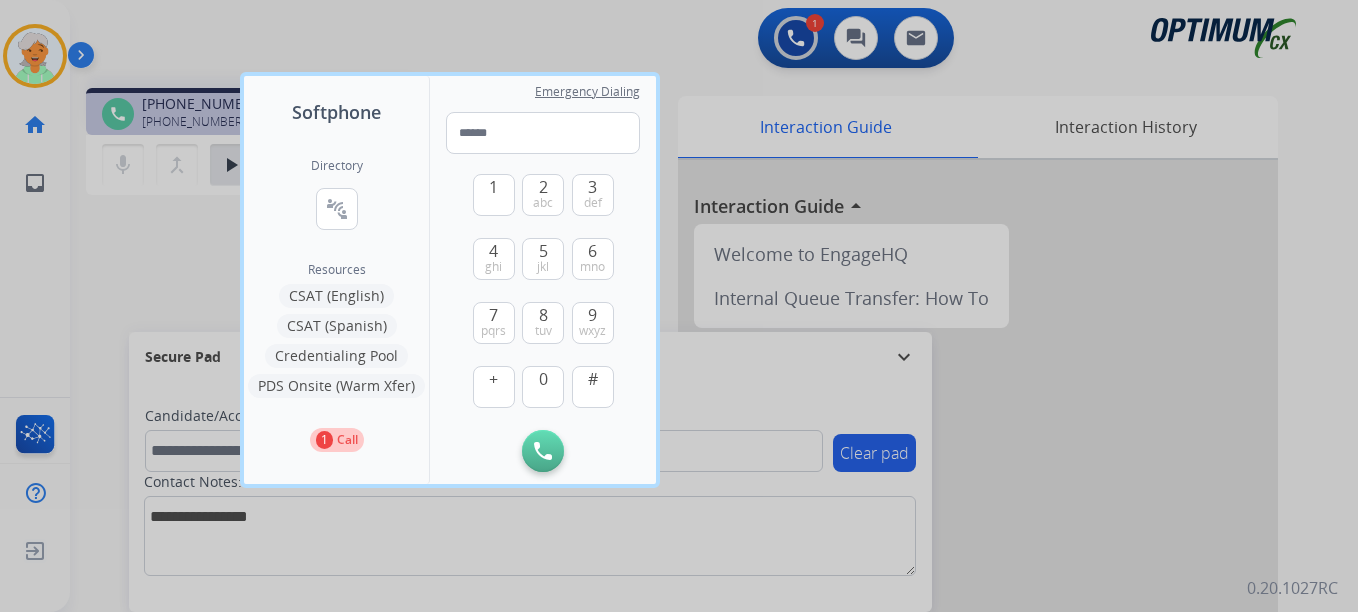 click at bounding box center (679, 306) 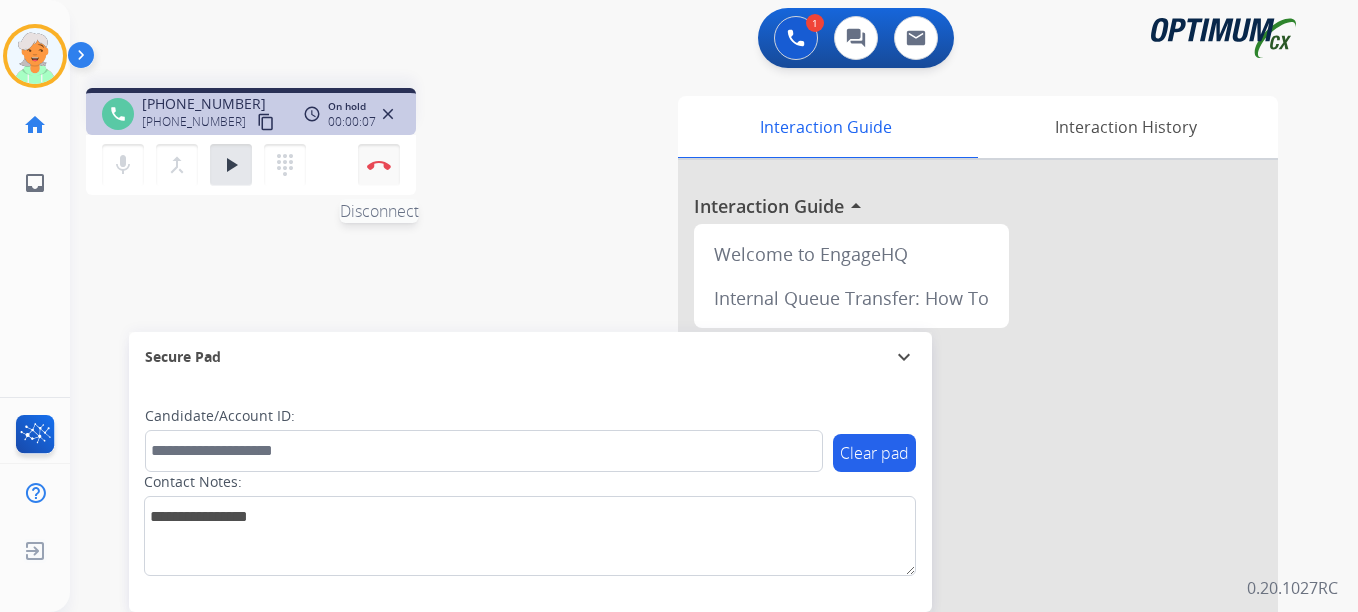 click on "Disconnect" at bounding box center (379, 165) 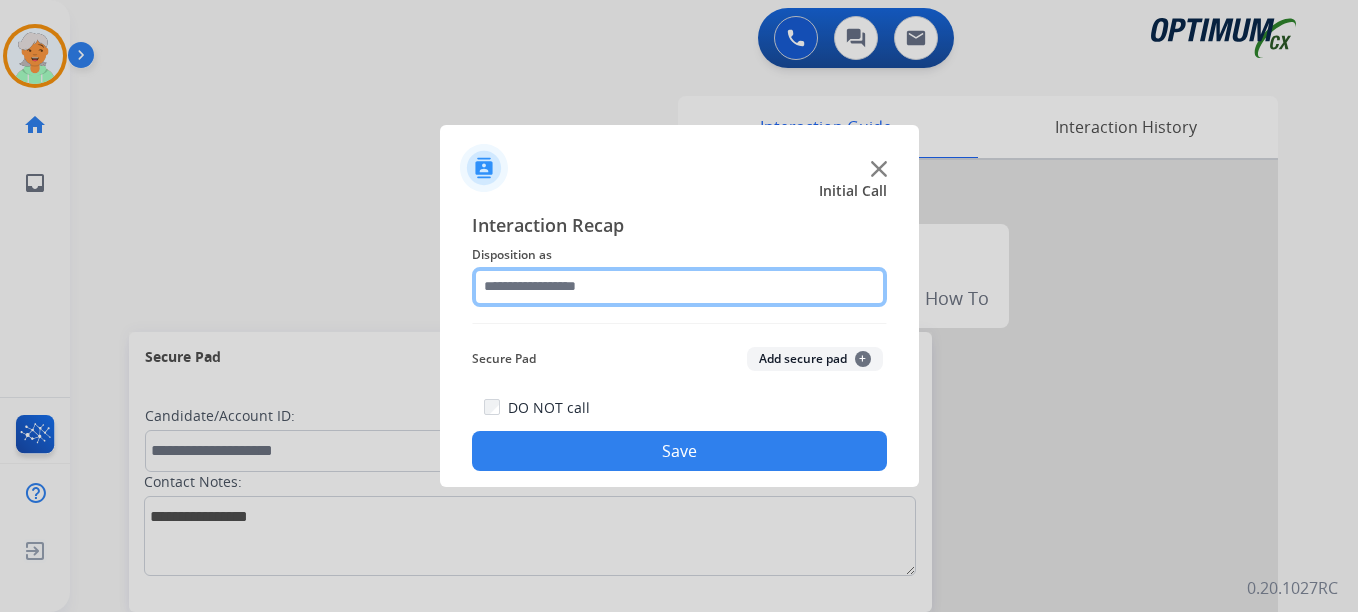 click 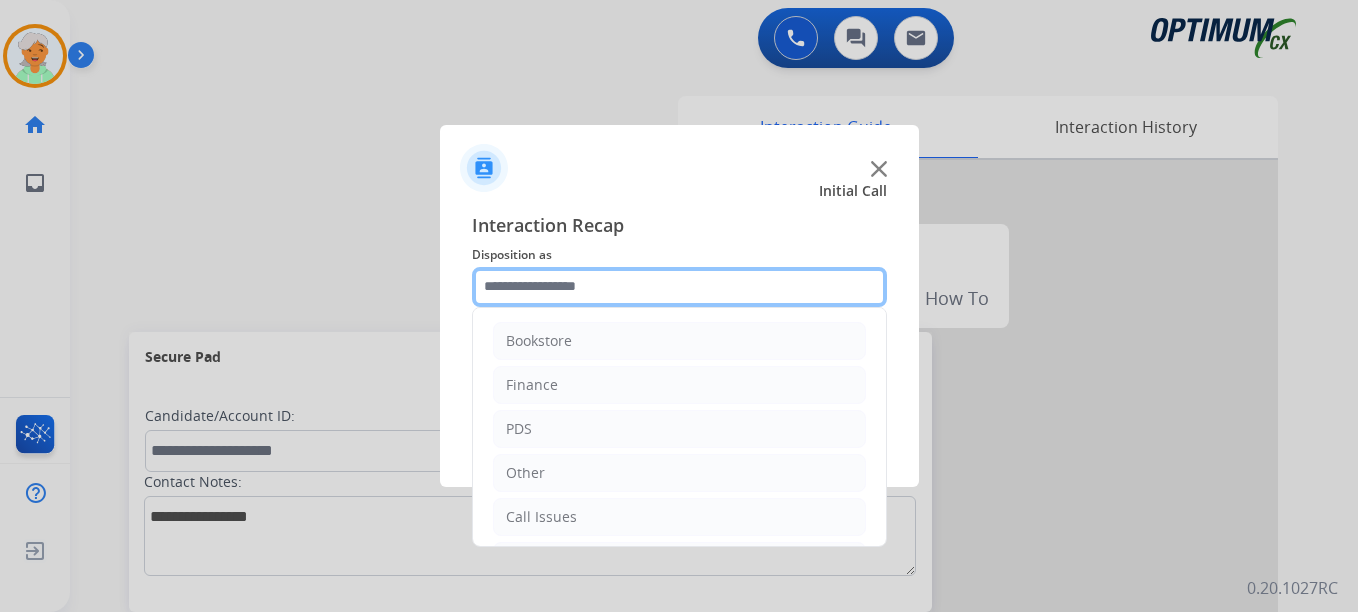 type on "*" 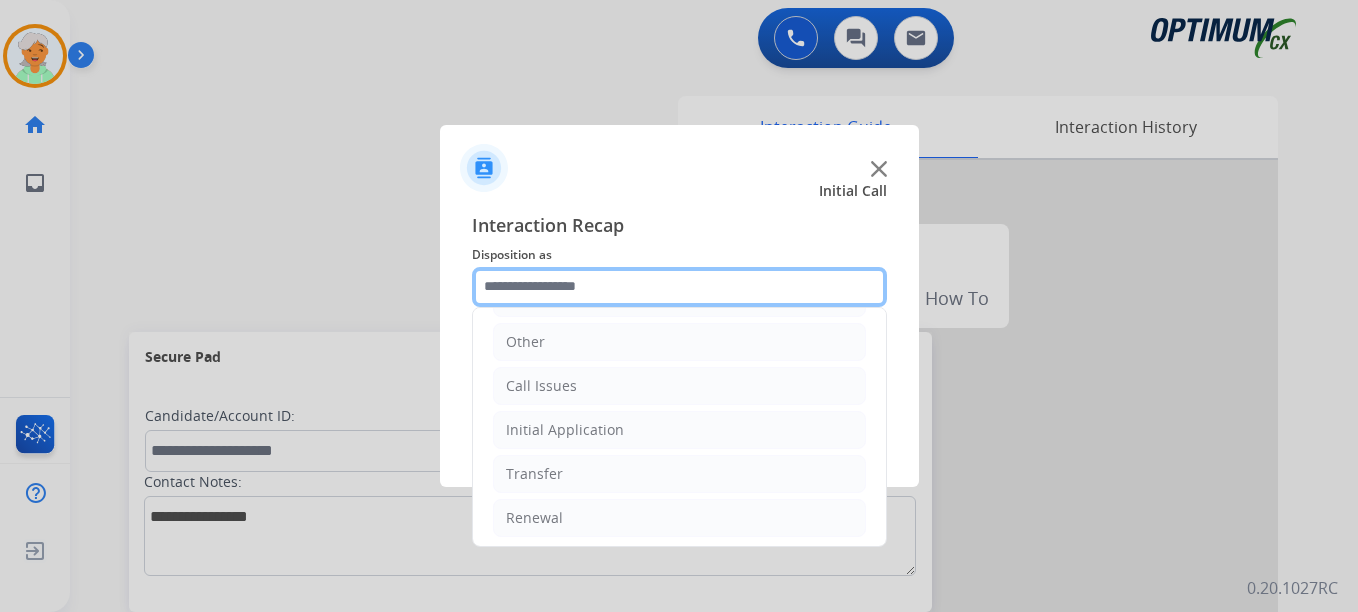 scroll, scrollTop: 136, scrollLeft: 0, axis: vertical 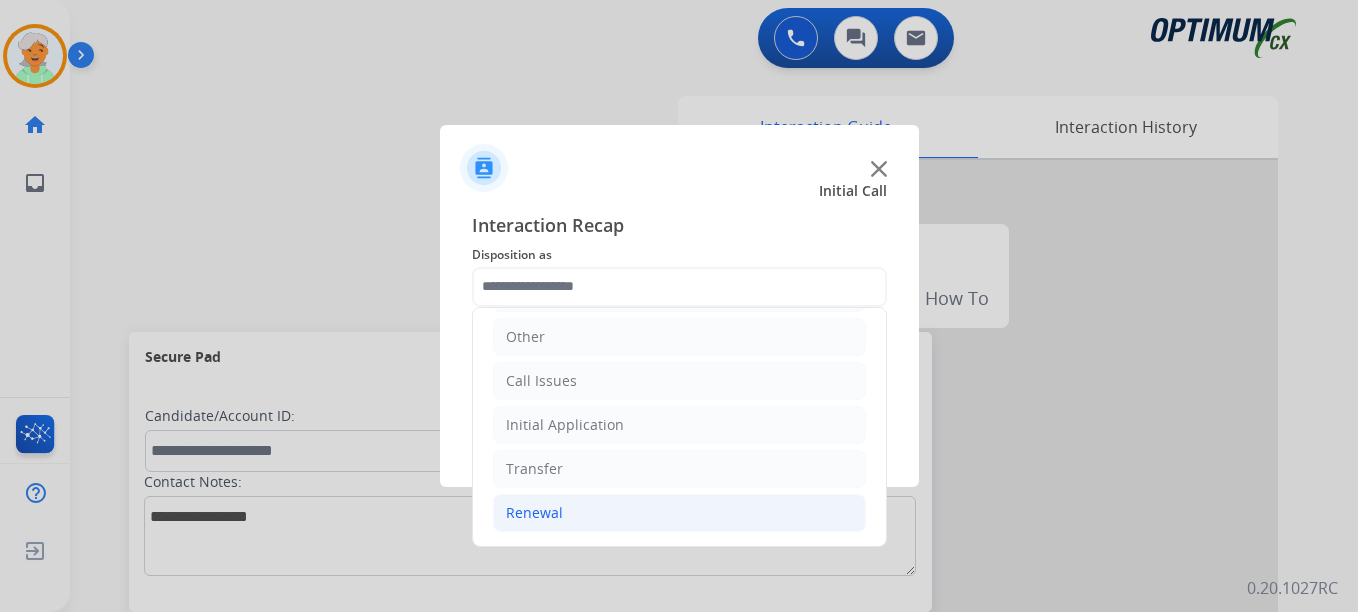 click on "Renewal" 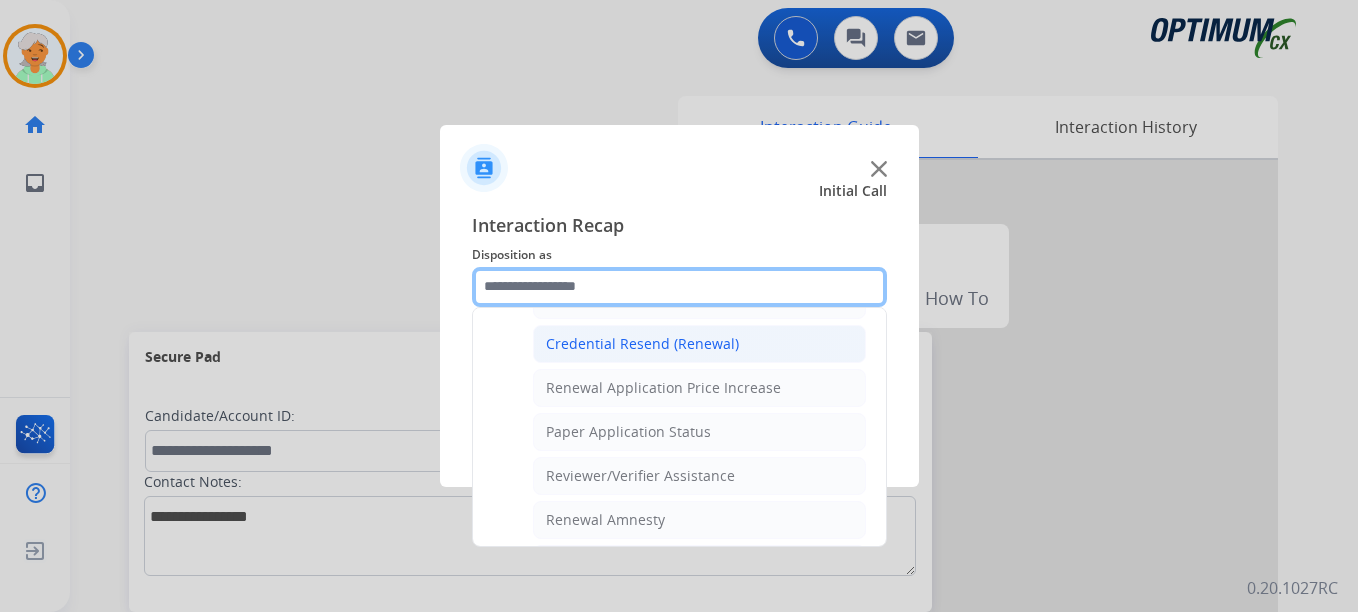 scroll, scrollTop: 636, scrollLeft: 0, axis: vertical 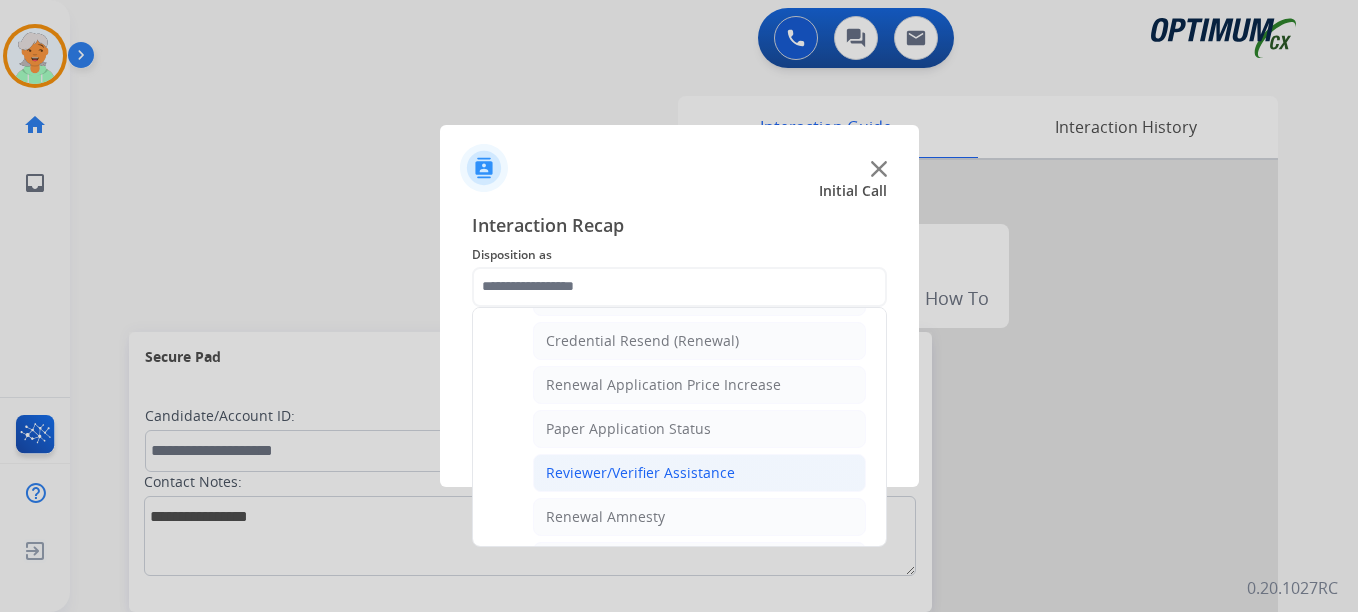 click on "Reviewer/Verifier Assistance" 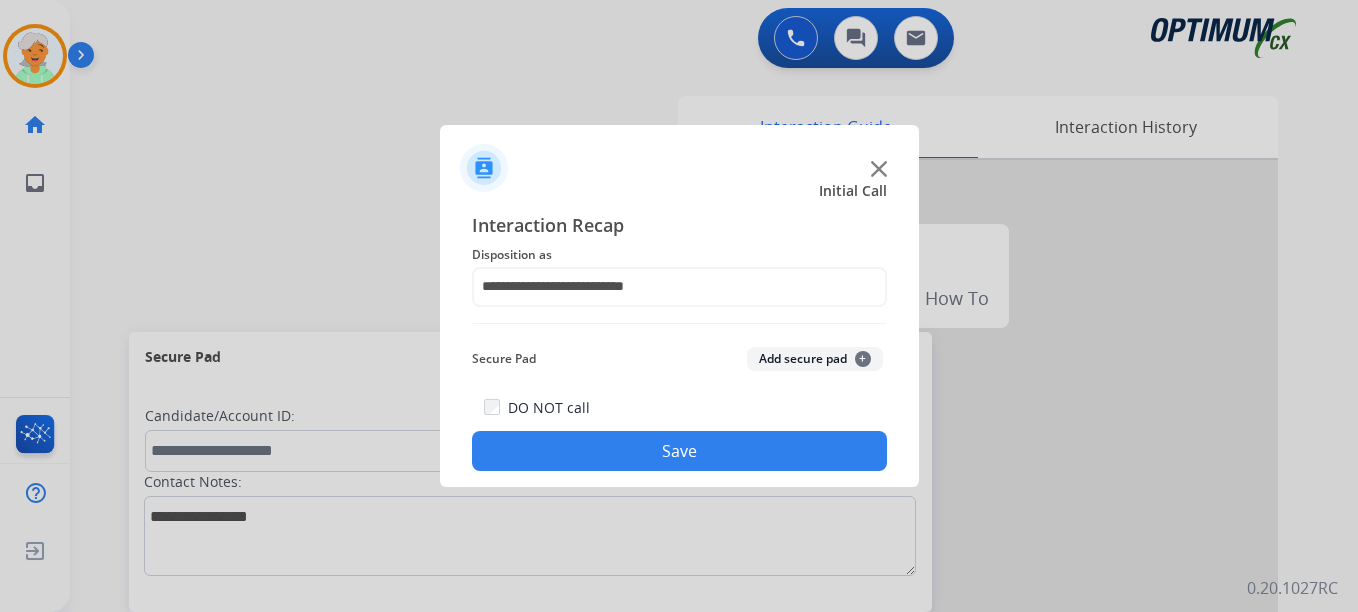 click on "Add secure pad  +" 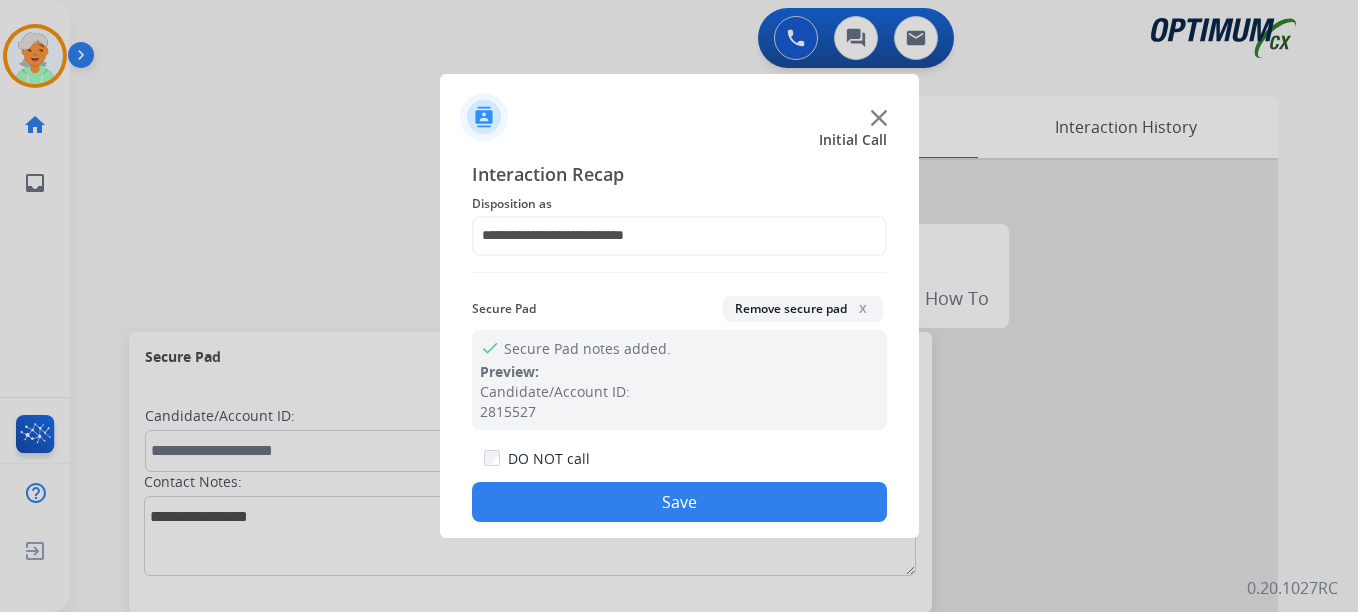 click on "Save" 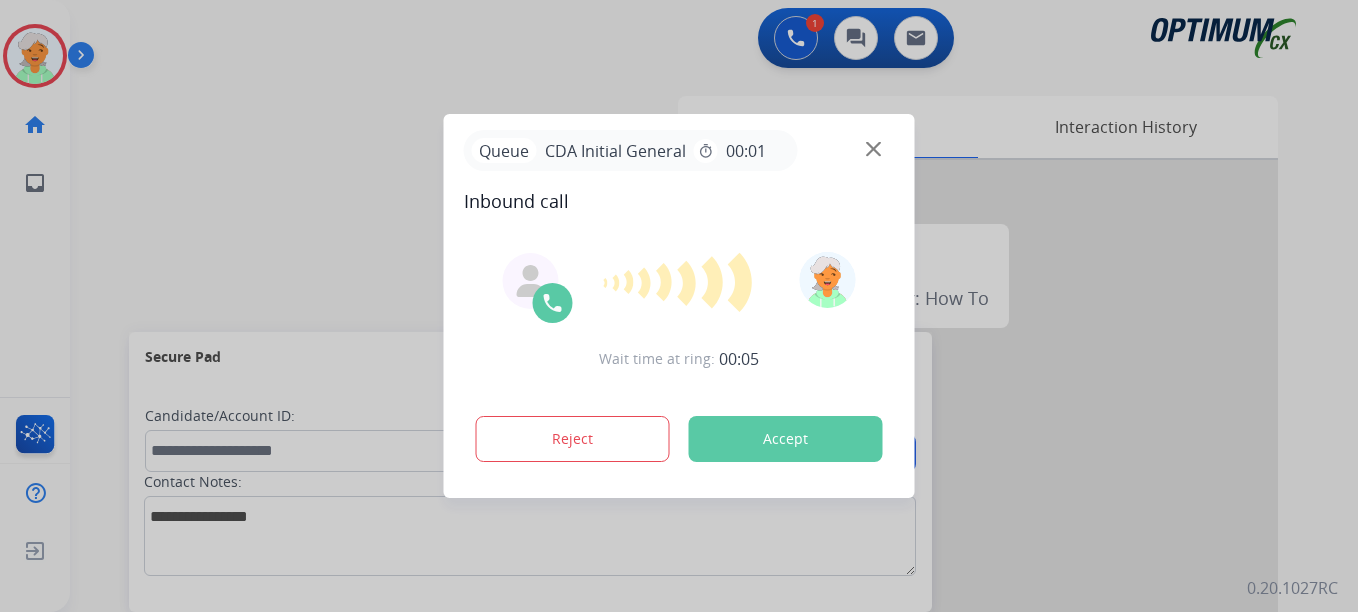 click on "Accept" at bounding box center (786, 439) 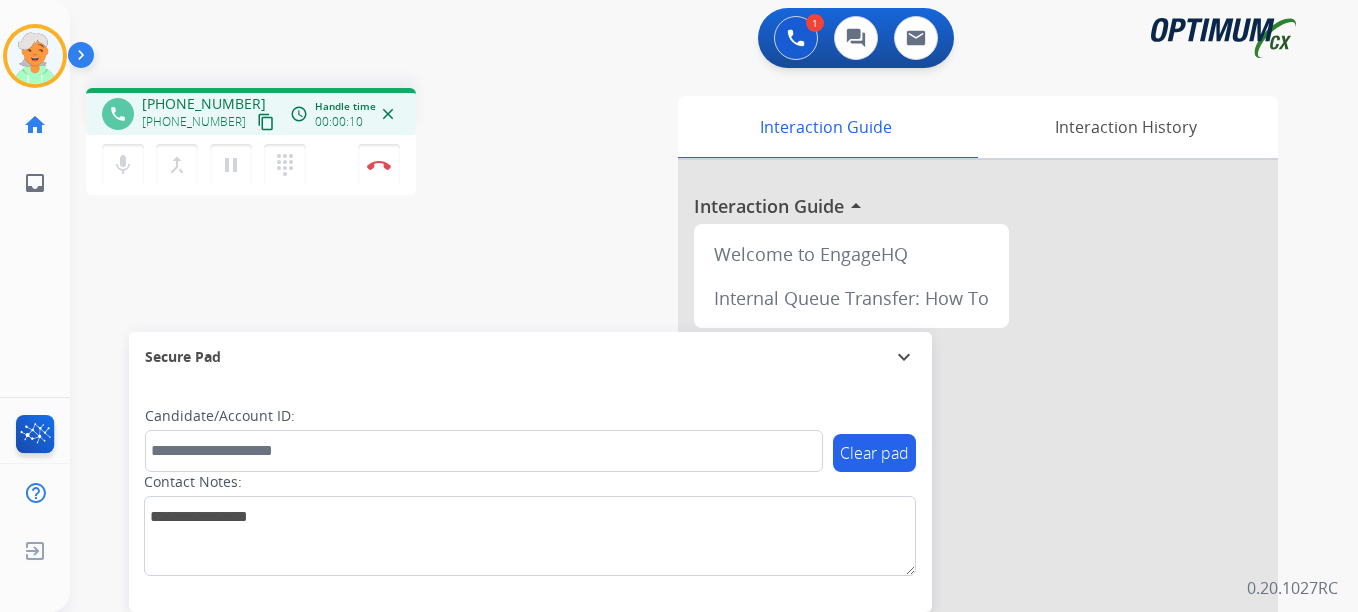 click on "content_copy" at bounding box center (266, 122) 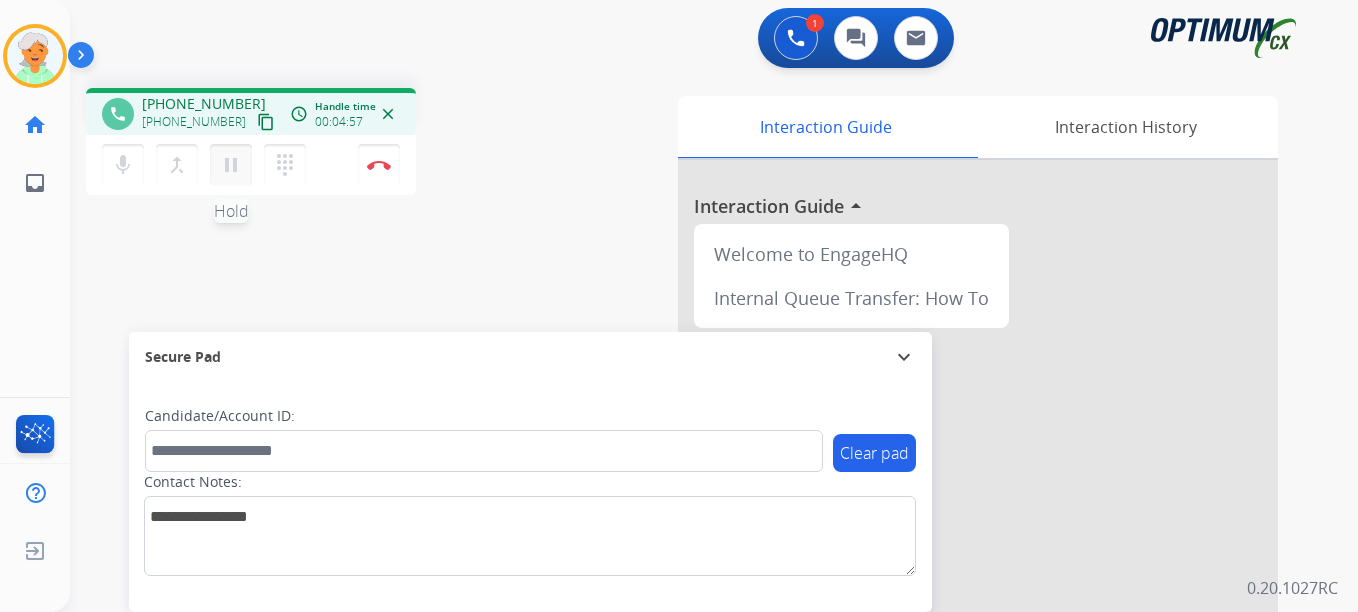 click on "pause Hold" at bounding box center (231, 165) 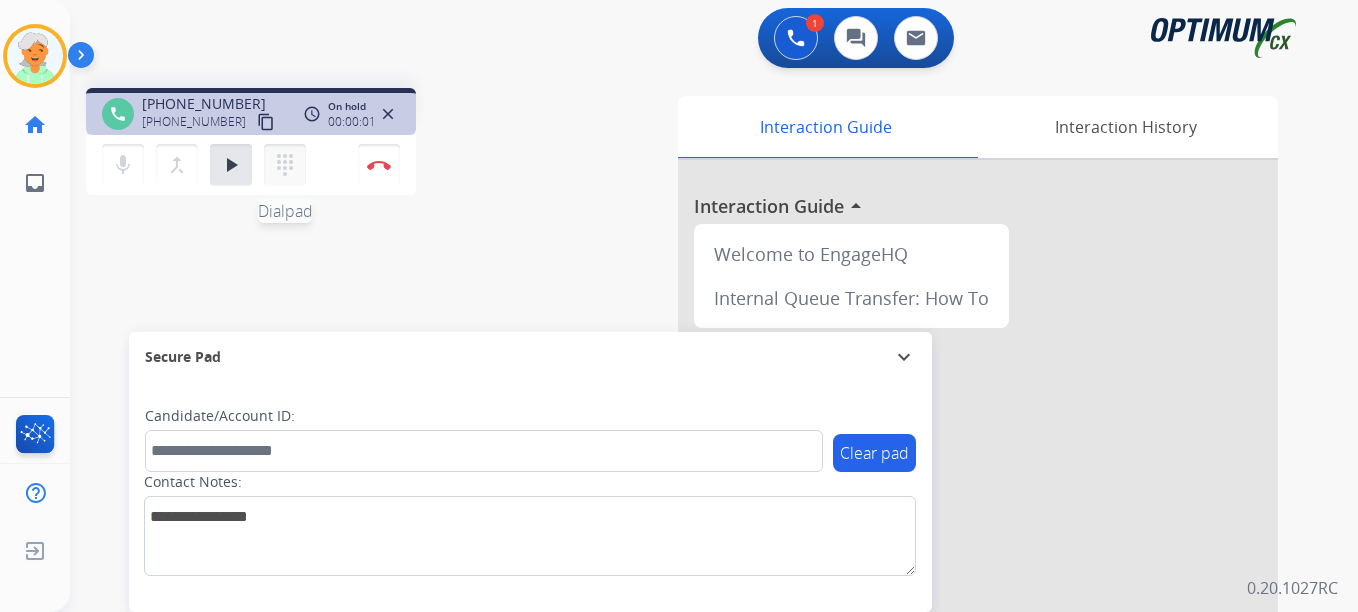 click on "dialpad Dialpad" at bounding box center [285, 165] 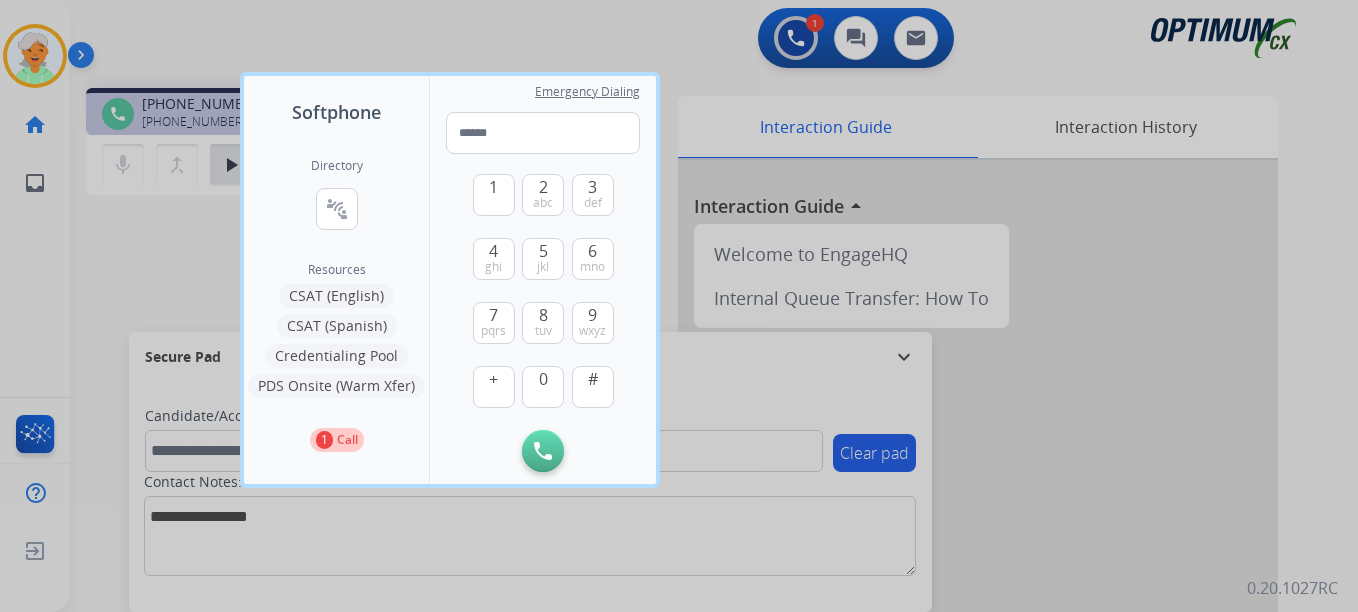 drag, startPoint x: 195, startPoint y: 237, endPoint x: 251, endPoint y: 217, distance: 59.464275 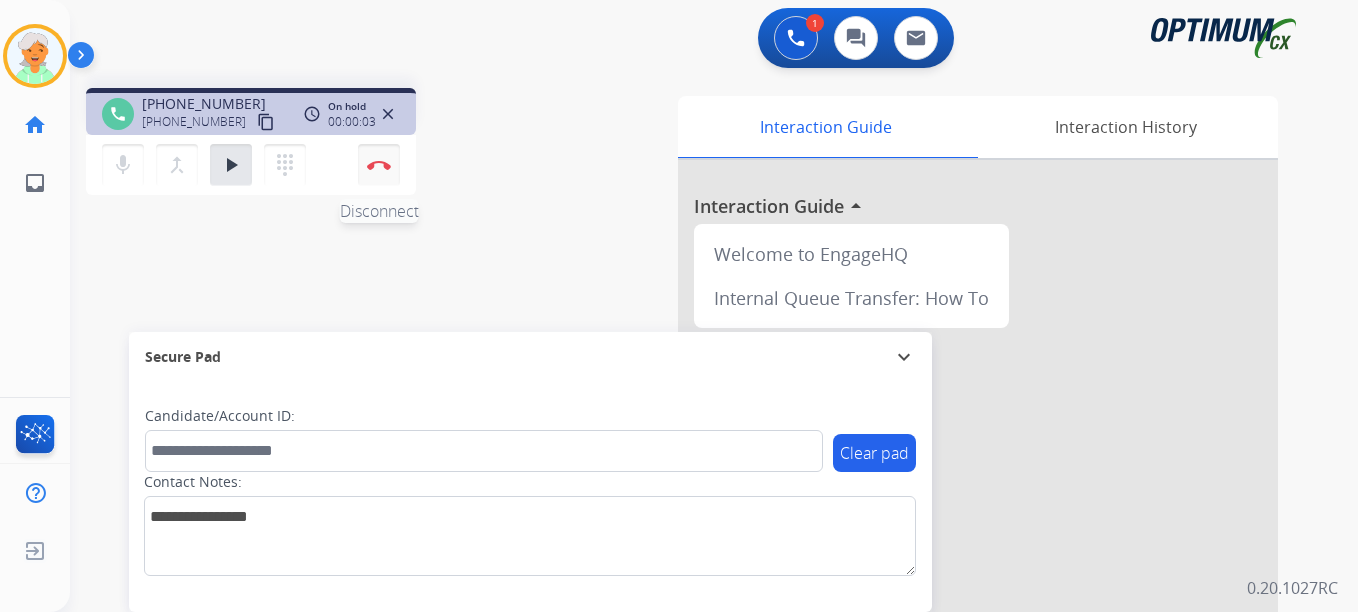 click at bounding box center [379, 165] 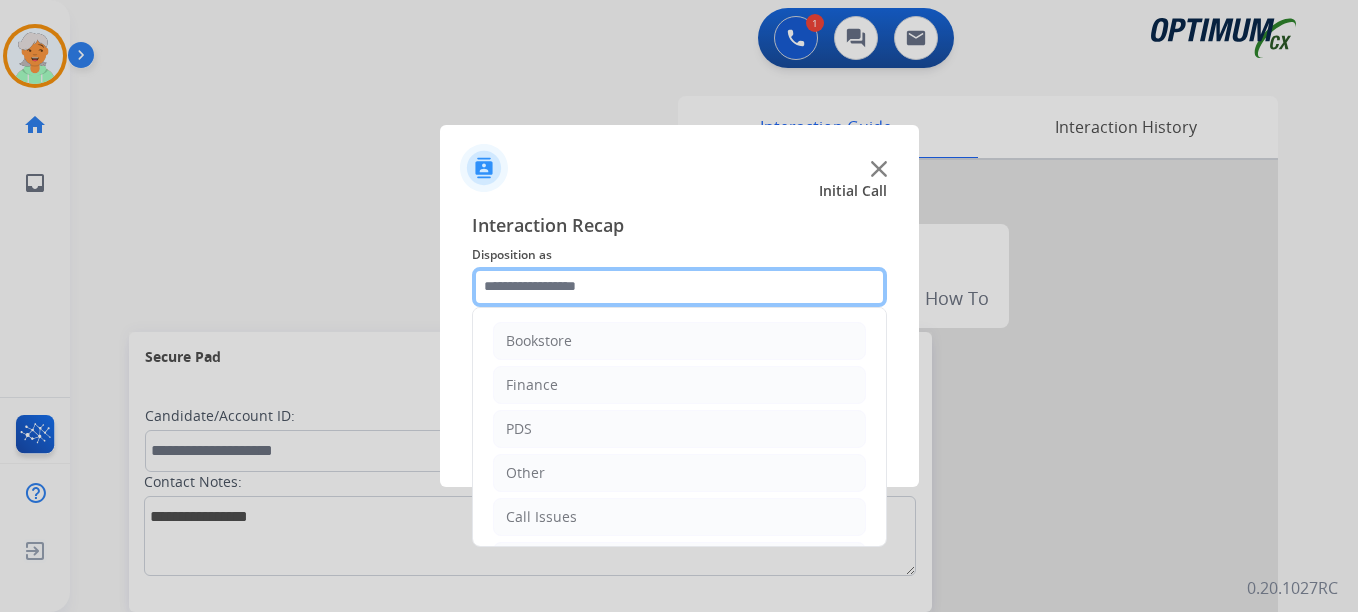 click 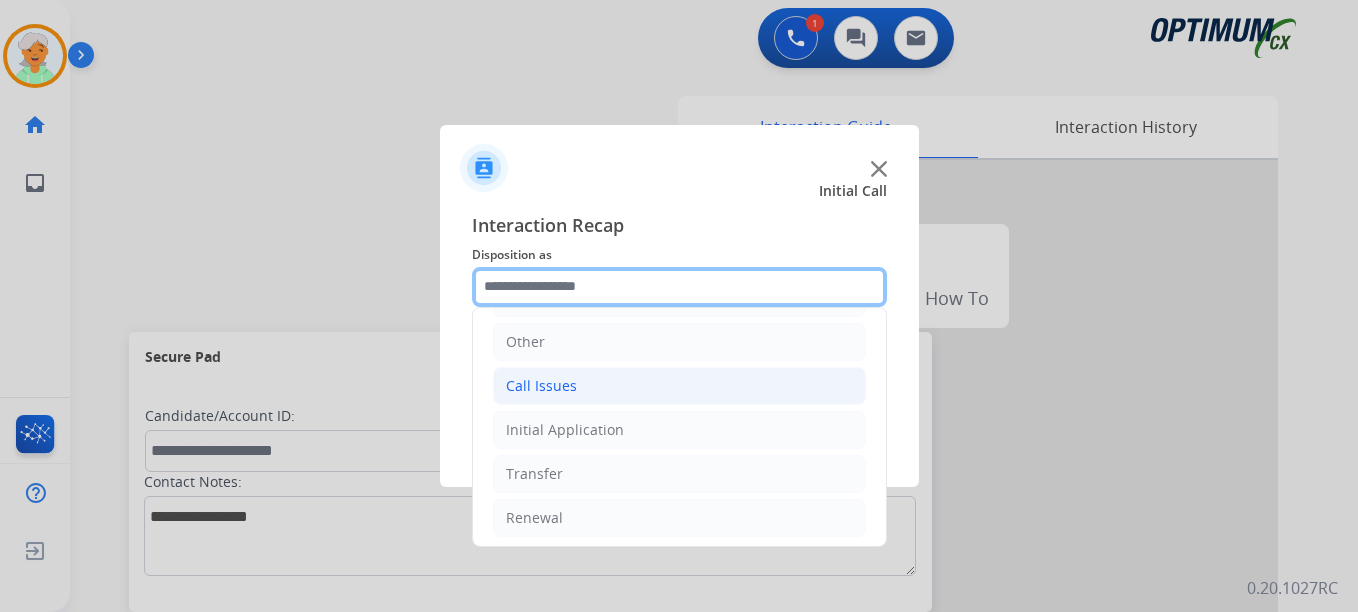 scroll, scrollTop: 136, scrollLeft: 0, axis: vertical 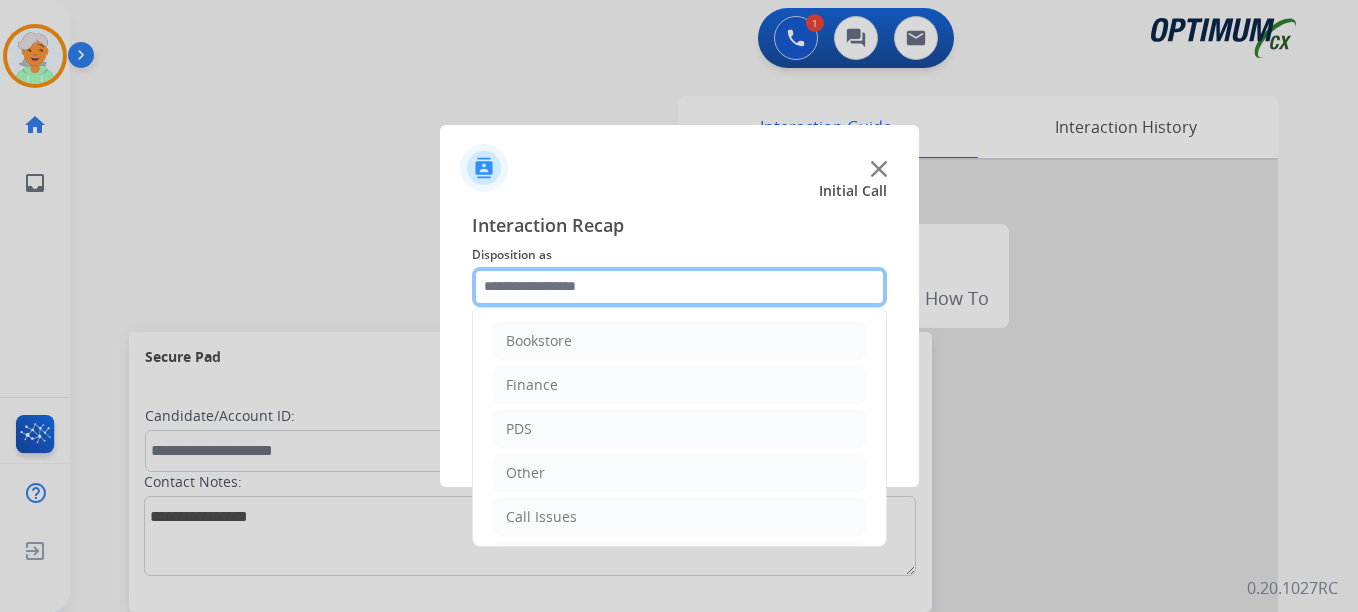 click 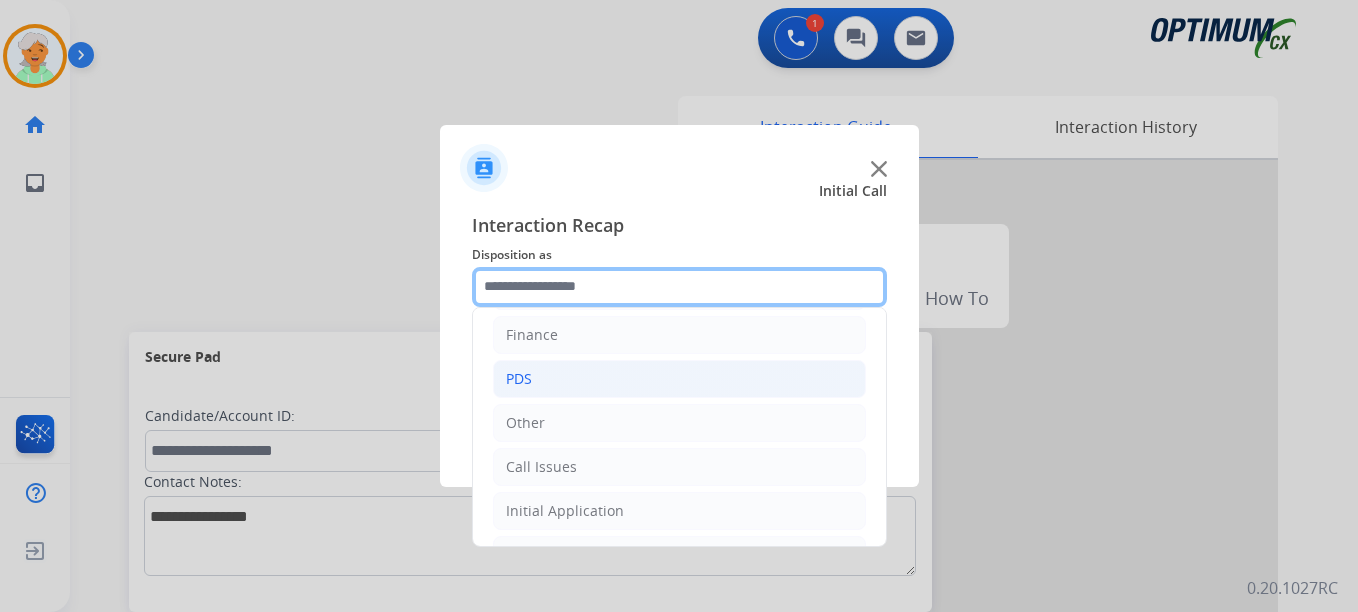scroll, scrollTop: 136, scrollLeft: 0, axis: vertical 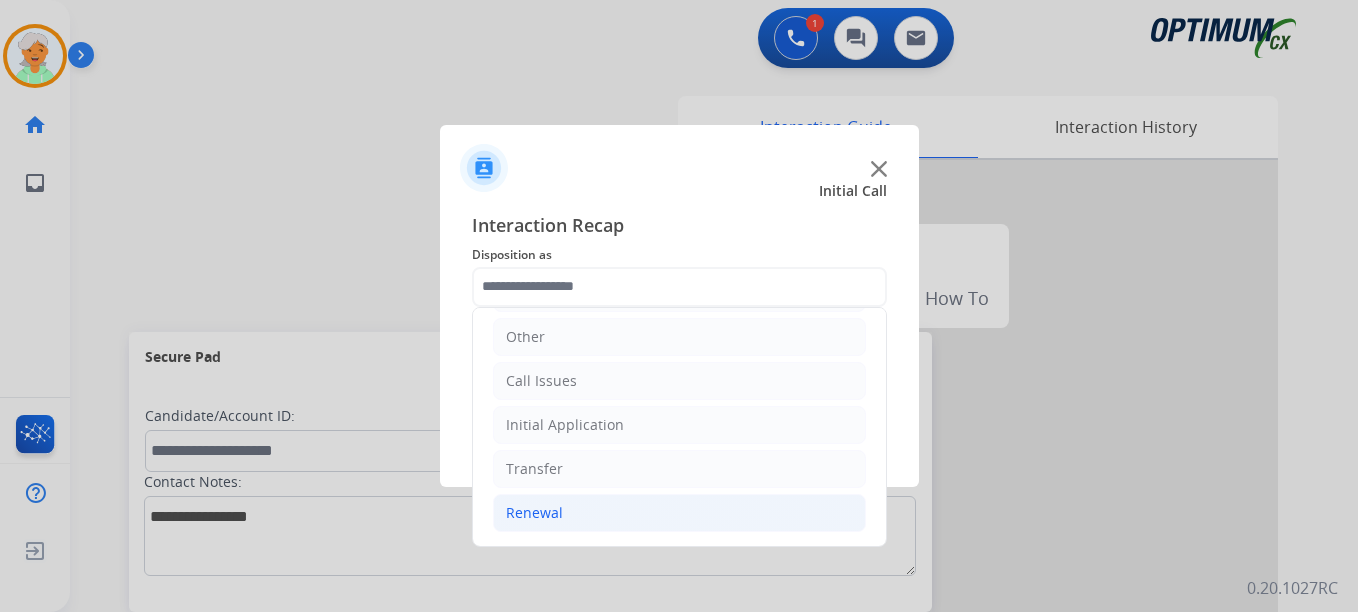 click on "Renewal" 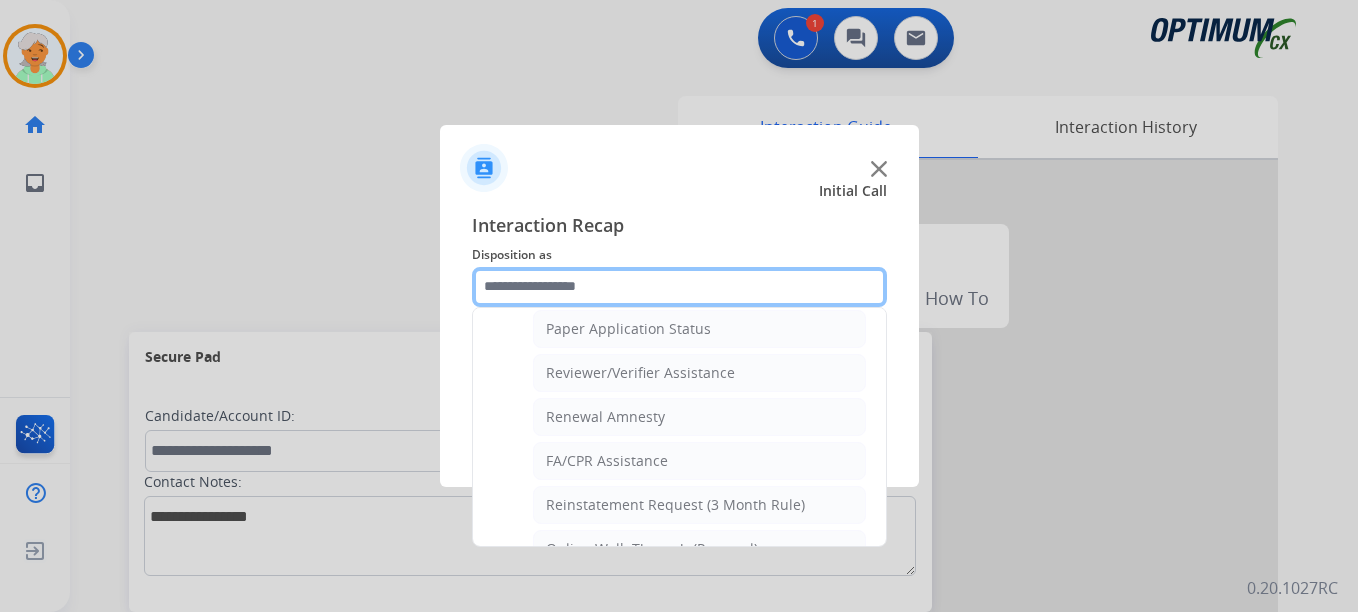 scroll, scrollTop: 772, scrollLeft: 0, axis: vertical 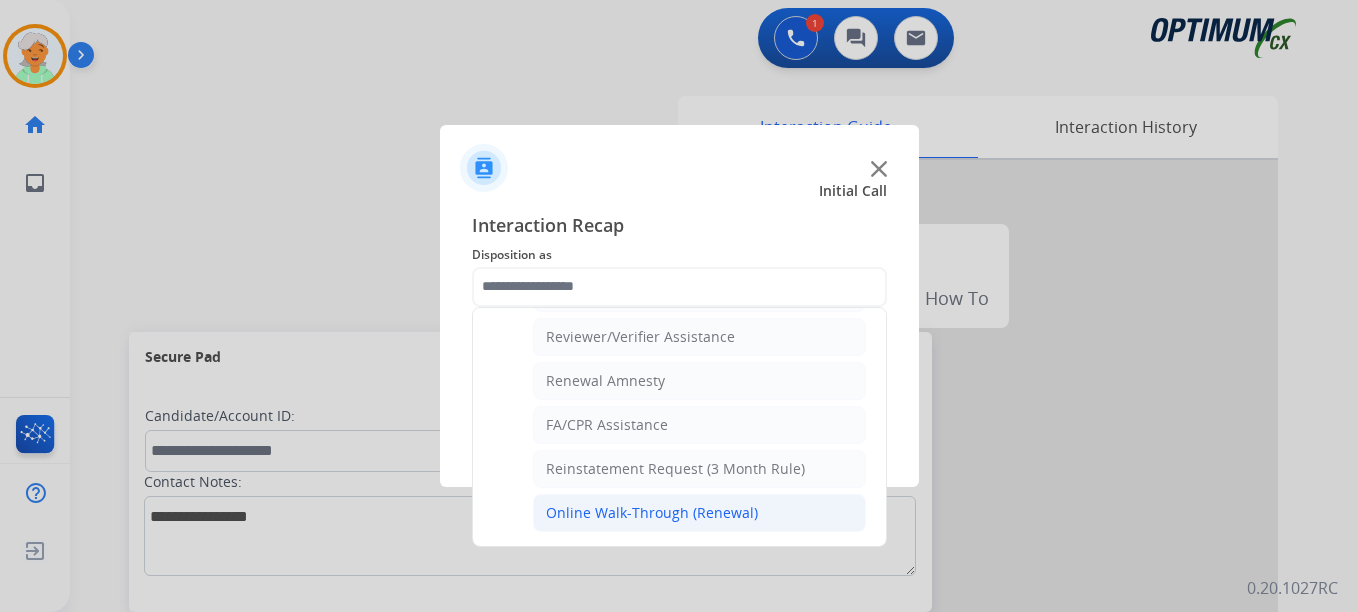 click on "Online Walk-Through (Renewal)" 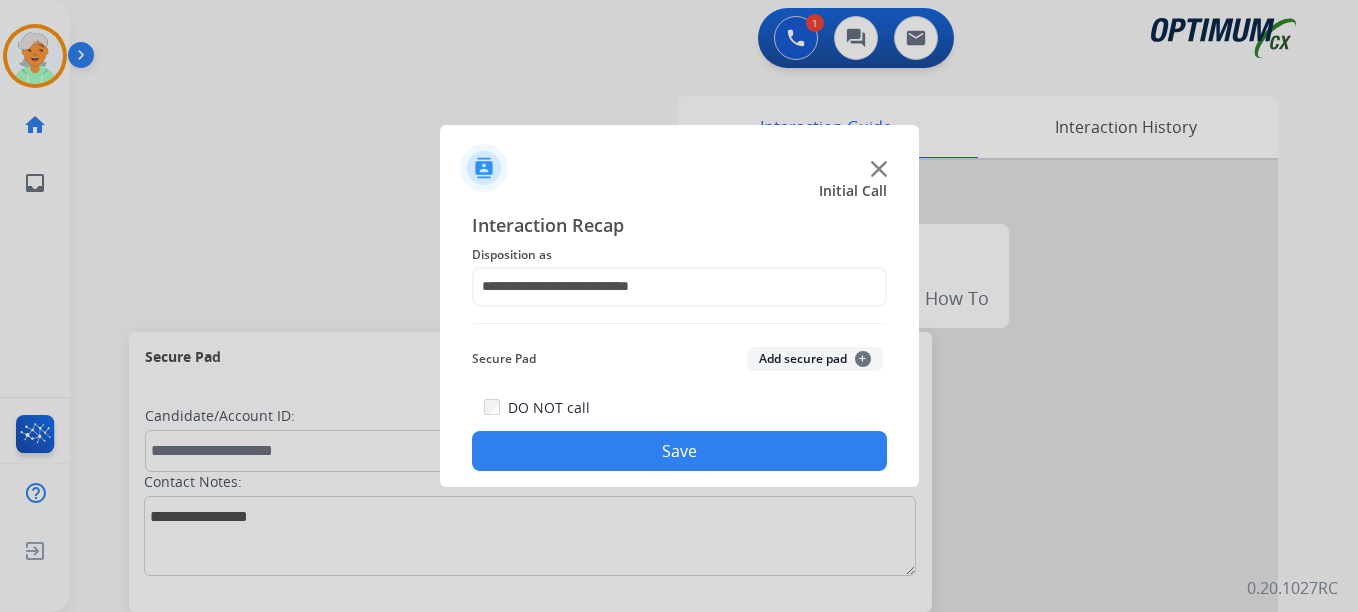 click at bounding box center [679, 306] 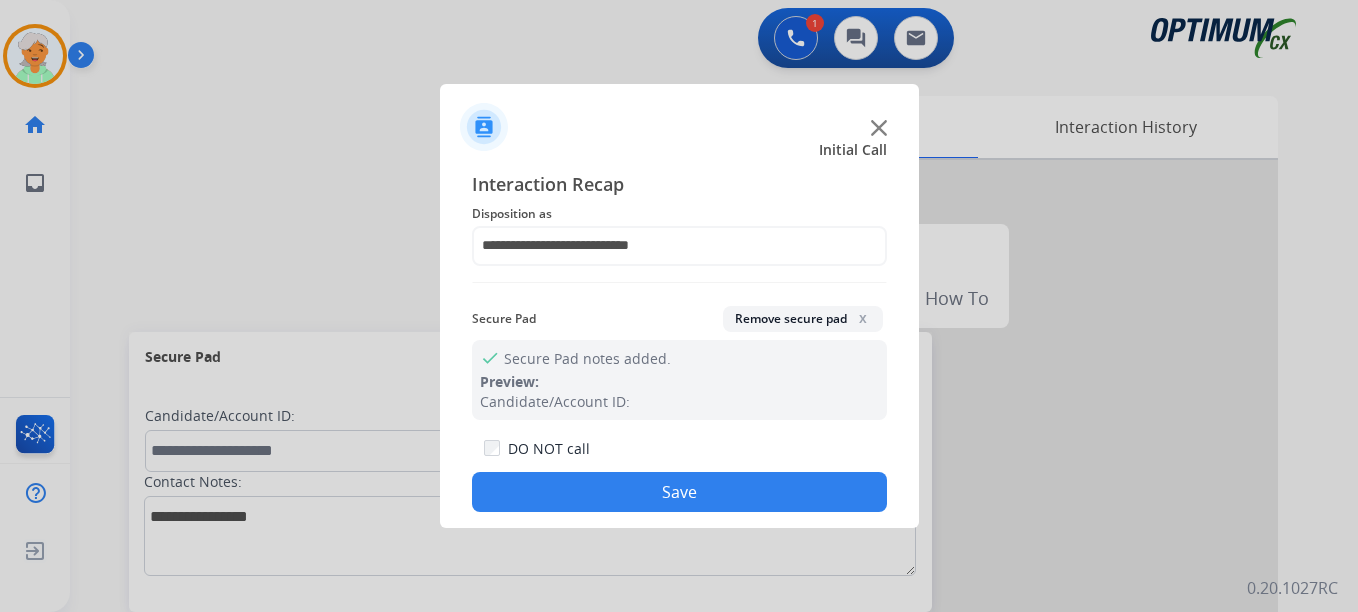 click on "Save" 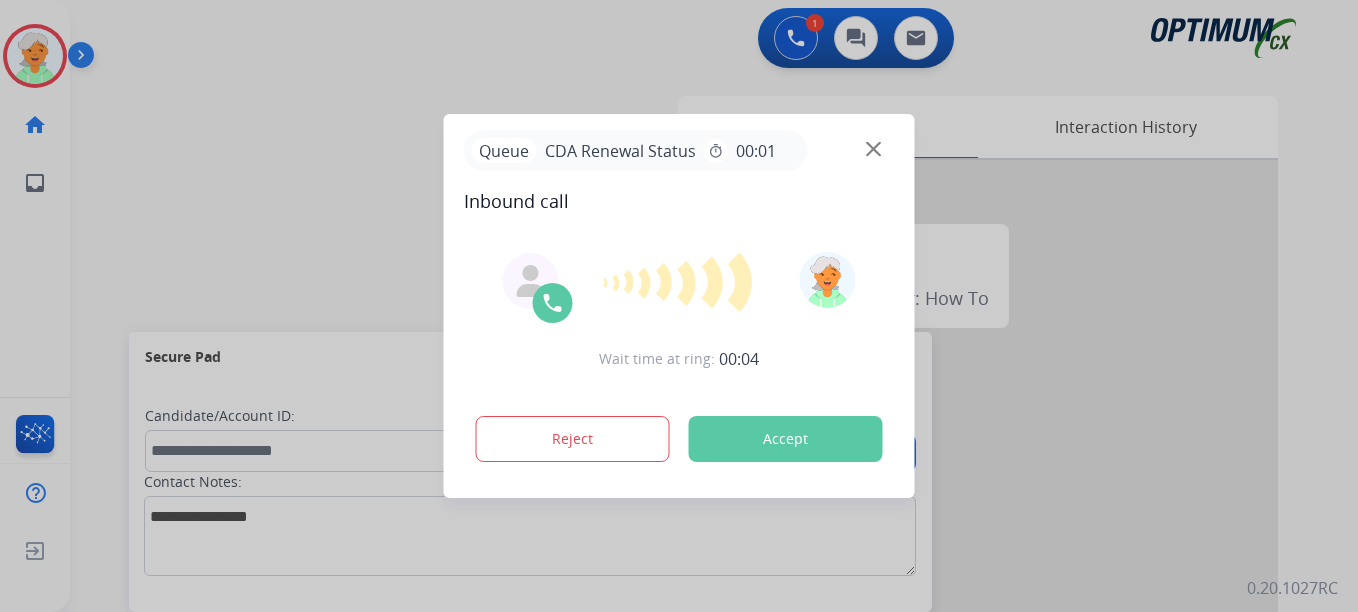click on "Accept" at bounding box center [786, 439] 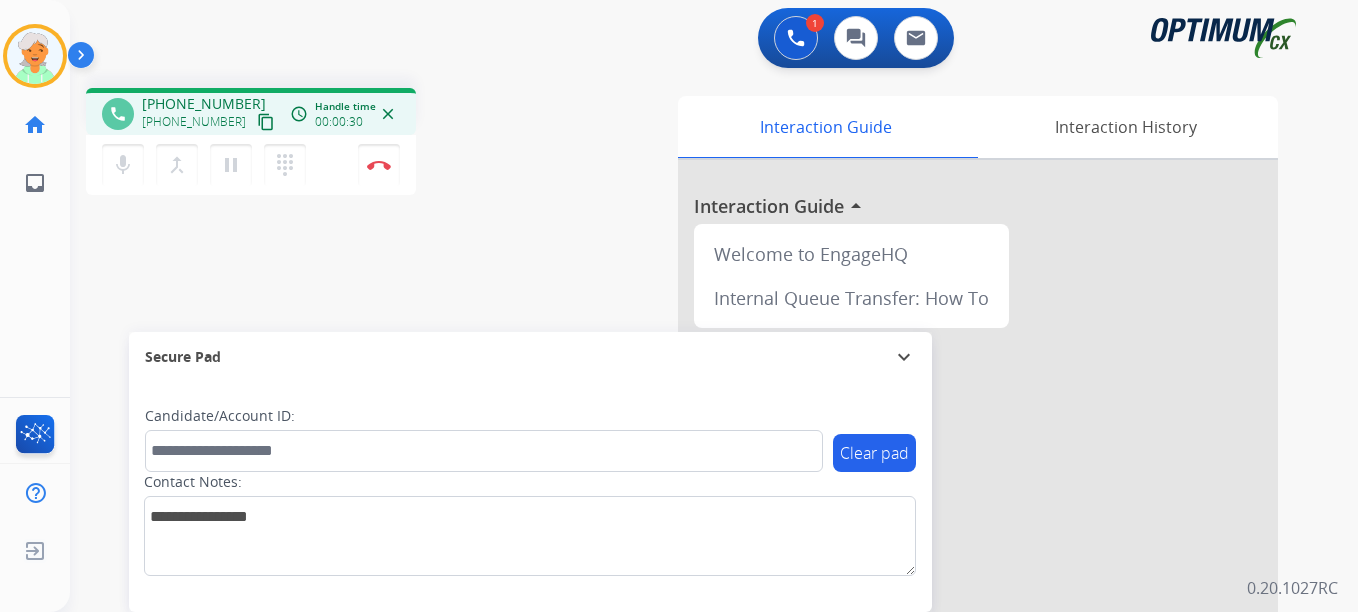 click on "content_copy" at bounding box center (266, 122) 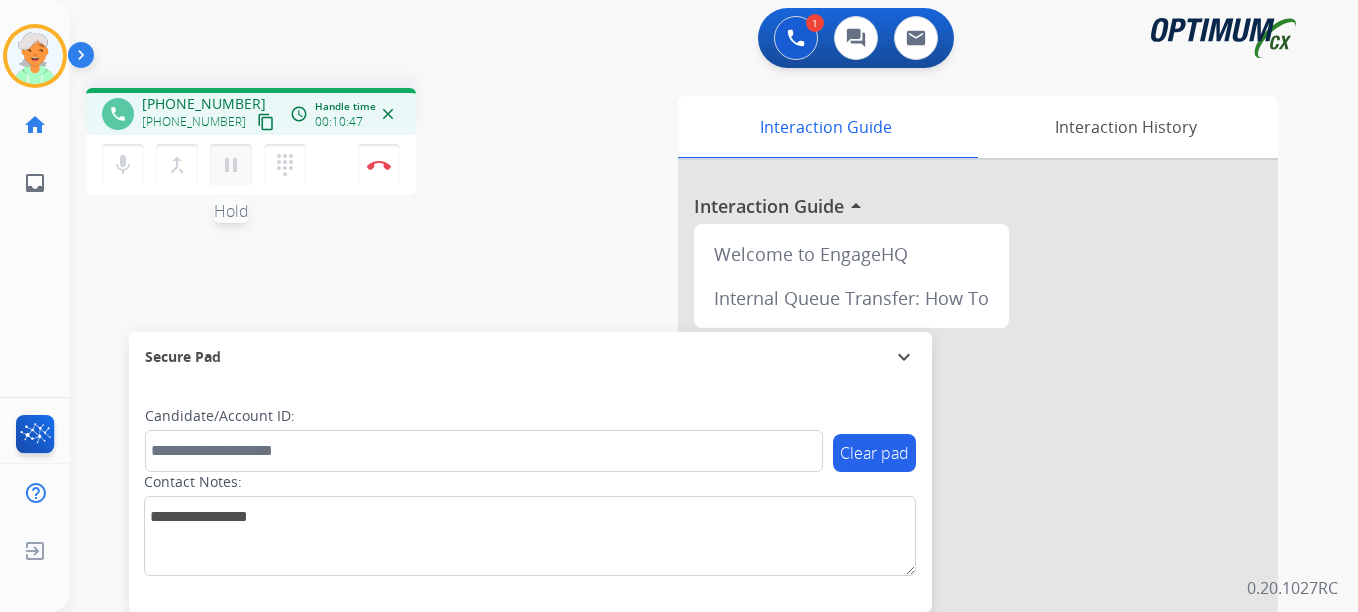 click on "pause" at bounding box center [231, 165] 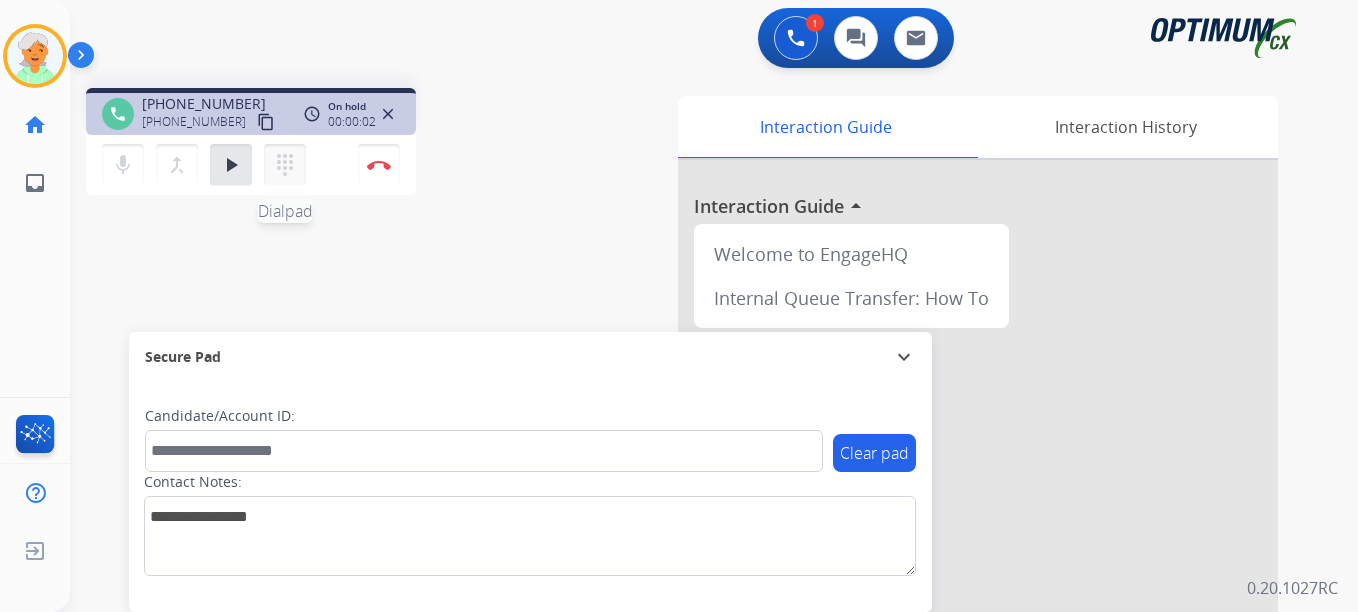 click on "dialpad" at bounding box center [285, 165] 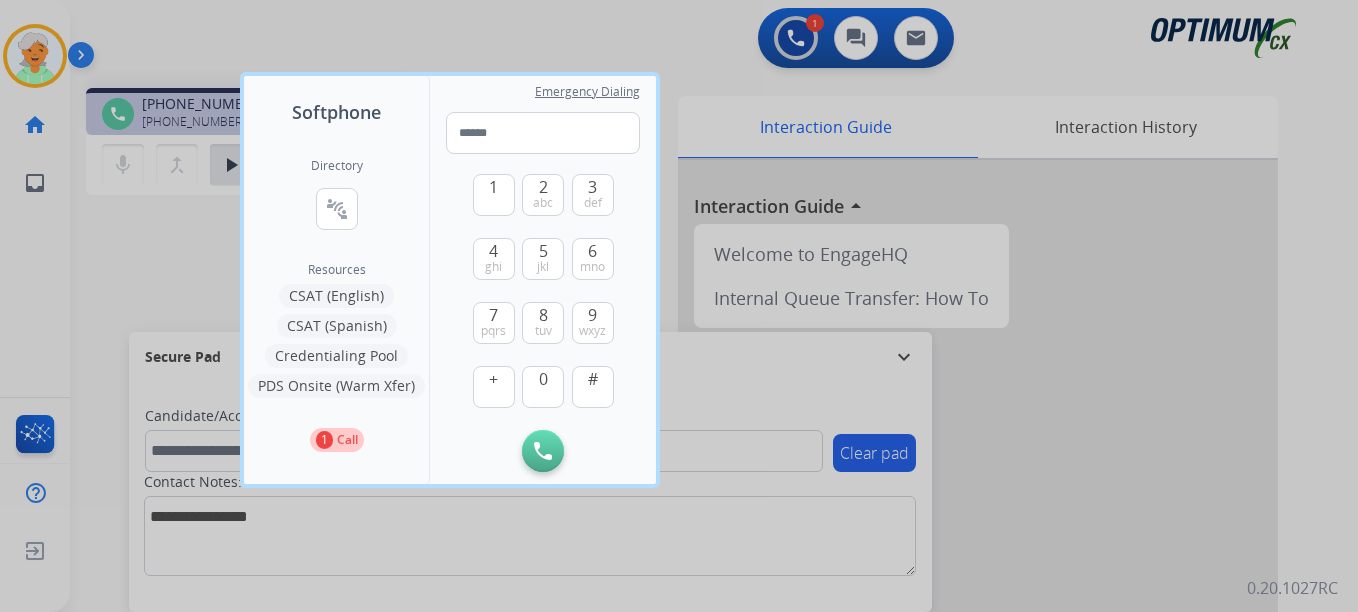 click at bounding box center [679, 306] 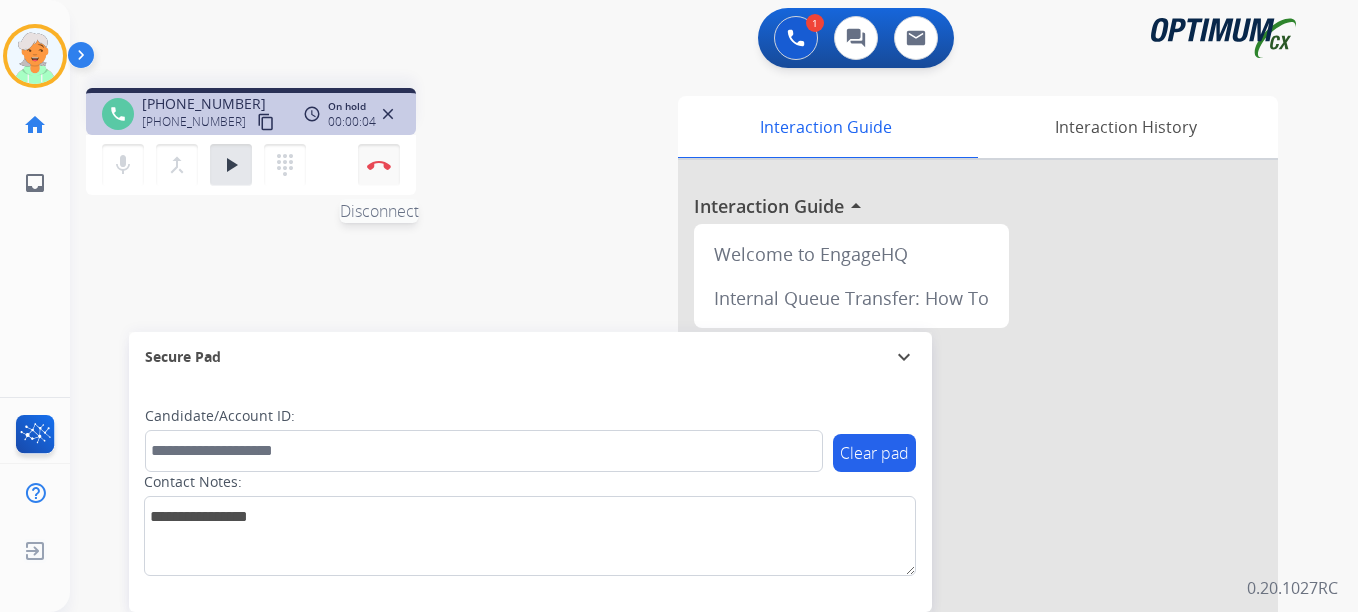 click at bounding box center [379, 165] 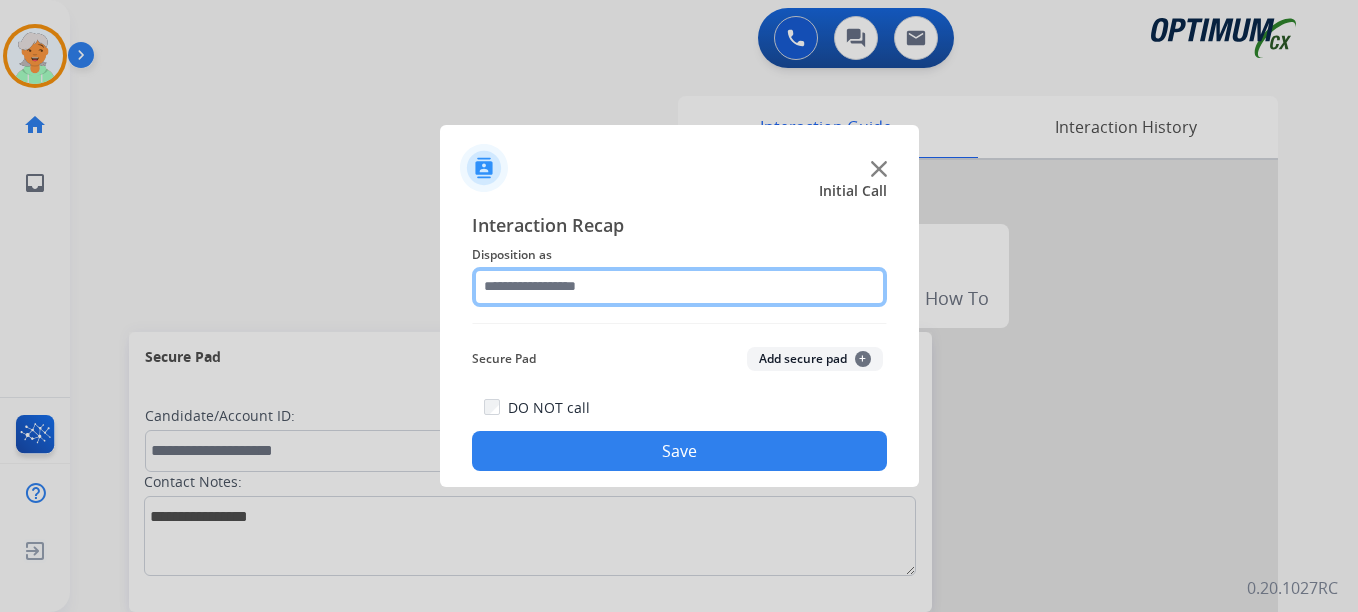click 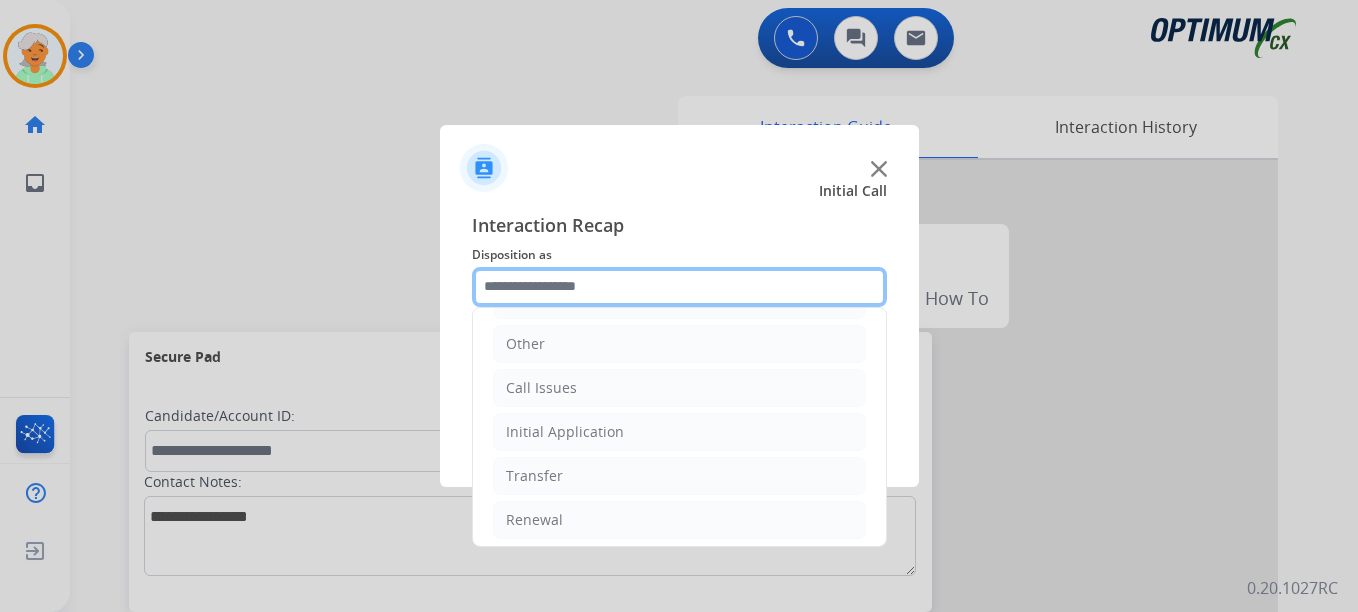 scroll, scrollTop: 136, scrollLeft: 0, axis: vertical 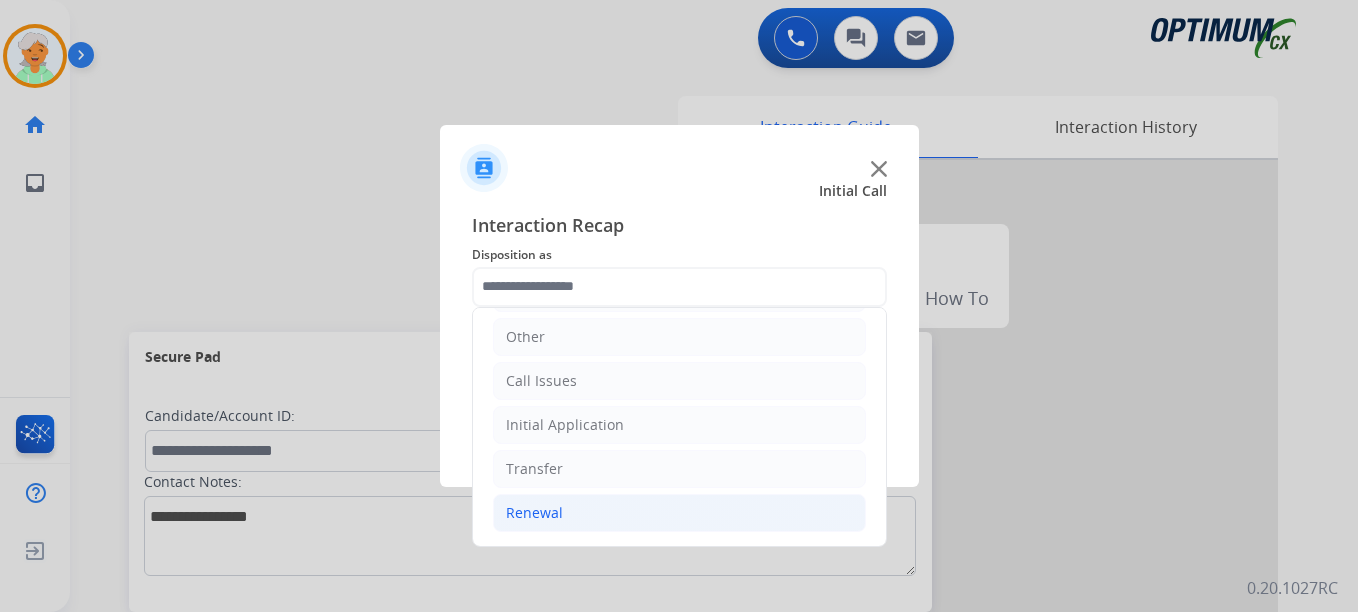 click on "Renewal" 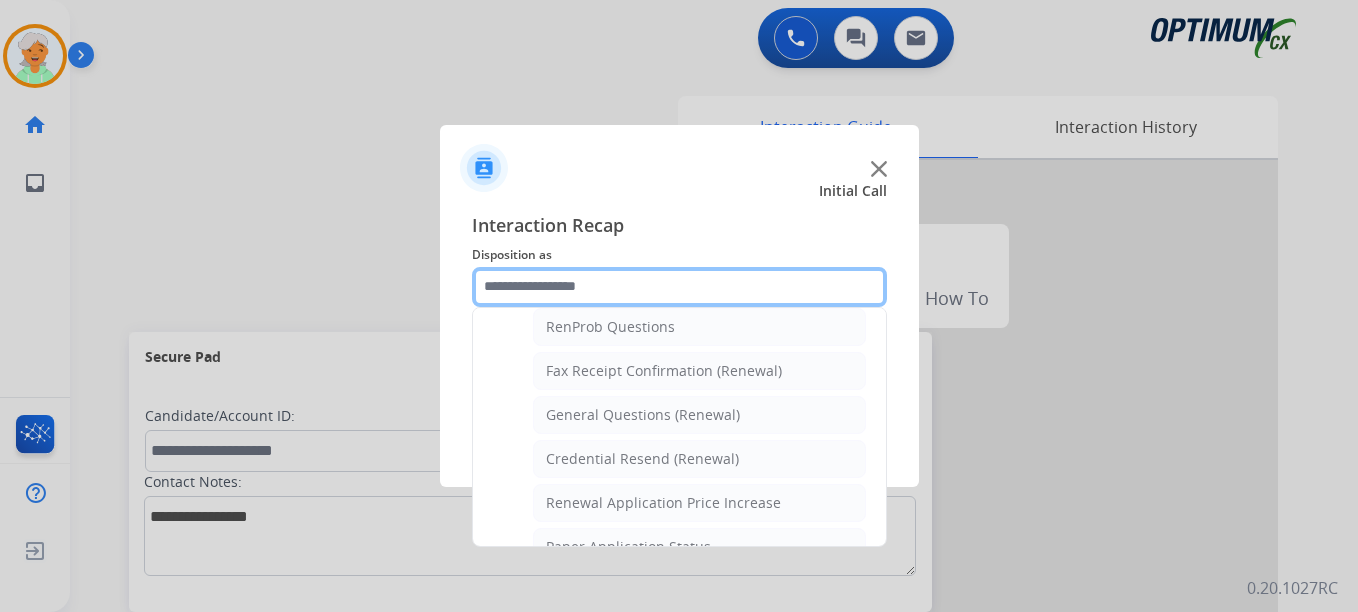scroll, scrollTop: 472, scrollLeft: 0, axis: vertical 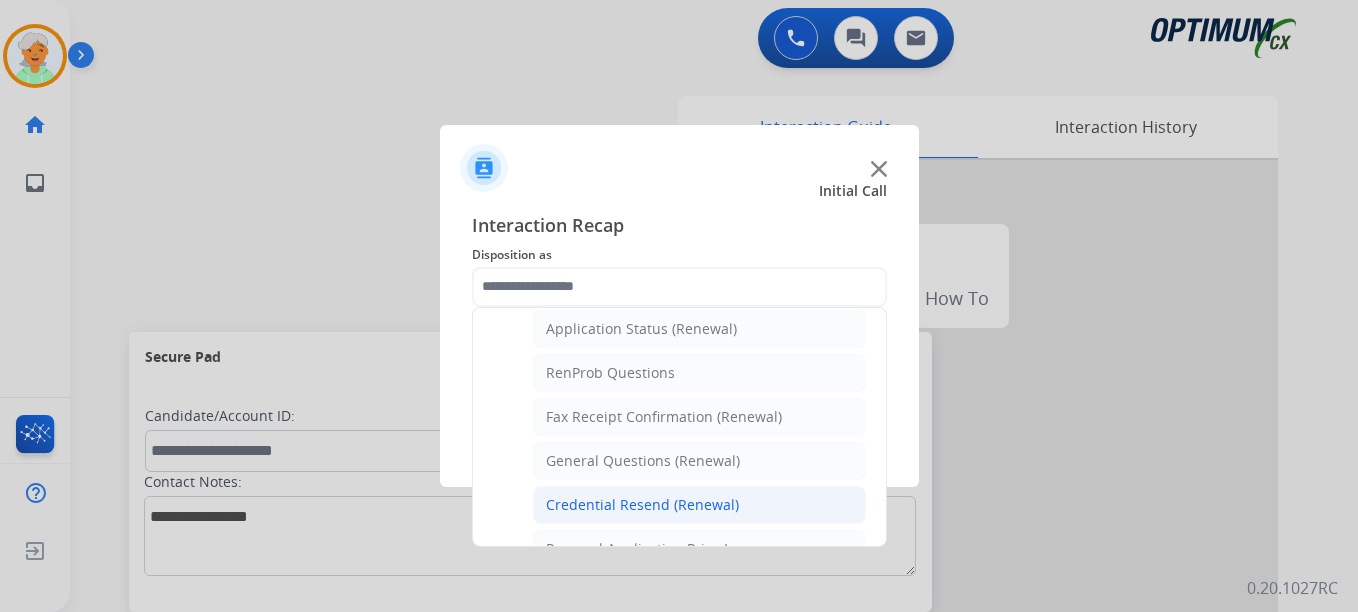 click on "Credential Resend (Renewal)" 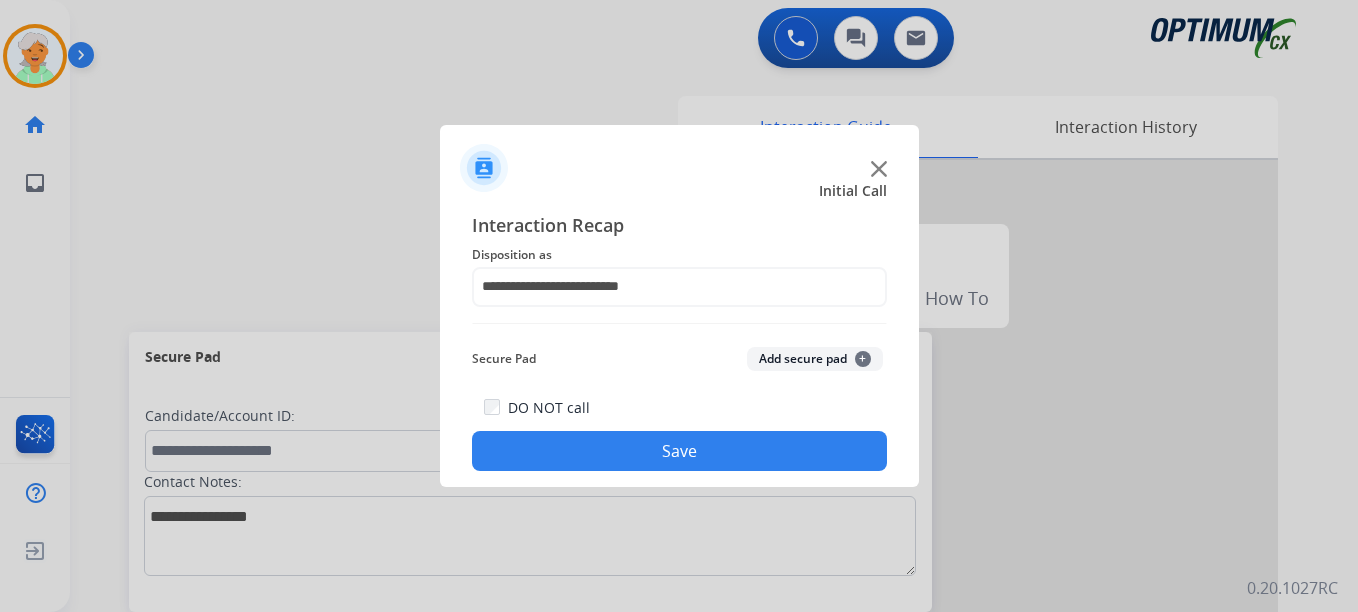 click on "Add secure pad  +" 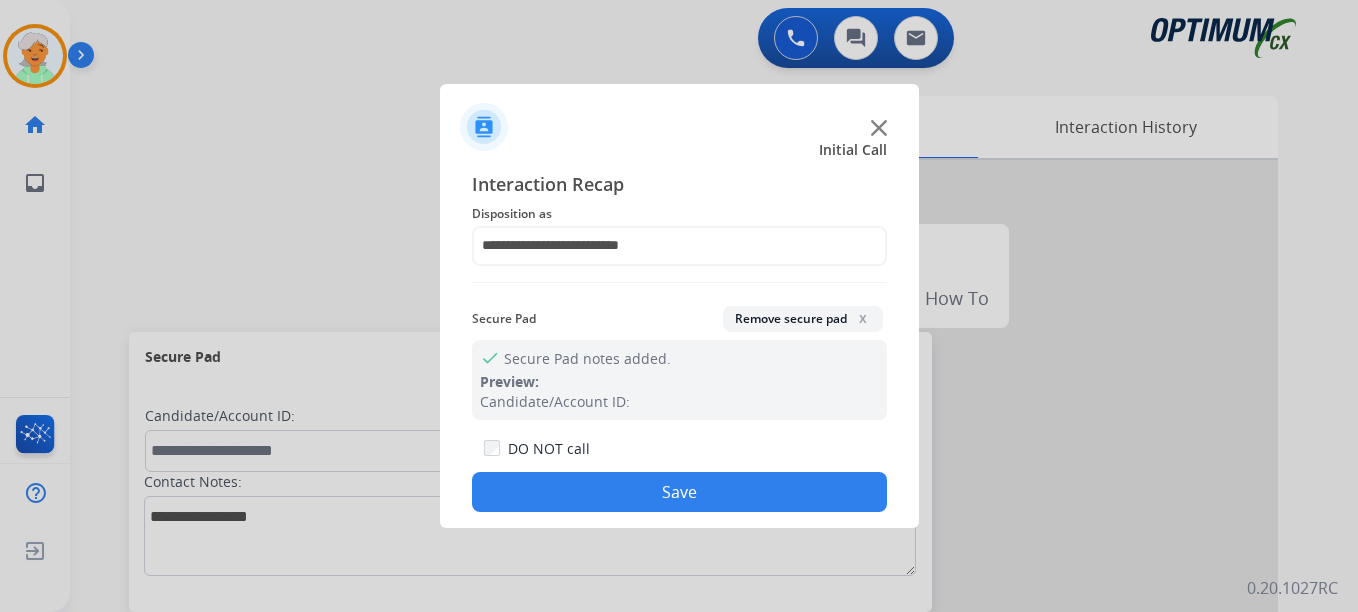 click on "Save" 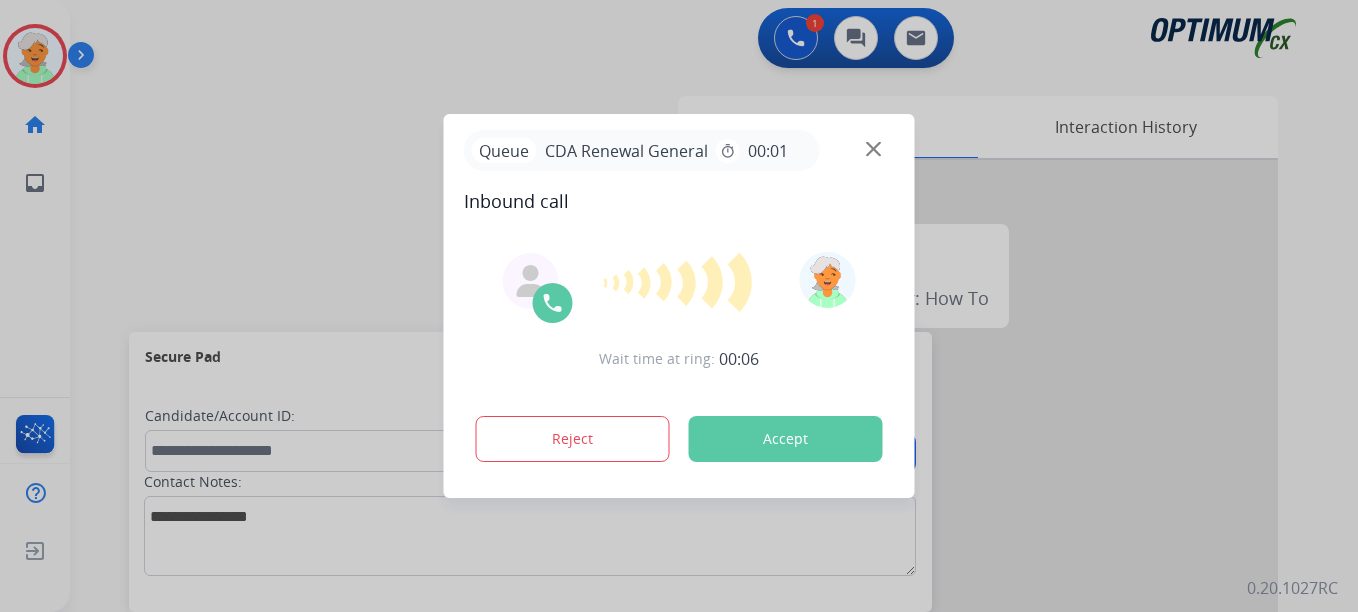 click on "Accept" at bounding box center [786, 439] 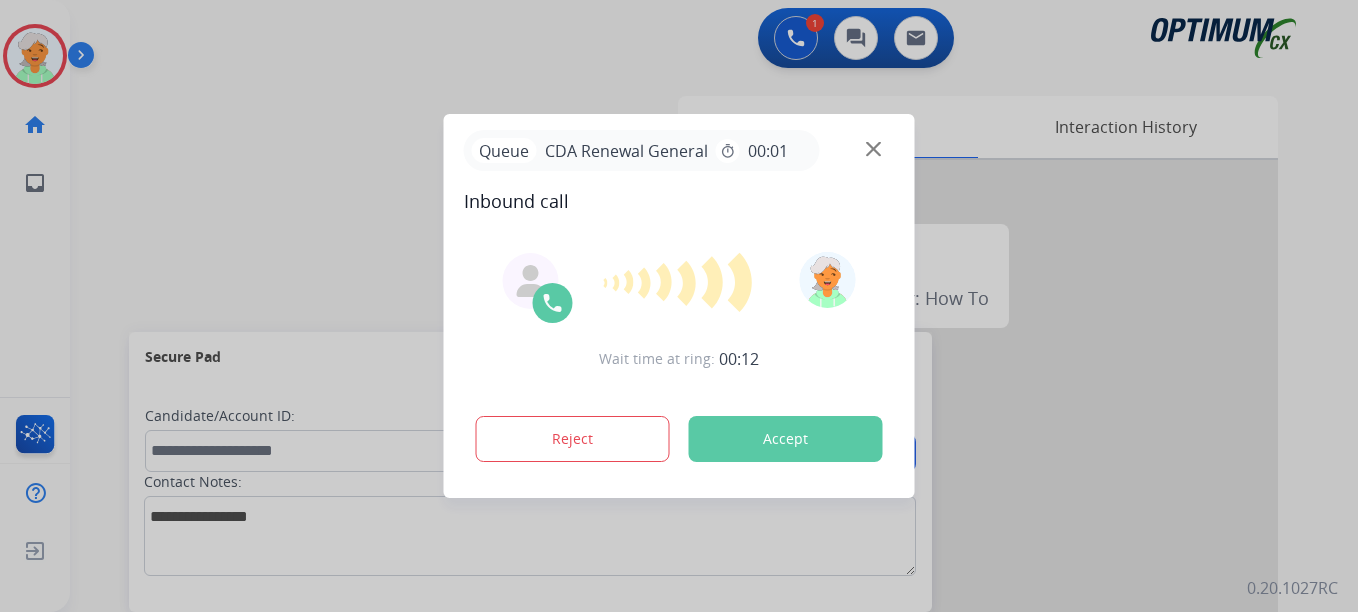 click on "Accept" at bounding box center [786, 439] 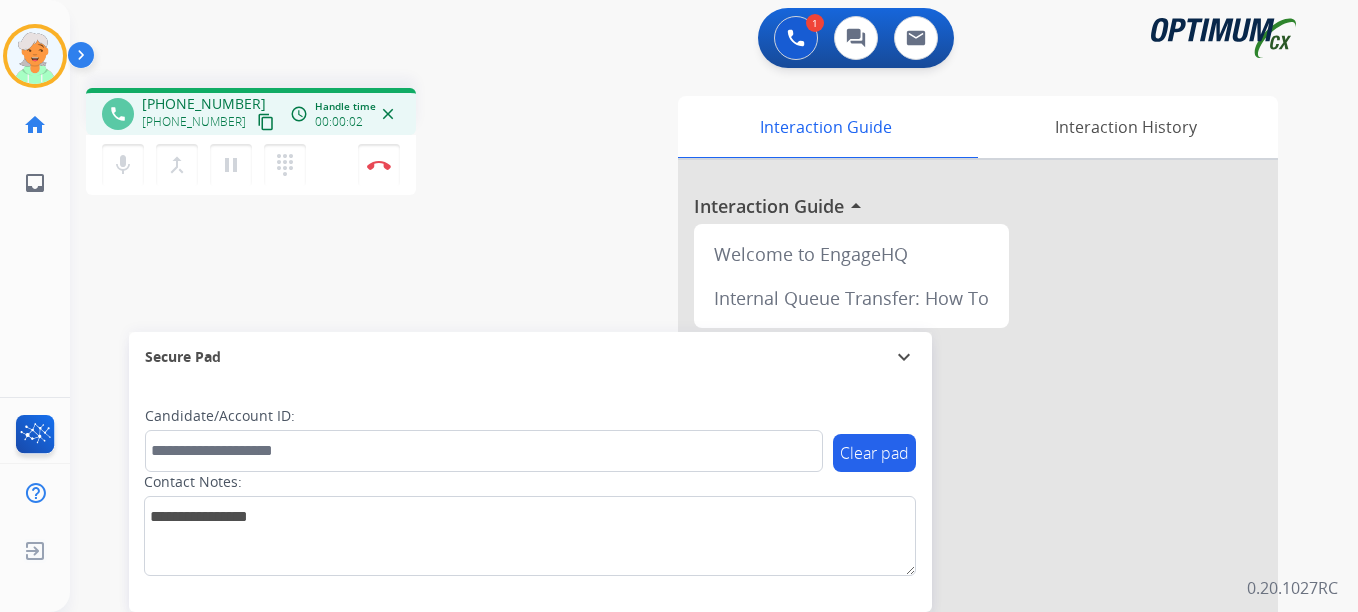 click on "content_copy" at bounding box center (266, 122) 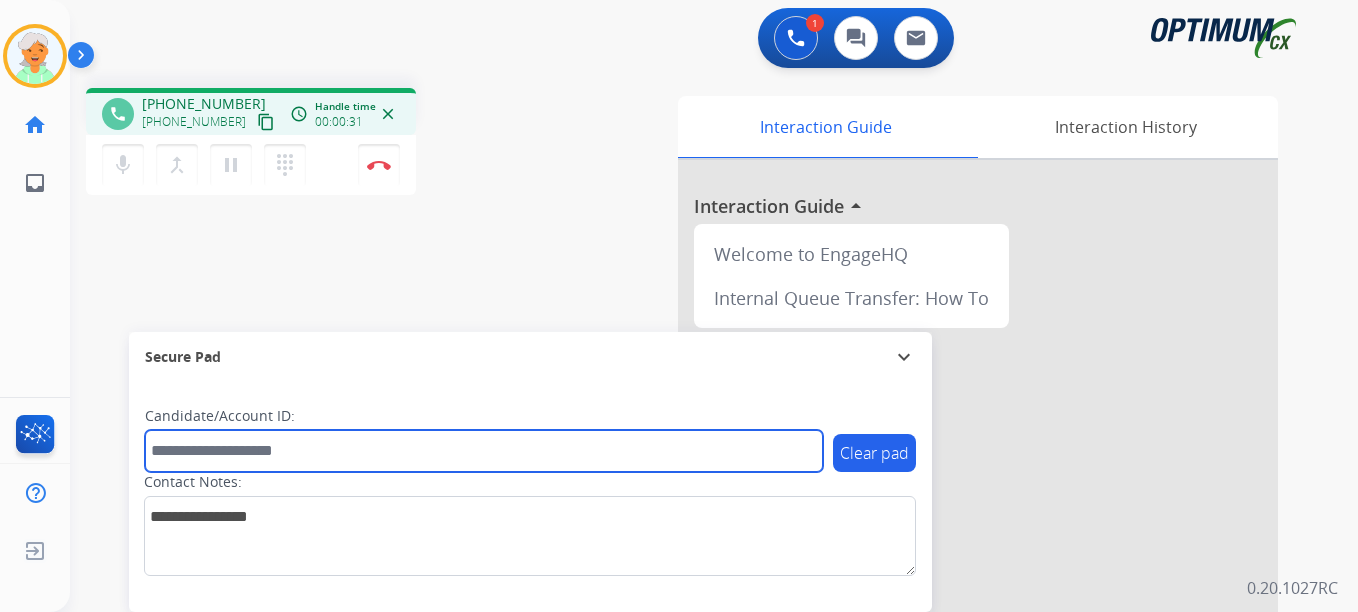 click at bounding box center (484, 451) 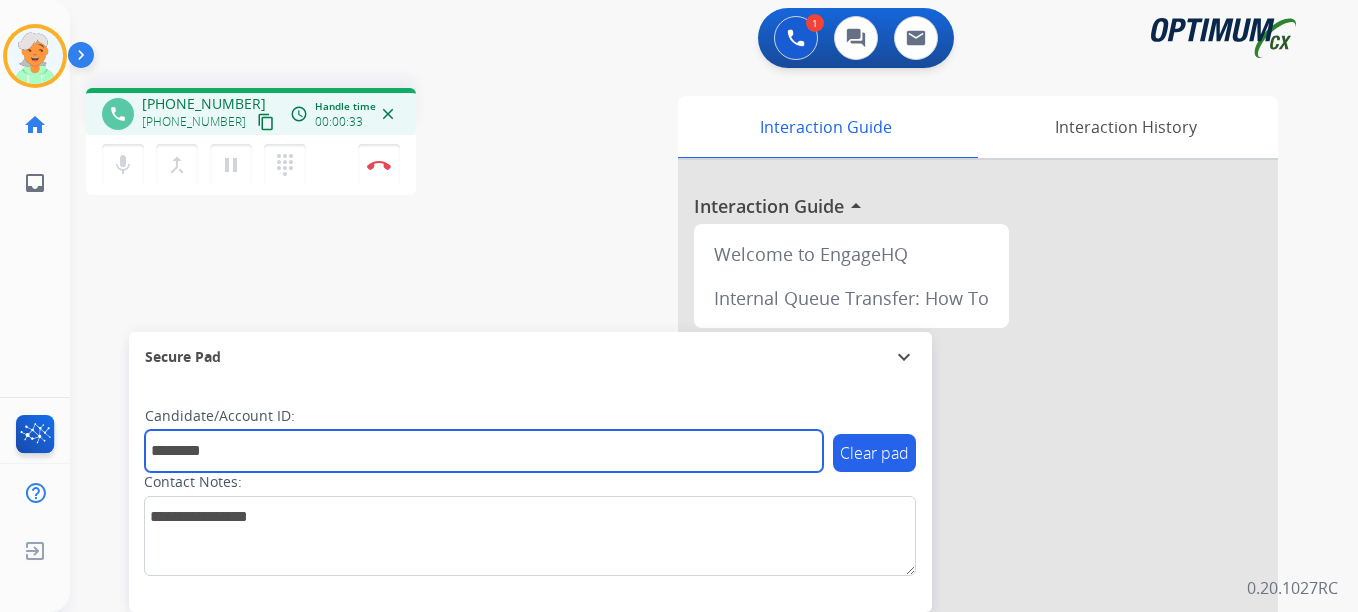 type on "*******" 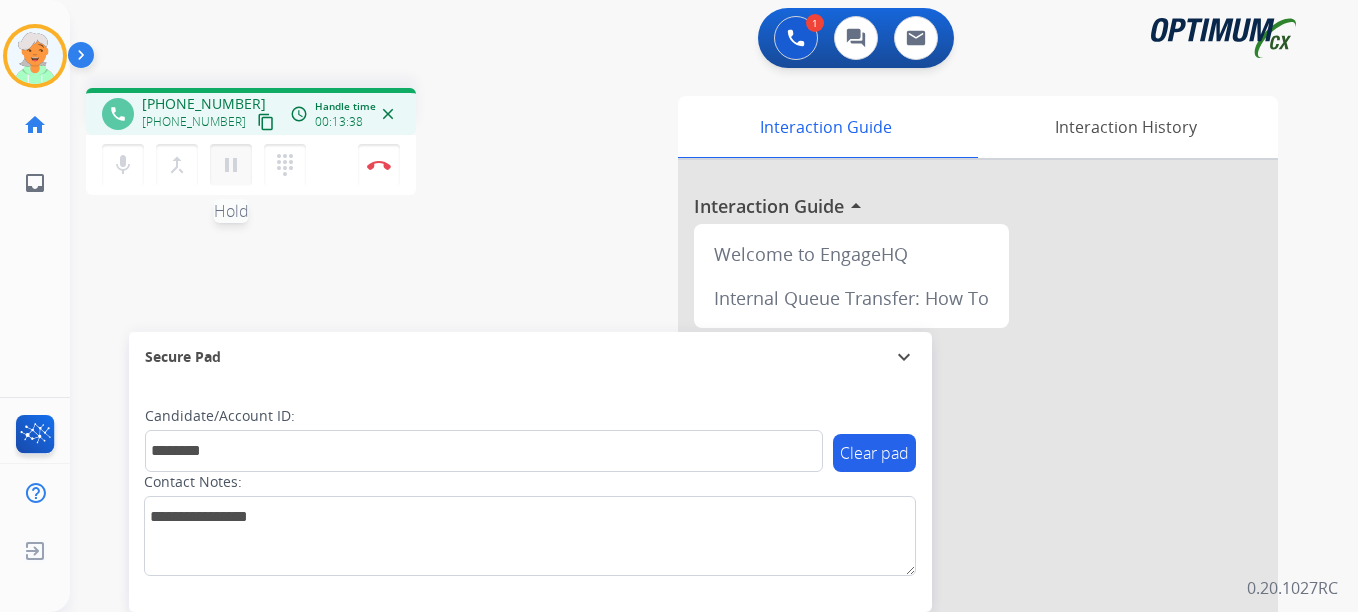 click on "pause" at bounding box center (231, 165) 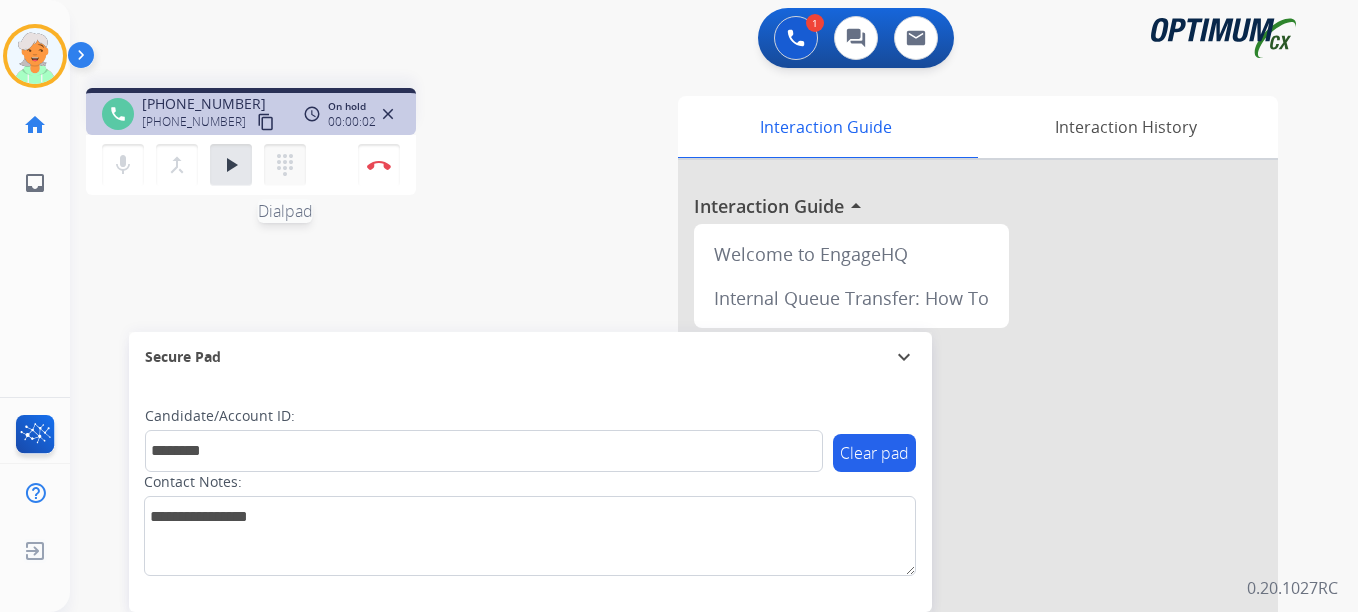 click on "dialpad" at bounding box center [285, 165] 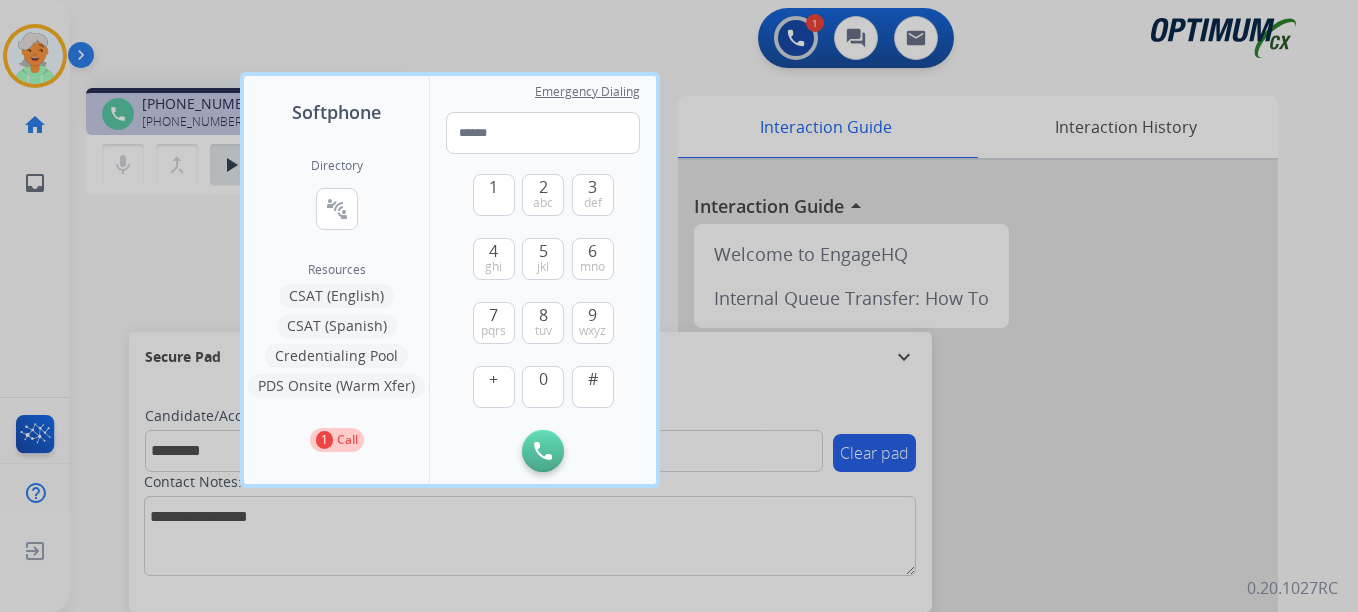 drag, startPoint x: 189, startPoint y: 283, endPoint x: 279, endPoint y: 239, distance: 100.17984 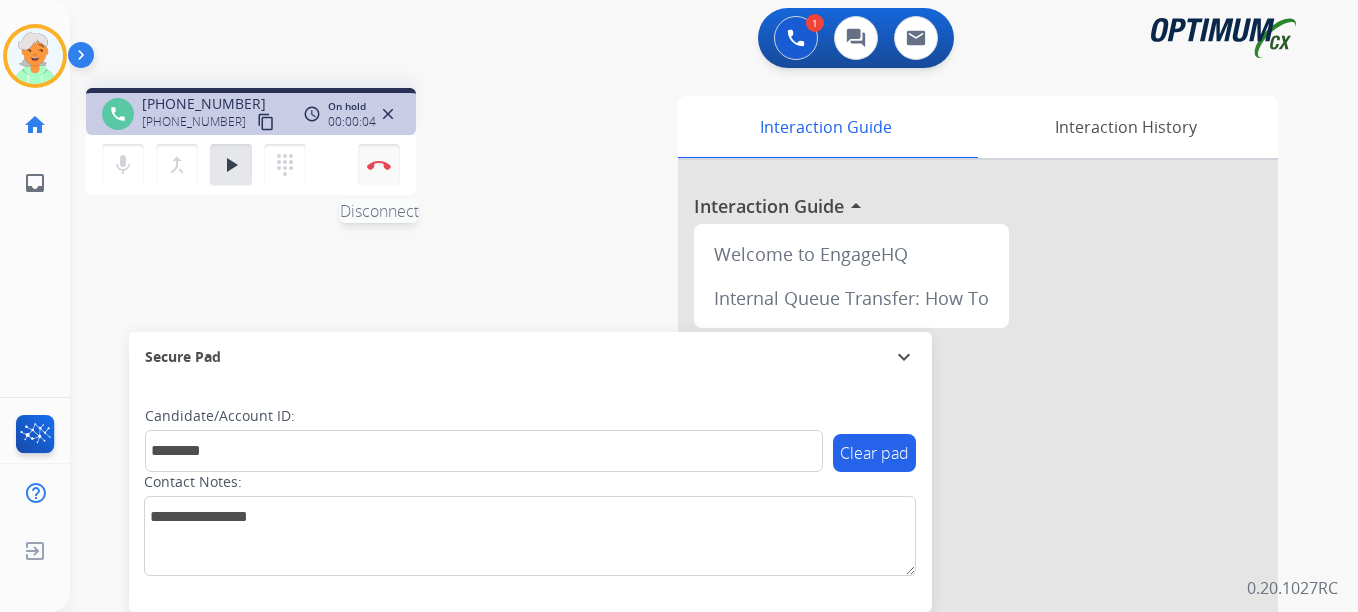 click on "Disconnect" at bounding box center [379, 165] 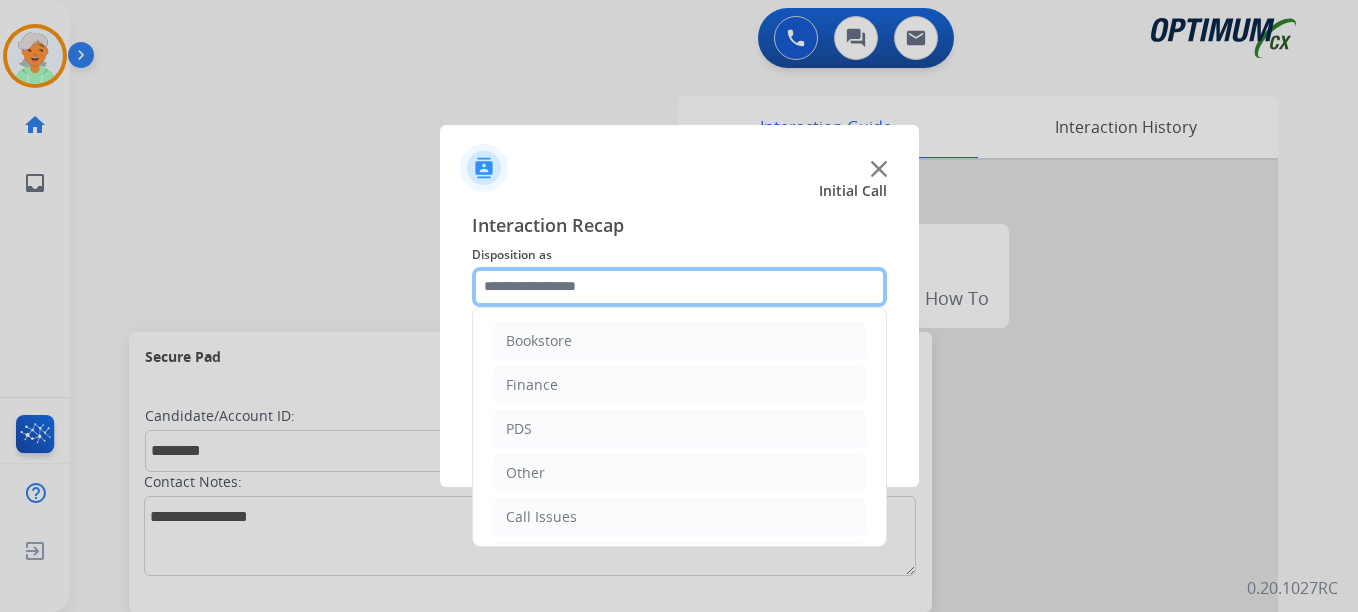 click 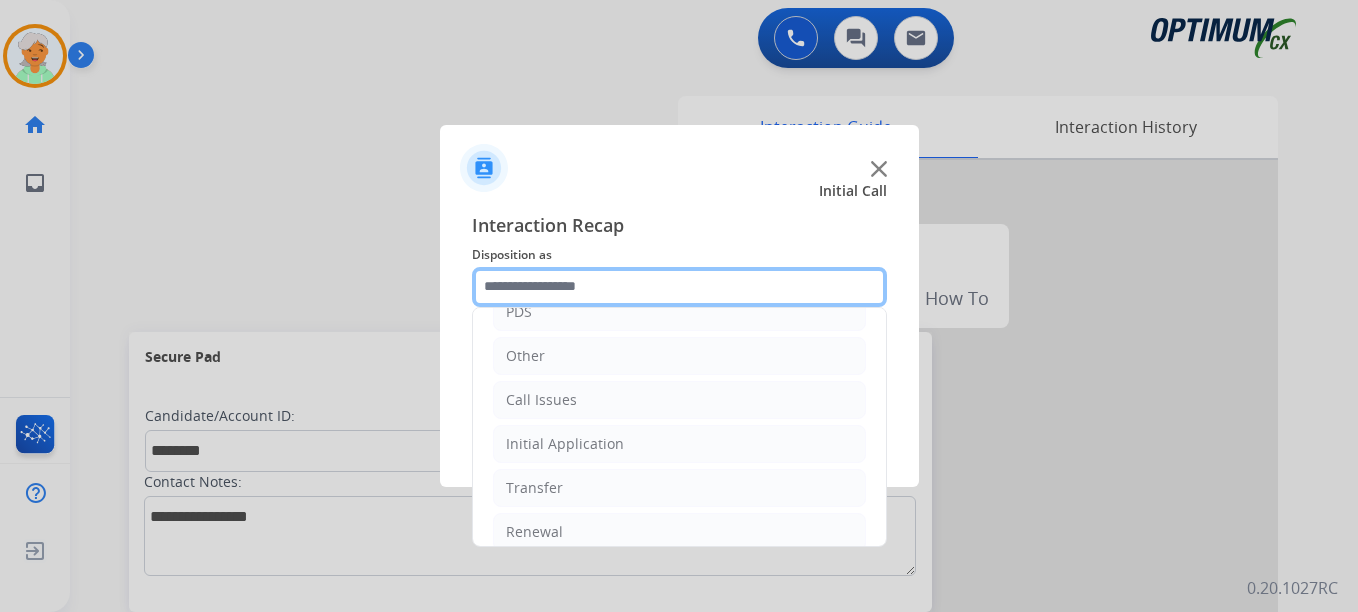 scroll, scrollTop: 136, scrollLeft: 0, axis: vertical 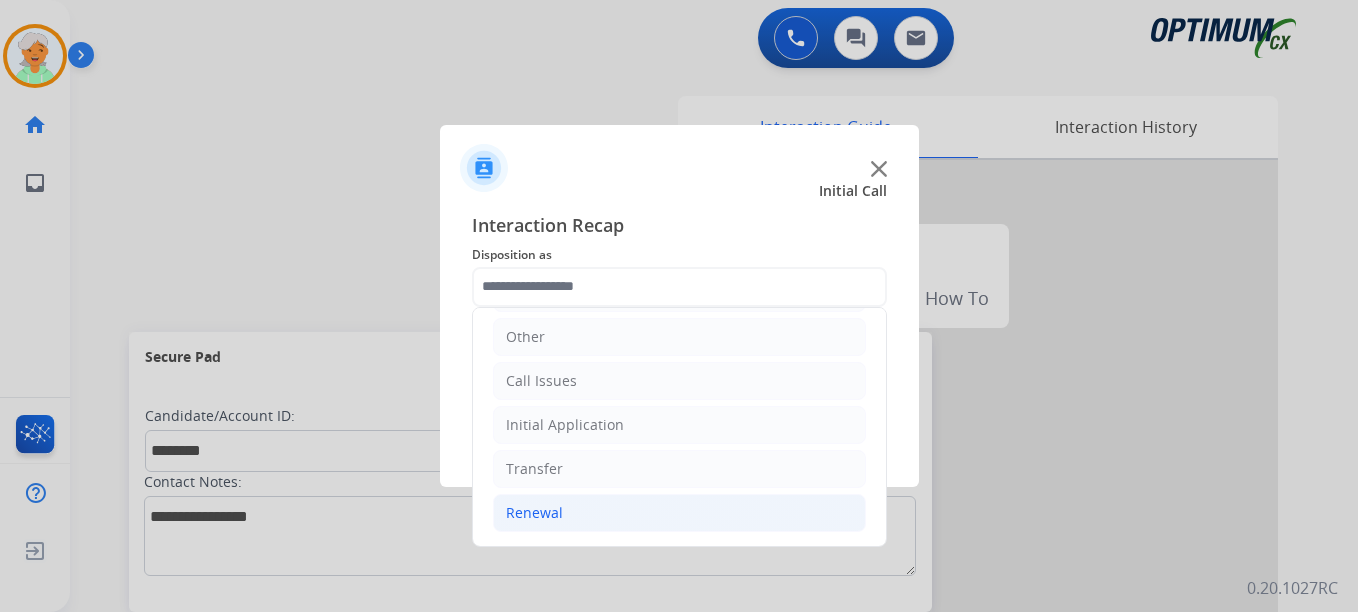 click on "Renewal" 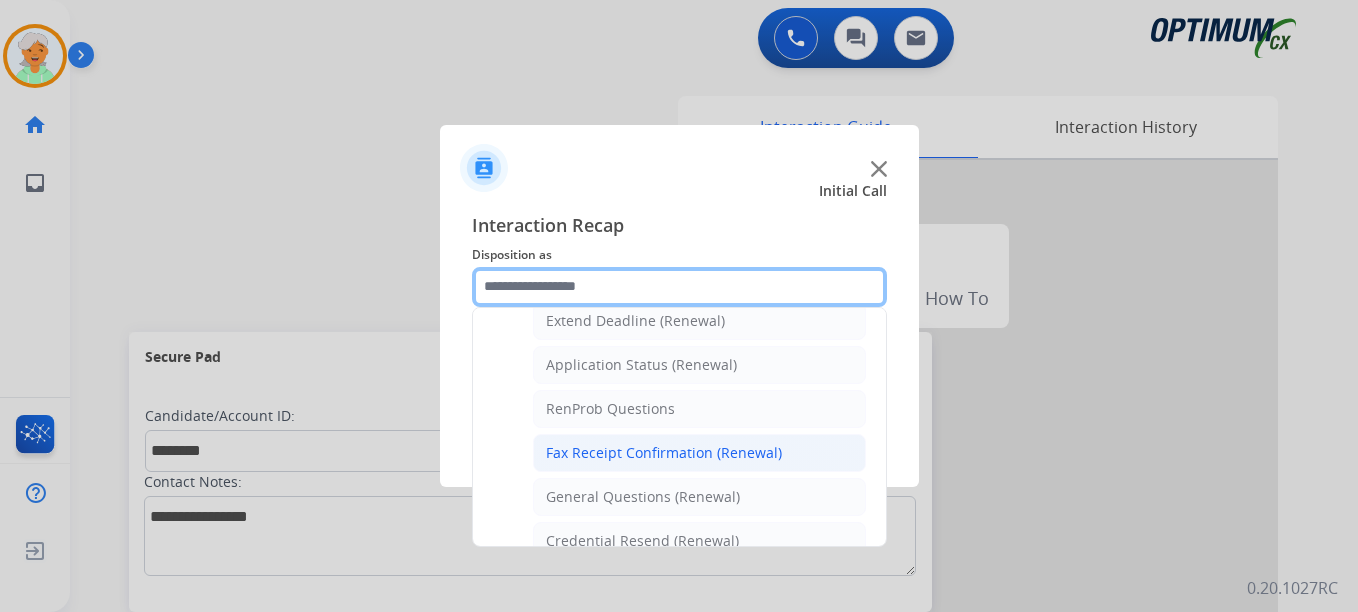 scroll, scrollTop: 536, scrollLeft: 0, axis: vertical 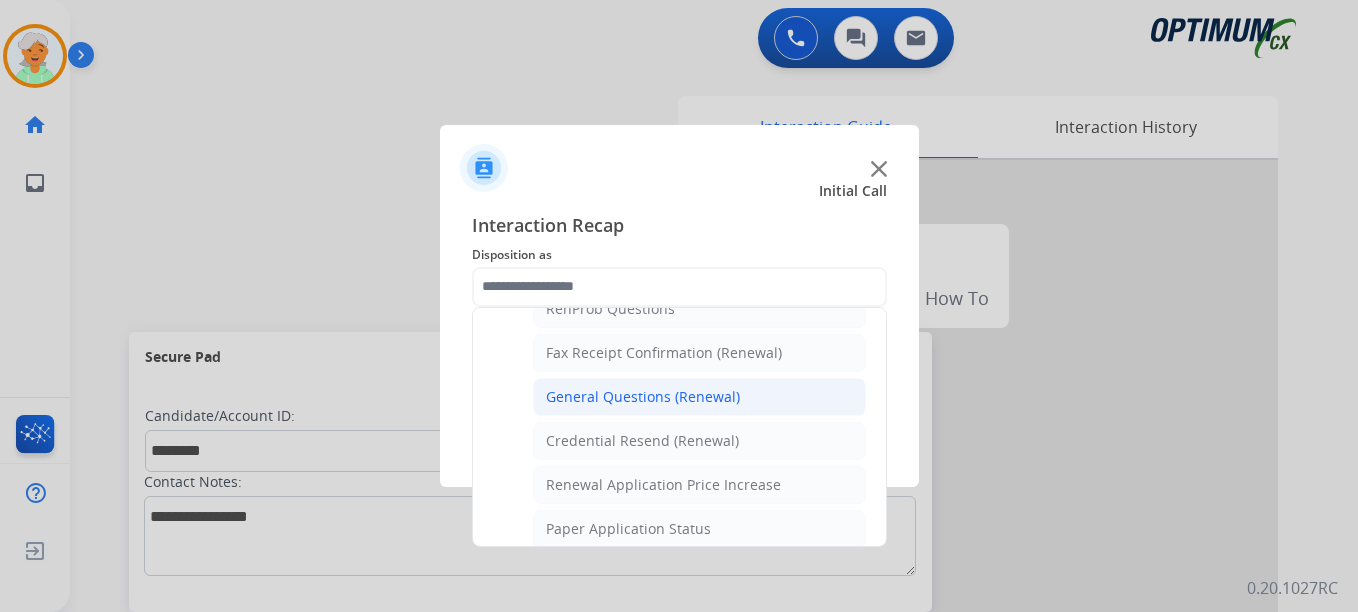 click on "General Questions (Renewal)" 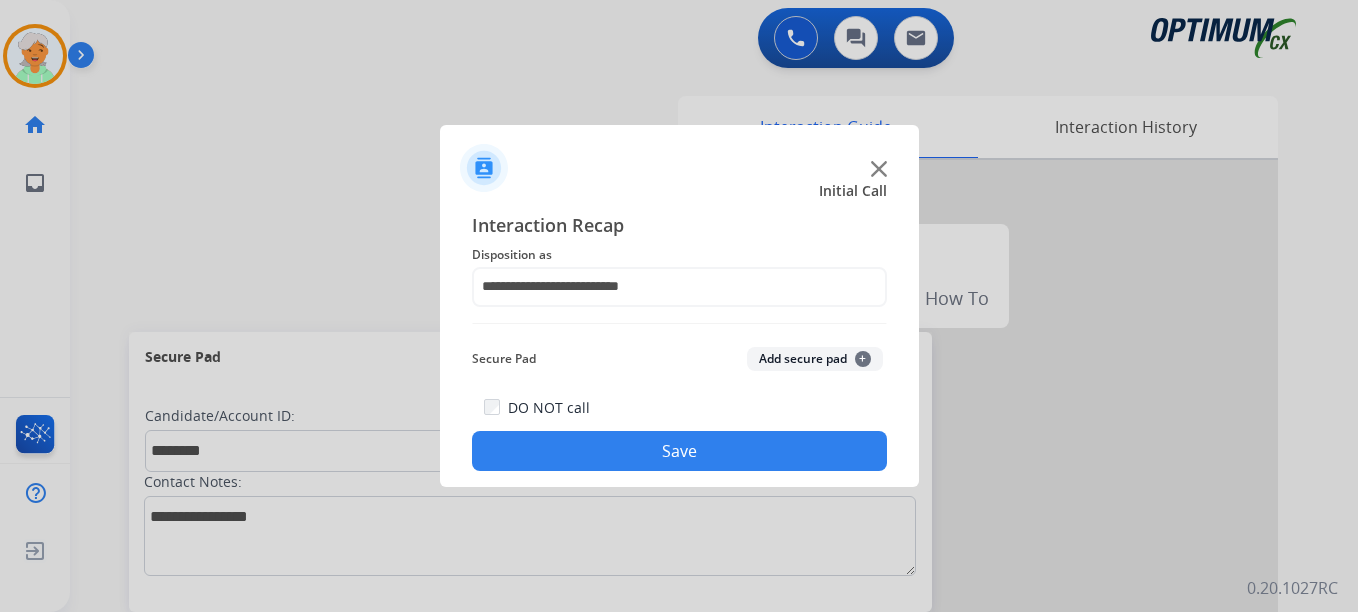 click on "Add secure pad  +" 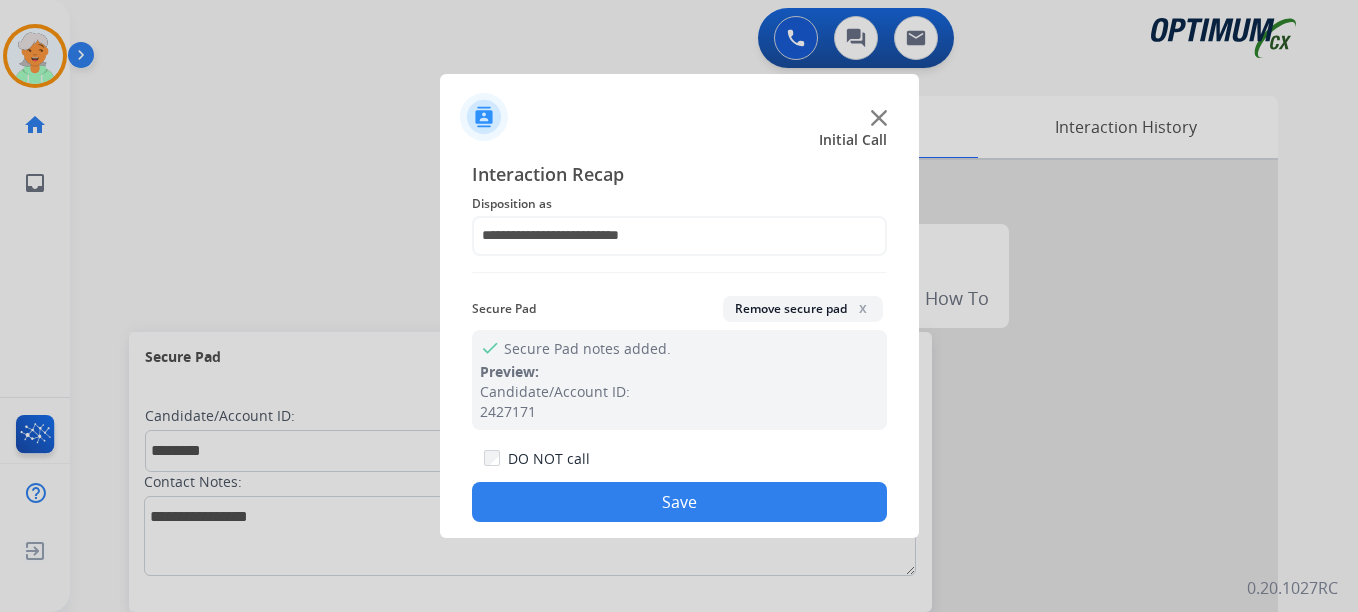 click on "Save" 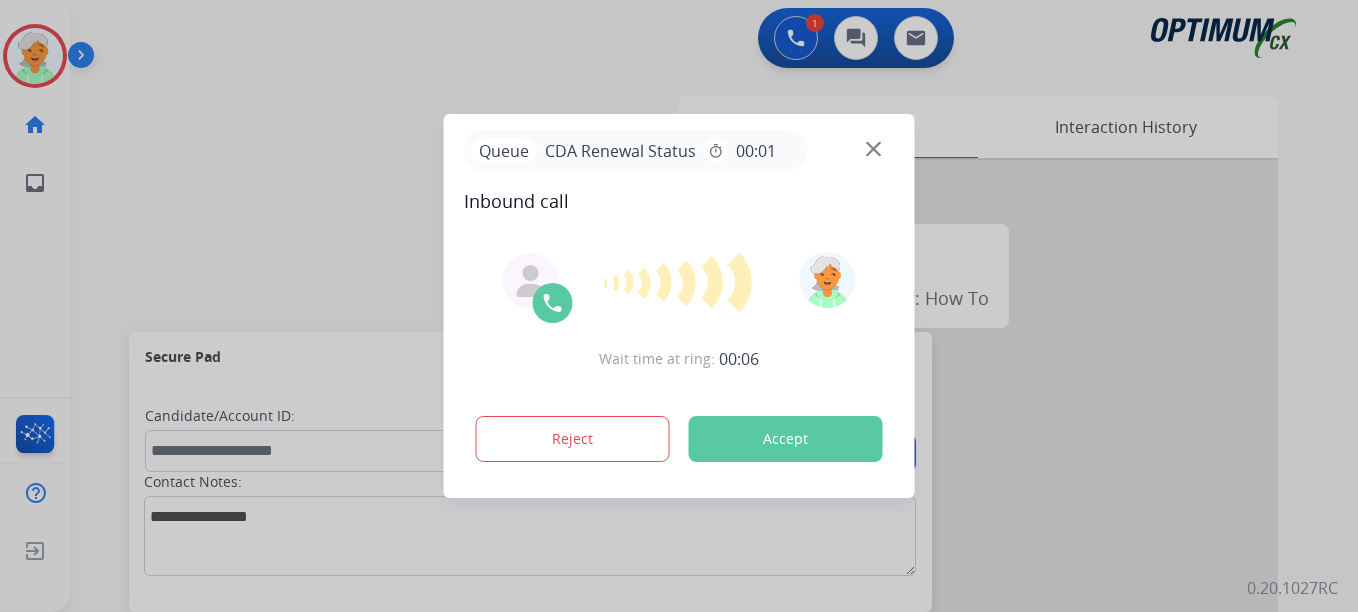 click on "Accept" at bounding box center [786, 439] 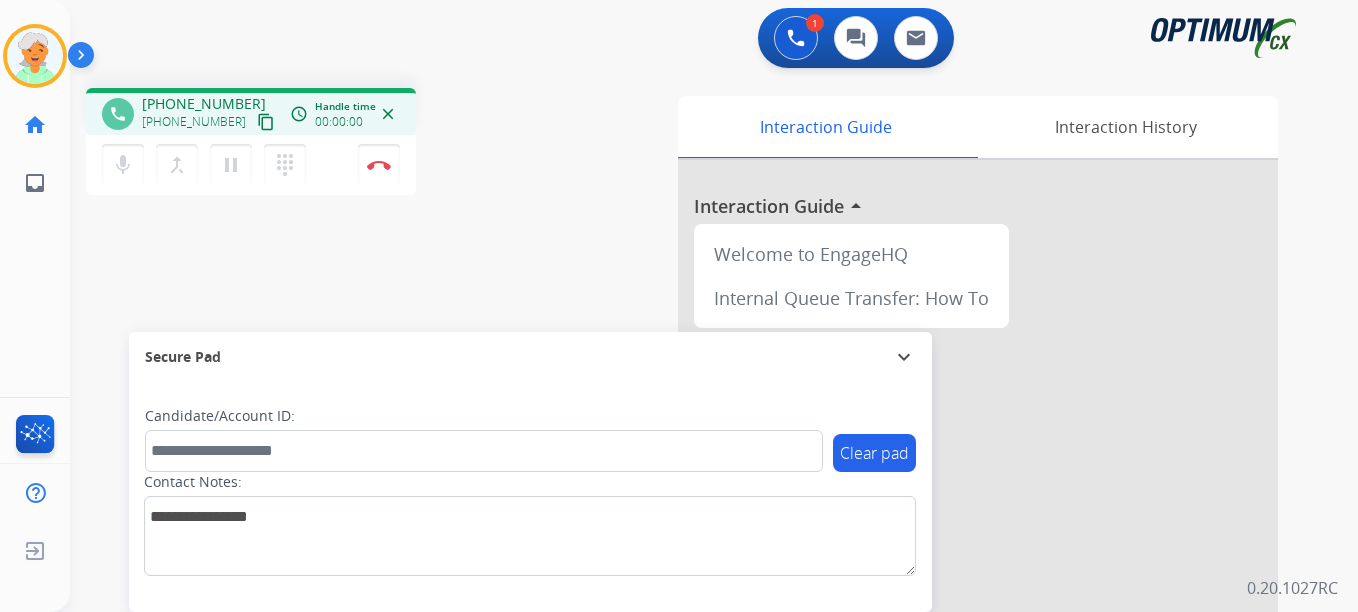 click on "content_copy" at bounding box center (266, 122) 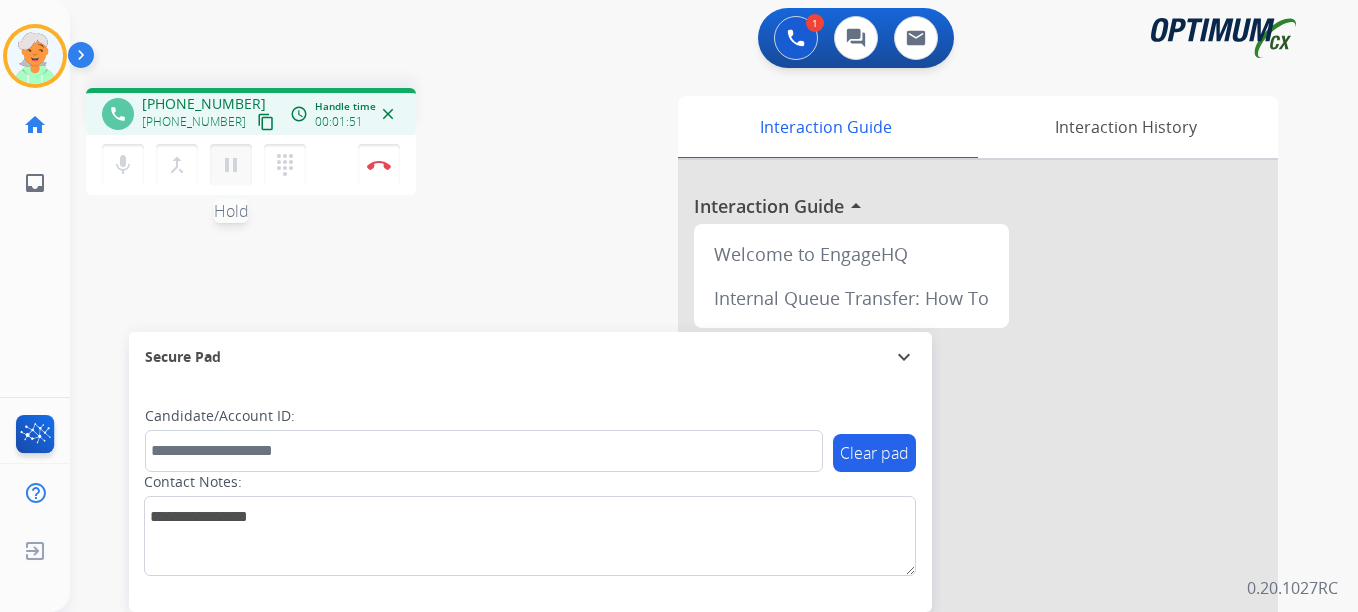 click on "pause" at bounding box center (231, 165) 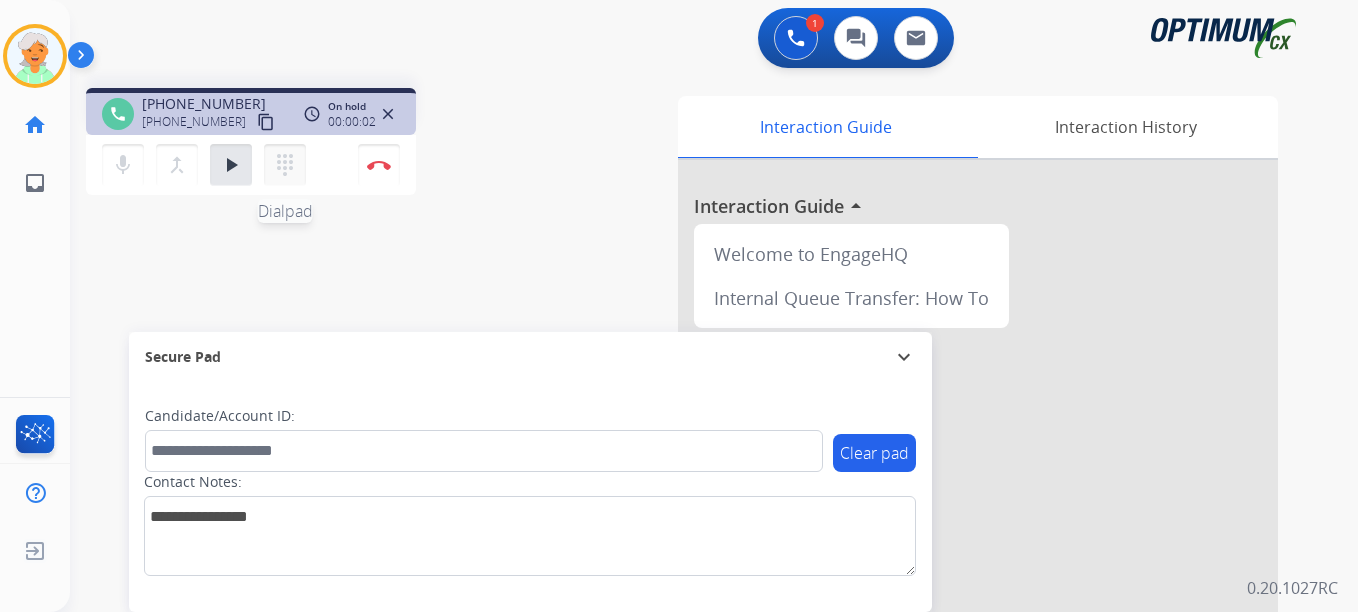 click on "dialpad Dialpad" at bounding box center (285, 165) 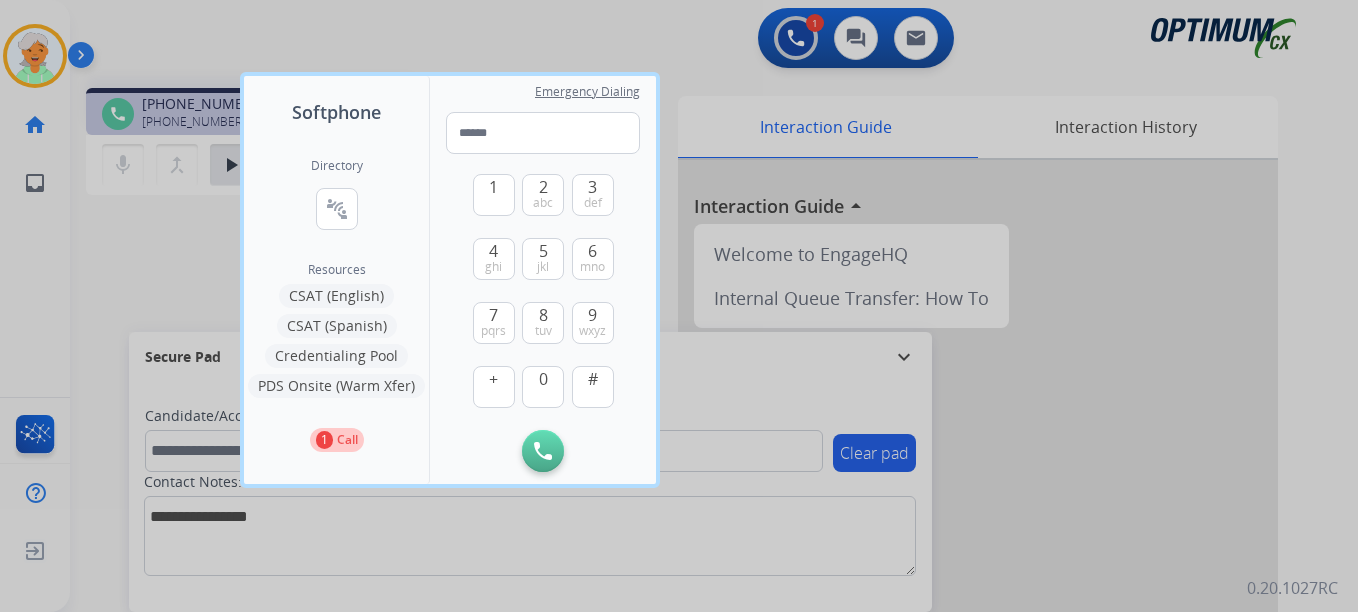 click at bounding box center (679, 306) 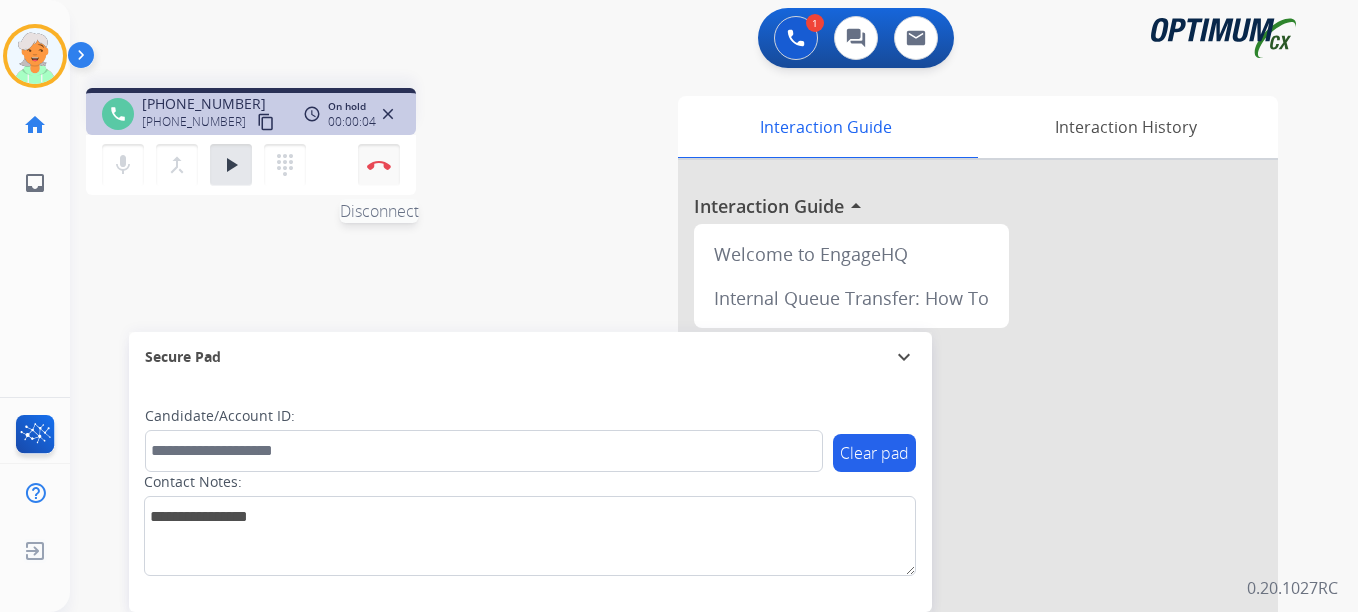 click on "Disconnect" at bounding box center [379, 165] 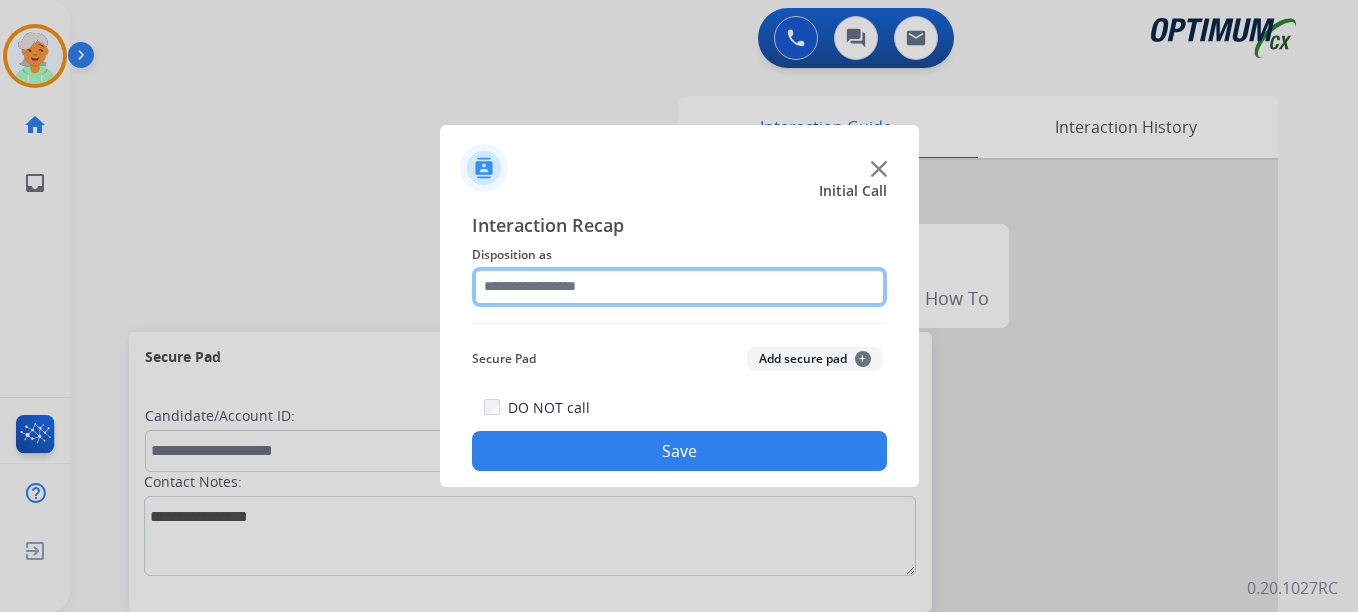 click 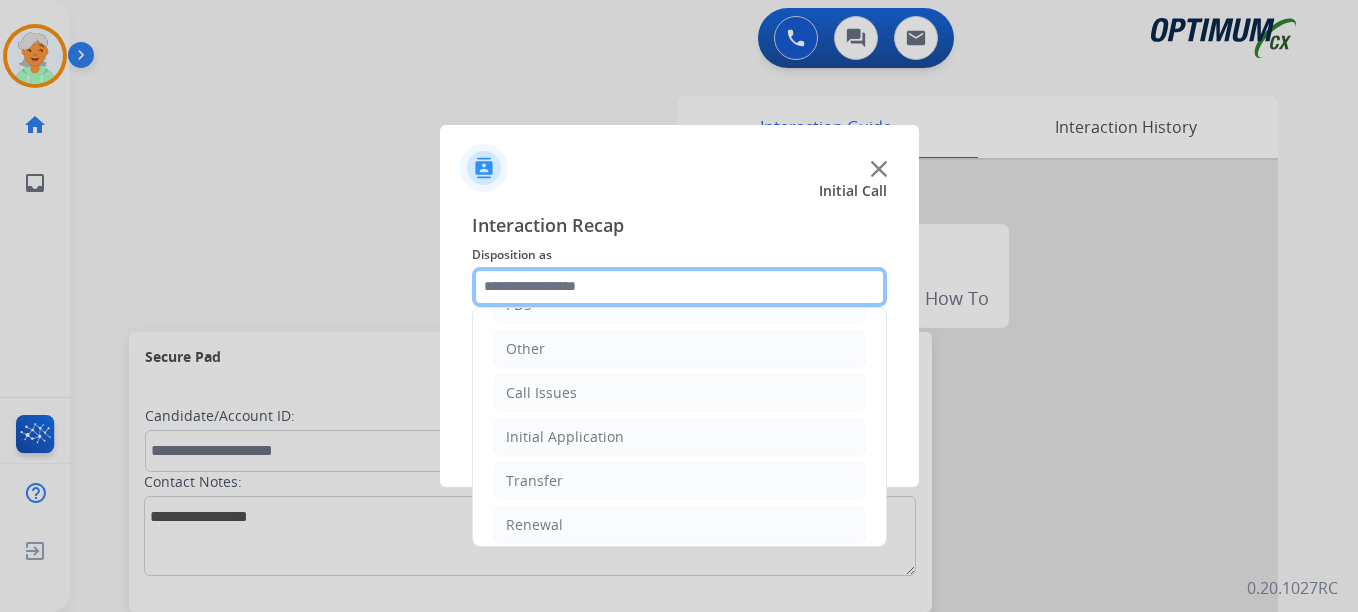 scroll, scrollTop: 136, scrollLeft: 0, axis: vertical 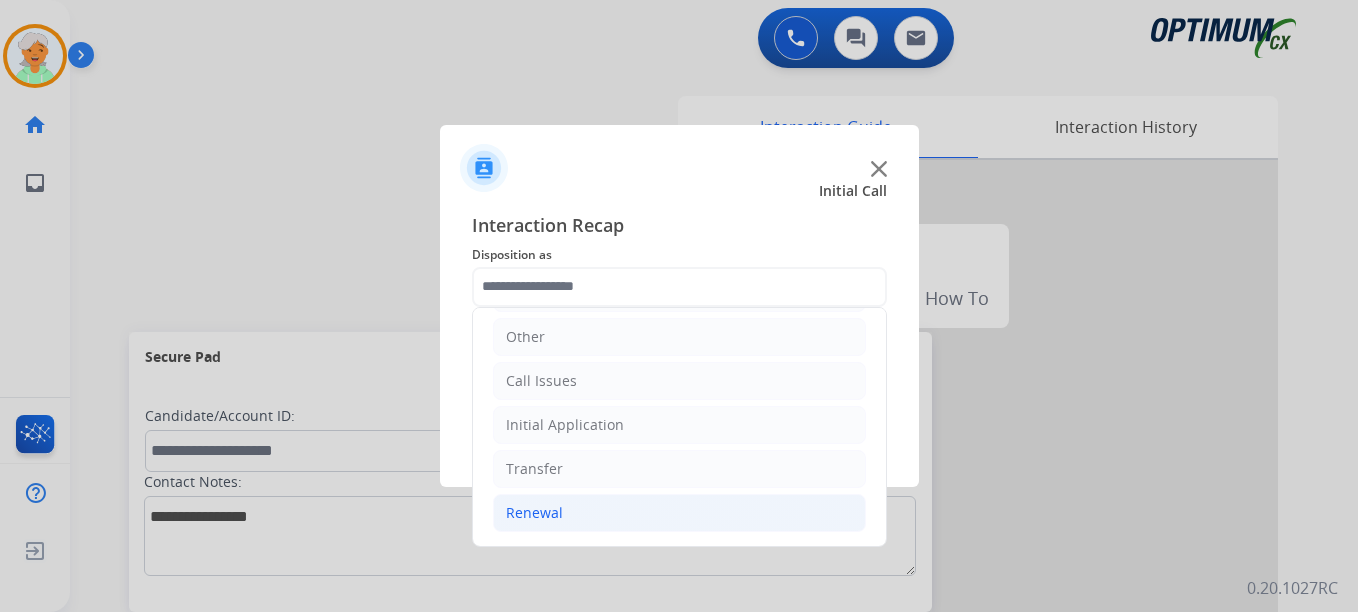 click on "Renewal" 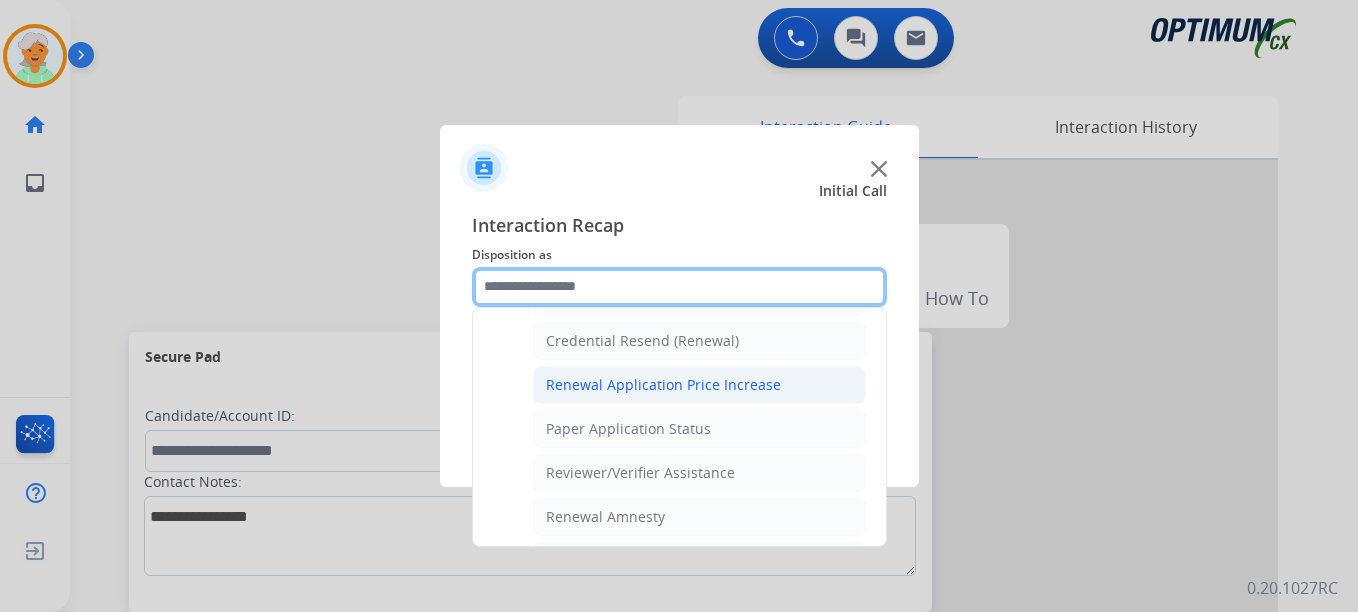 scroll, scrollTop: 536, scrollLeft: 0, axis: vertical 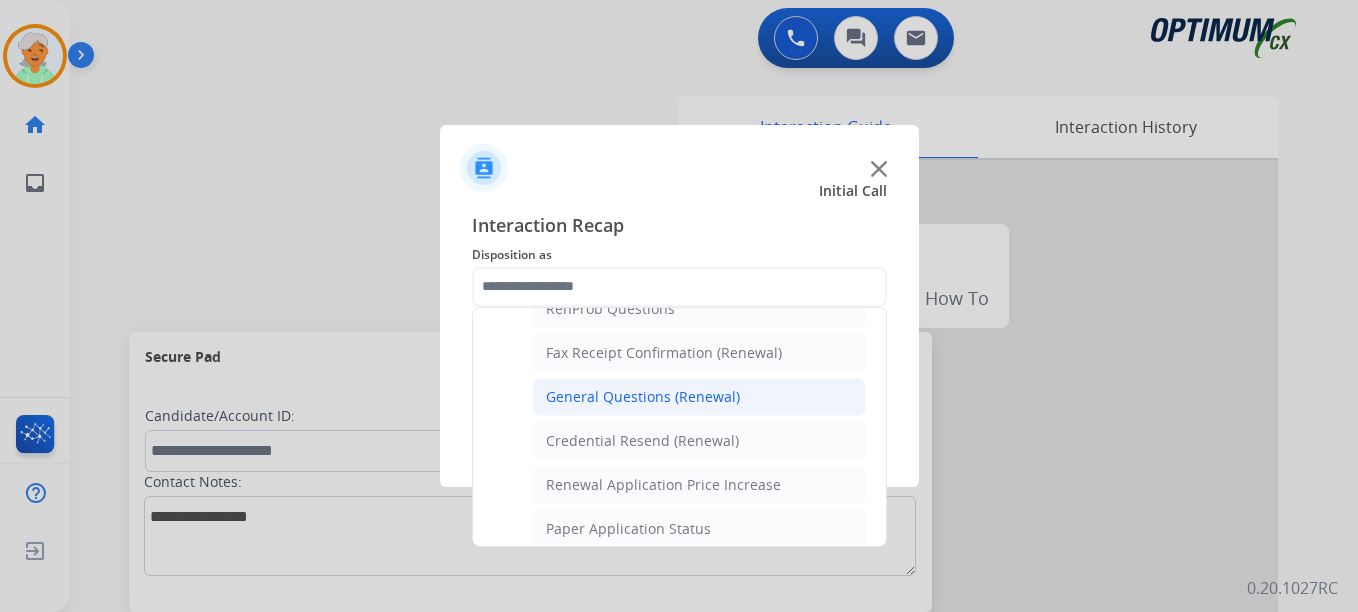 click on "General Questions (Renewal)" 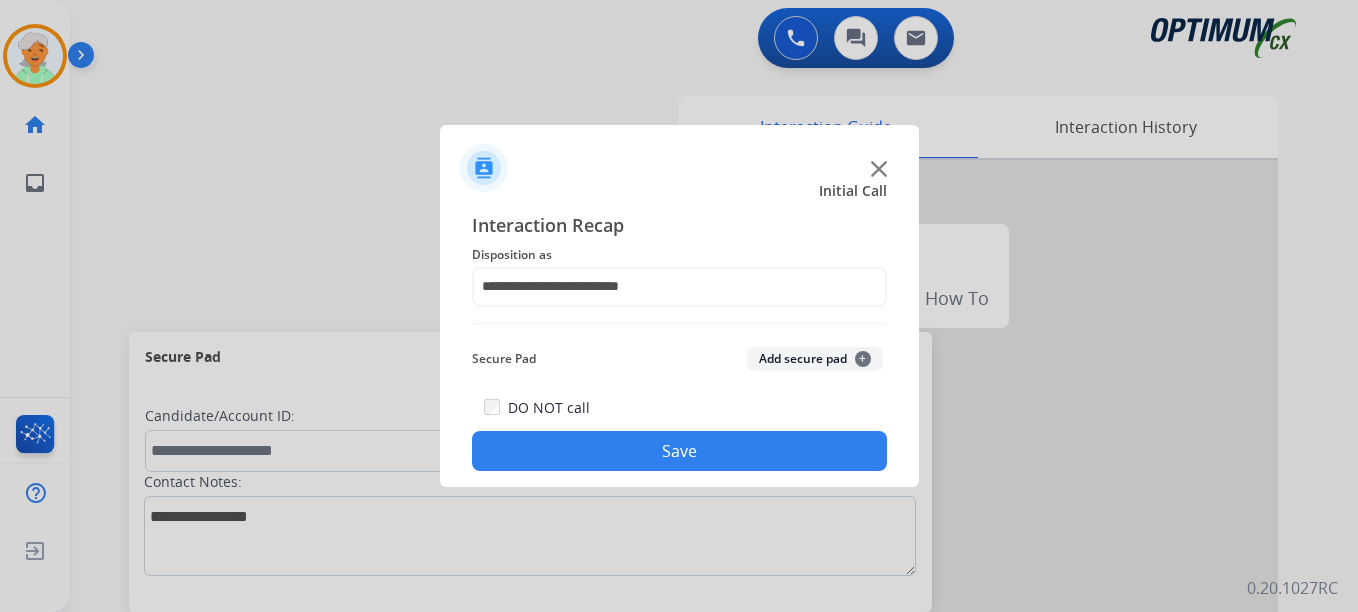click on "Add secure pad  +" 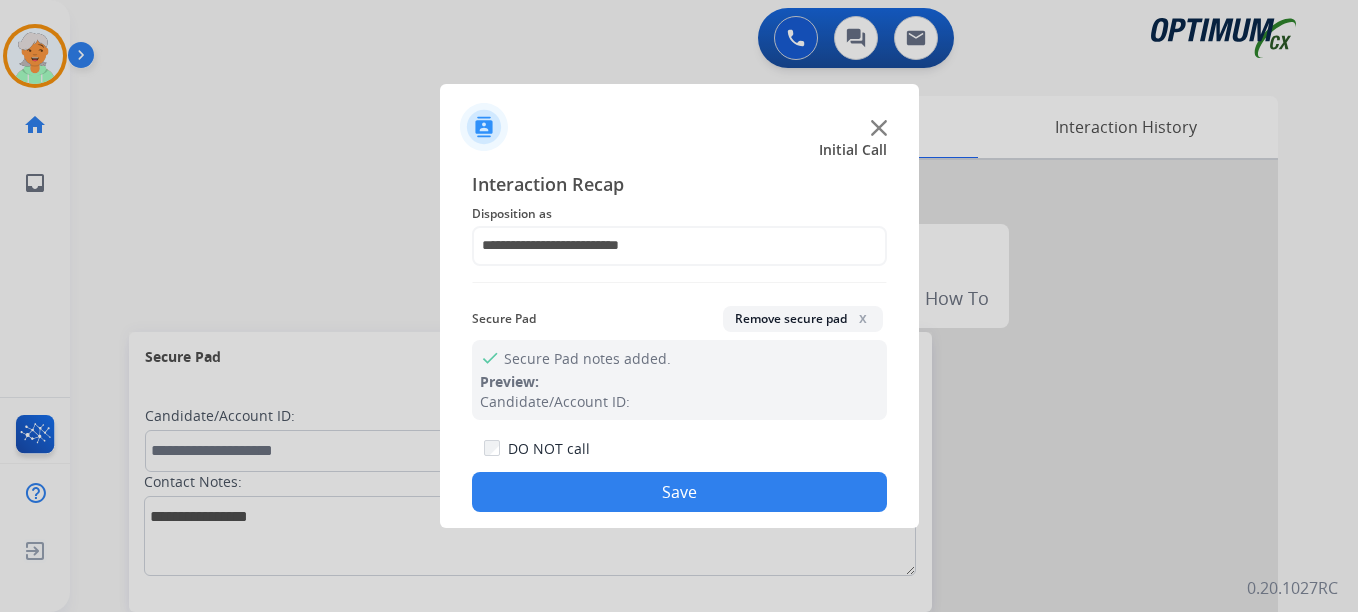 click on "Save" 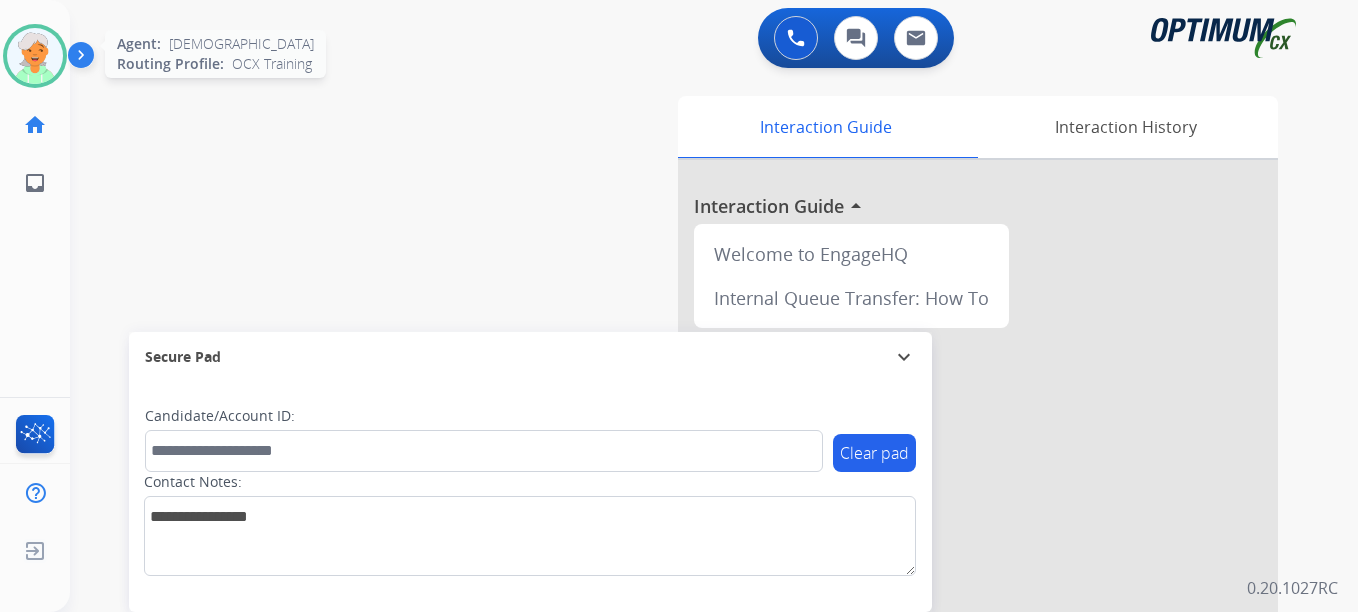 click at bounding box center (35, 56) 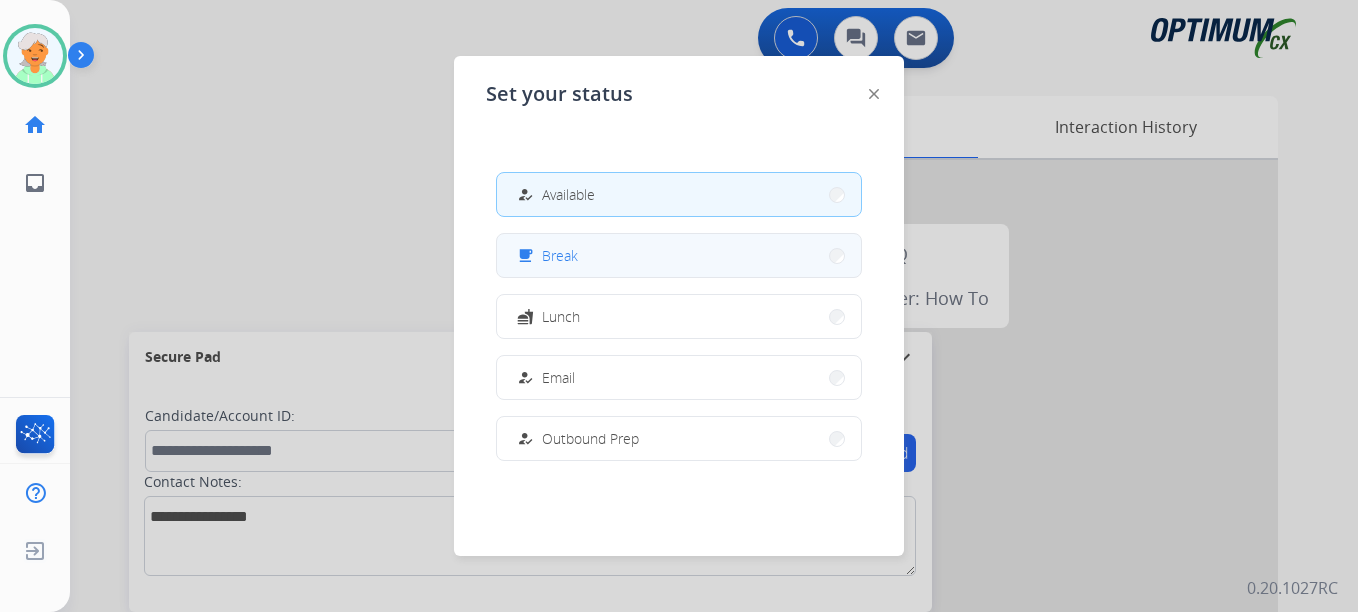 click on "Break" at bounding box center [560, 255] 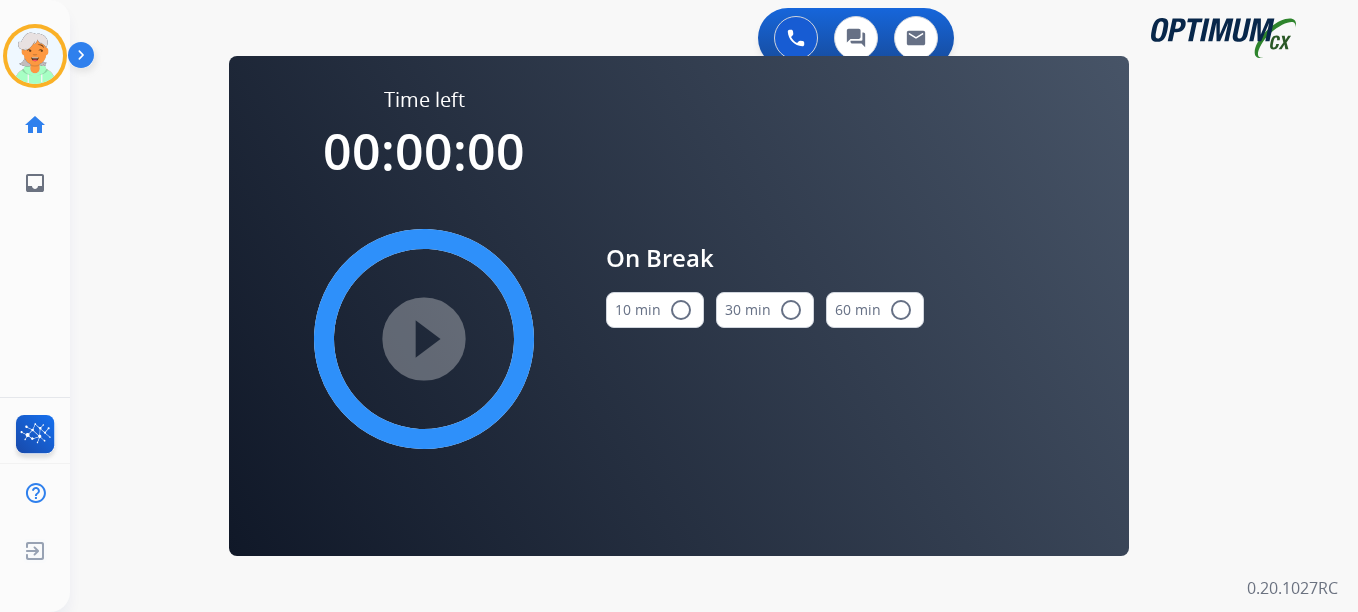 click on "radio_button_unchecked" at bounding box center (681, 310) 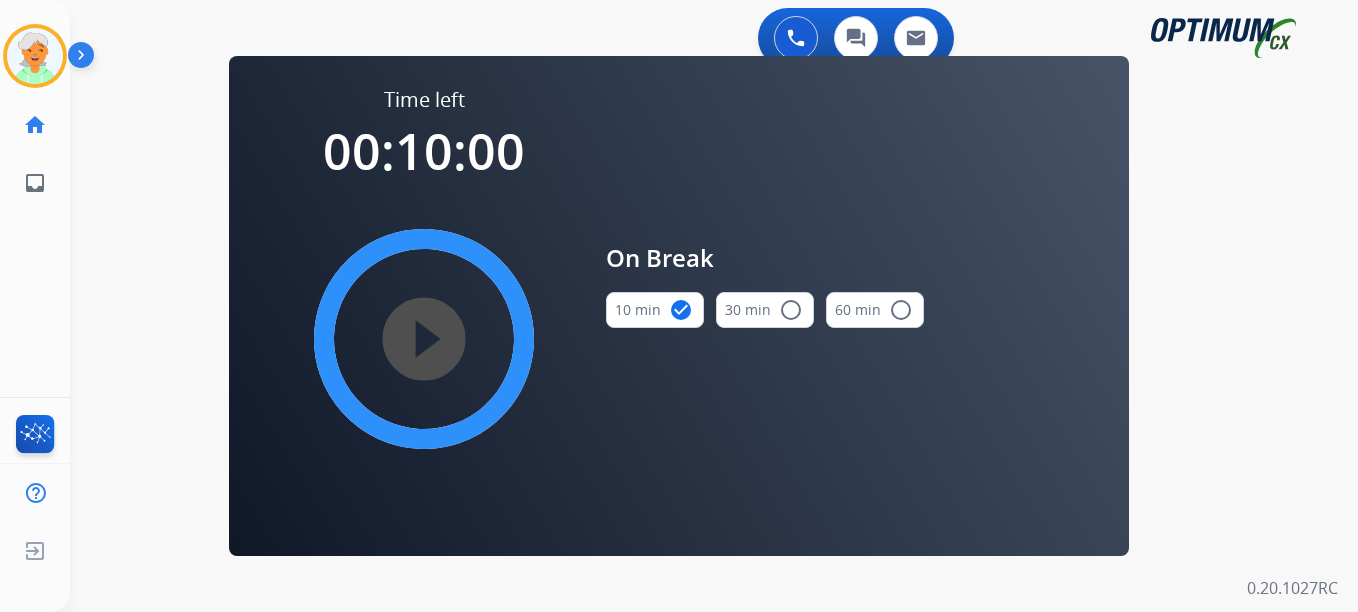 click on "play_circle_filled" at bounding box center (424, 339) 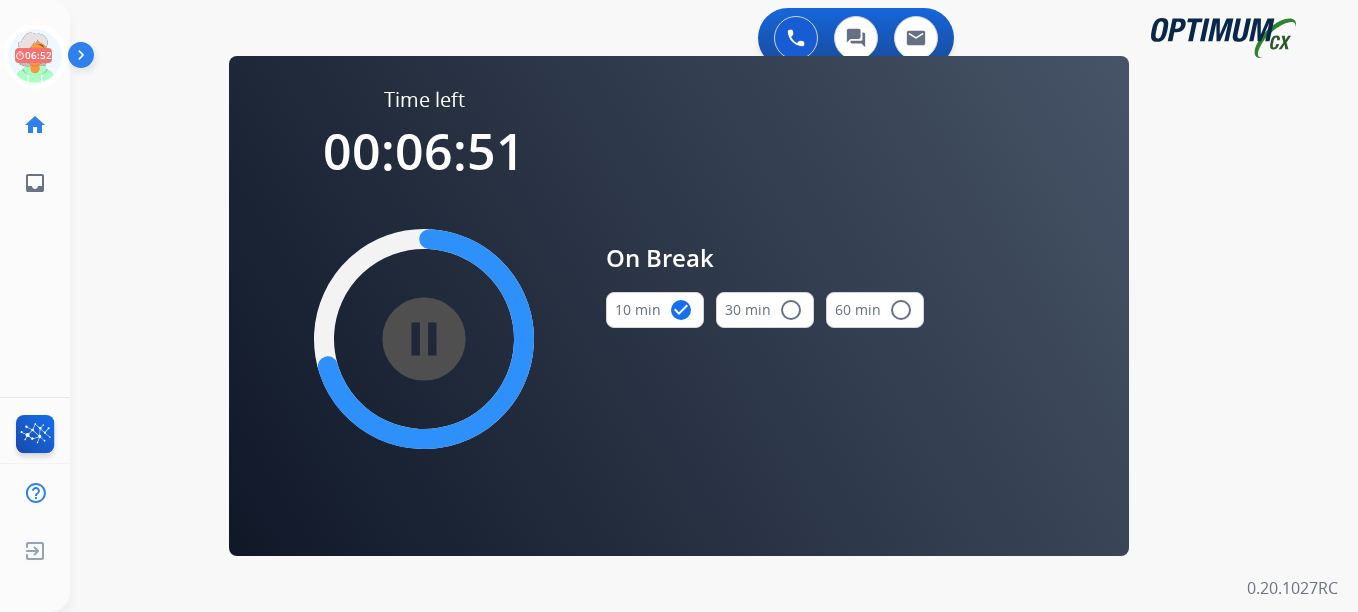 click on "Christi   Break  Edit Avatar  06:52   Agent:   [PERSON_NAME] Profile:  OCX Training home  Home  Home inbox  Emails  Emails  FocalPoints  Help Center  Help Center  Log out  Log out" 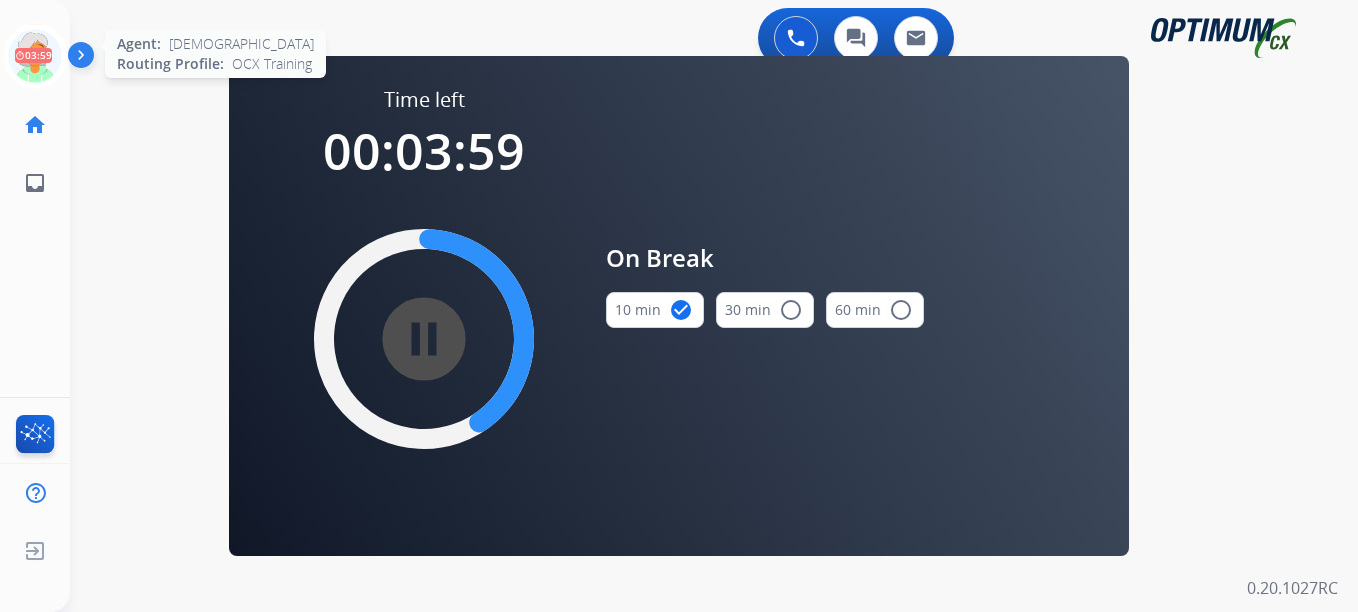 click 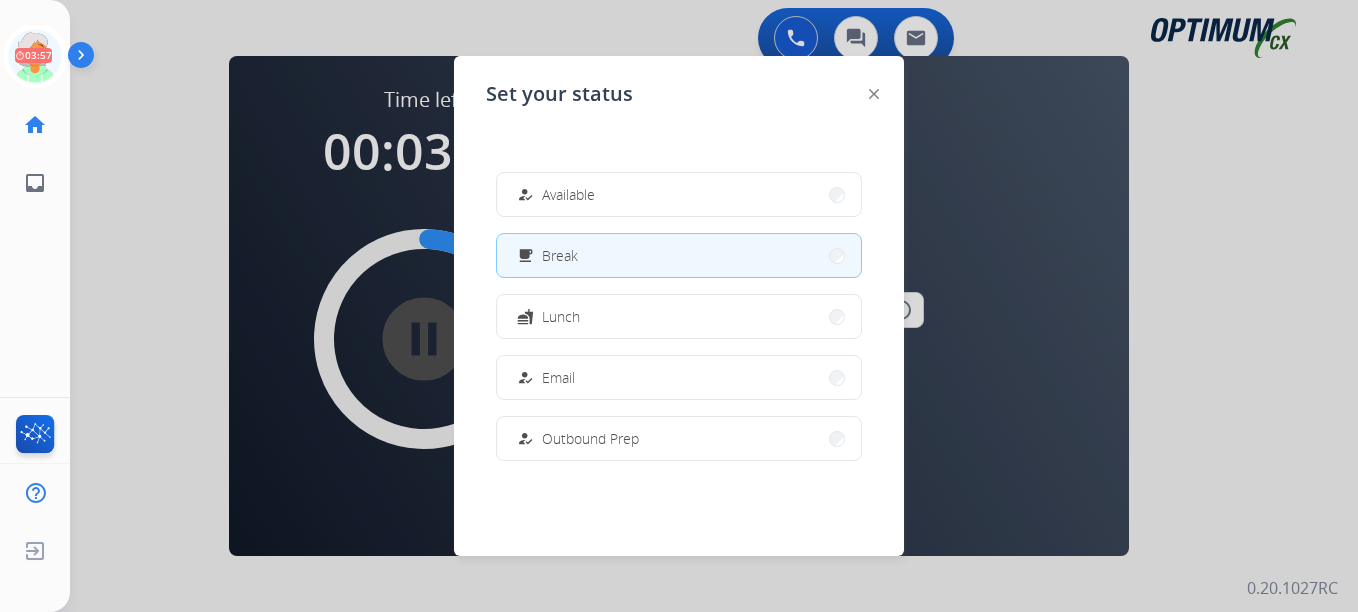 click at bounding box center [679, 306] 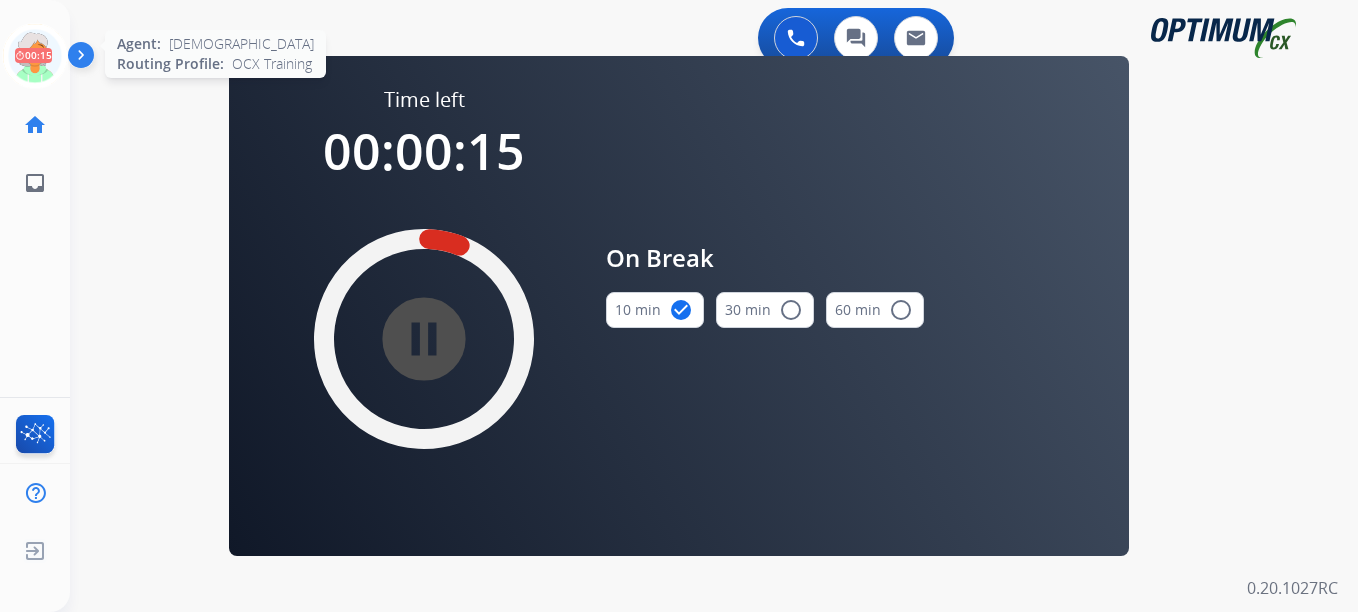 click 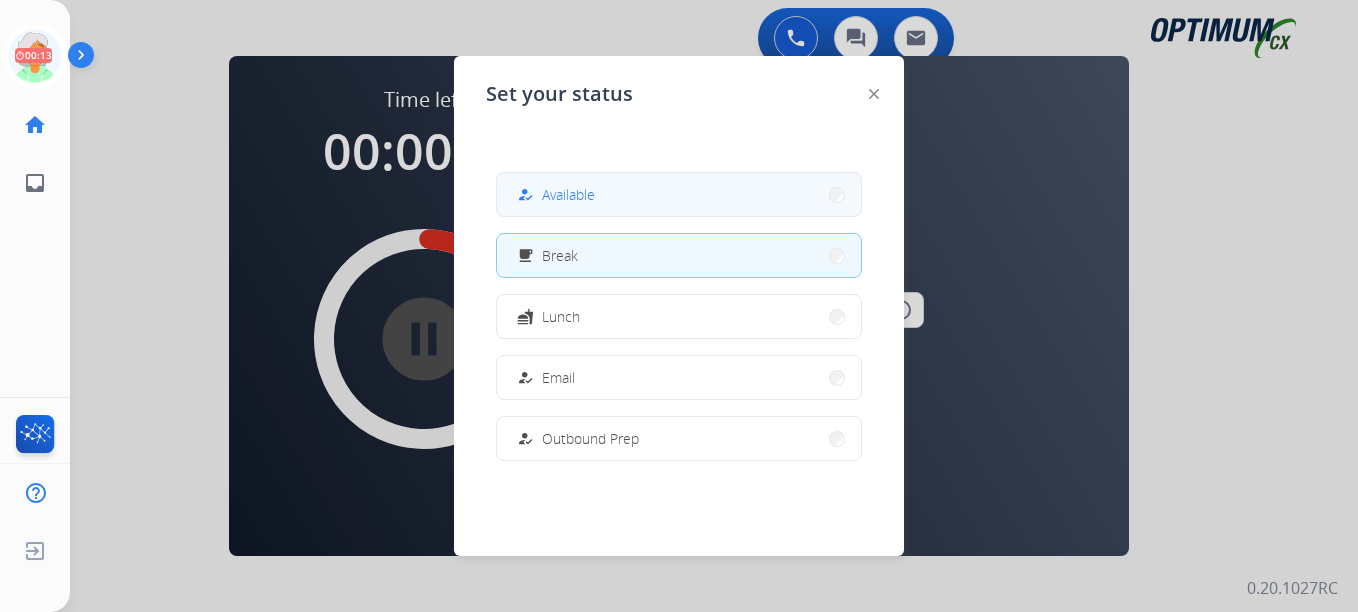 click on "Available" at bounding box center (568, 194) 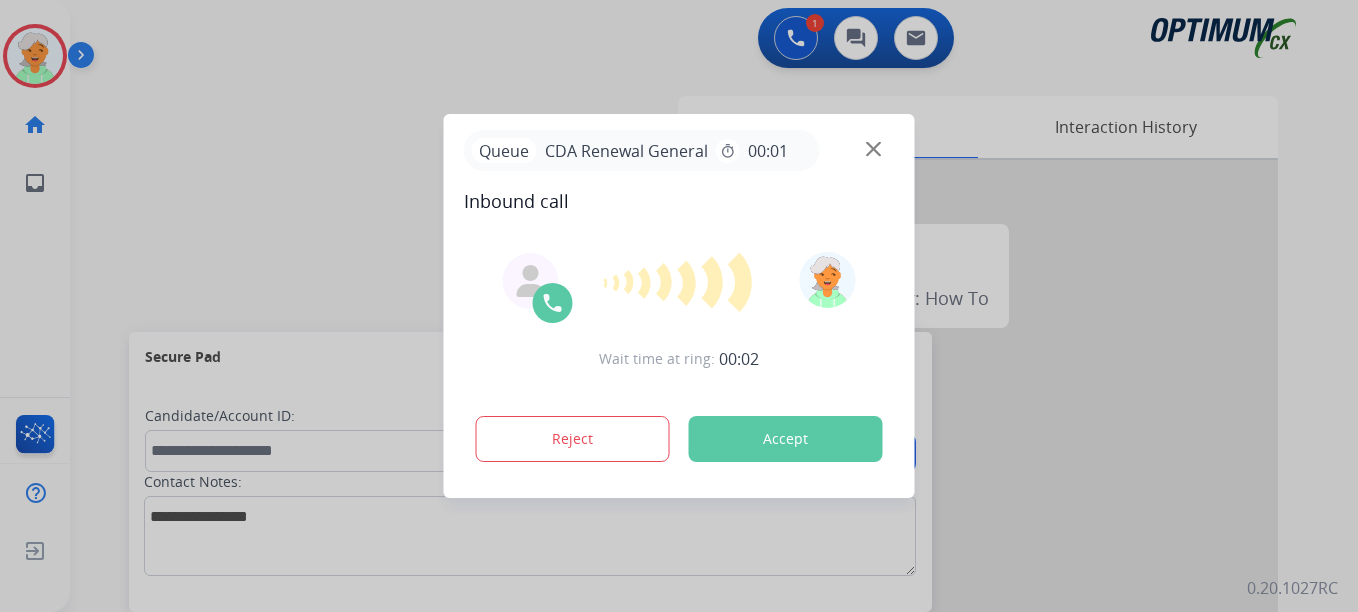 click on "Accept" at bounding box center (786, 439) 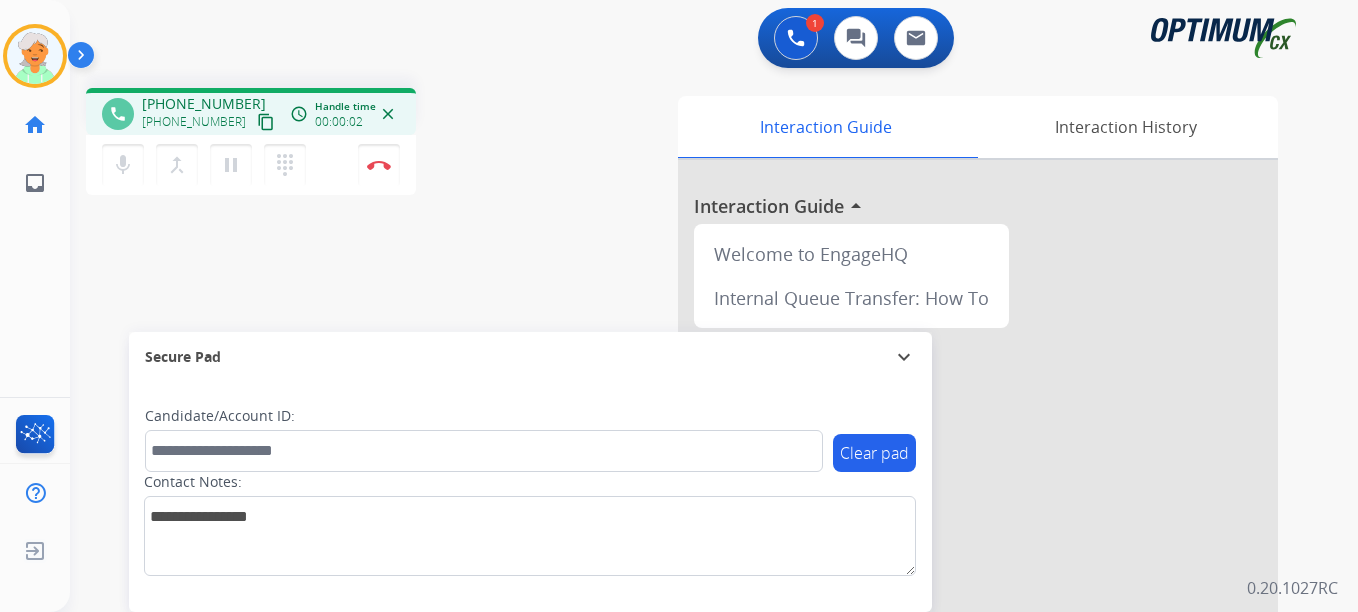 click on "content_copy" at bounding box center (266, 122) 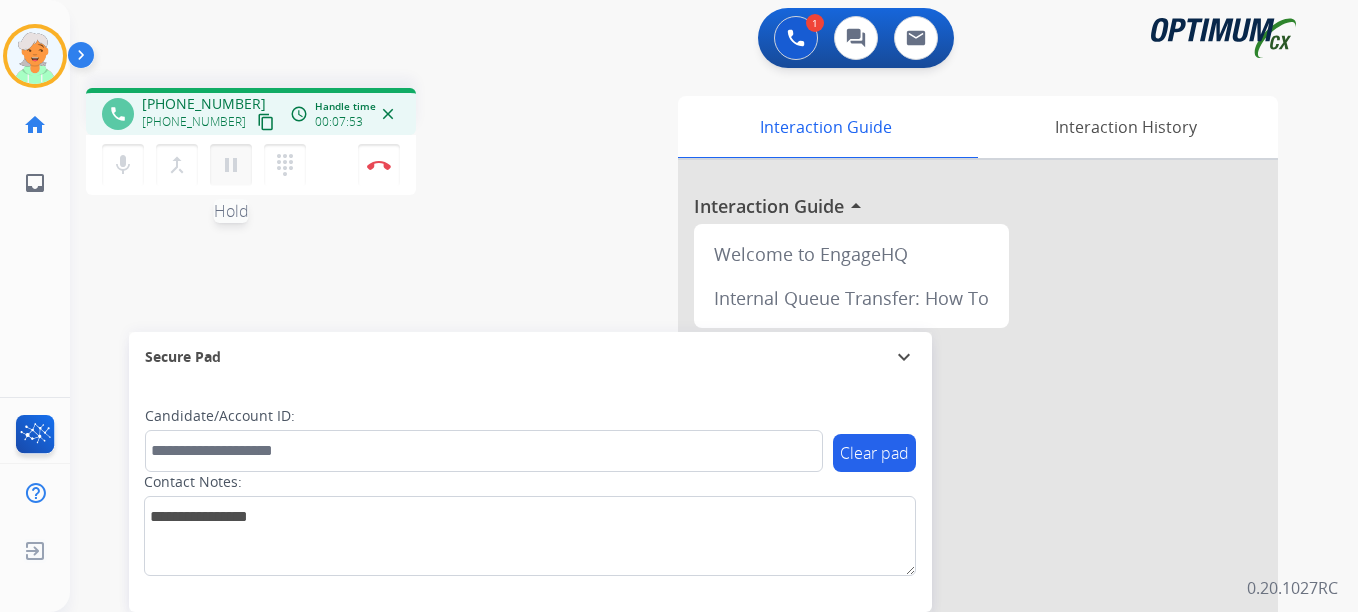 click on "pause" at bounding box center (231, 165) 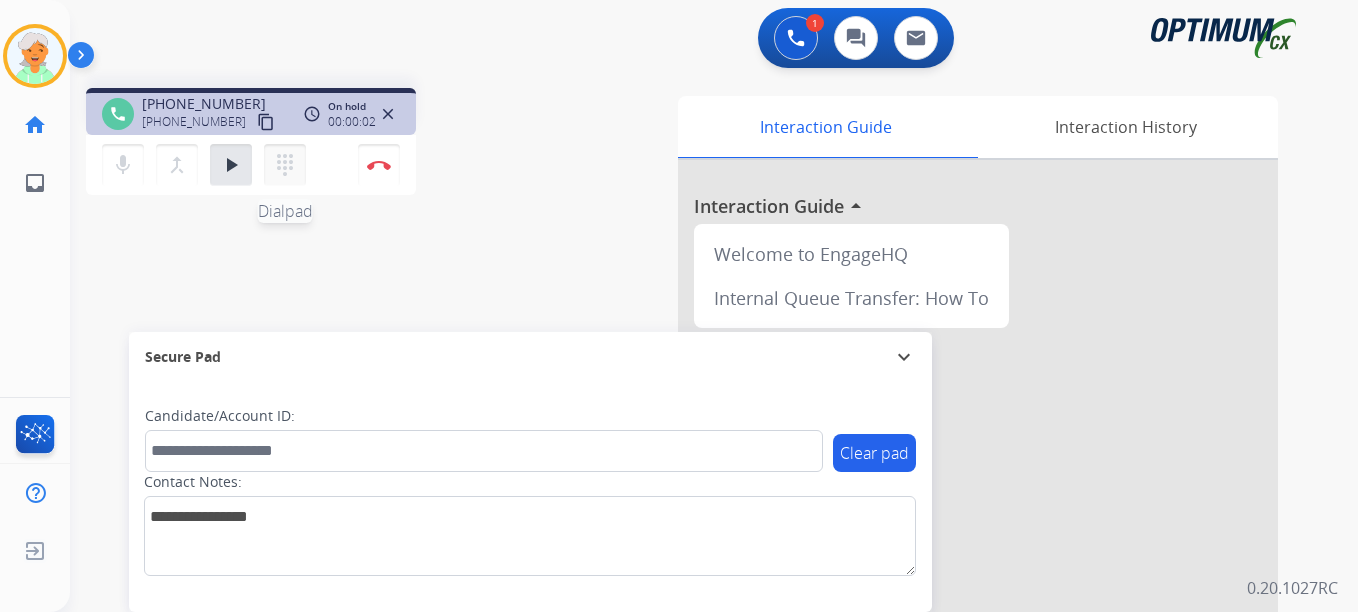 click on "dialpad" at bounding box center [285, 165] 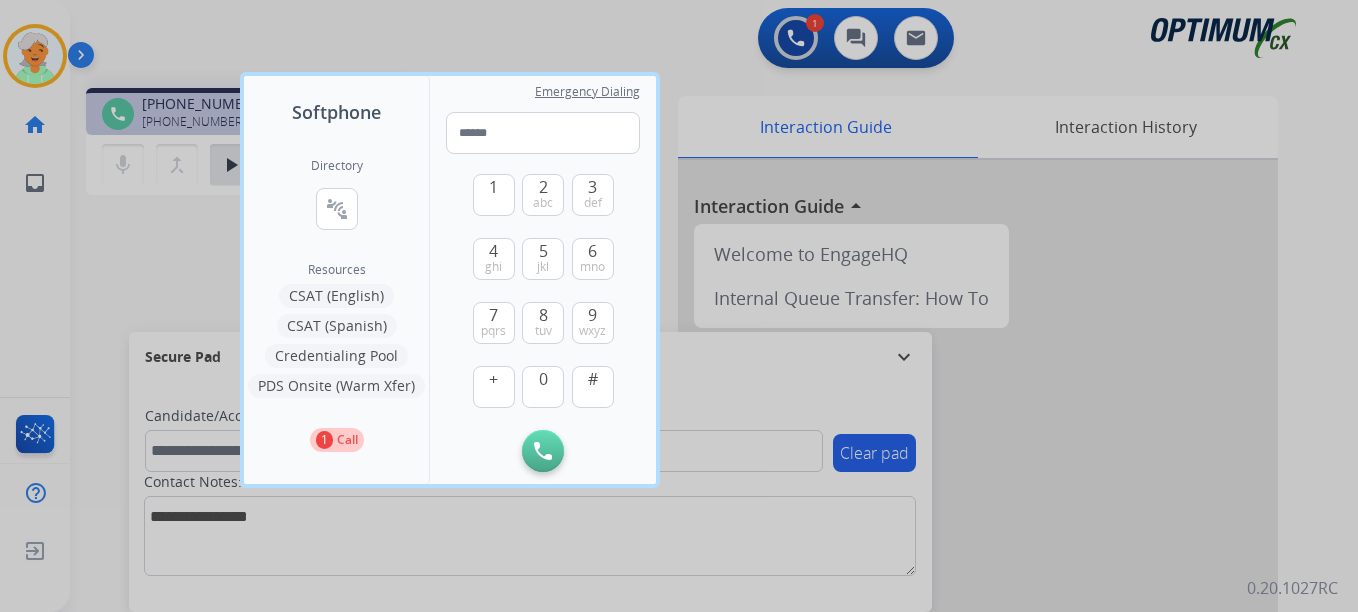 click at bounding box center [679, 306] 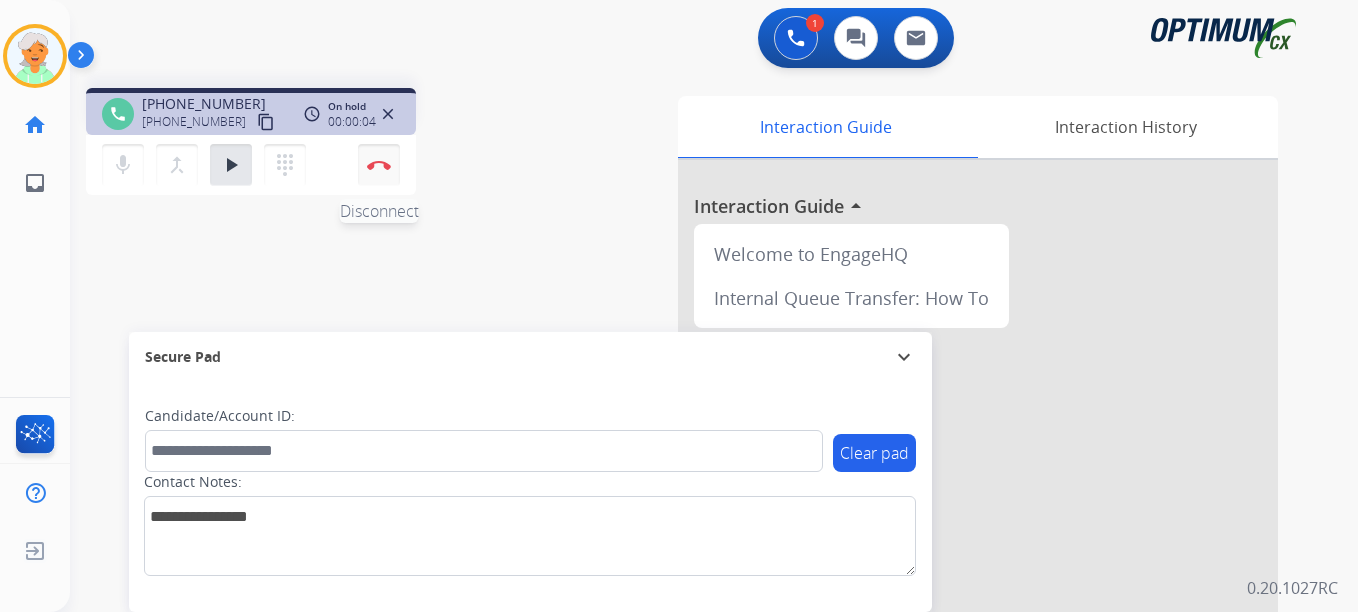 click on "Disconnect" at bounding box center [379, 165] 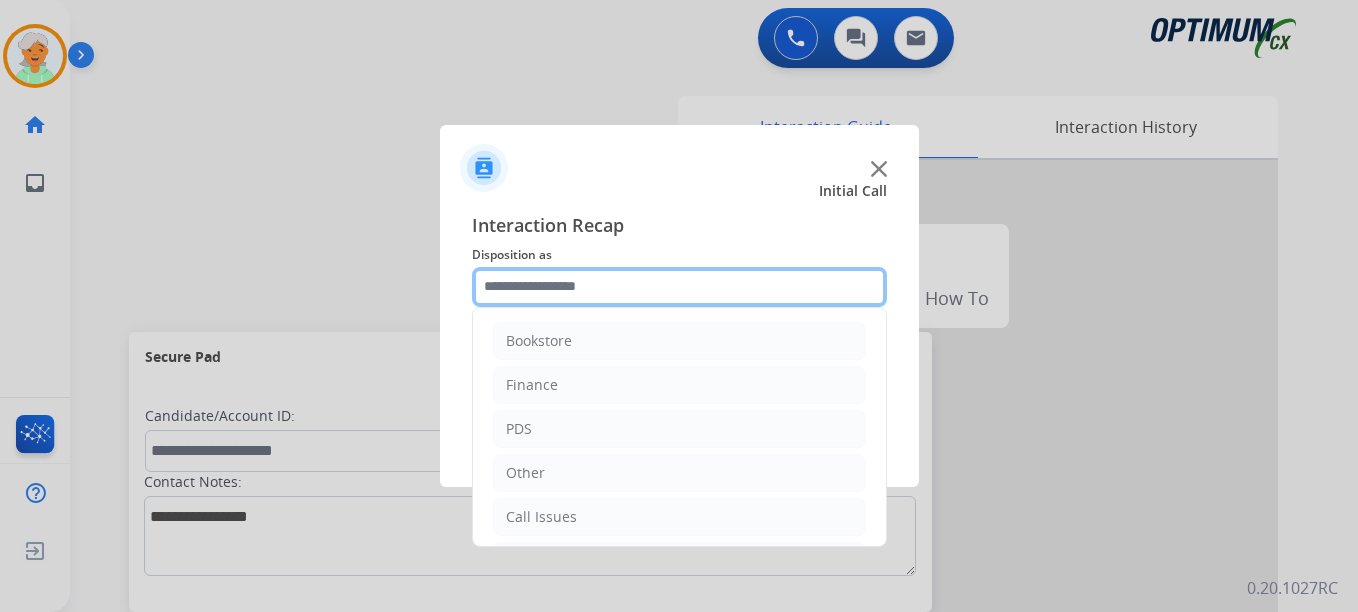 click 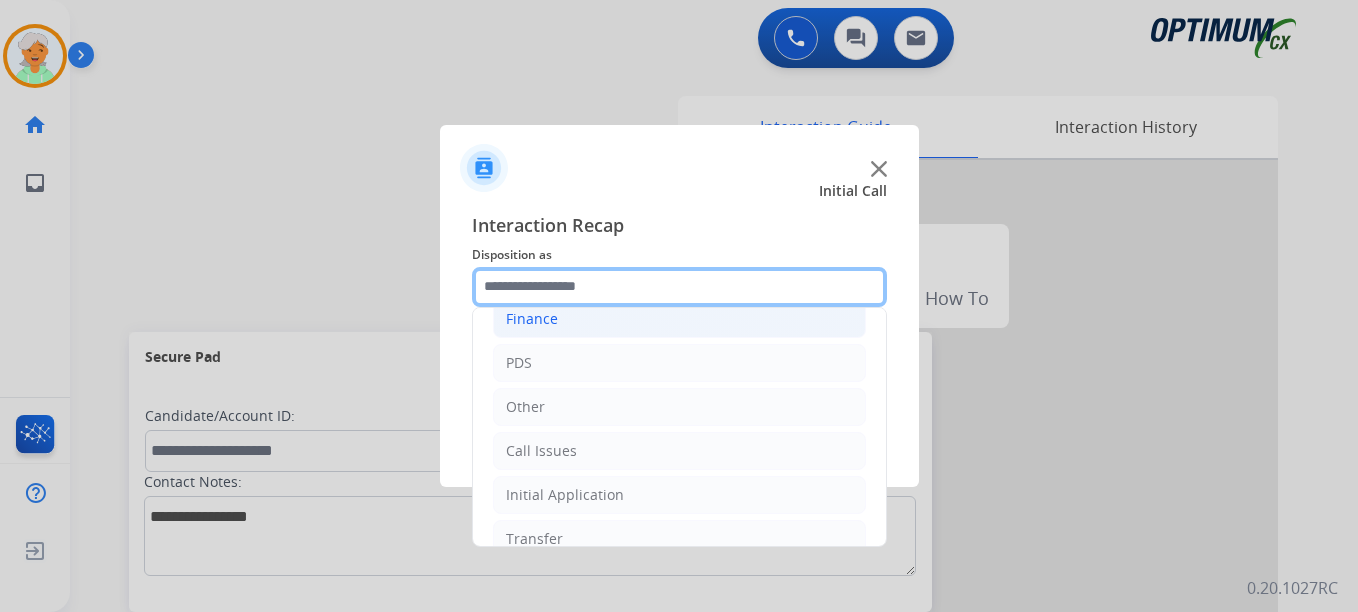 scroll, scrollTop: 136, scrollLeft: 0, axis: vertical 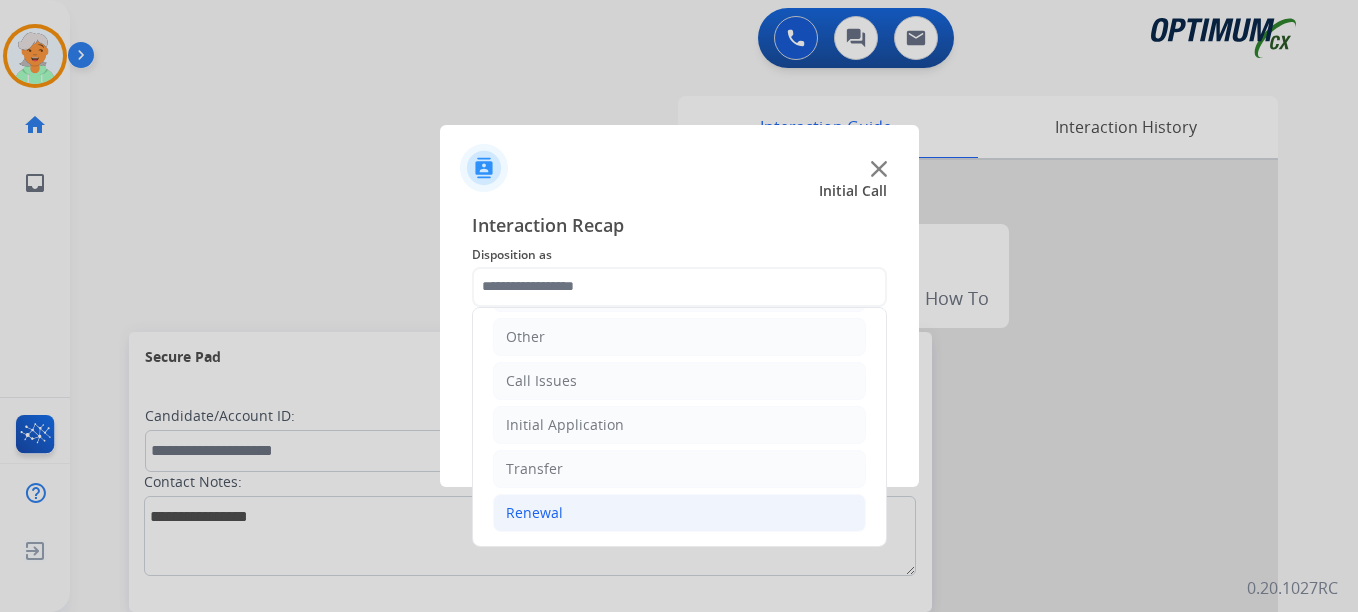 click on "Renewal" 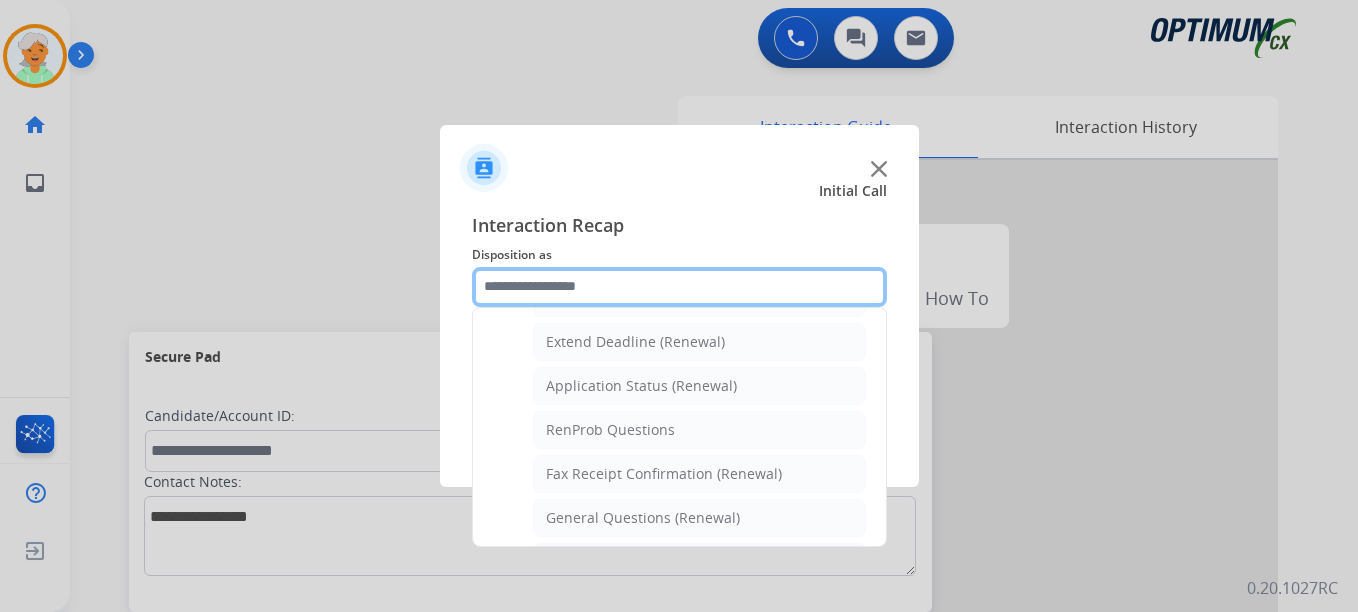 scroll, scrollTop: 536, scrollLeft: 0, axis: vertical 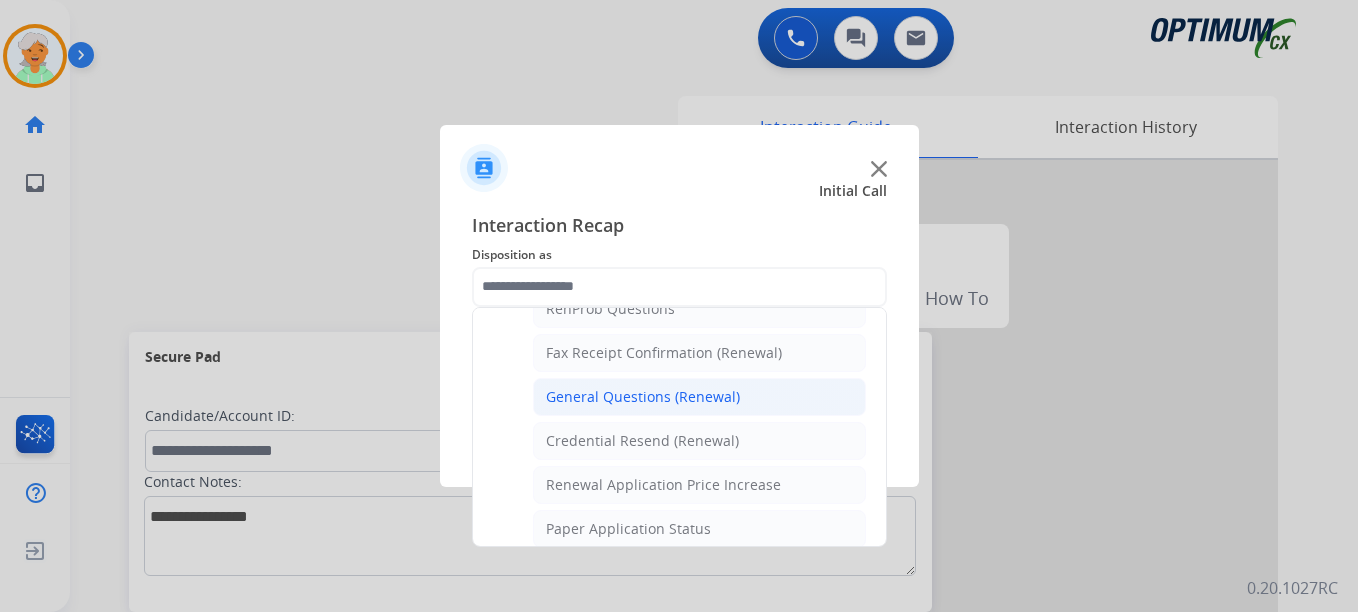 click on "General Questions (Renewal)" 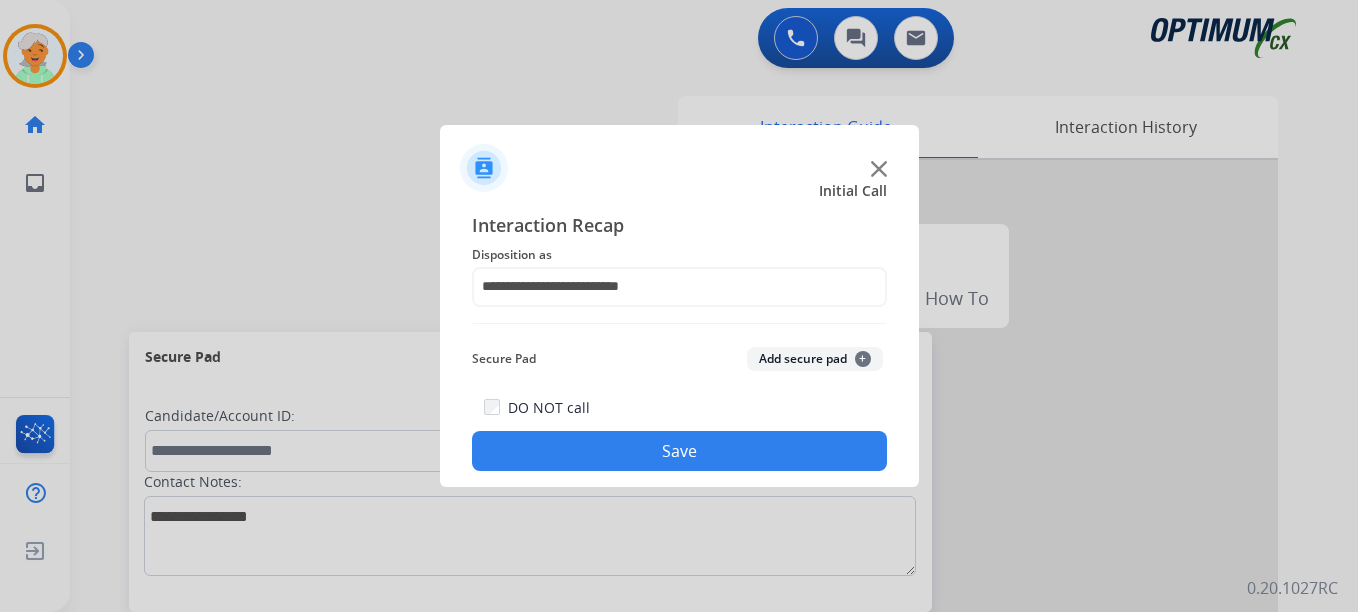 click on "Add secure pad  +" 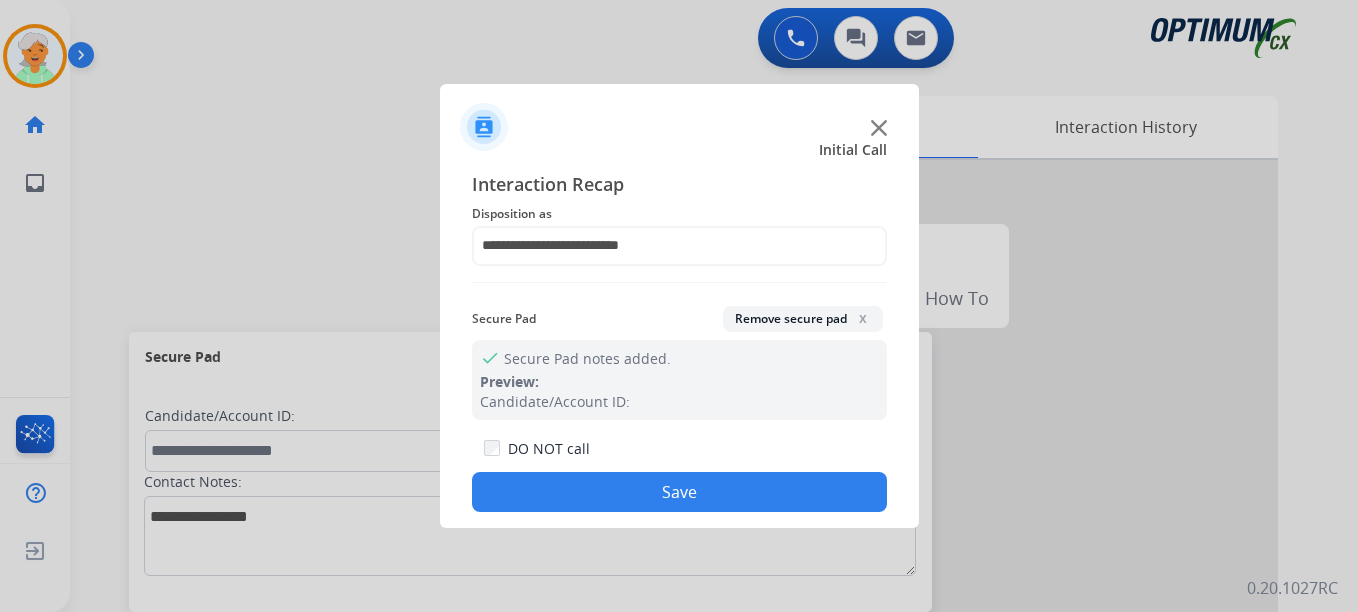 click on "Save" 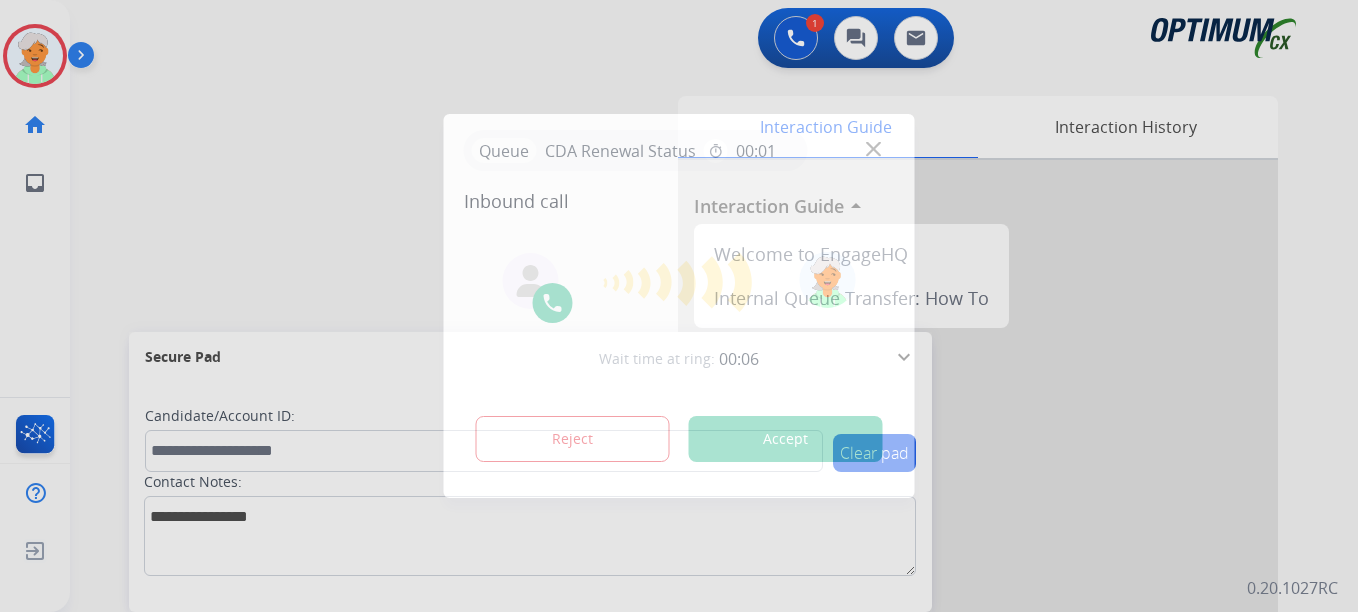 click at bounding box center [679, 306] 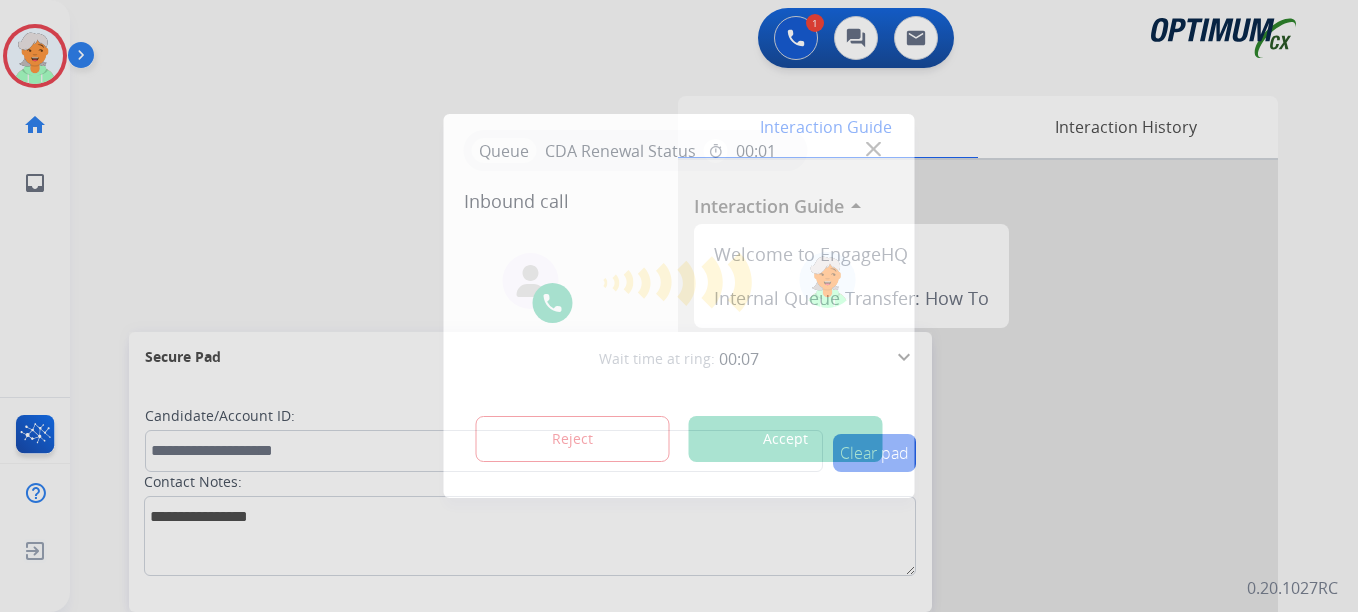 click on "Accept" at bounding box center [786, 439] 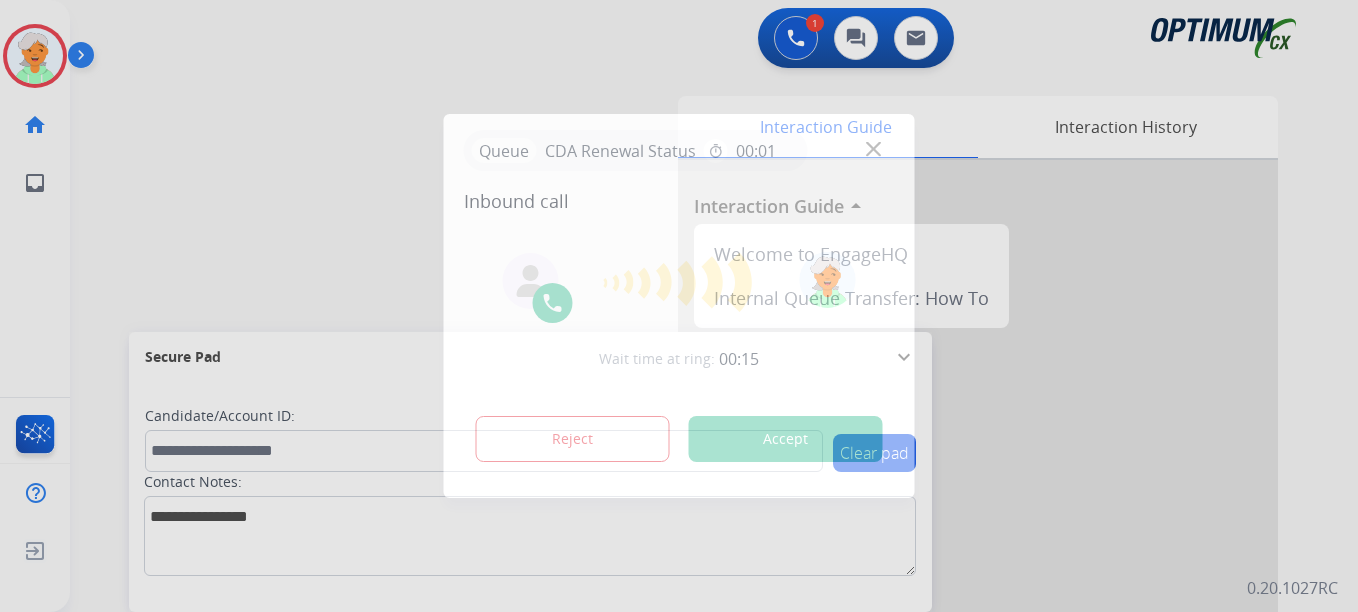 click on "Accept" at bounding box center [786, 439] 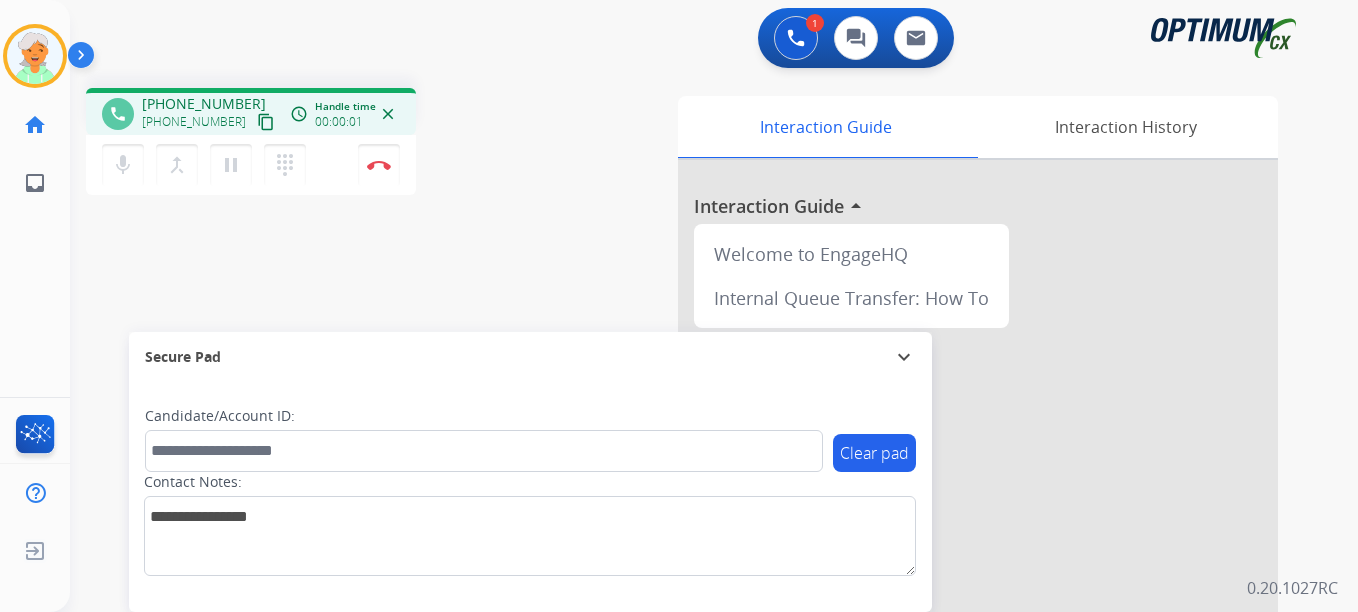 click on "content_copy" at bounding box center (266, 122) 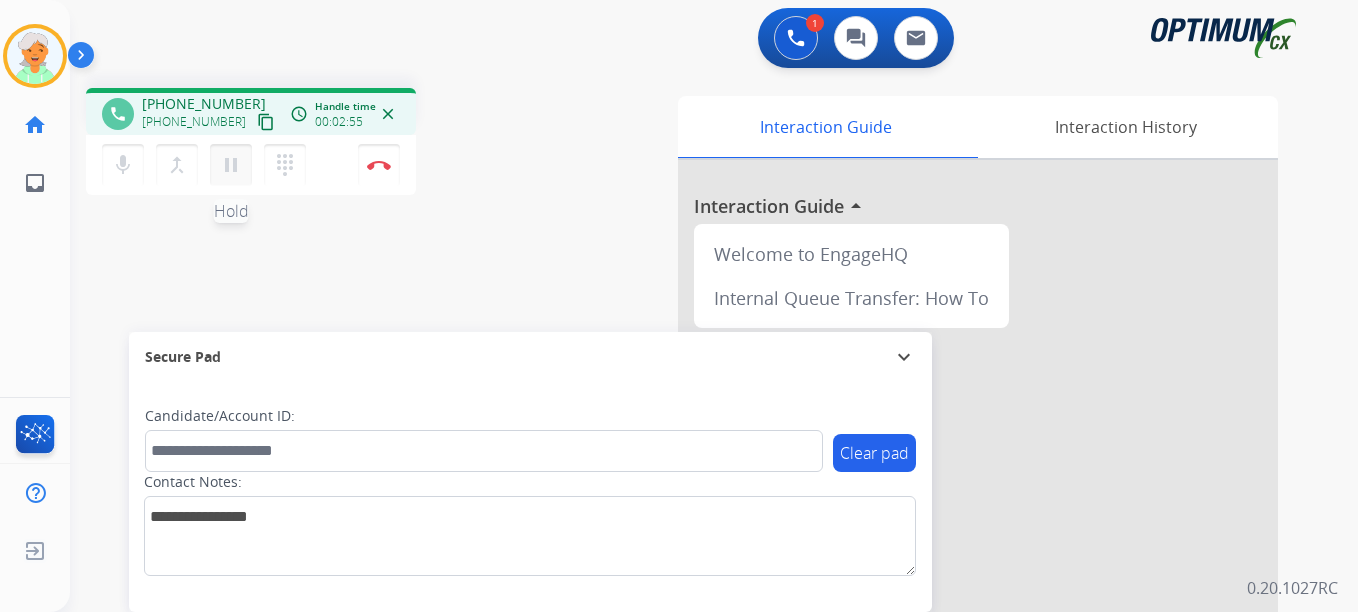 click on "pause" at bounding box center (231, 165) 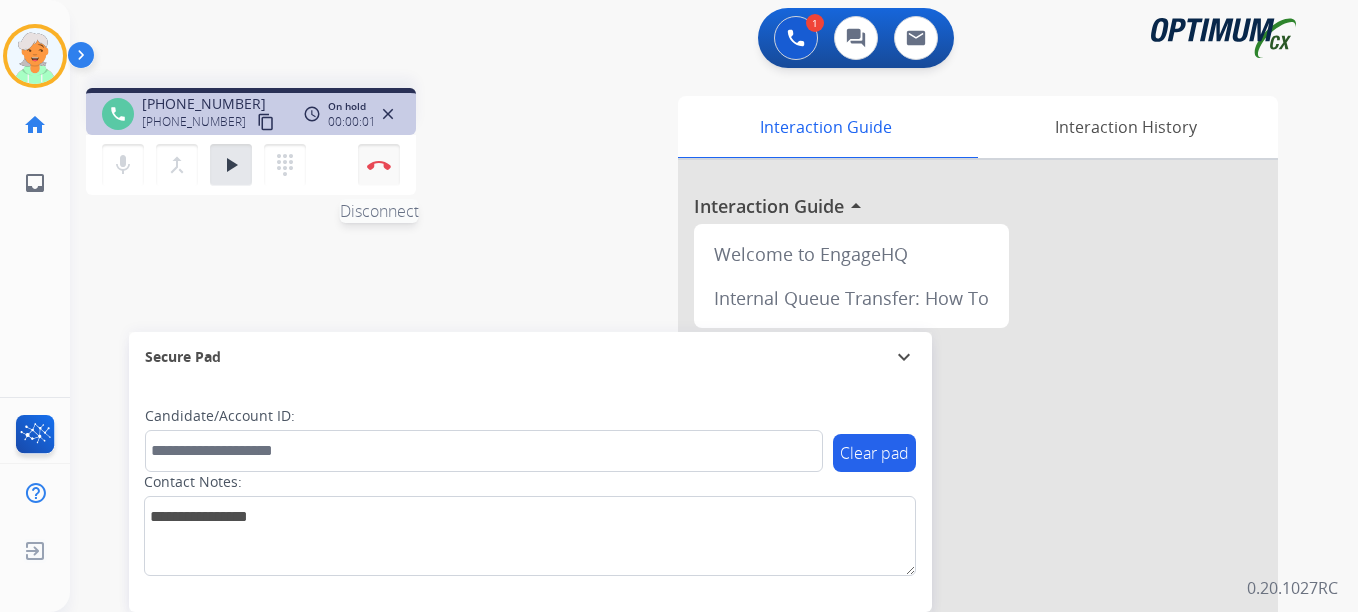 click at bounding box center (379, 165) 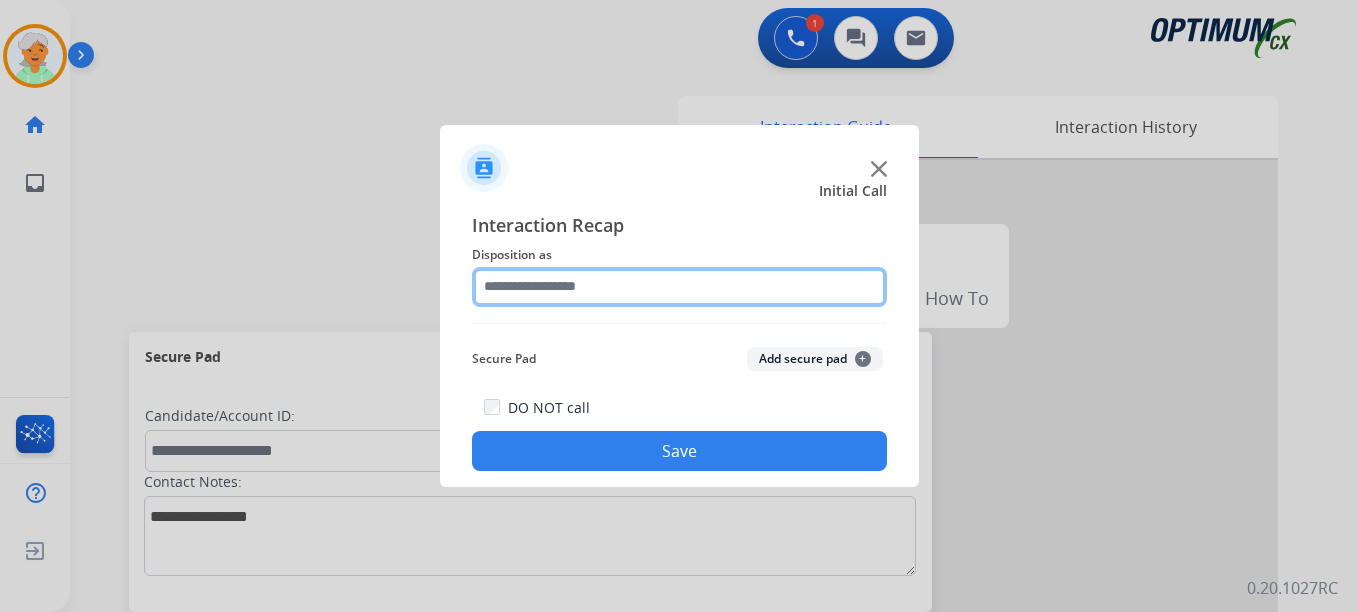 click 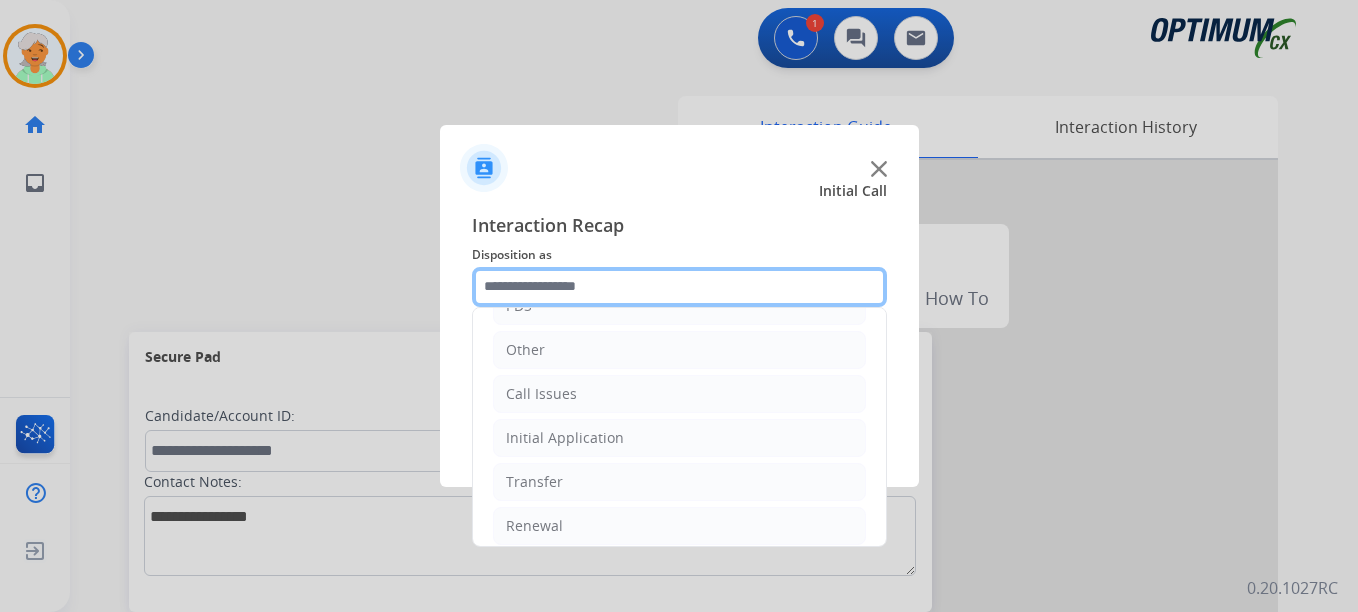 scroll, scrollTop: 136, scrollLeft: 0, axis: vertical 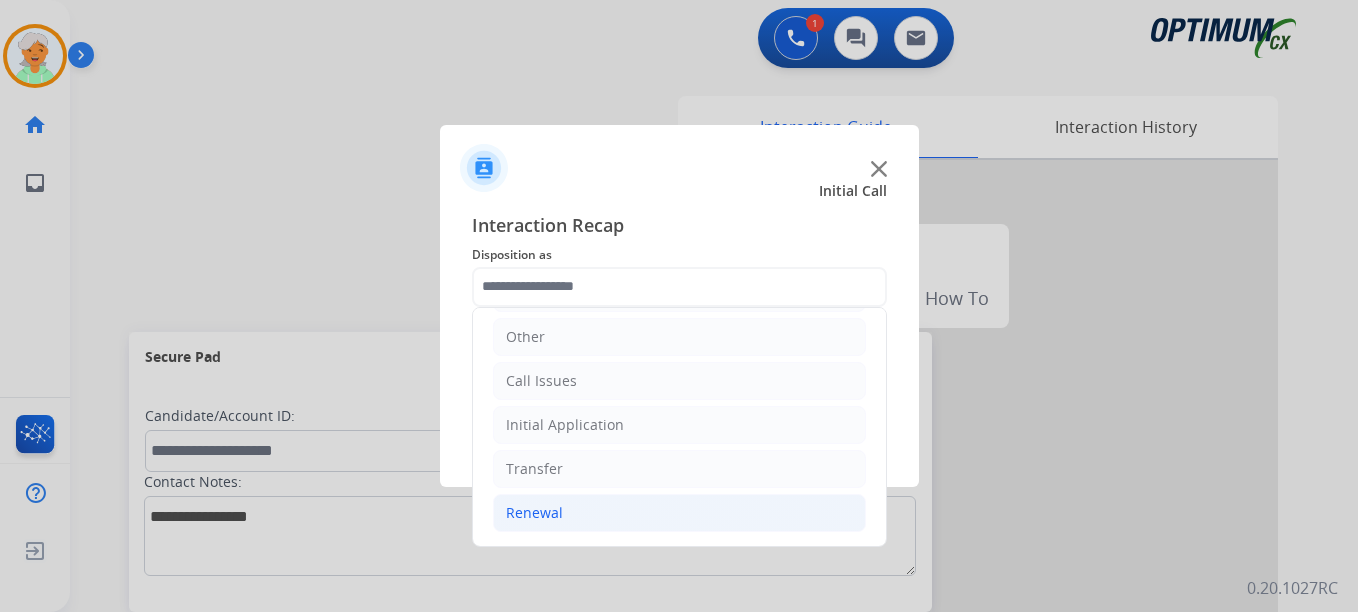 click on "Renewal" 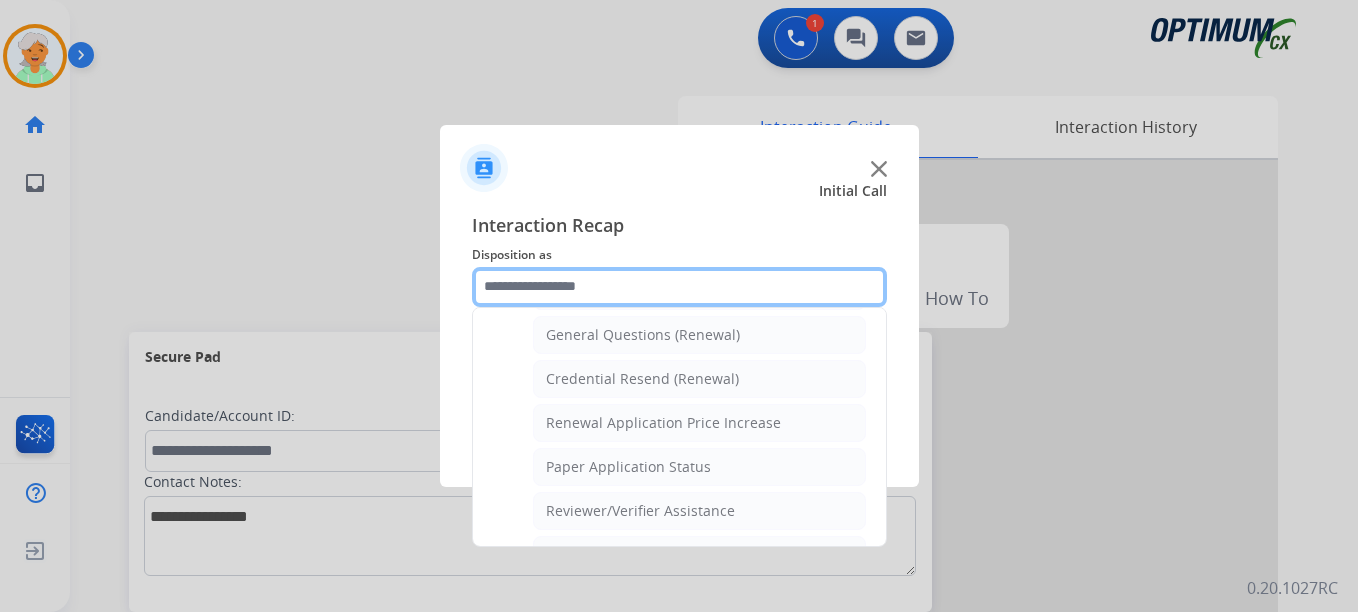 scroll, scrollTop: 572, scrollLeft: 0, axis: vertical 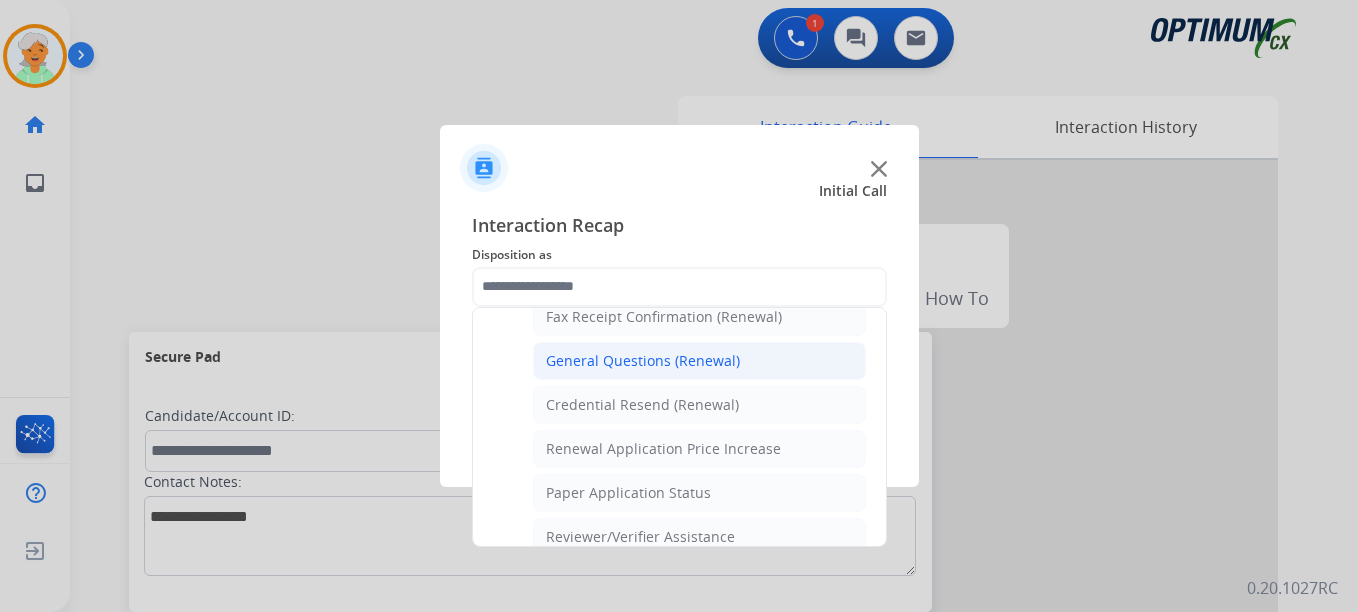 click on "General Questions (Renewal)" 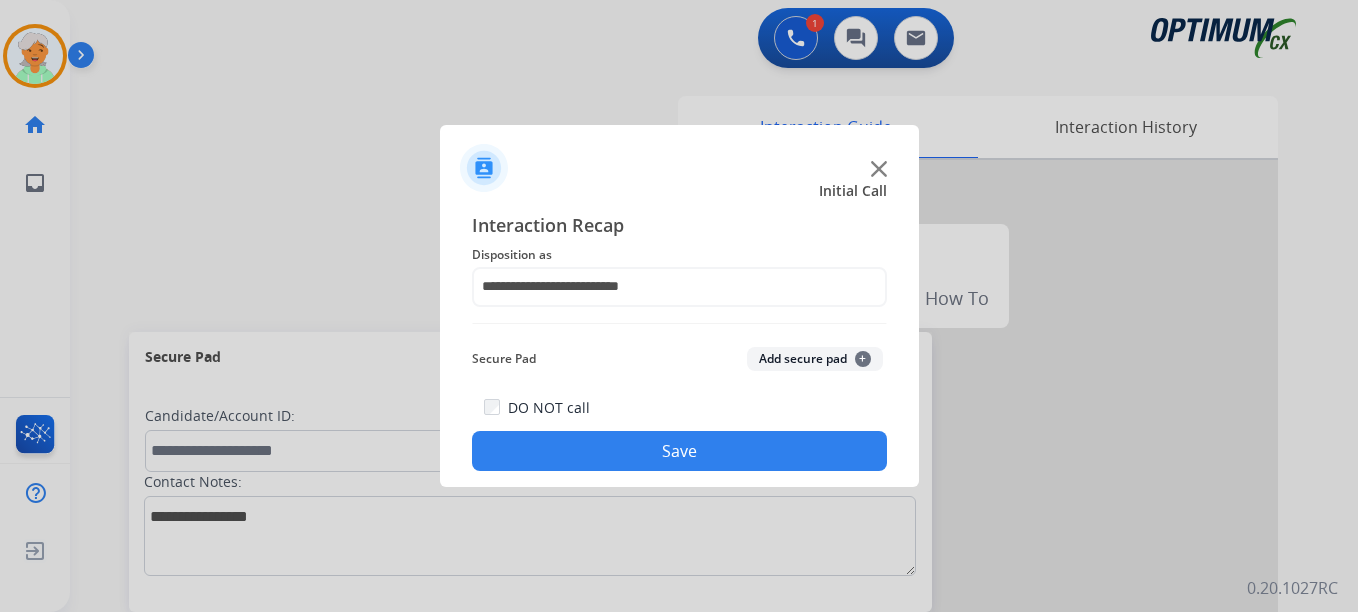 click on "Add secure pad  +" 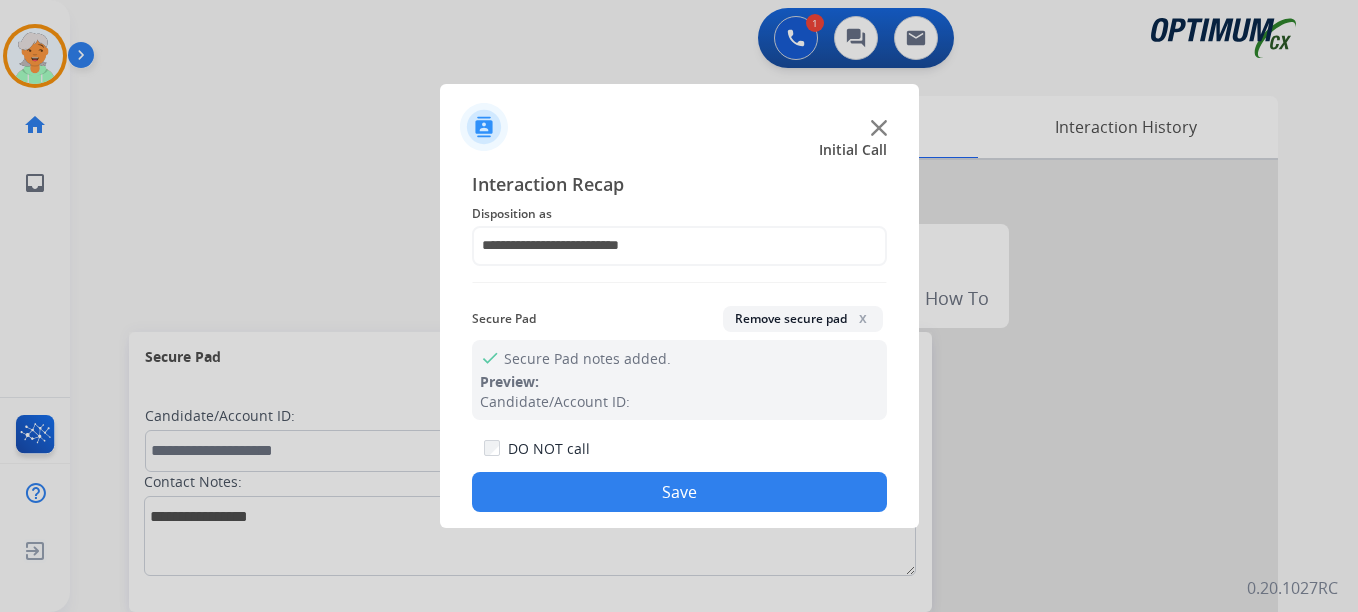 click on "Save" 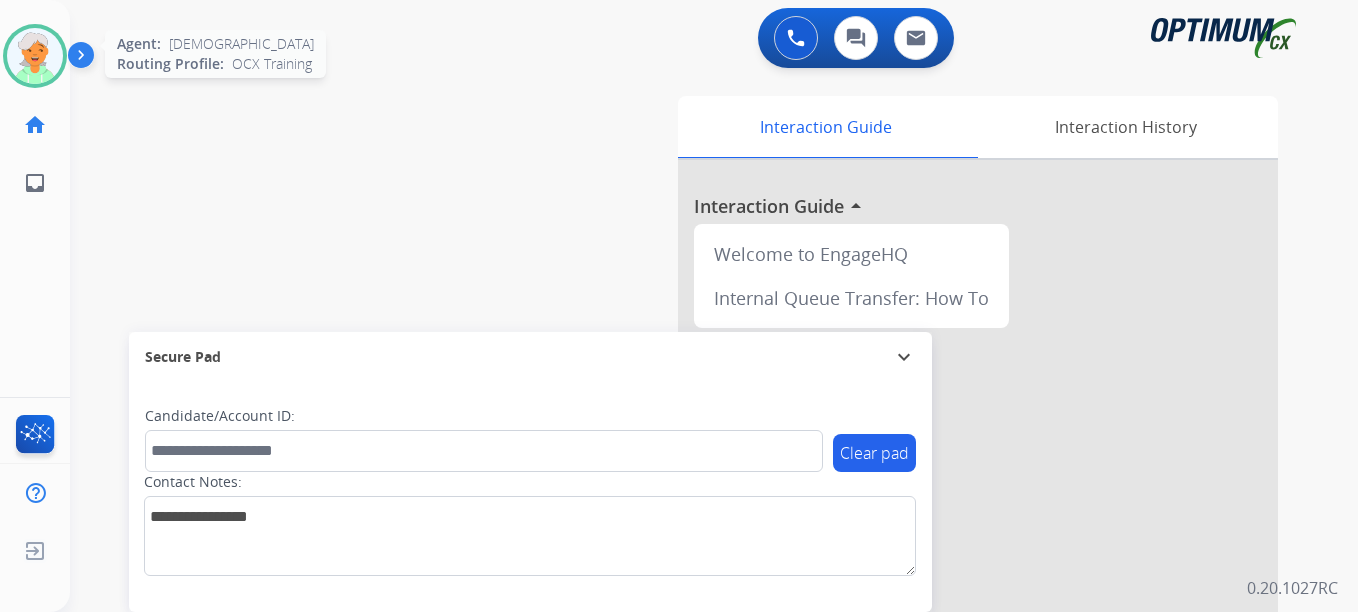 click at bounding box center (35, 56) 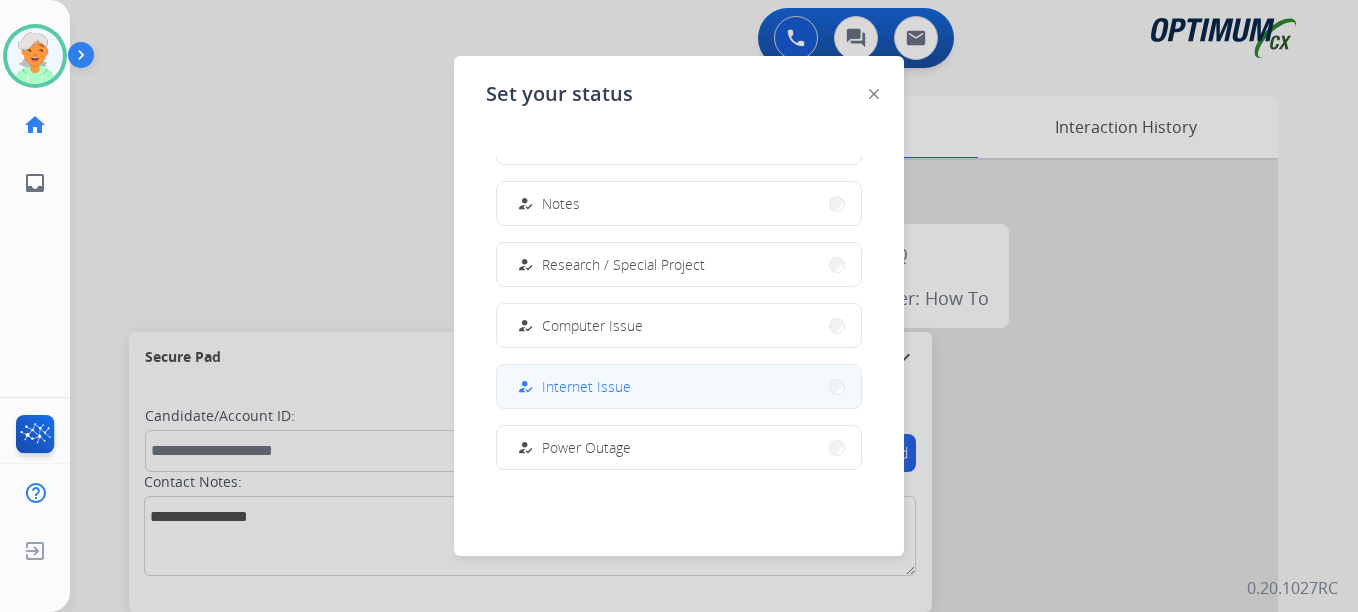 scroll, scrollTop: 499, scrollLeft: 0, axis: vertical 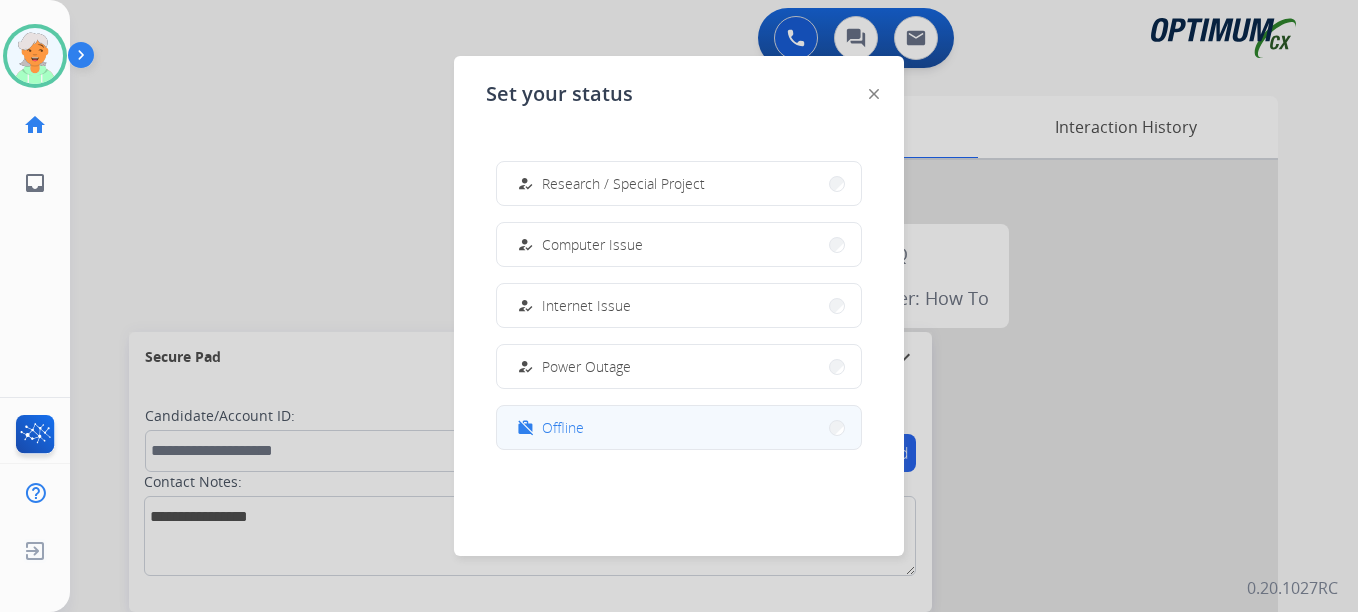 click on "work_off" at bounding box center [527, 428] 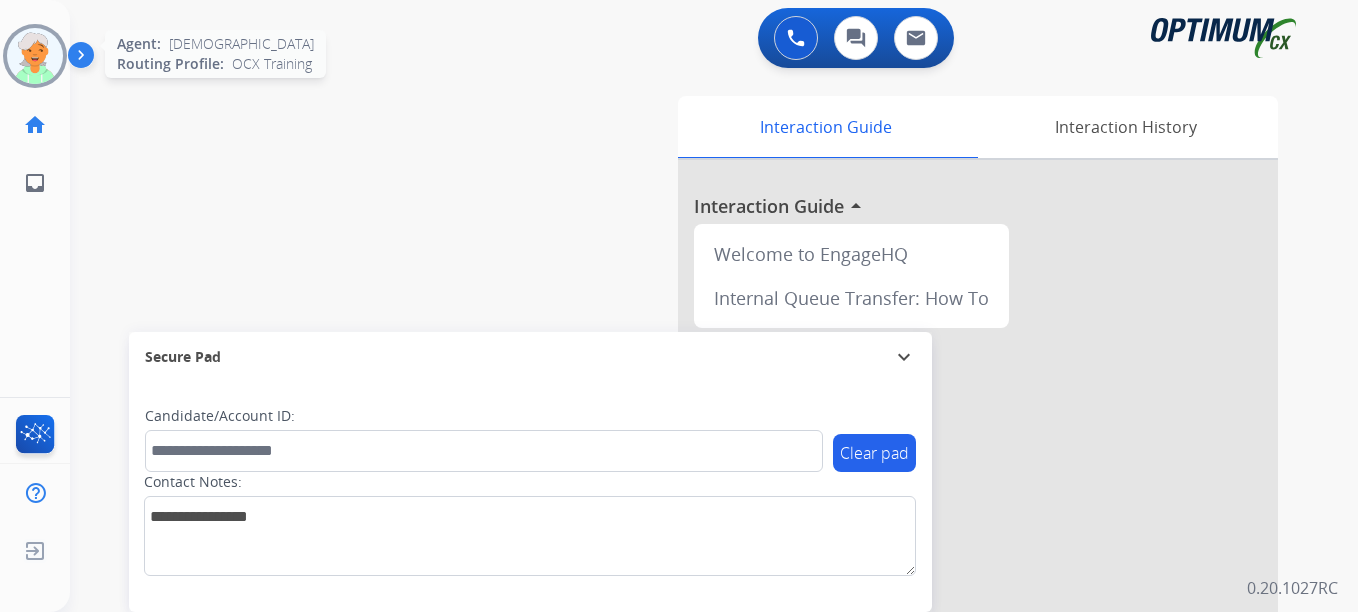 click at bounding box center (35, 56) 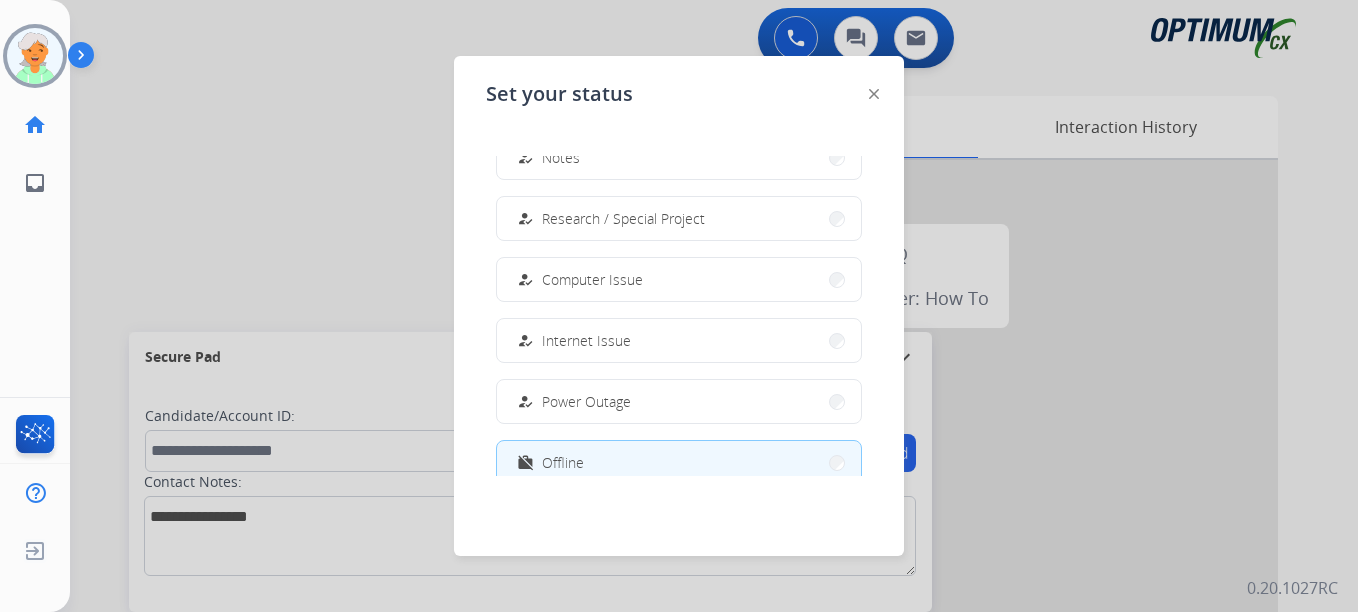 scroll, scrollTop: 499, scrollLeft: 0, axis: vertical 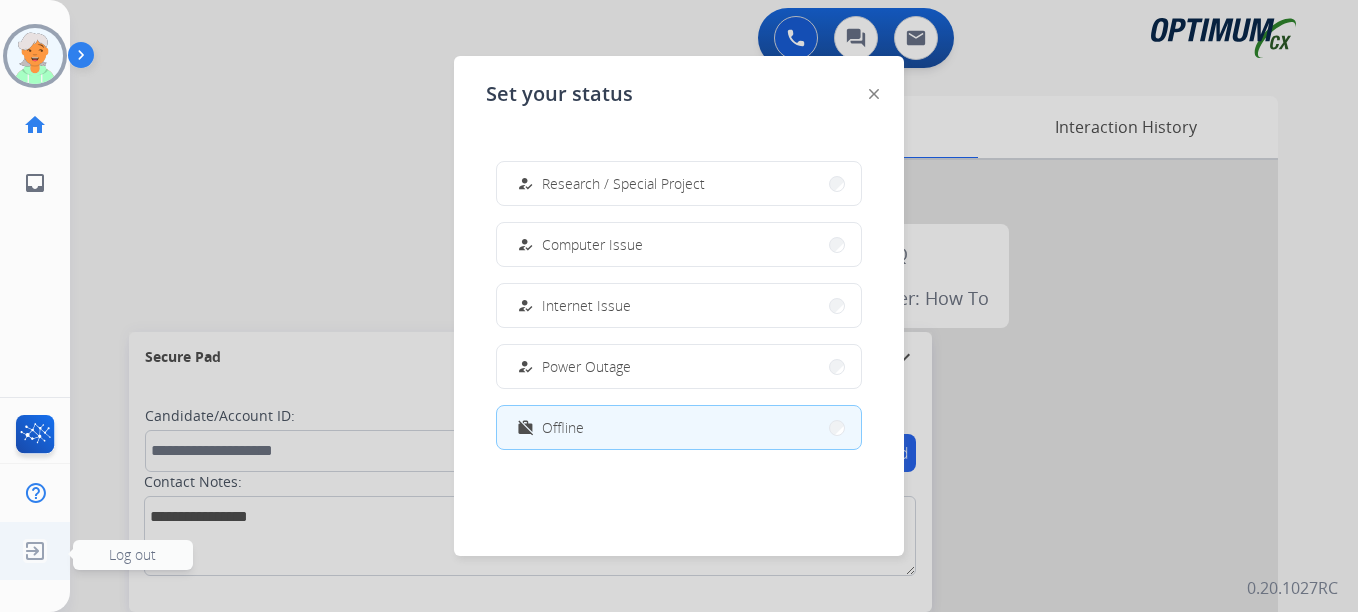 click 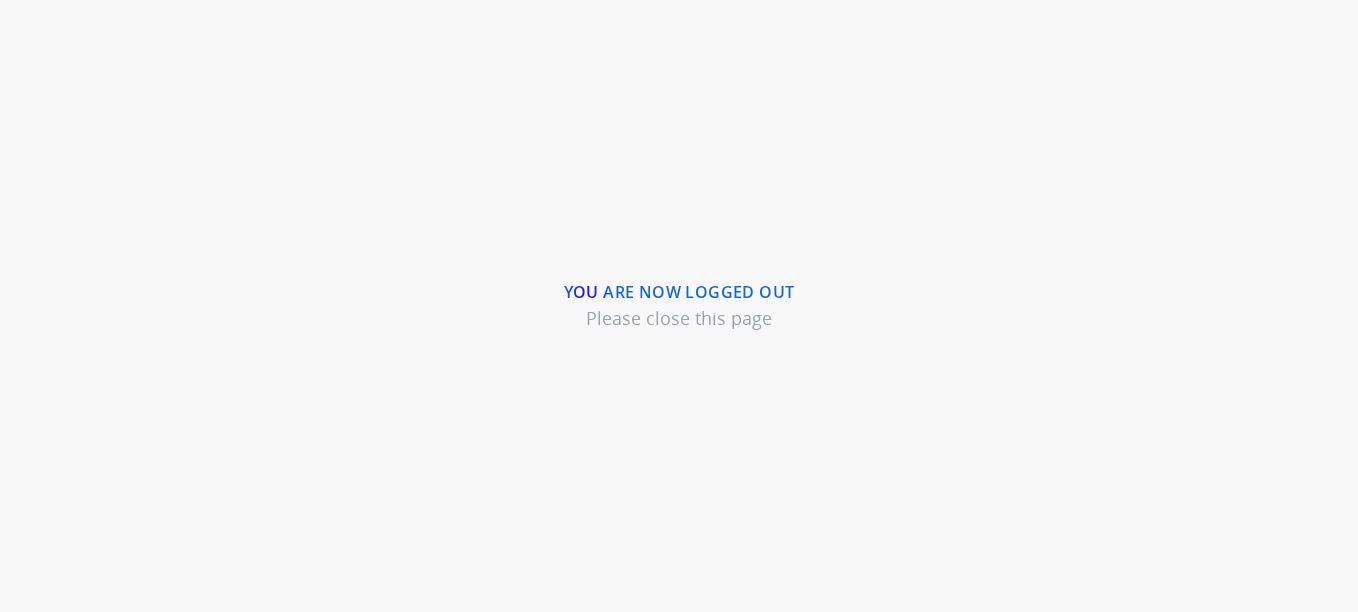 scroll, scrollTop: 0, scrollLeft: 0, axis: both 